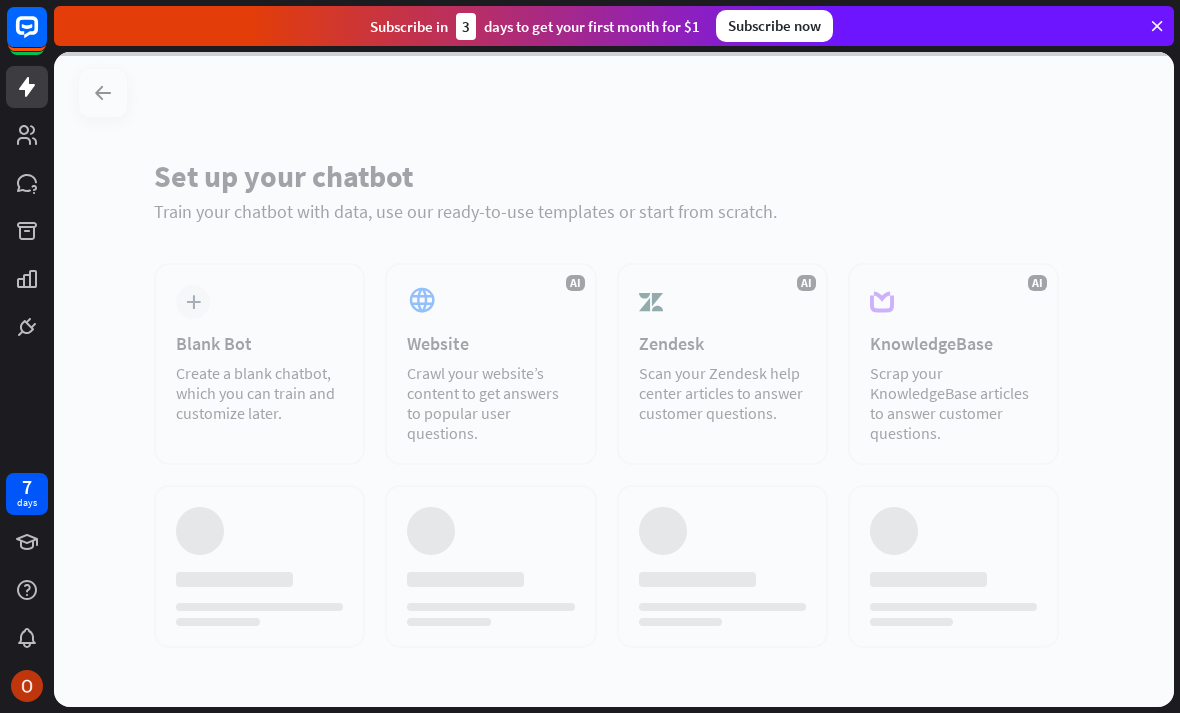 scroll, scrollTop: 0, scrollLeft: 0, axis: both 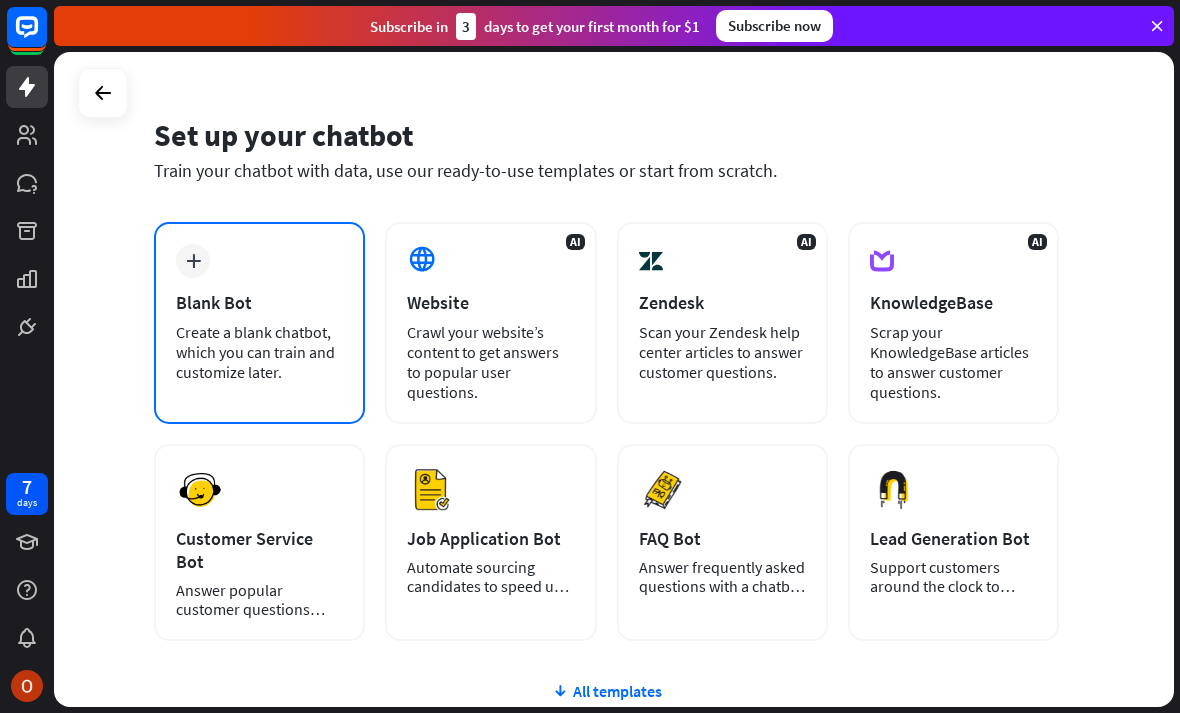 drag, startPoint x: 217, startPoint y: 292, endPoint x: 232, endPoint y: 367, distance: 76.48529 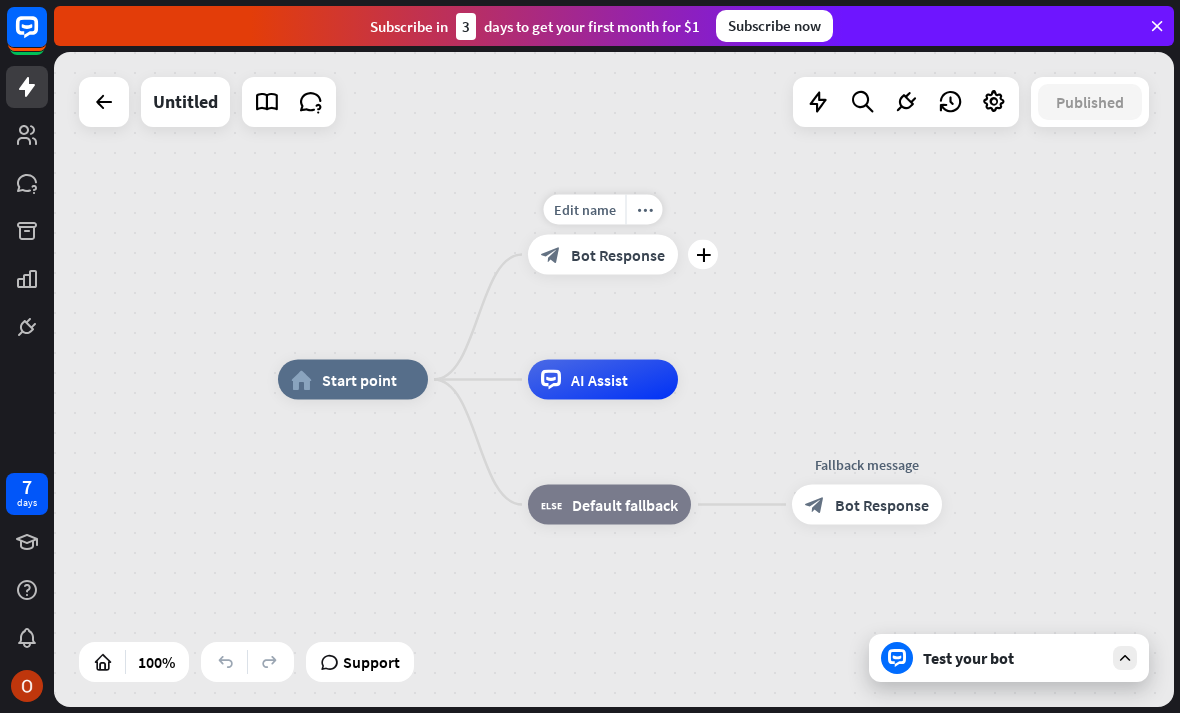 click on "Bot Response" at bounding box center (618, 255) 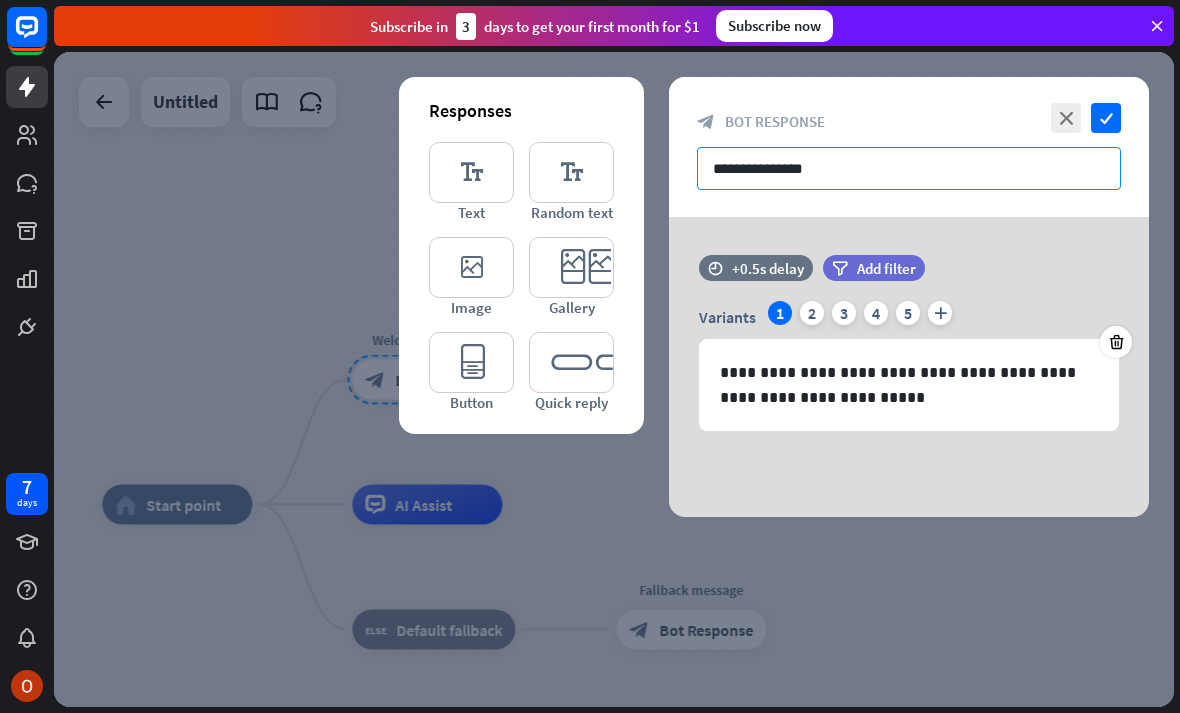click on "**********" at bounding box center [909, 168] 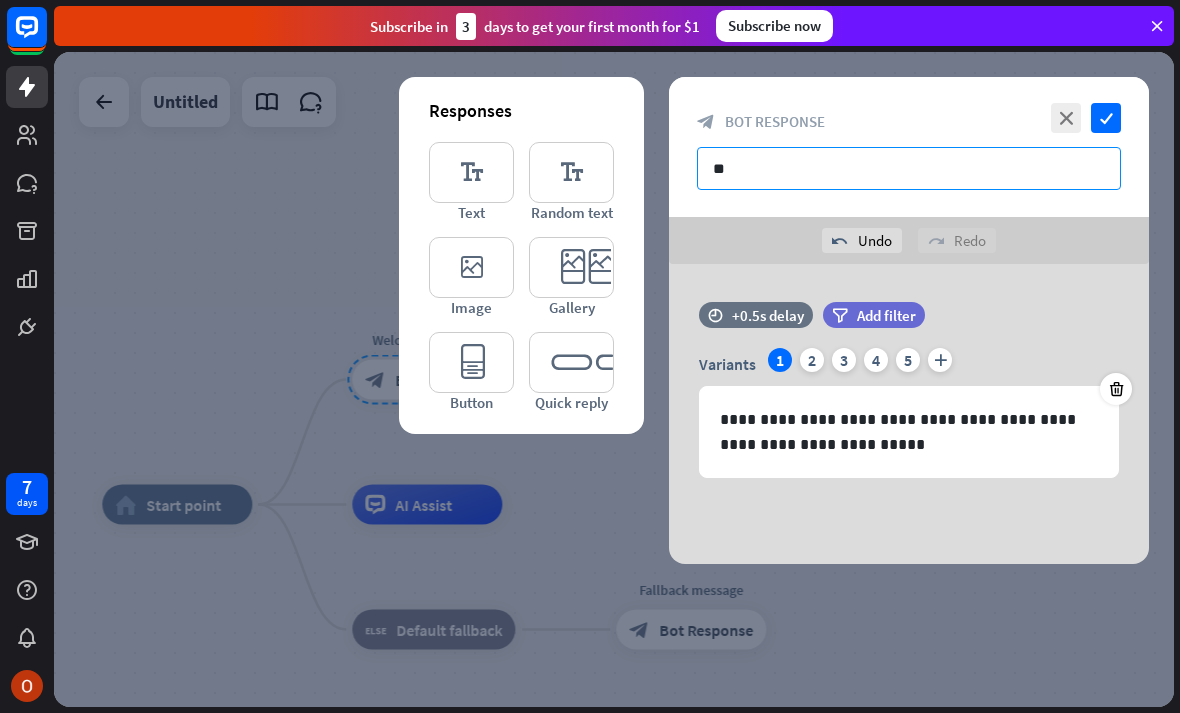 type on "*" 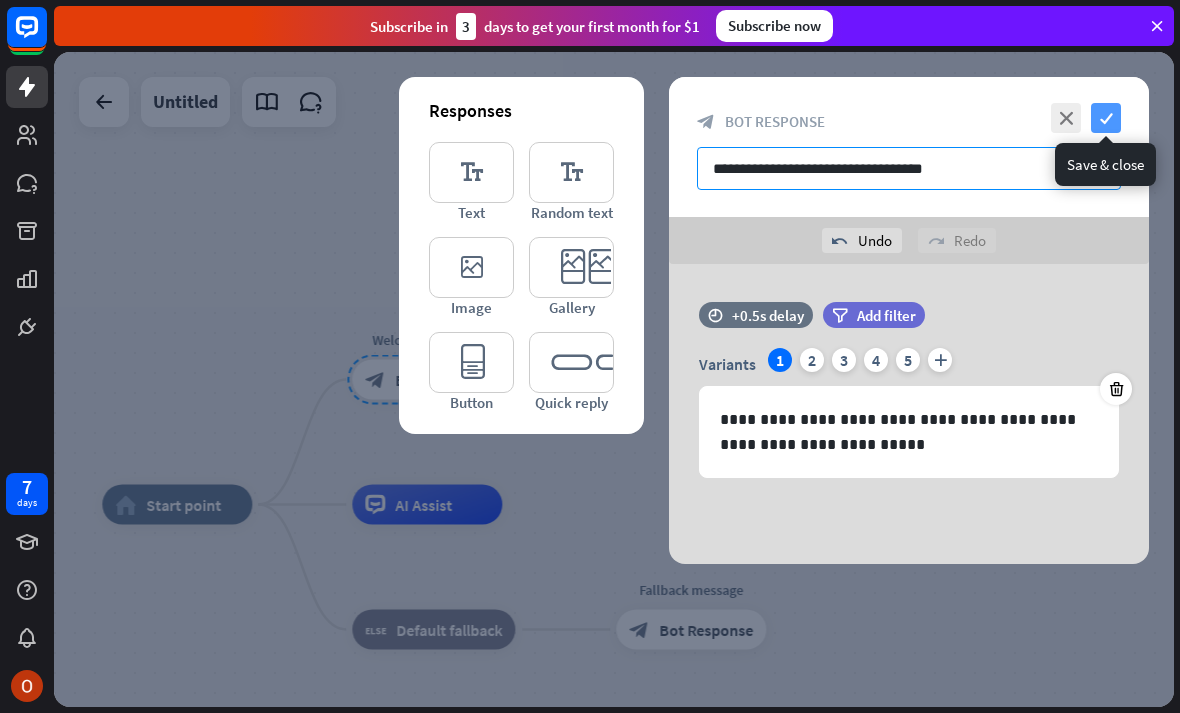 type on "**********" 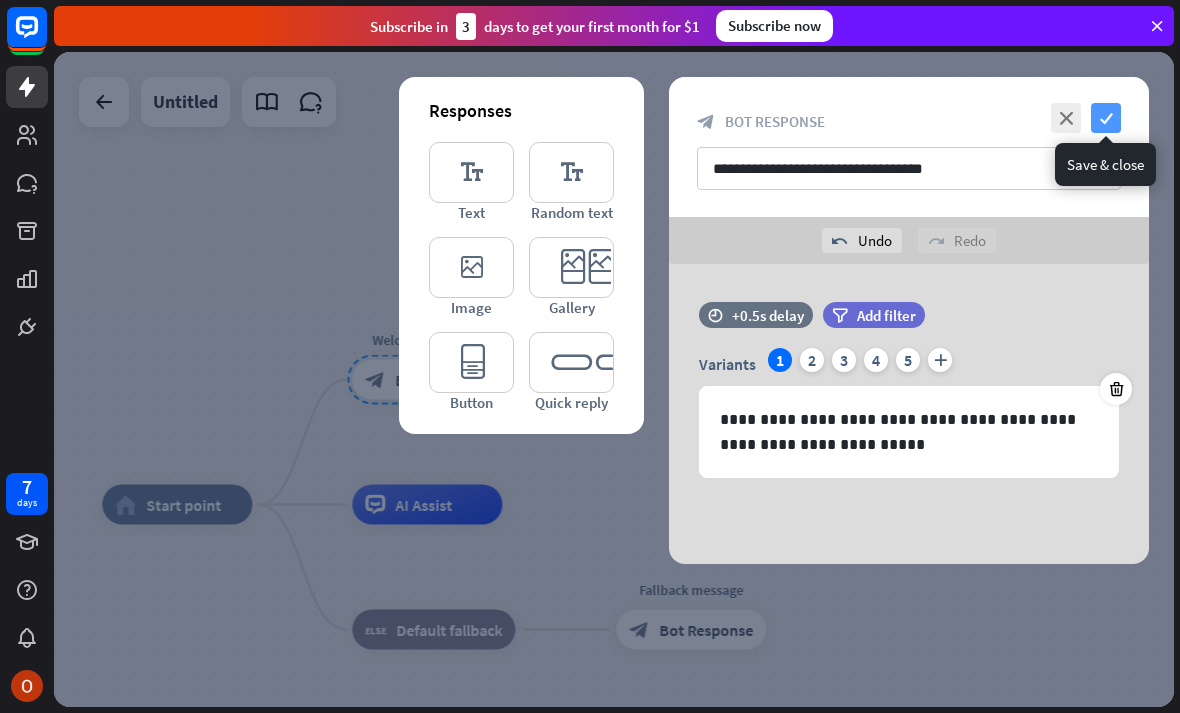 click on "check" at bounding box center (1106, 118) 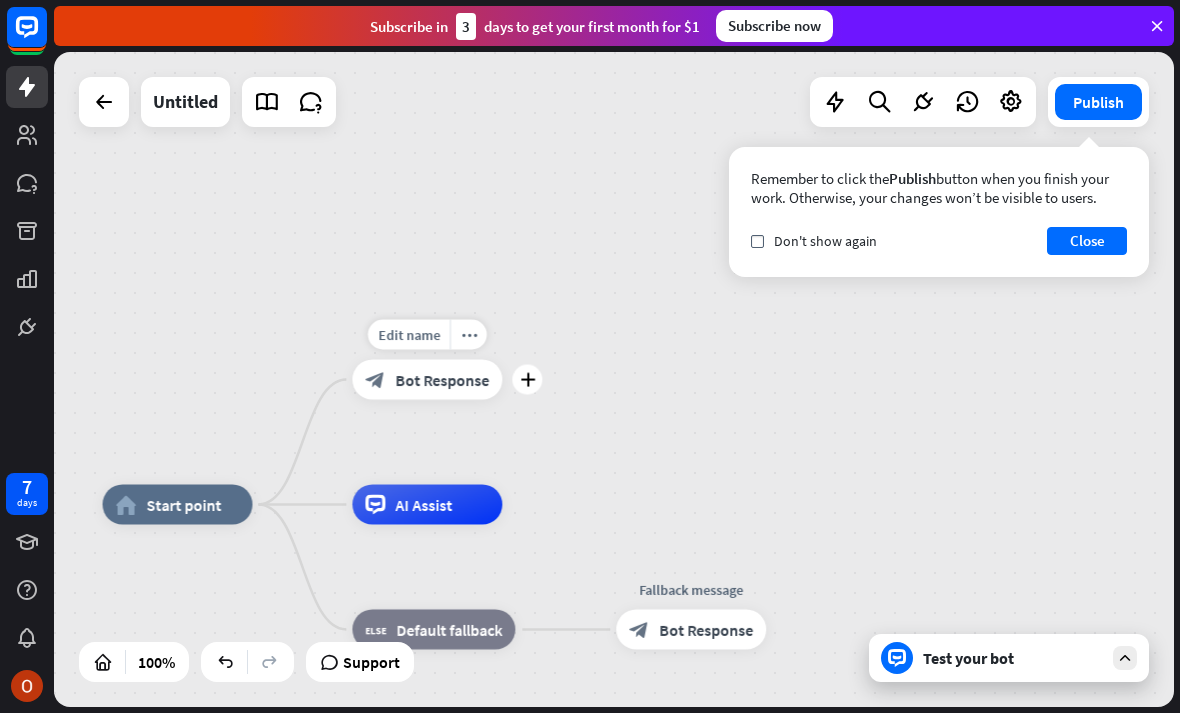 click on "Bot Response" at bounding box center [442, 380] 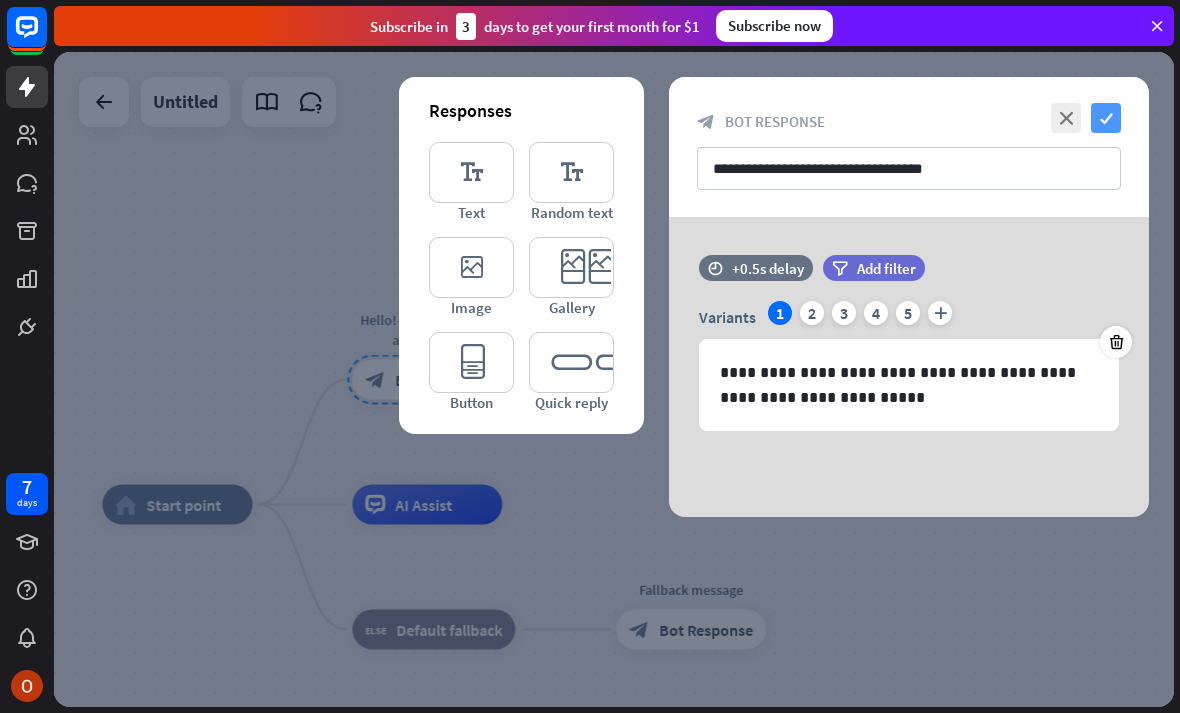 click on "check" at bounding box center [1106, 118] 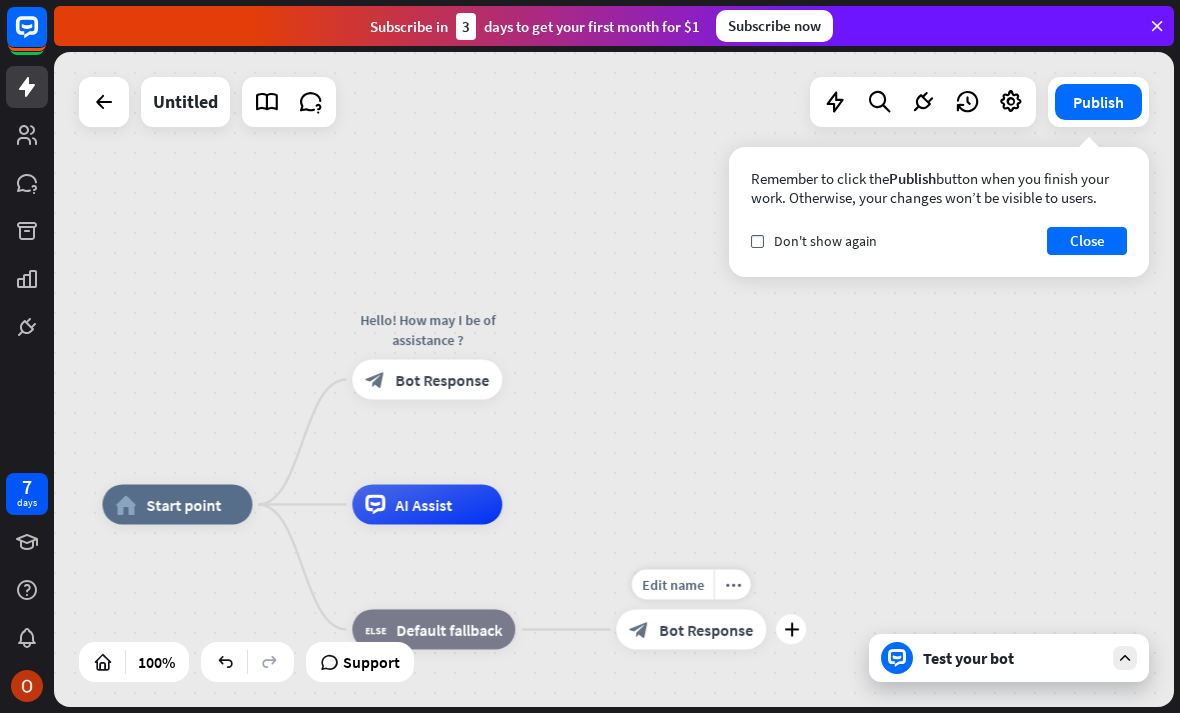 click on "Bot Response" at bounding box center [706, 629] 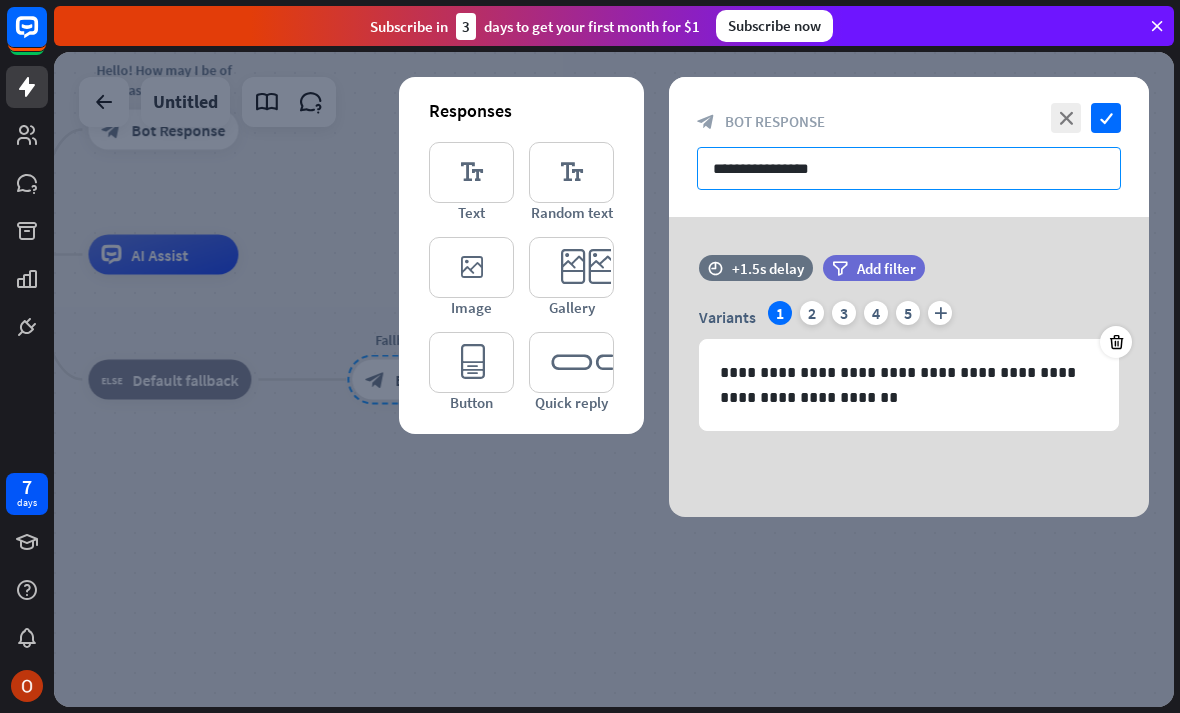click on "**********" at bounding box center (909, 168) 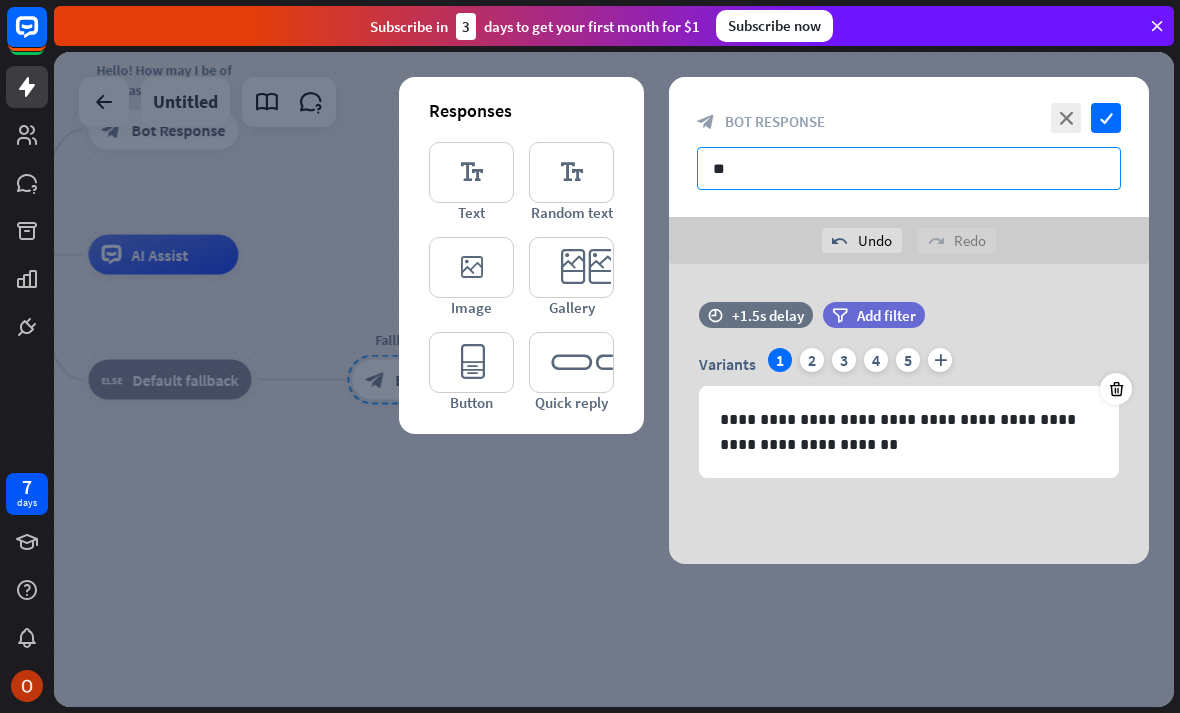 type on "*" 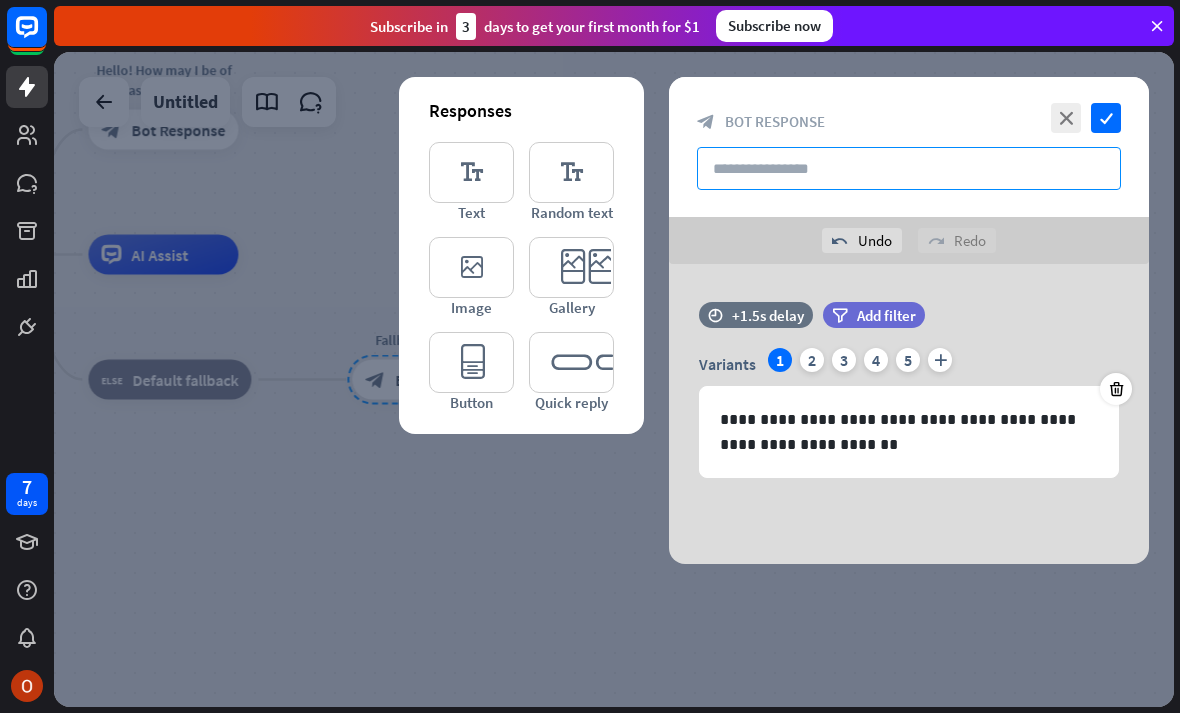 type 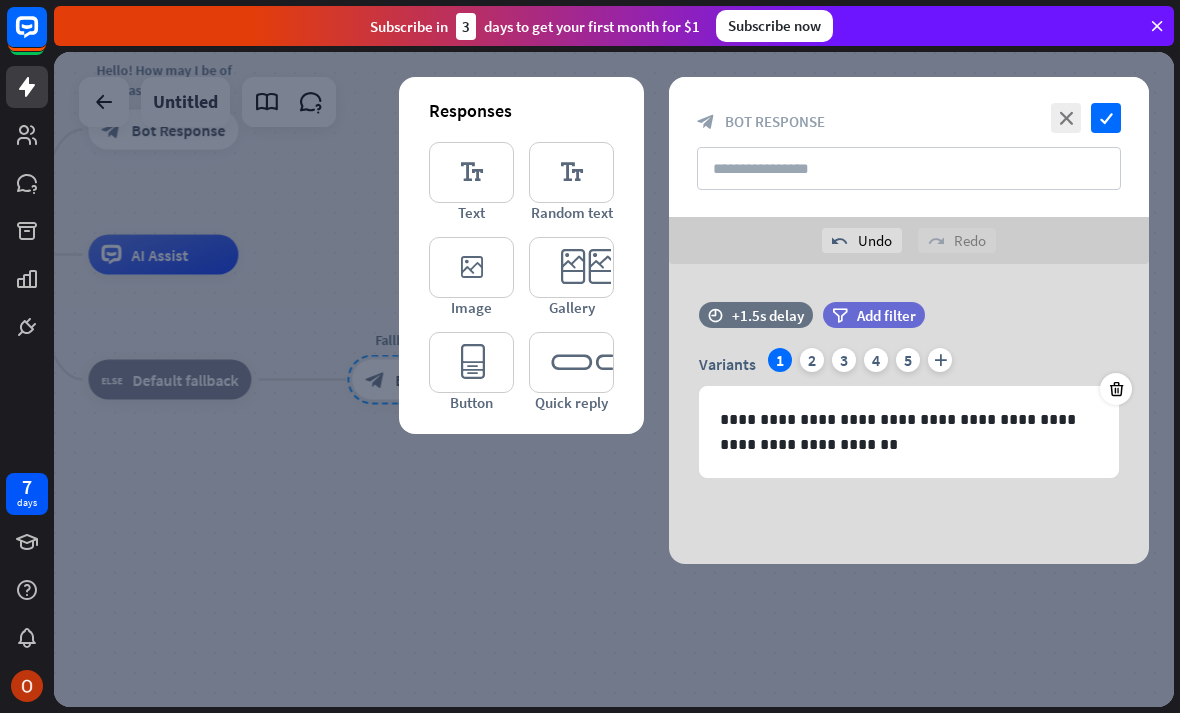 click at bounding box center (614, 379) 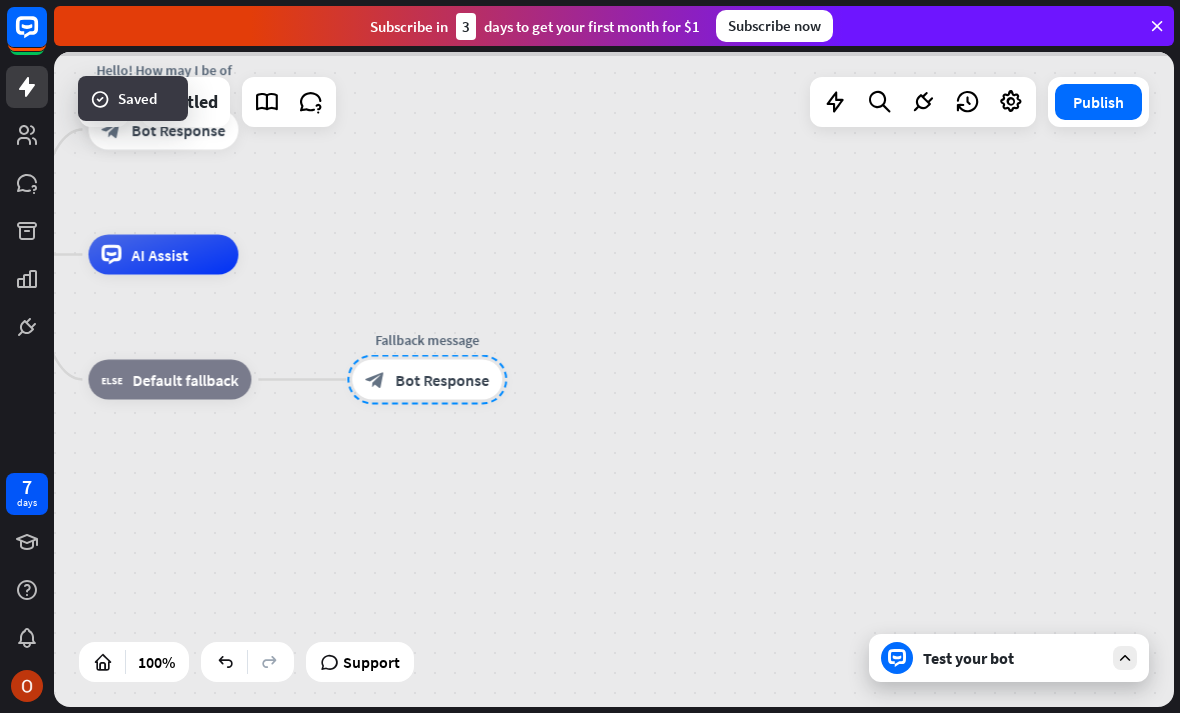 click at bounding box center [614, 379] 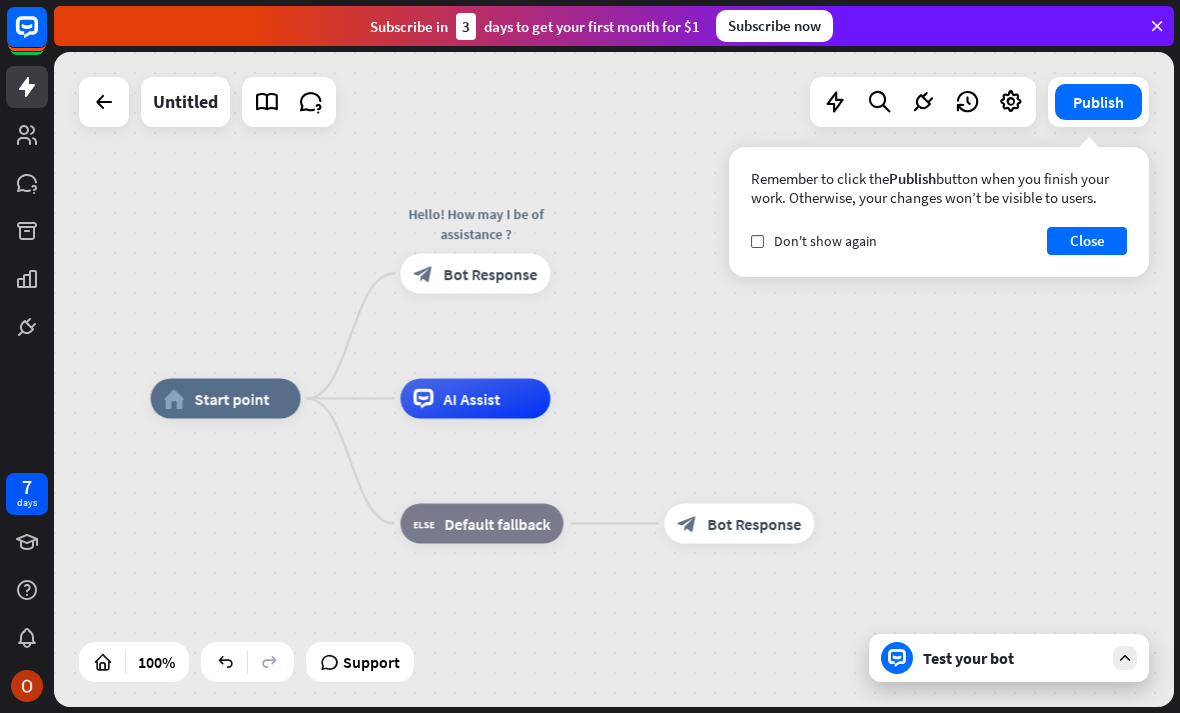 drag, startPoint x: 427, startPoint y: 219, endPoint x: 601, endPoint y: 379, distance: 236.38104 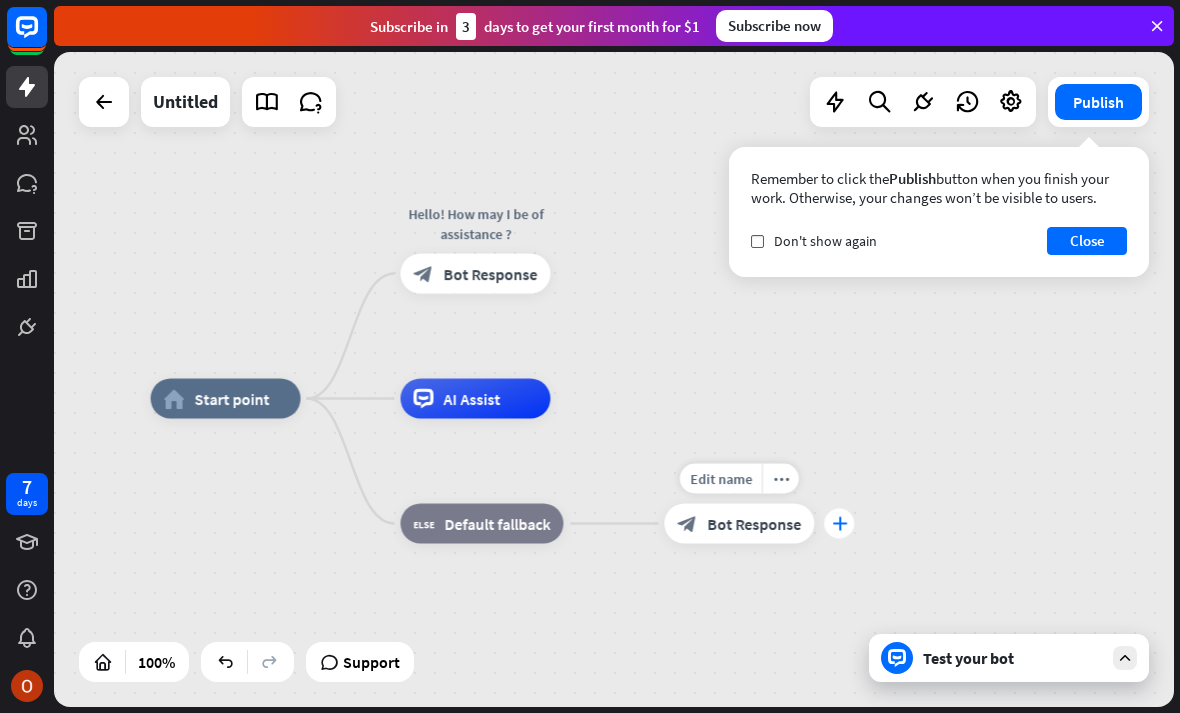 click on "plus" at bounding box center [839, 524] 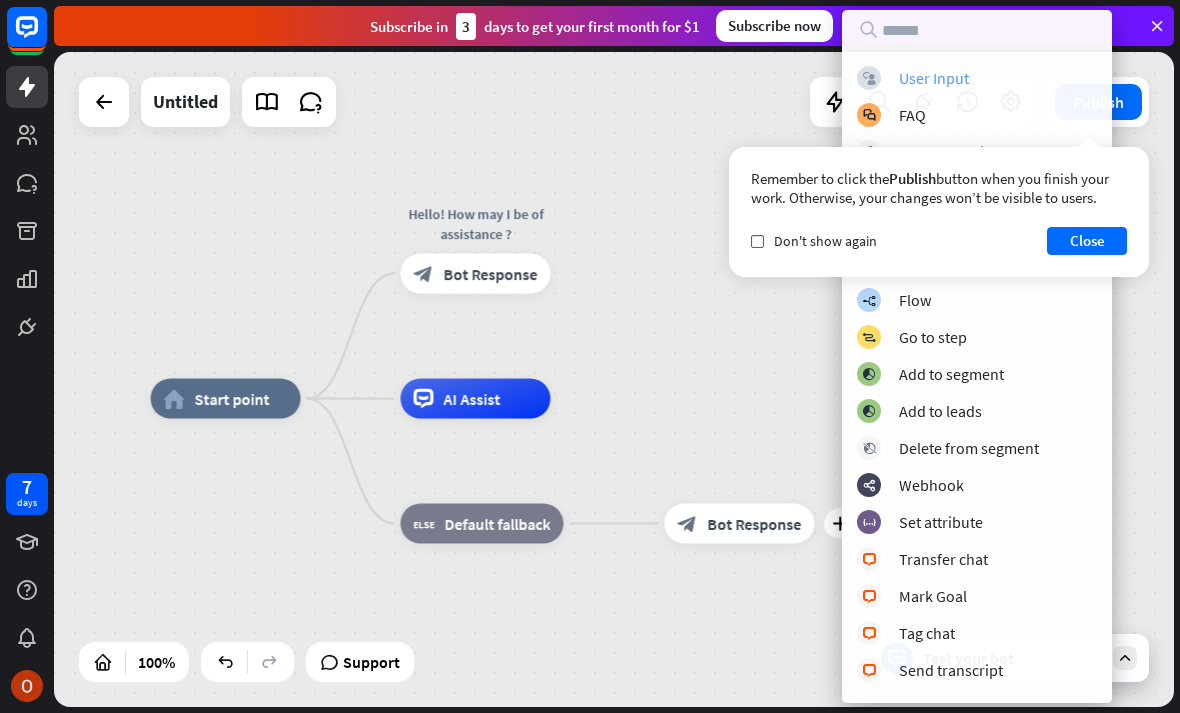 click on "User Input" at bounding box center [934, 78] 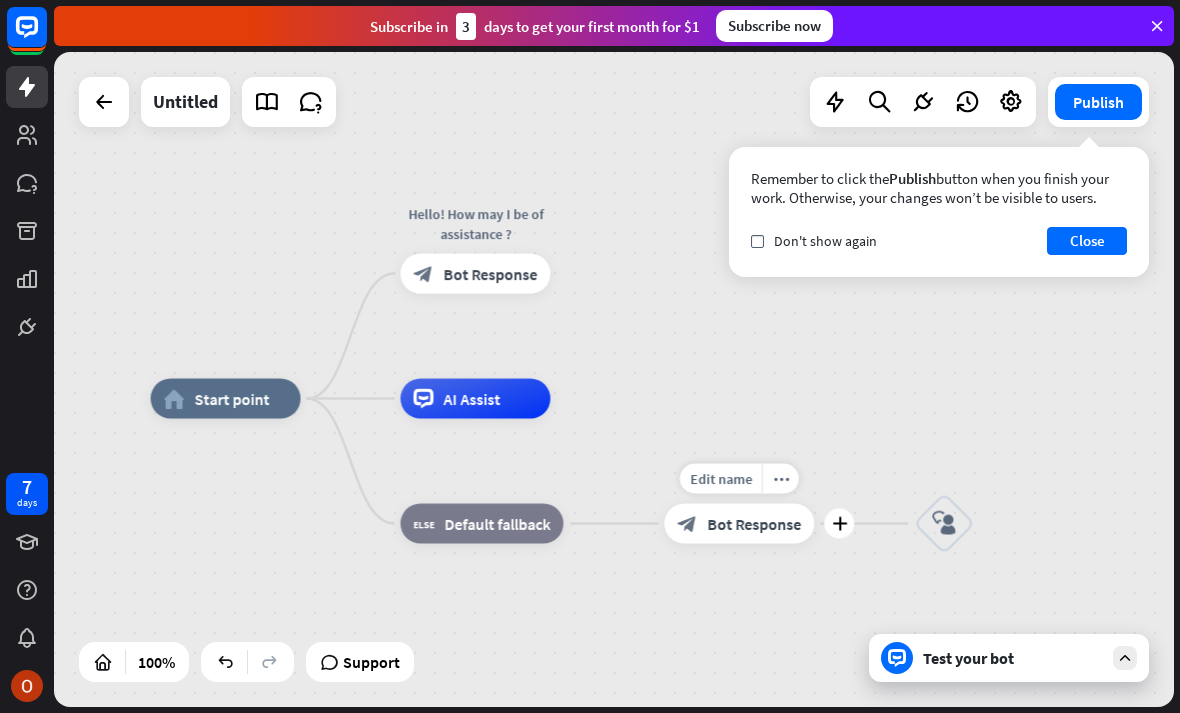 click on "Bot Response" at bounding box center [754, 524] 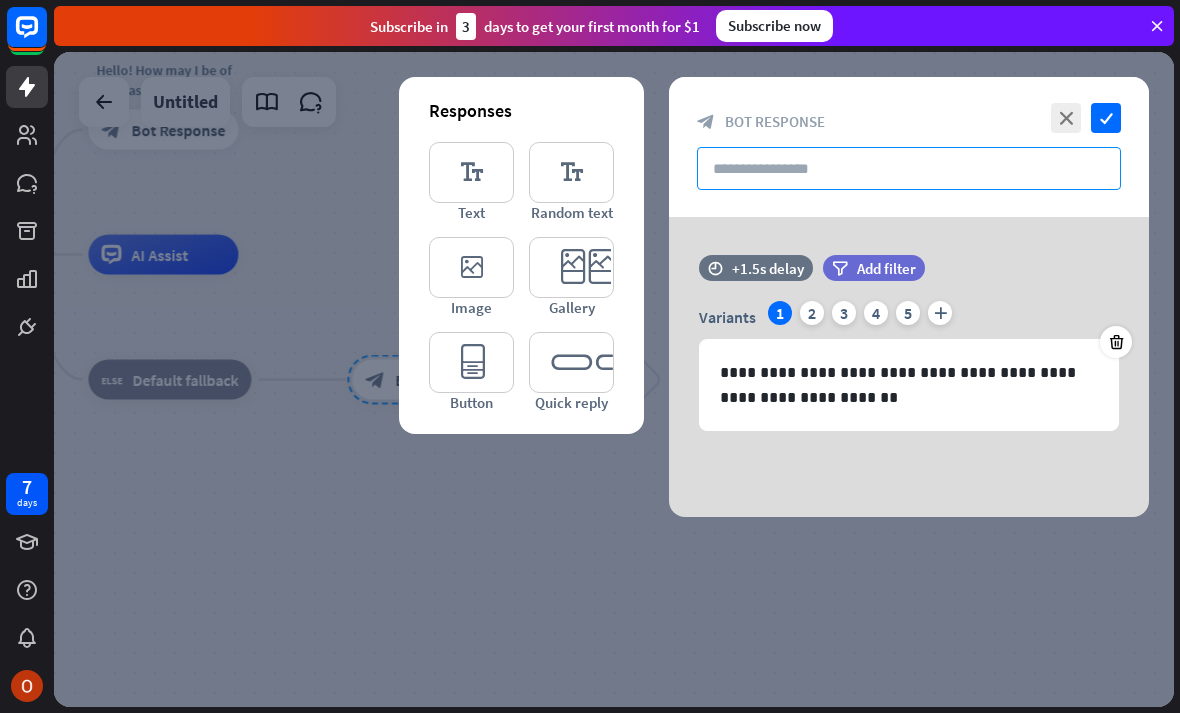 click at bounding box center (909, 168) 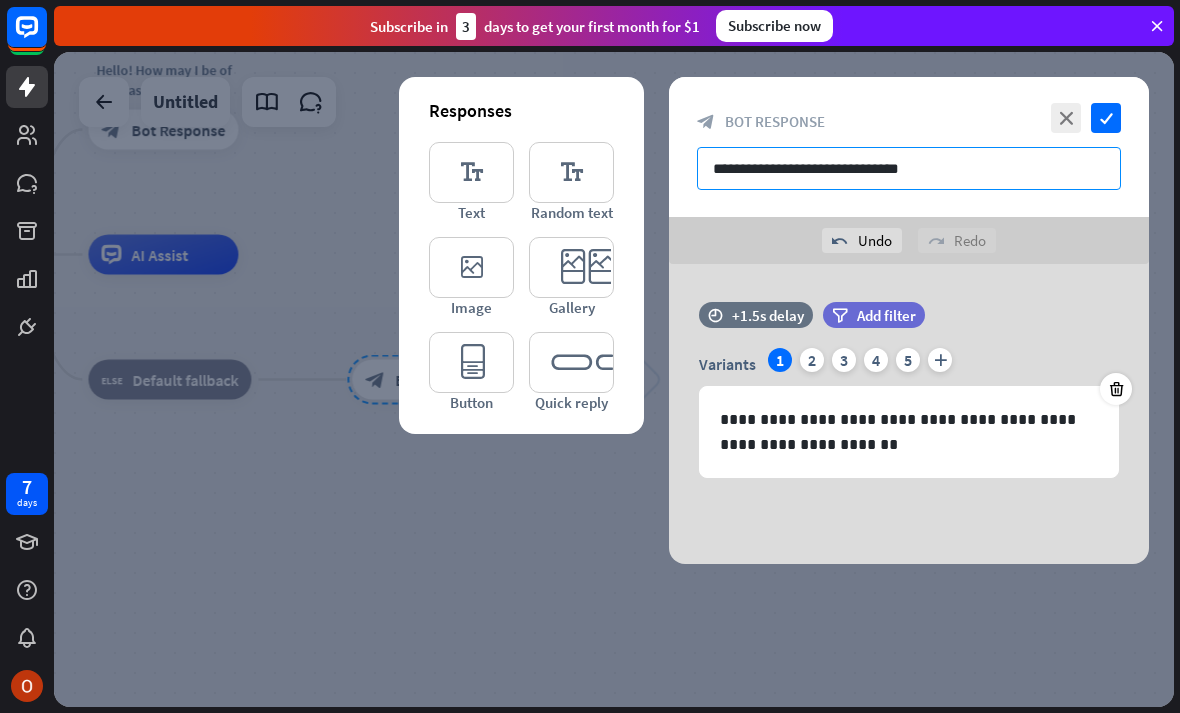 type on "**********" 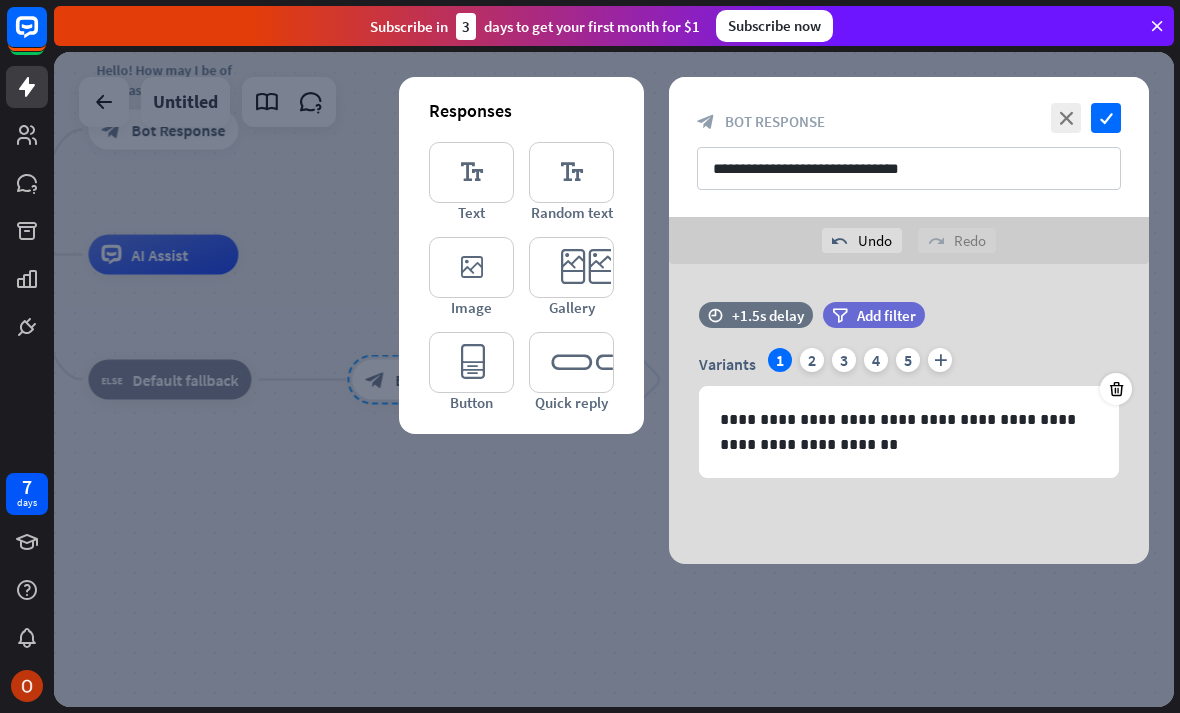 click on "**********" at bounding box center [909, 147] 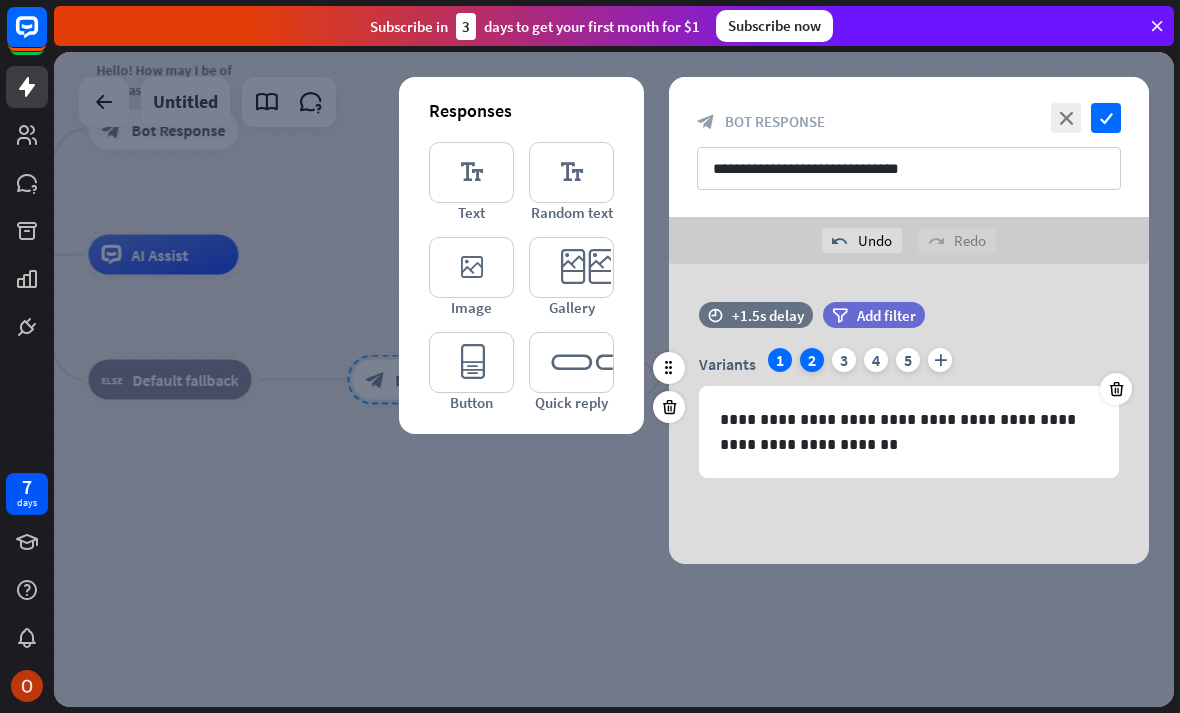 click on "2" at bounding box center [812, 360] 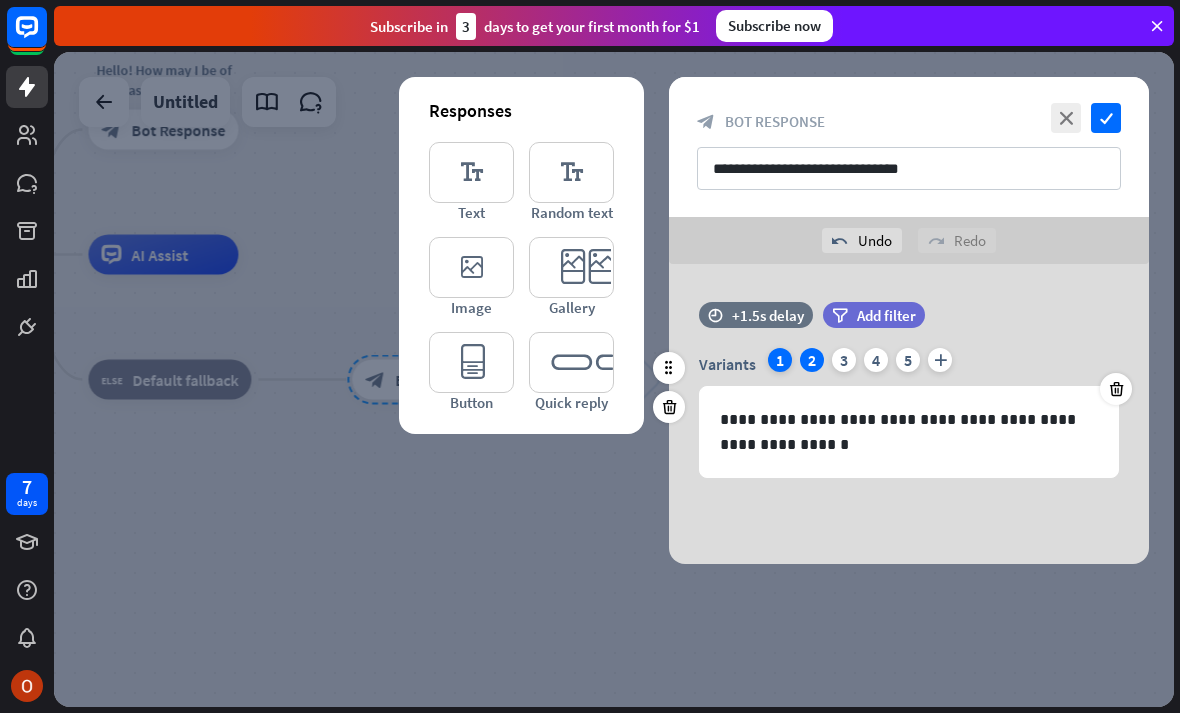 click on "1" at bounding box center (780, 360) 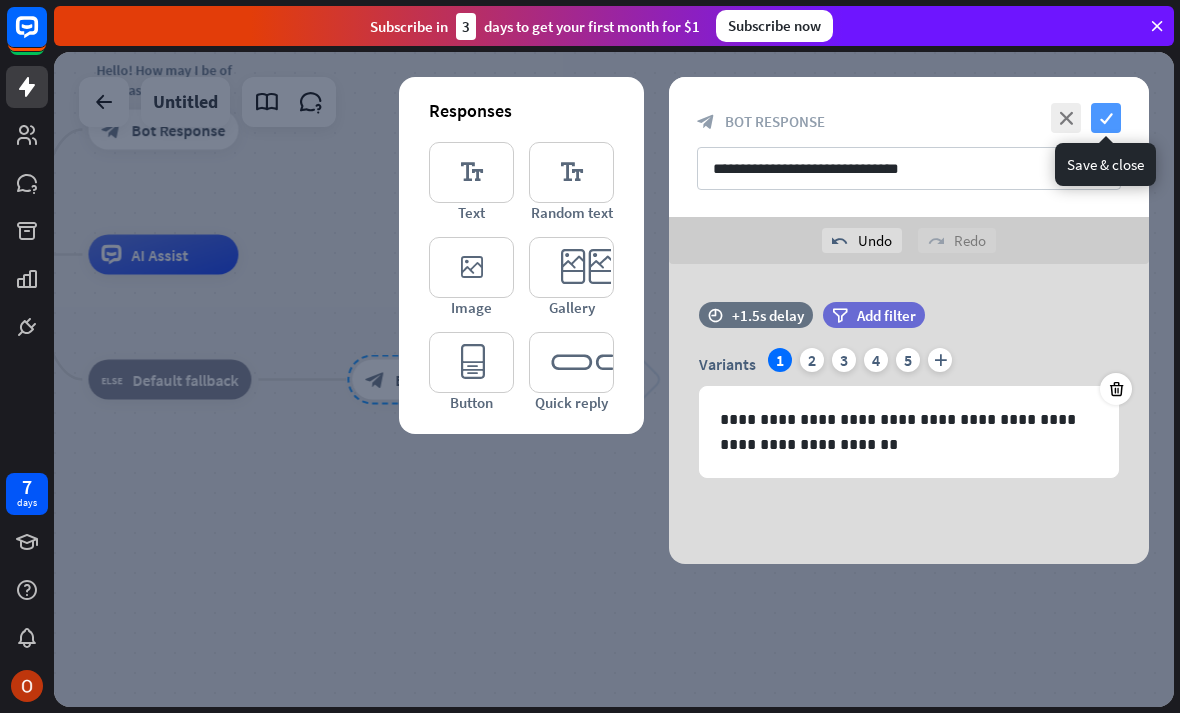 click on "check" at bounding box center [1106, 118] 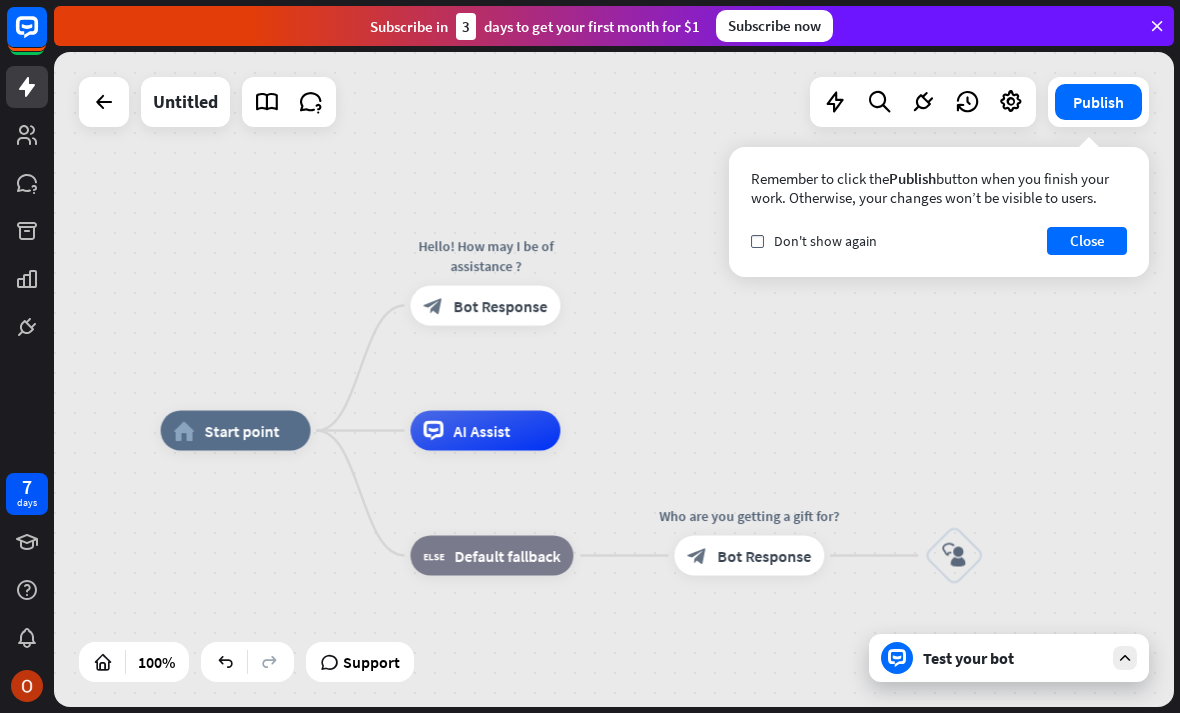 drag, startPoint x: 423, startPoint y: 230, endPoint x: 738, endPoint y: 402, distance: 358.89972 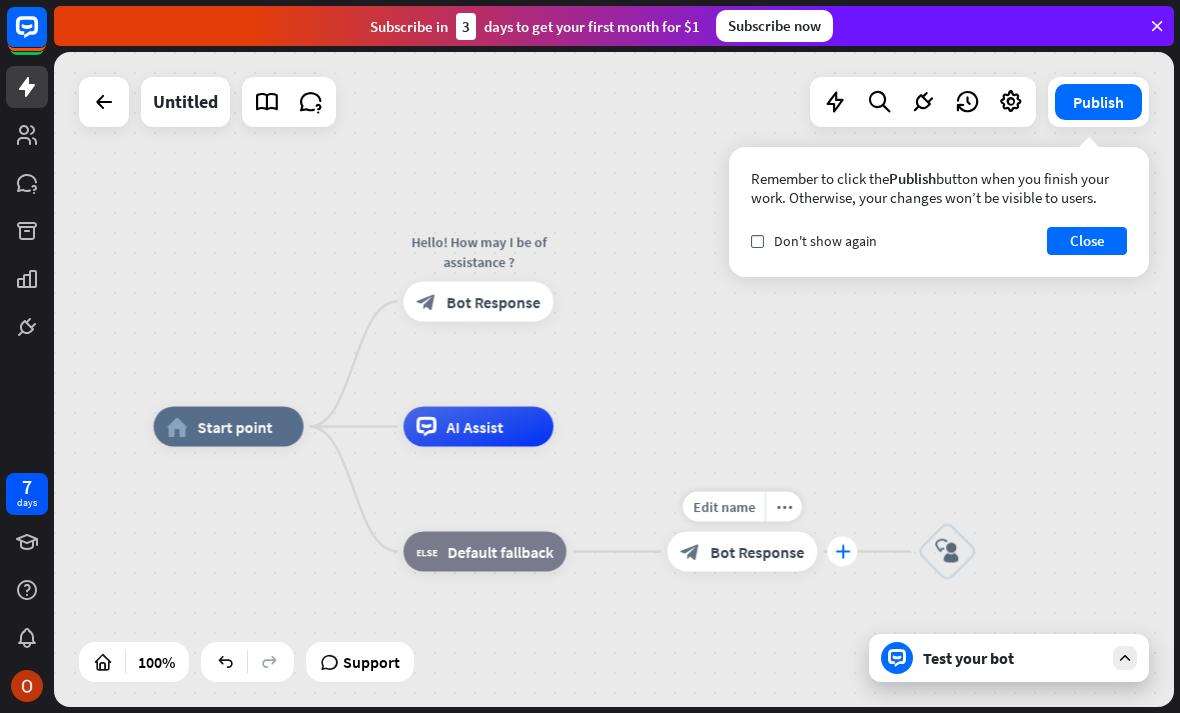 click on "plus" at bounding box center [842, 552] 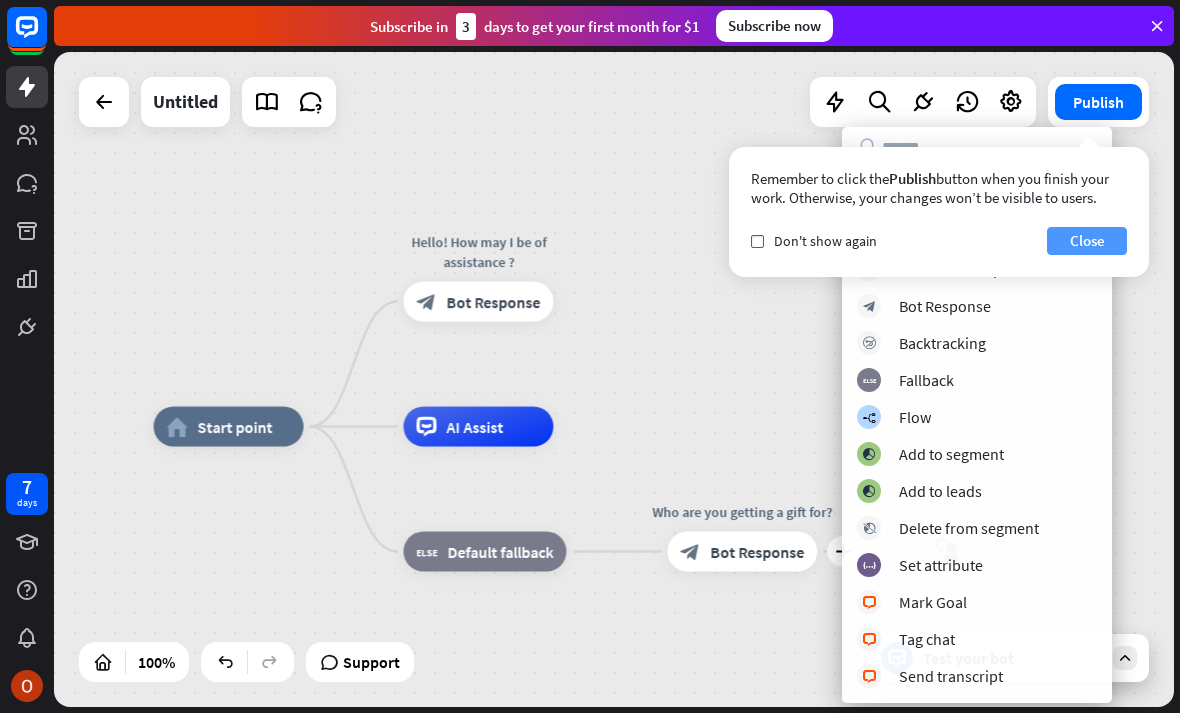 click on "Close" at bounding box center (1087, 241) 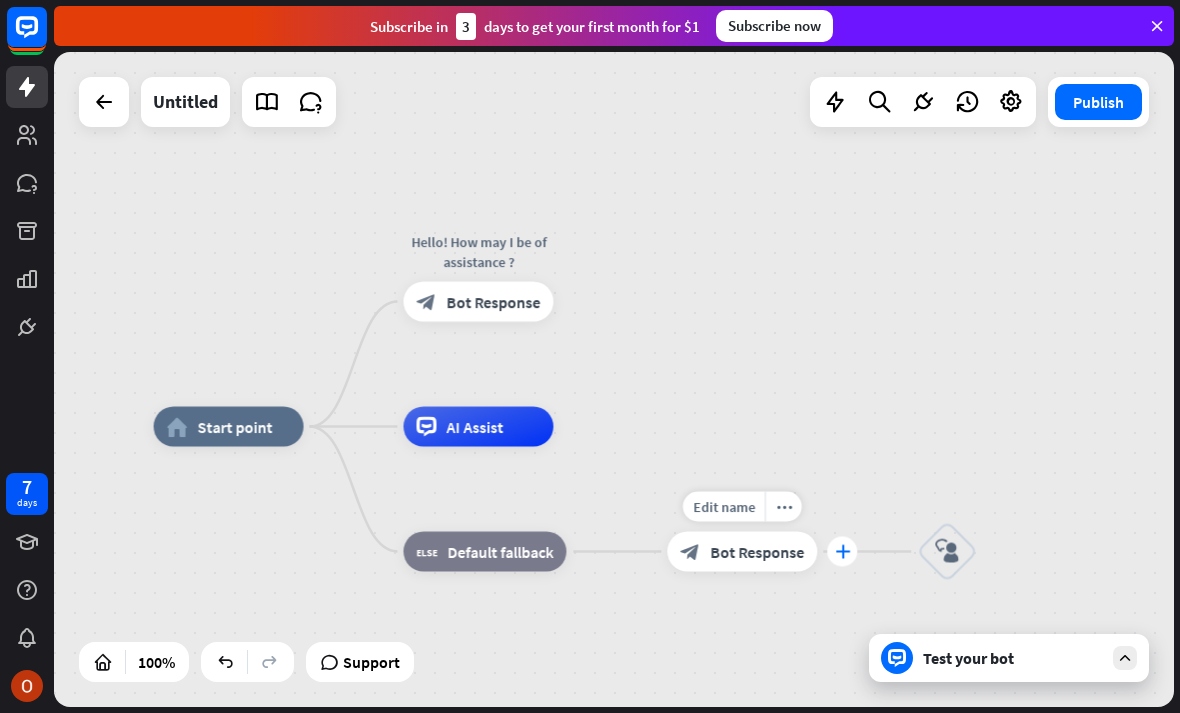 click on "plus" at bounding box center [842, 552] 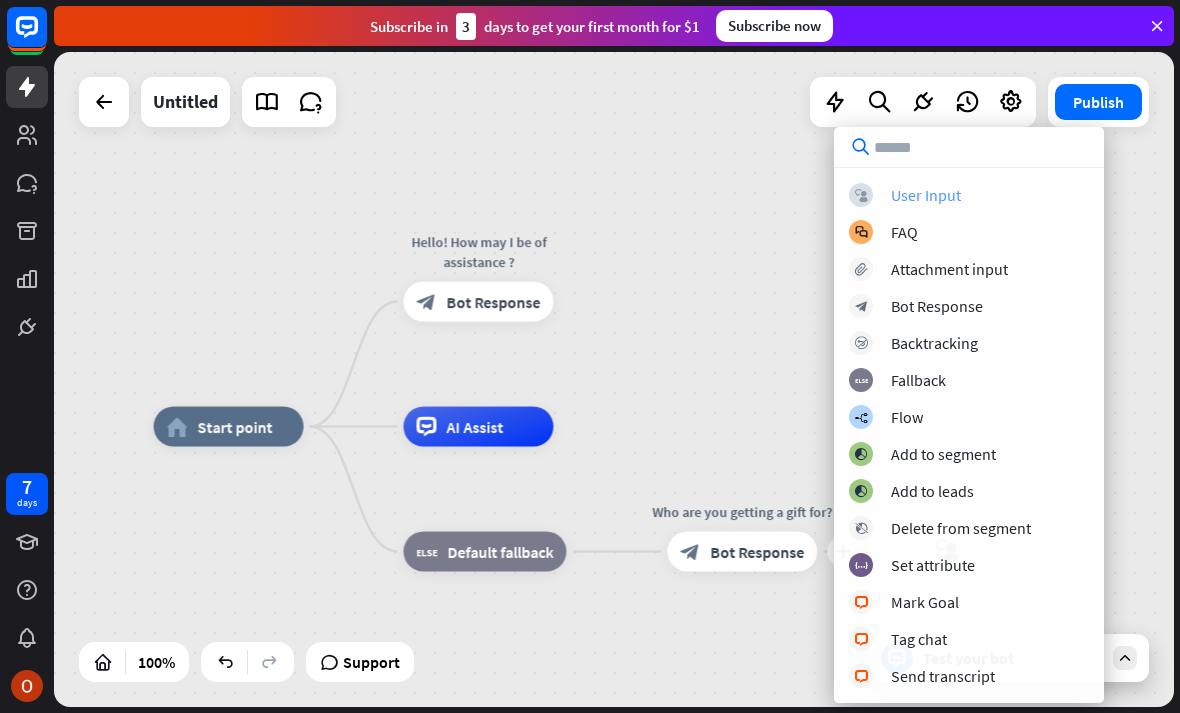 click on "User Input" at bounding box center [926, 195] 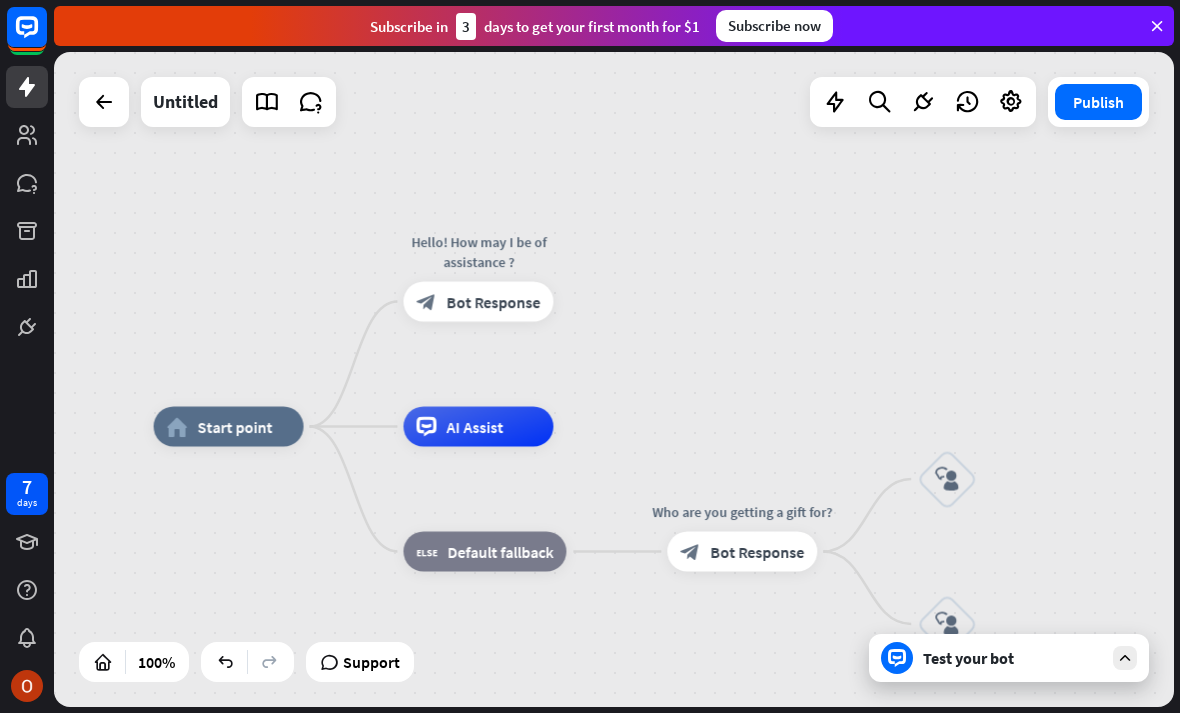 click on "home_2   Start point                 Hello! How may I be of assistance ?   block_bot_response   Bot Response                     AI Assist                   block_fallback   Default fallback                 Who are you getting a gift for?   block_bot_response   Bot Response                   block_user_input                   block_user_input" at bounding box center [714, 754] 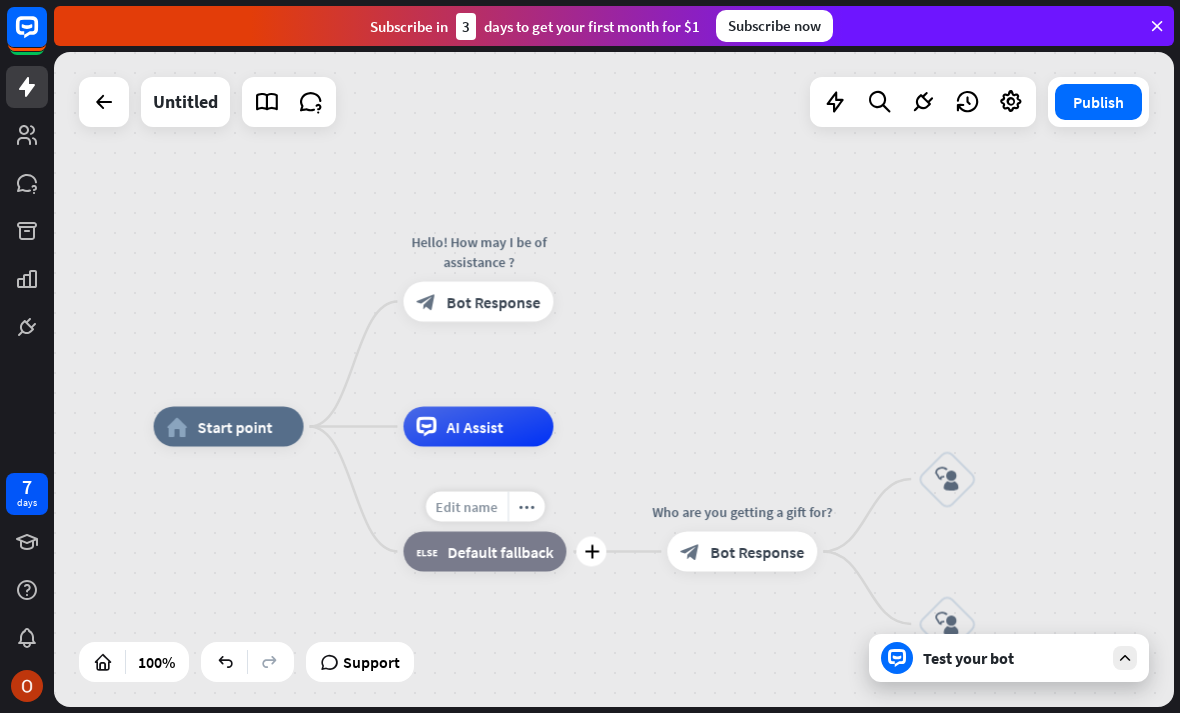 click on "Edit name" at bounding box center (466, 507) 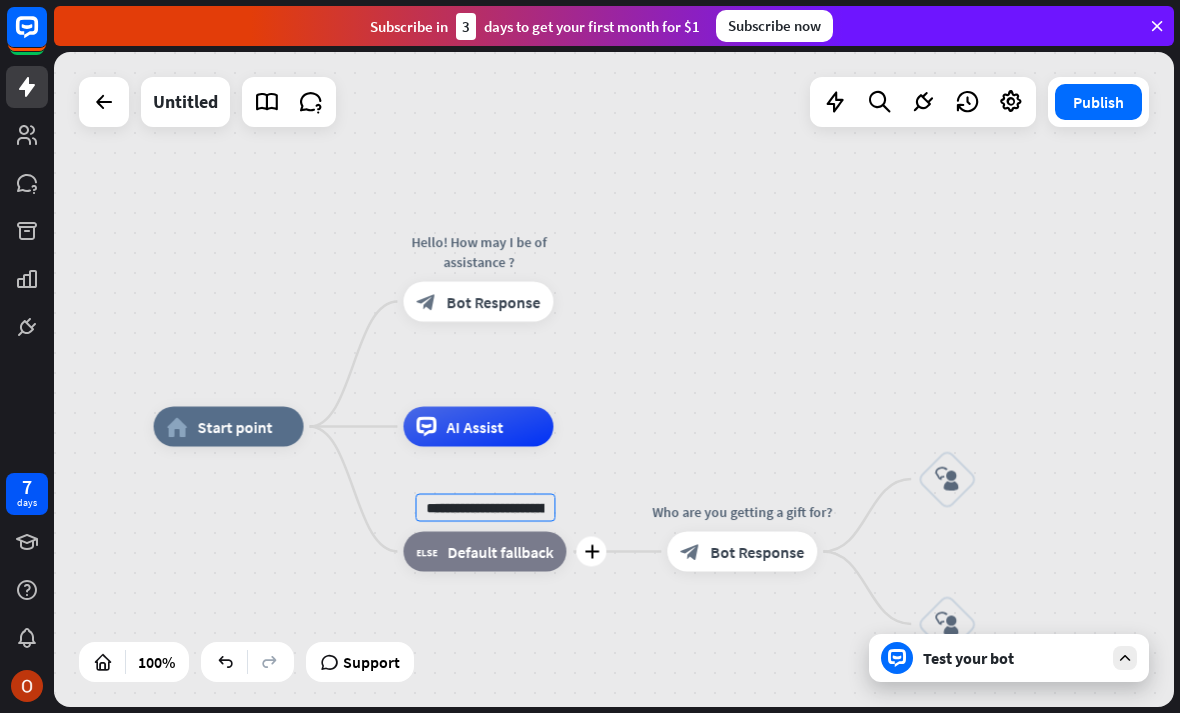 type on "**********" 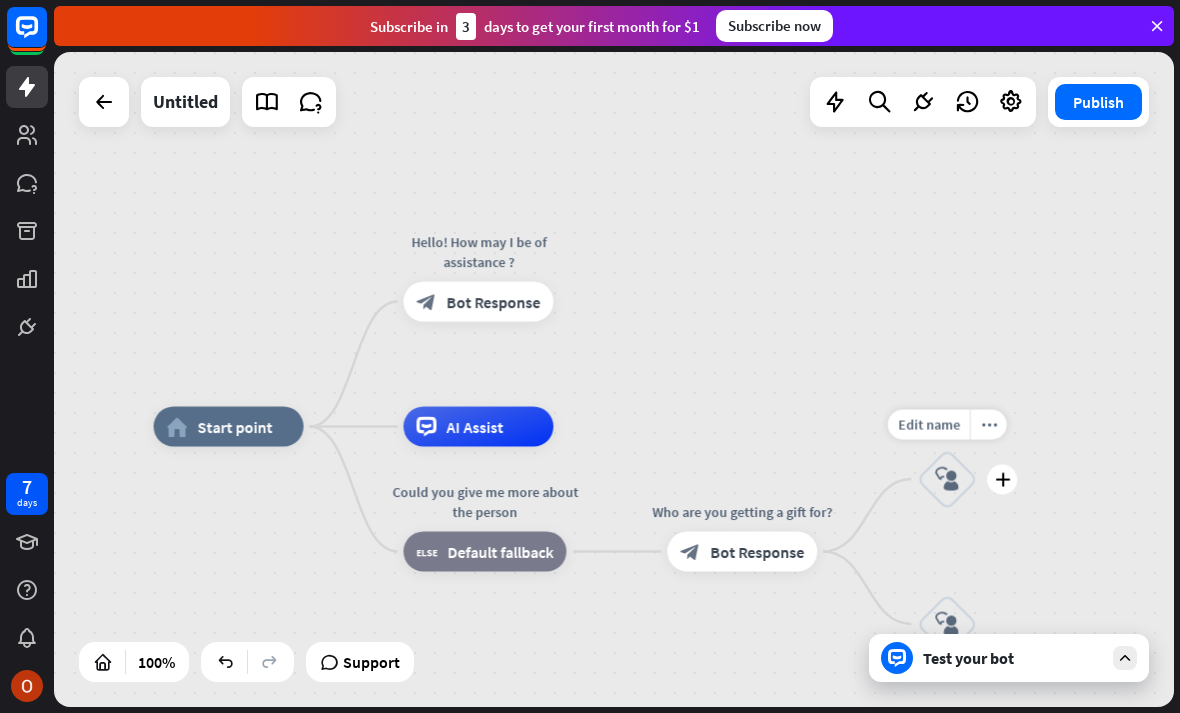 click on "block_user_input" at bounding box center (947, 479) 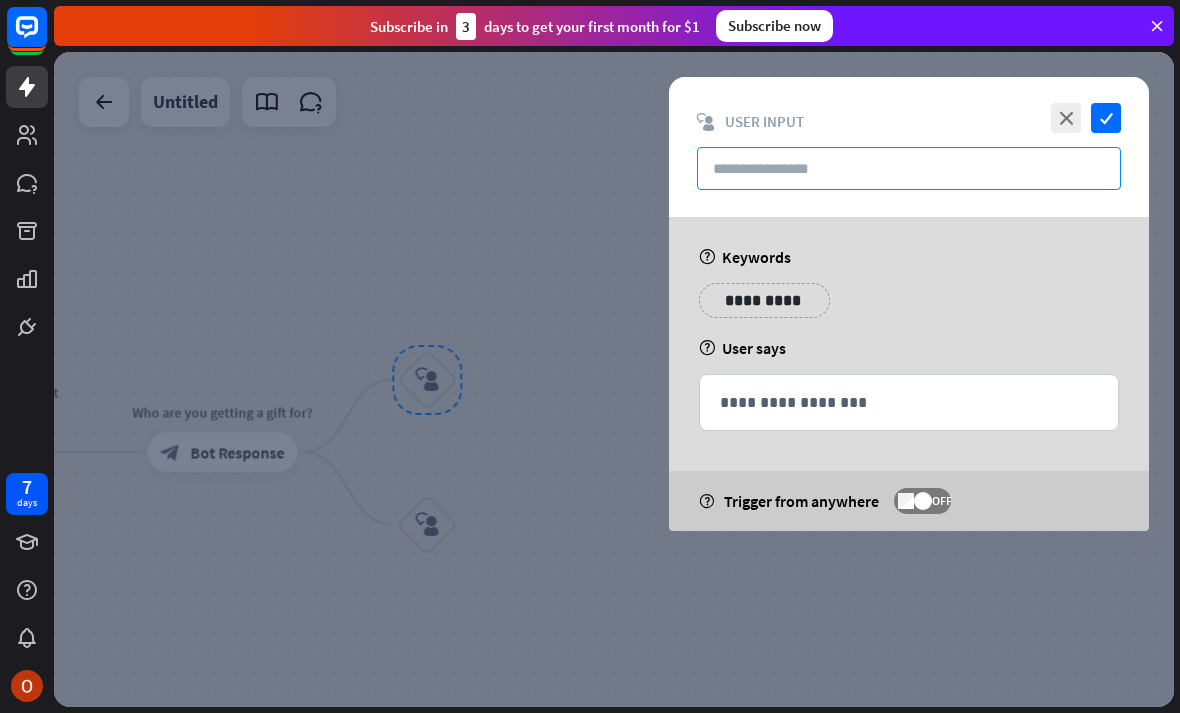 click at bounding box center [909, 168] 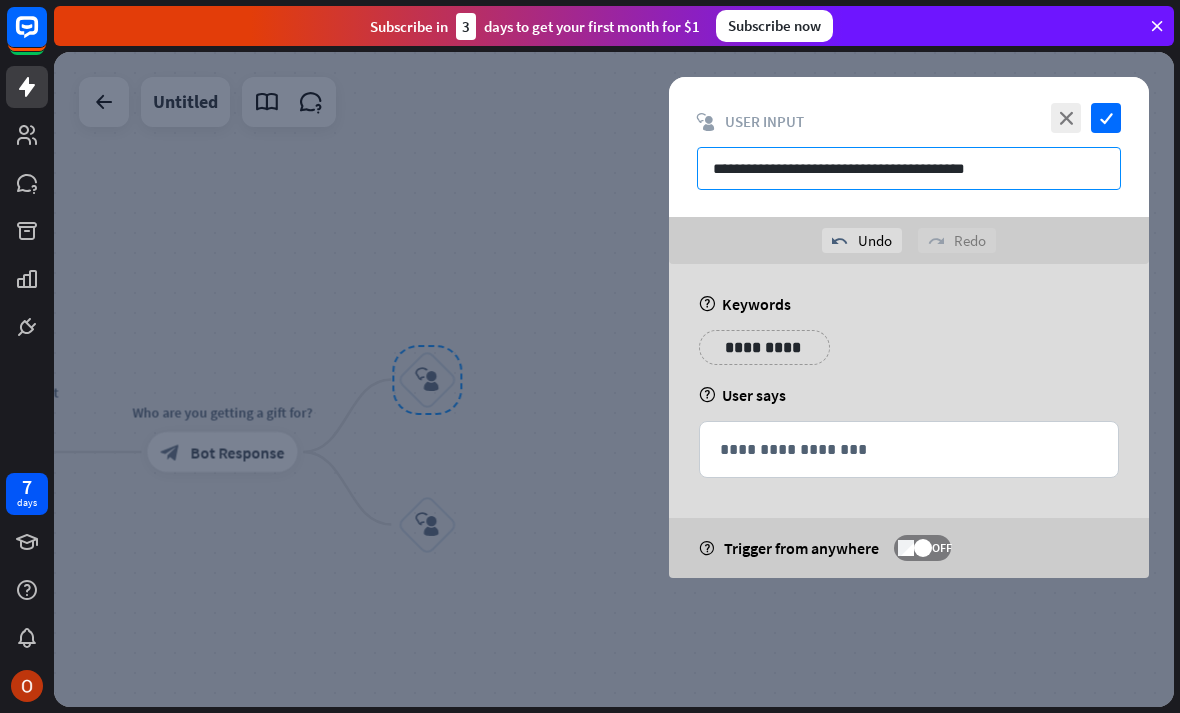 drag, startPoint x: 1016, startPoint y: 177, endPoint x: 703, endPoint y: 195, distance: 313.51715 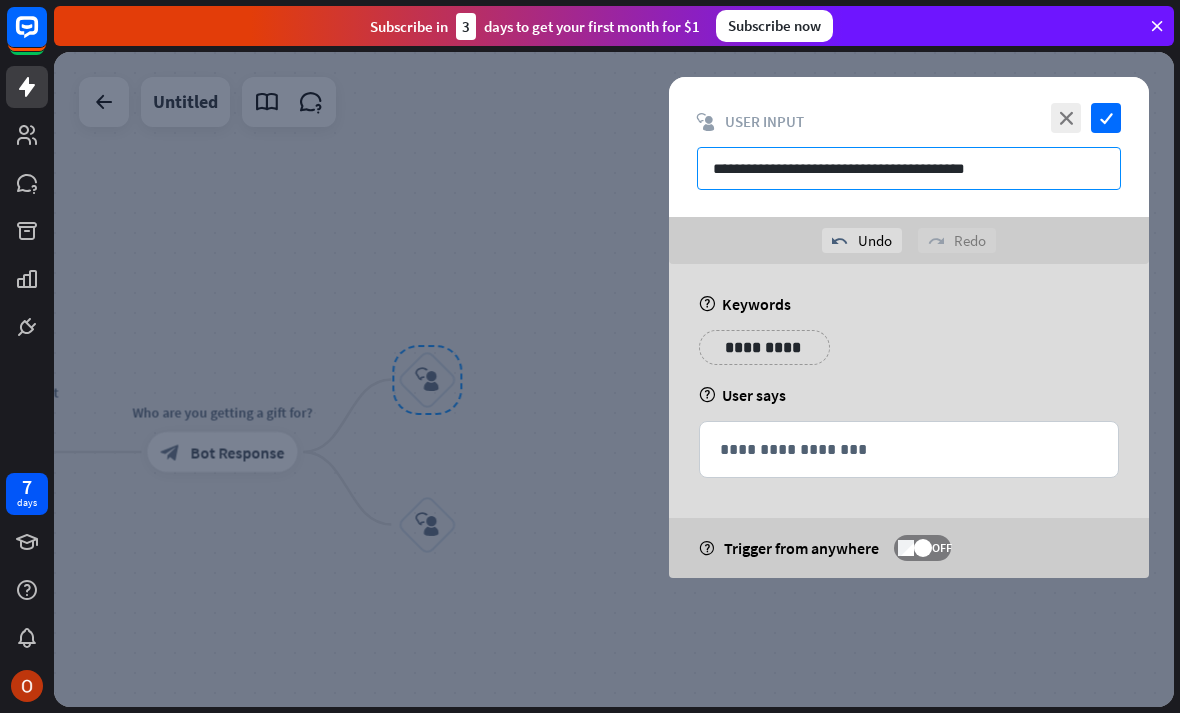 click on "**********" at bounding box center (909, 147) 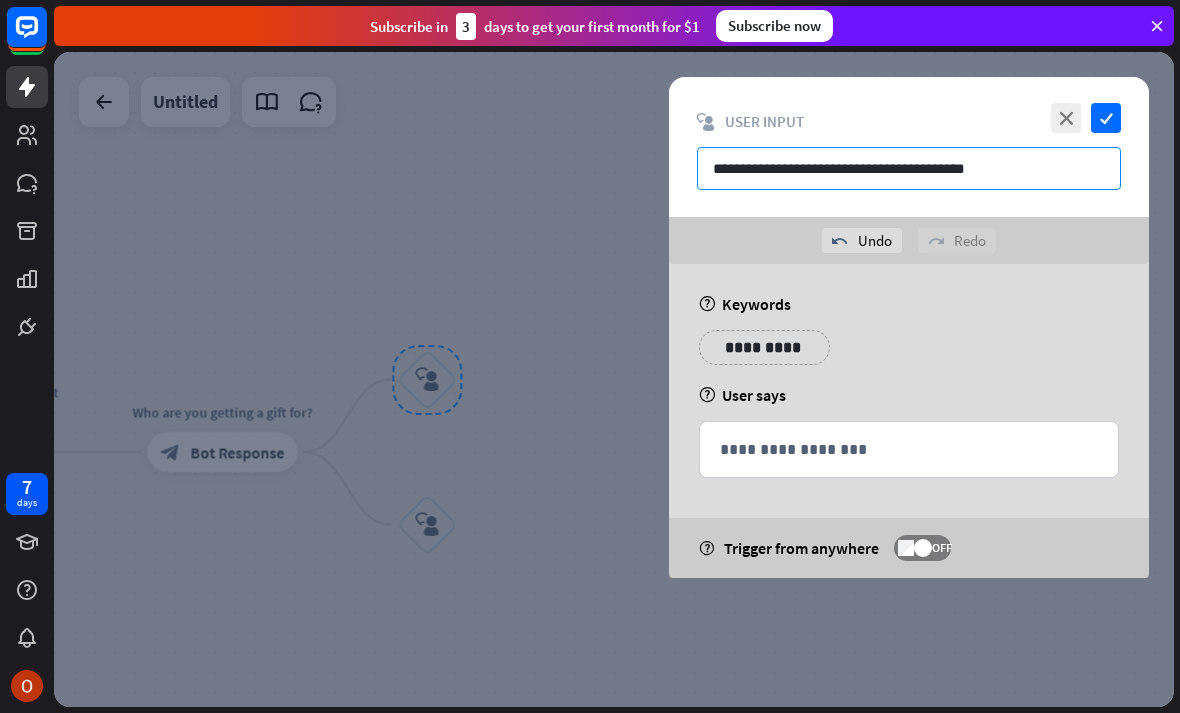 drag, startPoint x: 1001, startPoint y: 165, endPoint x: 702, endPoint y: 174, distance: 299.1354 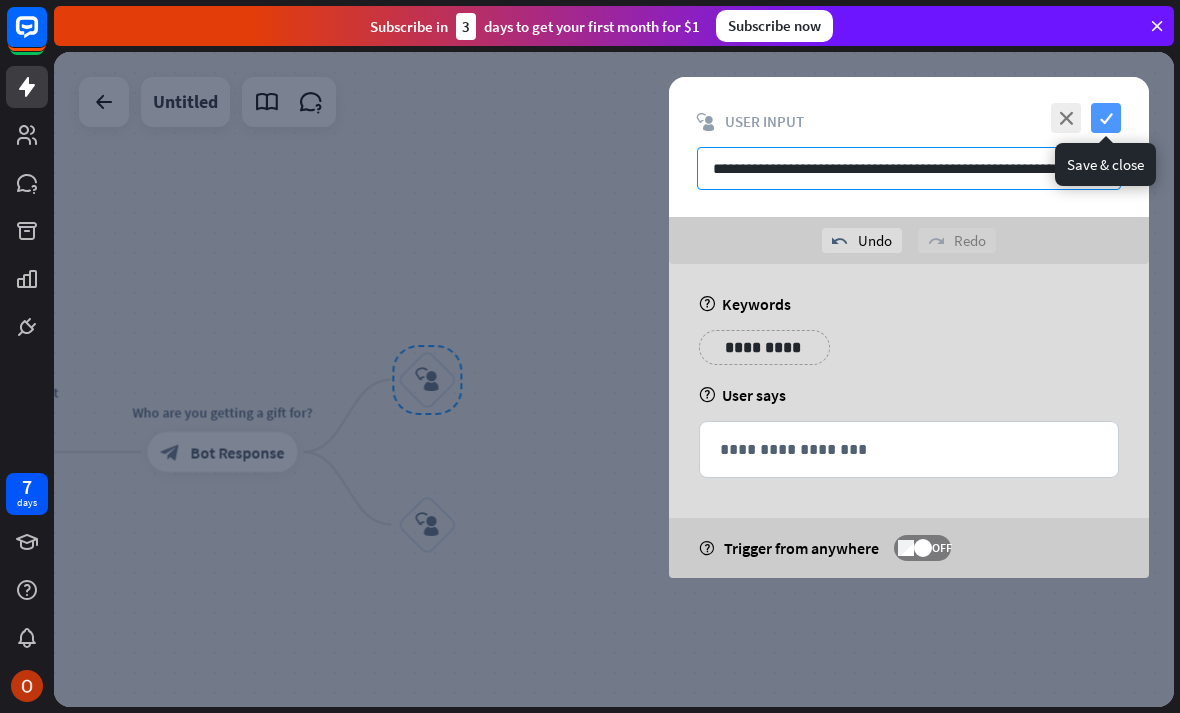 type on "**********" 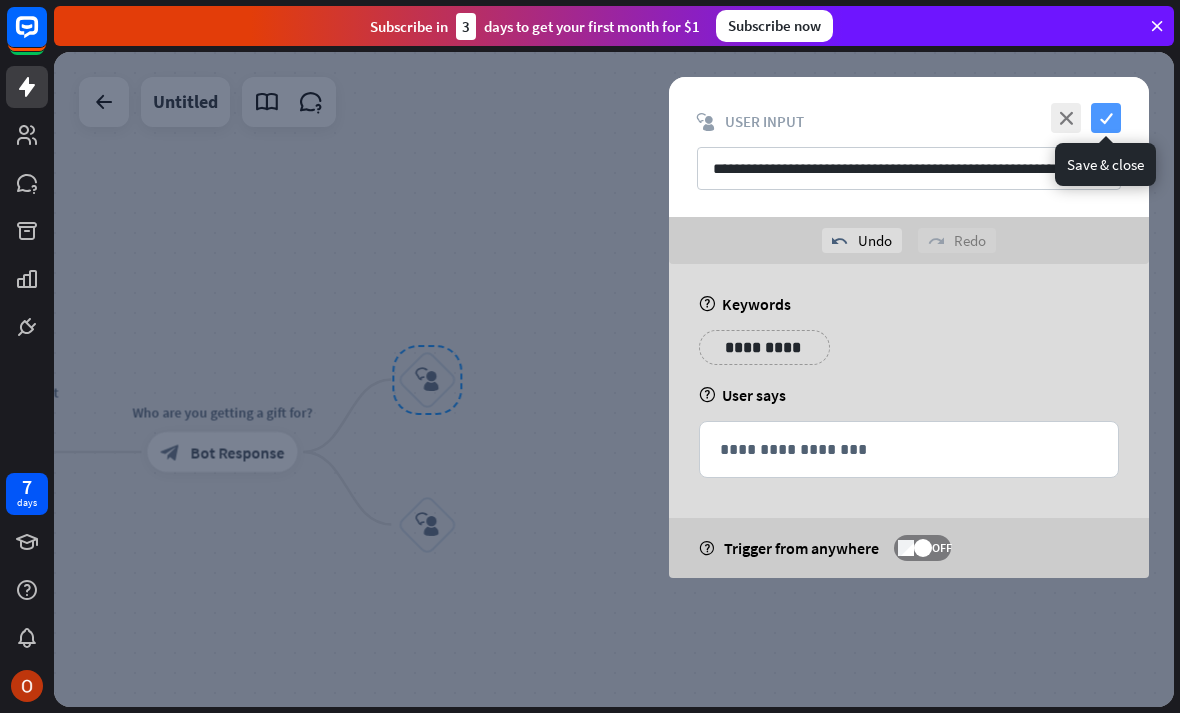 click on "check" at bounding box center (1106, 118) 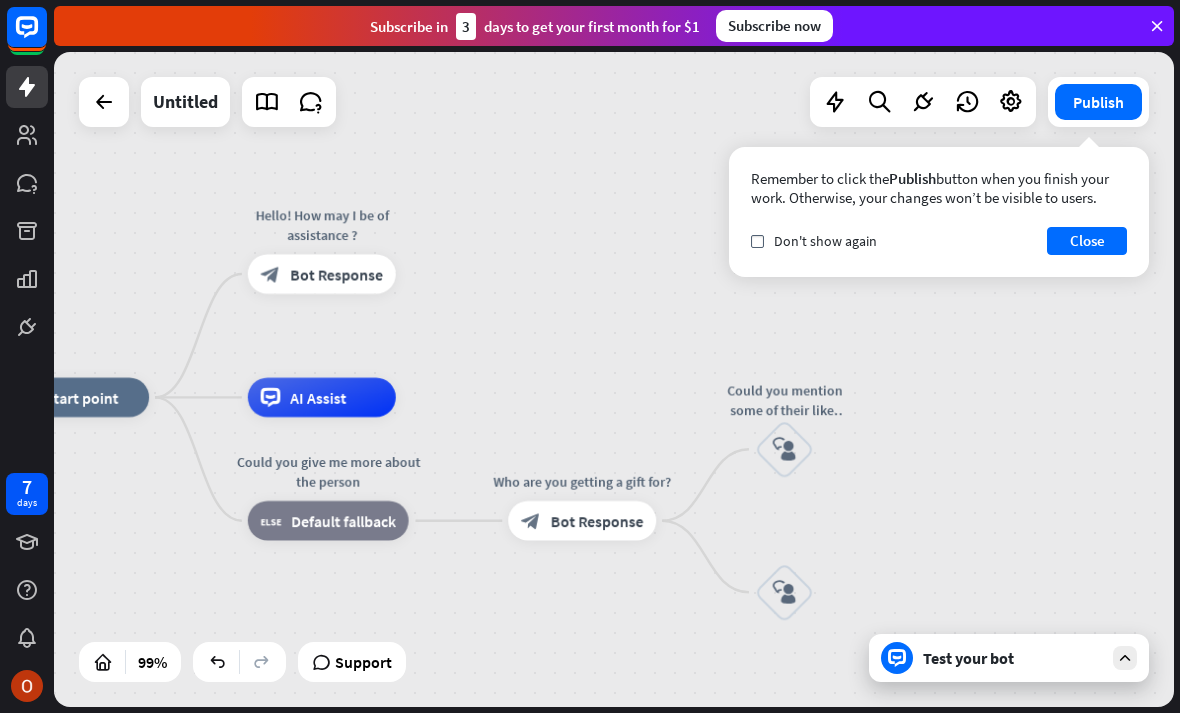 drag, startPoint x: 311, startPoint y: 361, endPoint x: 662, endPoint y: 426, distance: 356.96777 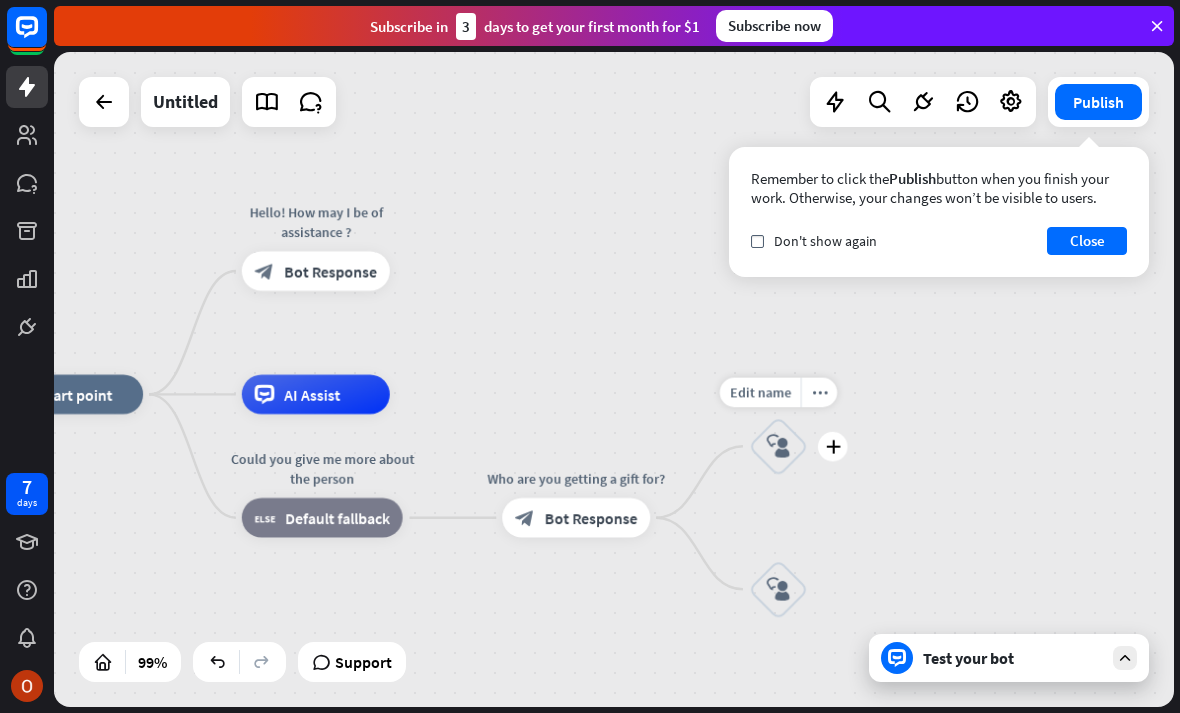 click on "home_2   Start point                 Hello! How may I be of assistance ?   block_bot_response   Bot Response                     AI Assist                 Could you give me more about the person   block_fallback   Default fallback                 Who are you getting a gift for?   block_bot_response   Bot Response       Edit name   more_horiz         plus   Could you mention  some of their likes dislikes or hobbies   block_user_input                   block_user_input" at bounding box center (547, 717) 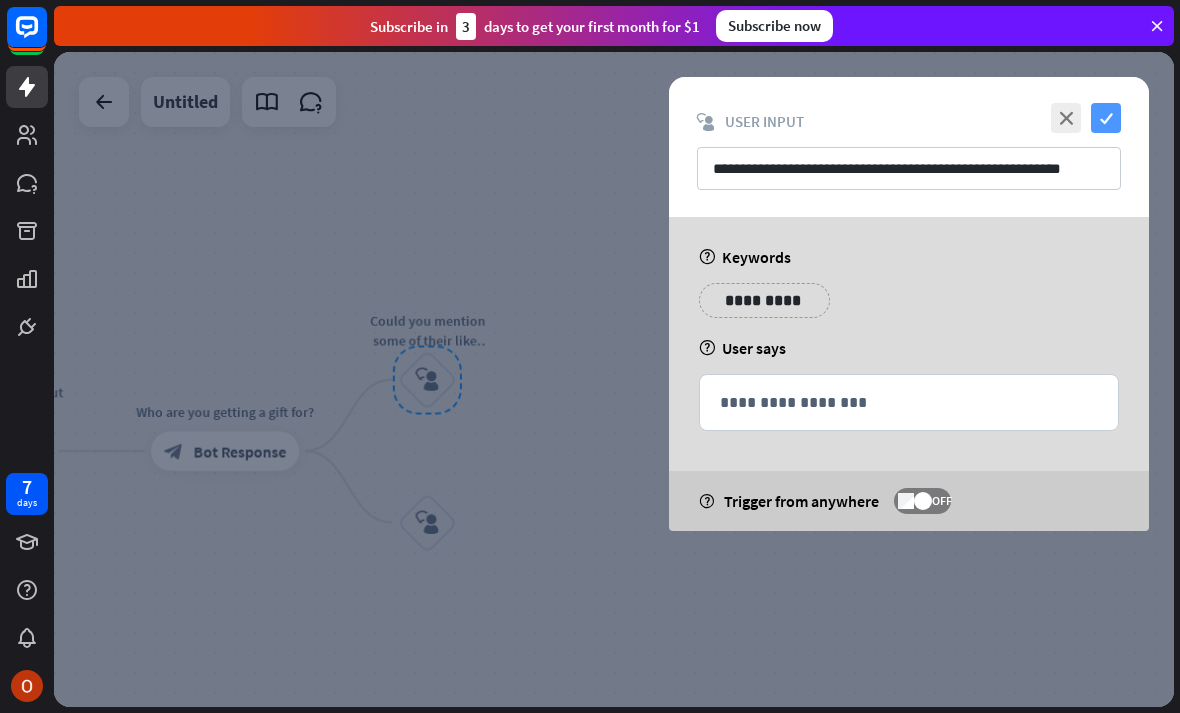 click on "check" at bounding box center (1106, 118) 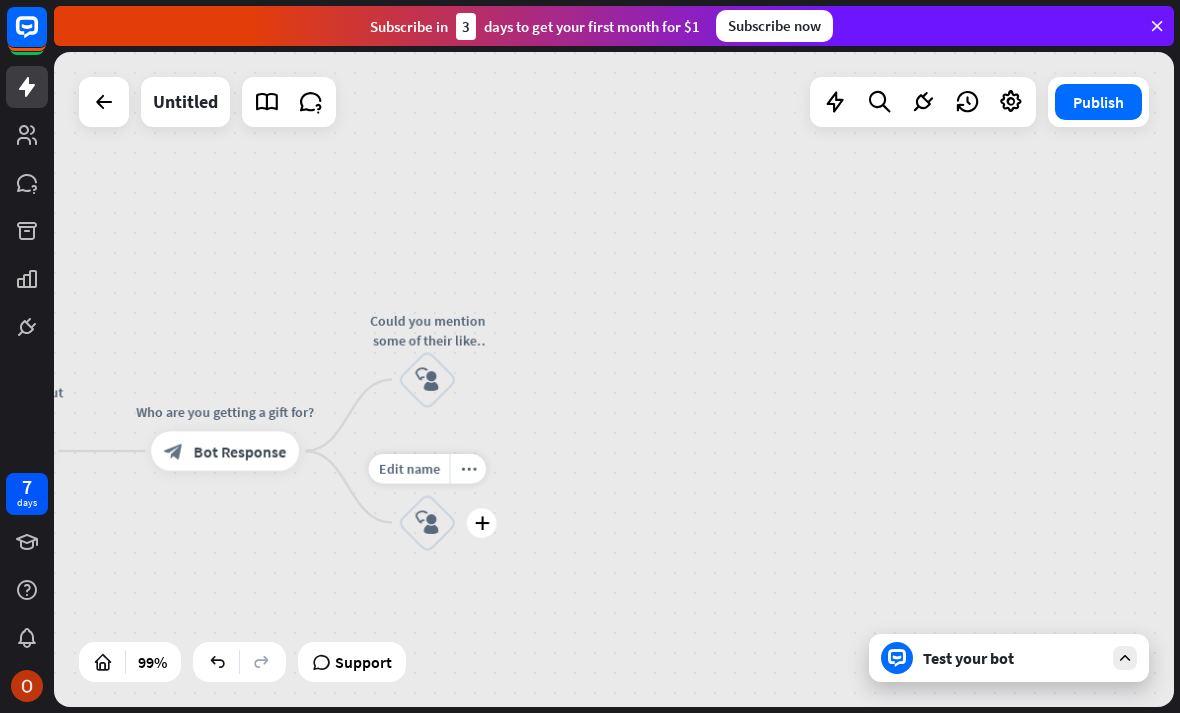 click on "block_user_input" at bounding box center [427, 522] 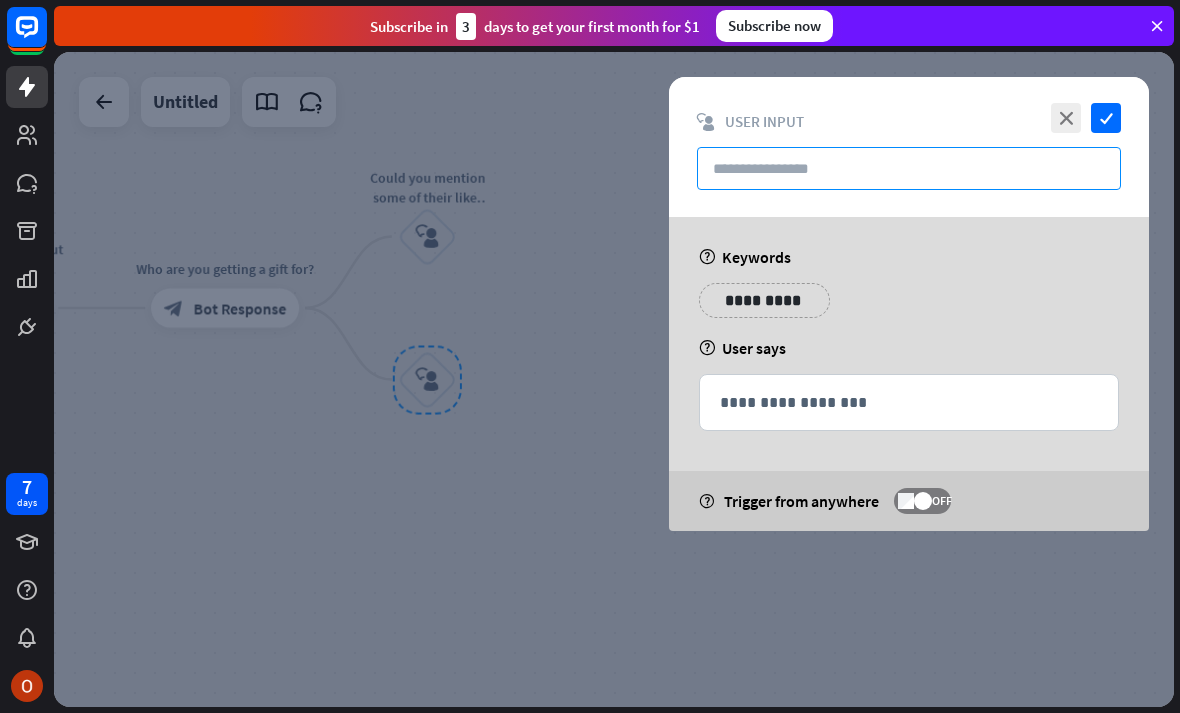 click at bounding box center [909, 168] 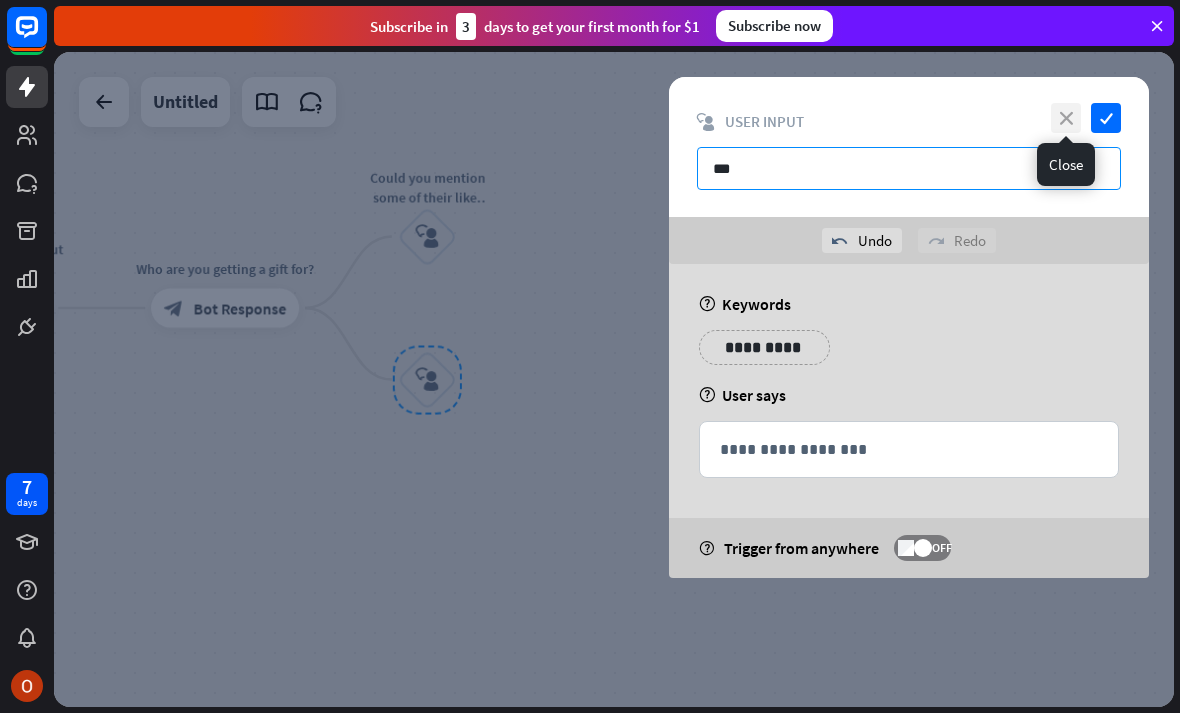 type on "**" 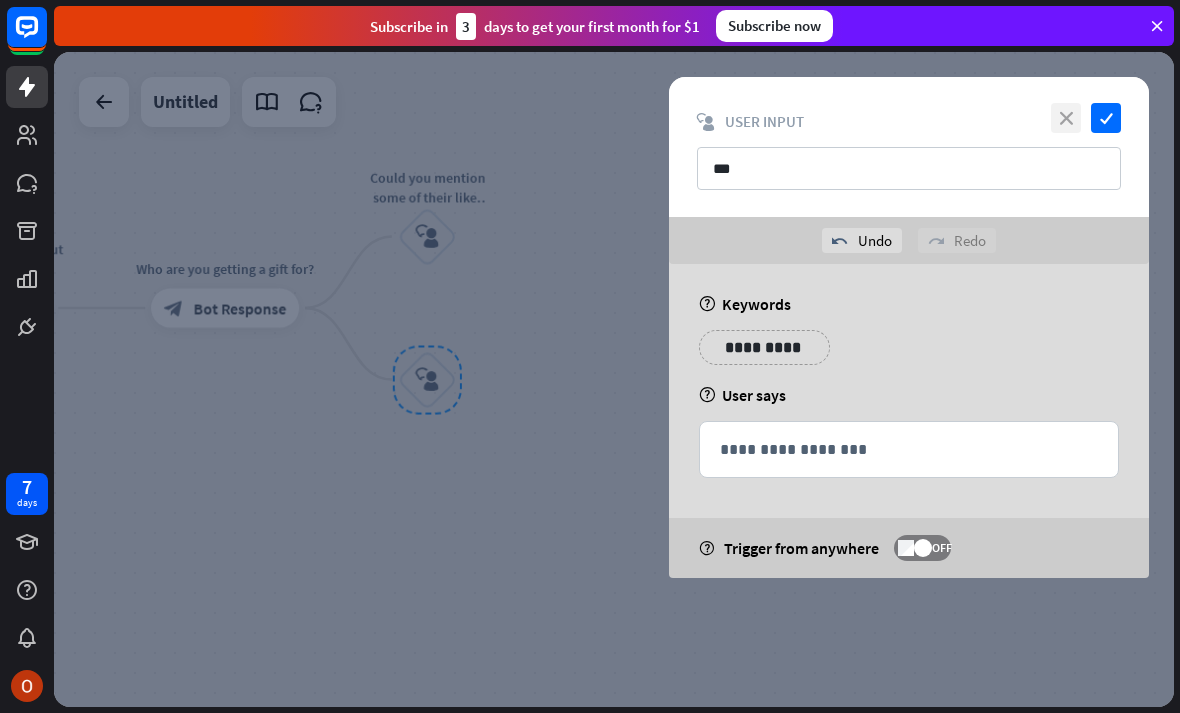 click on "close" at bounding box center (1066, 118) 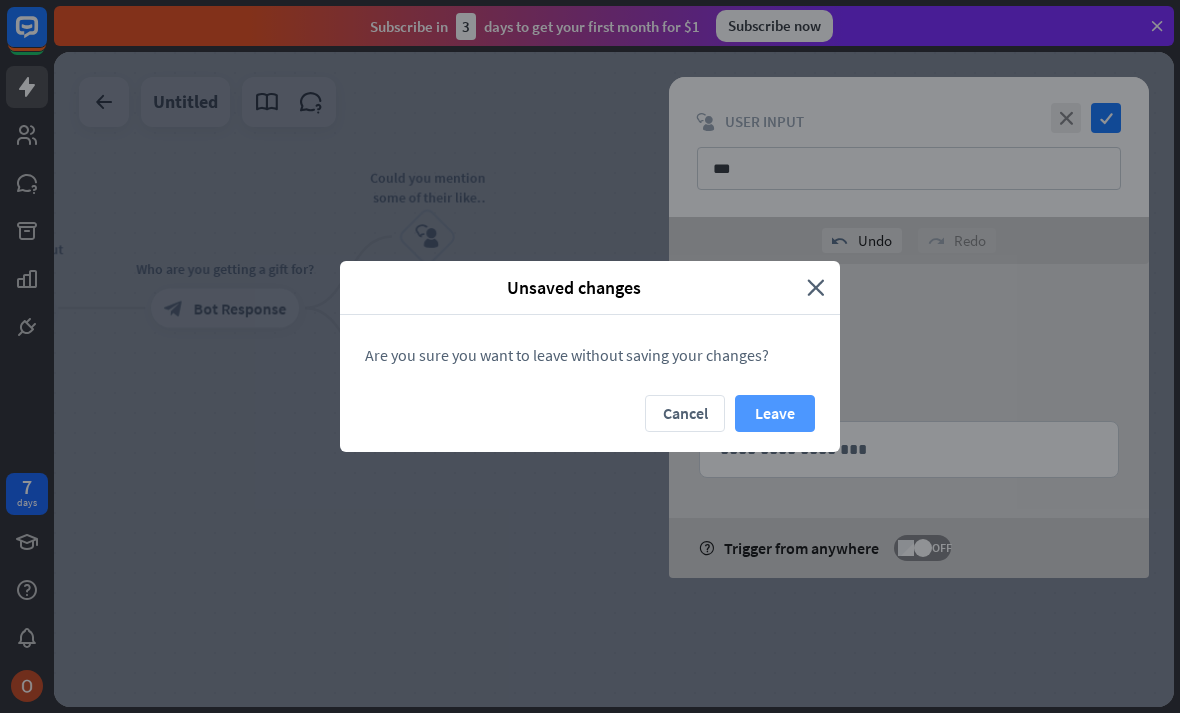 click on "Leave" at bounding box center [775, 413] 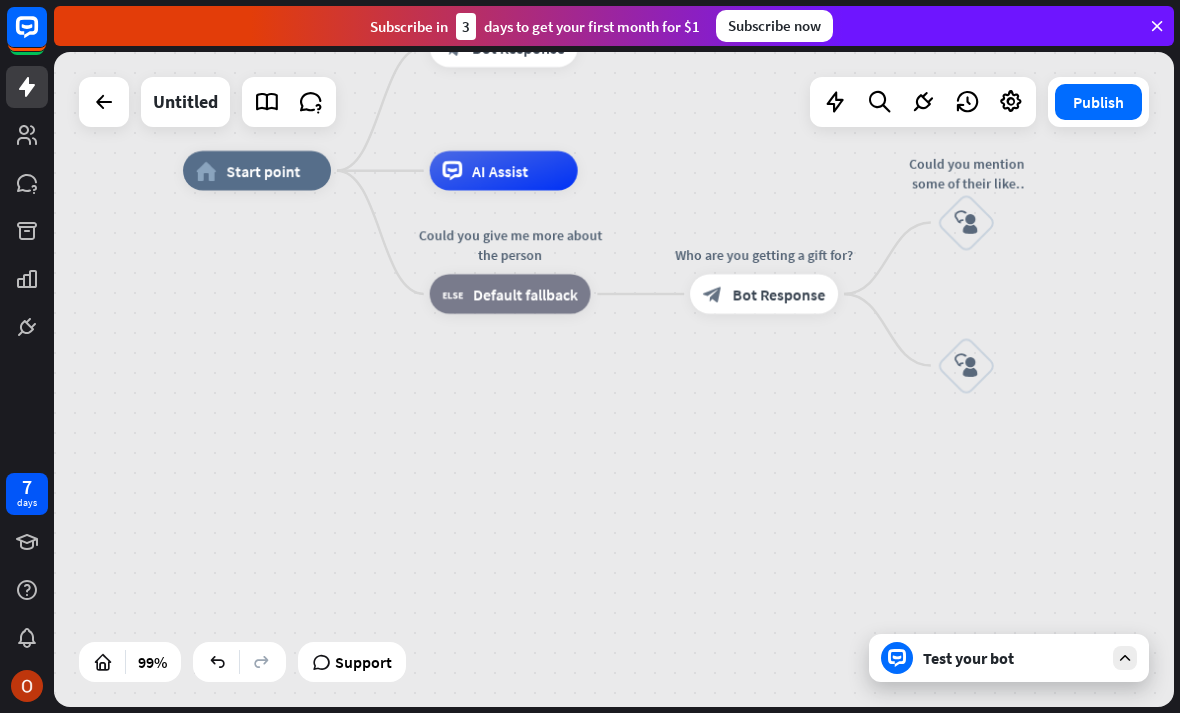 drag, startPoint x: 620, startPoint y: 362, endPoint x: 1178, endPoint y: 339, distance: 558.4738 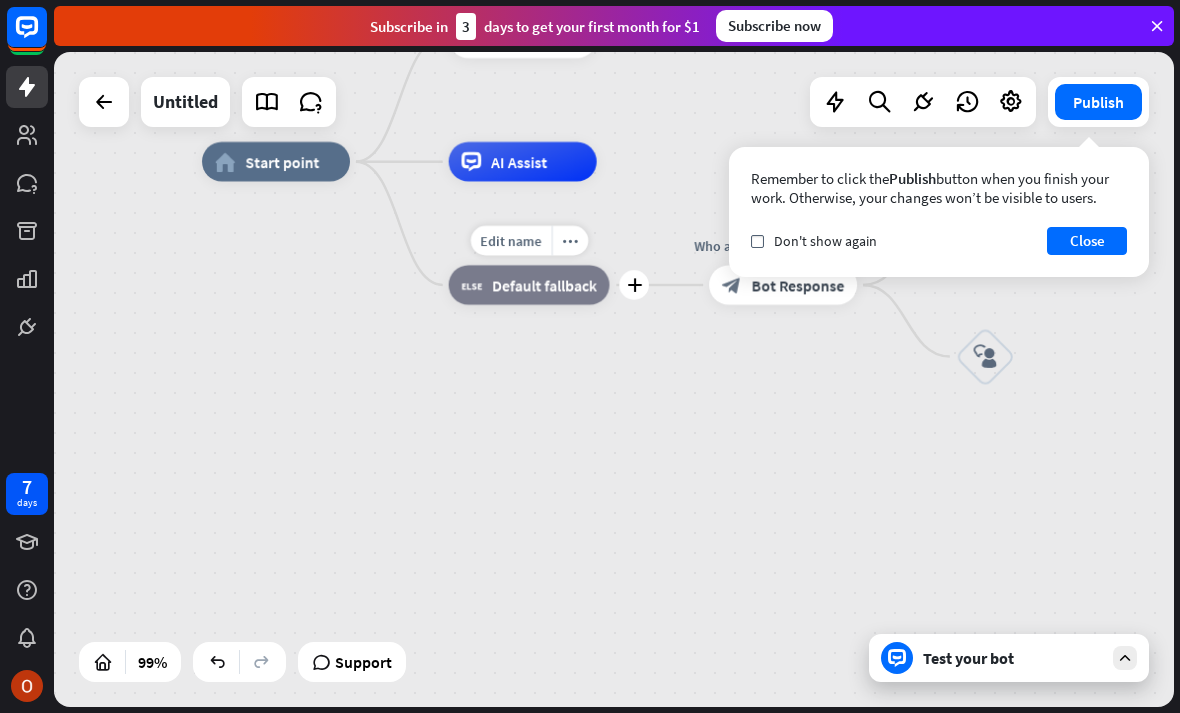 click on "block_fallback   Default fallback" at bounding box center (529, 284) 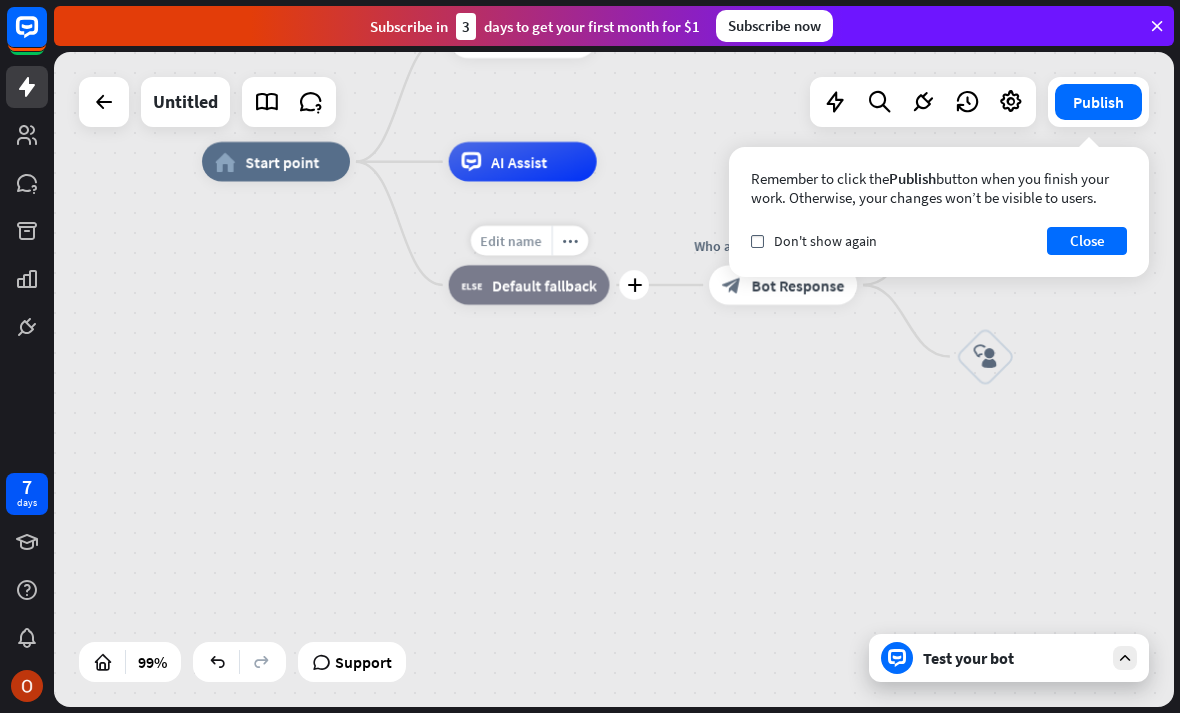 click on "Edit name" at bounding box center [510, 241] 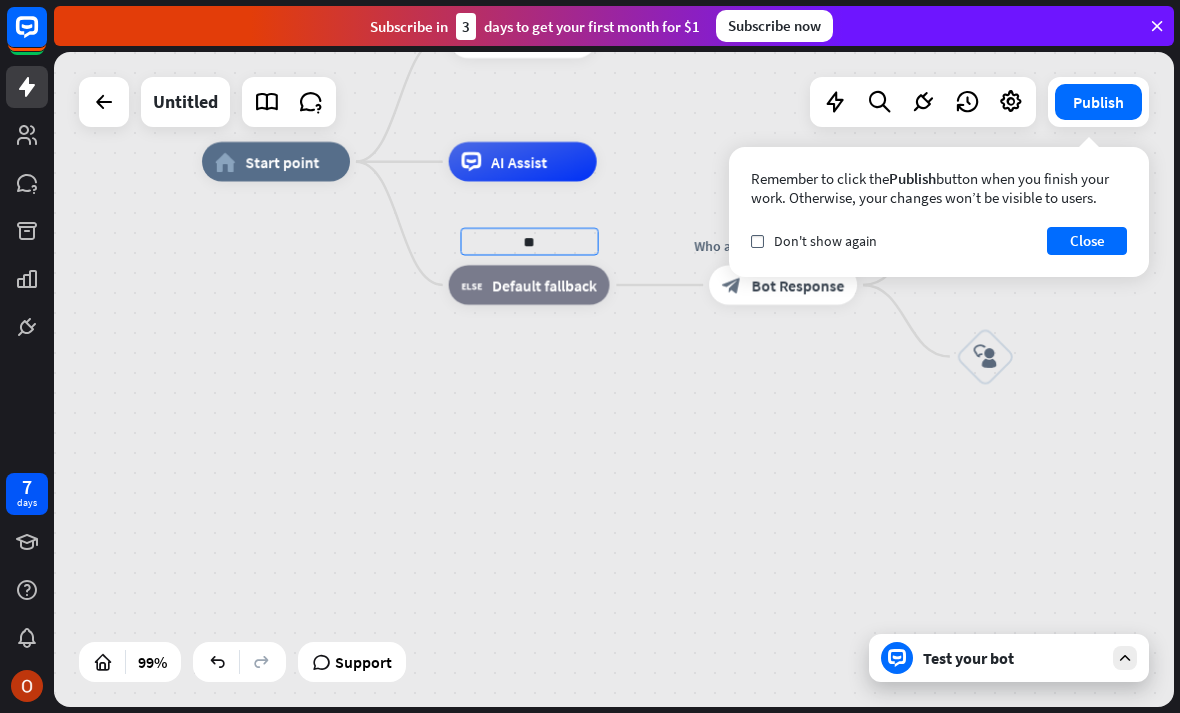 type on "*" 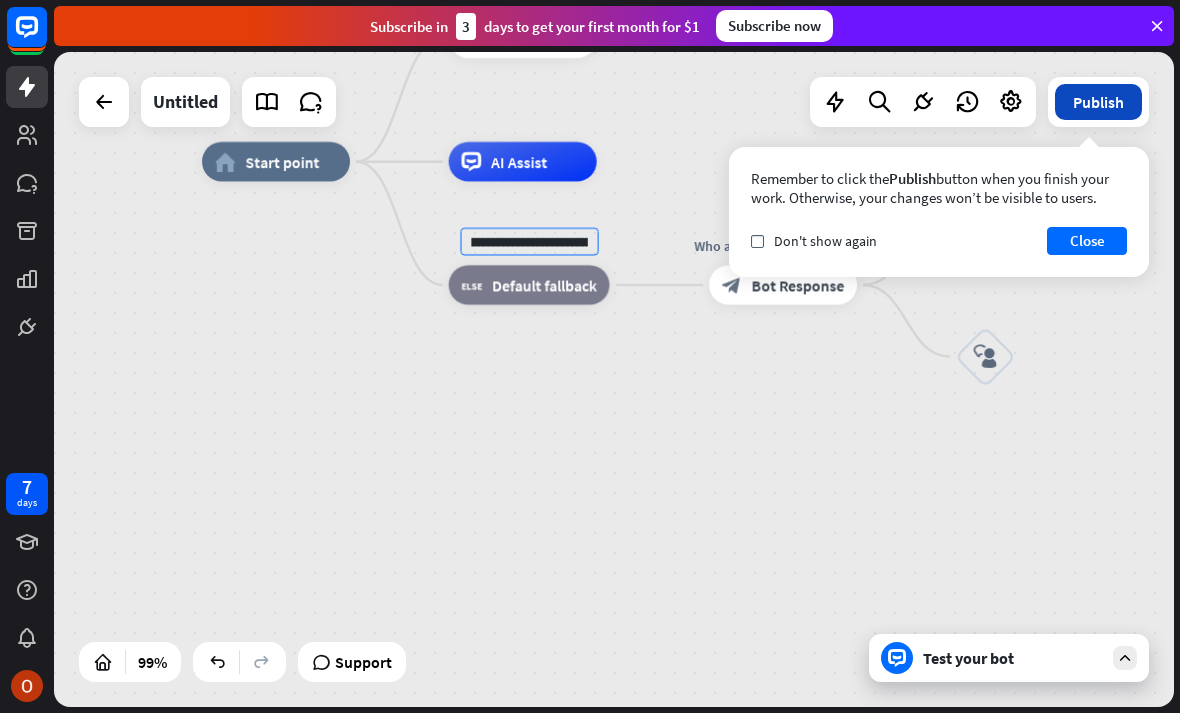 type on "**********" 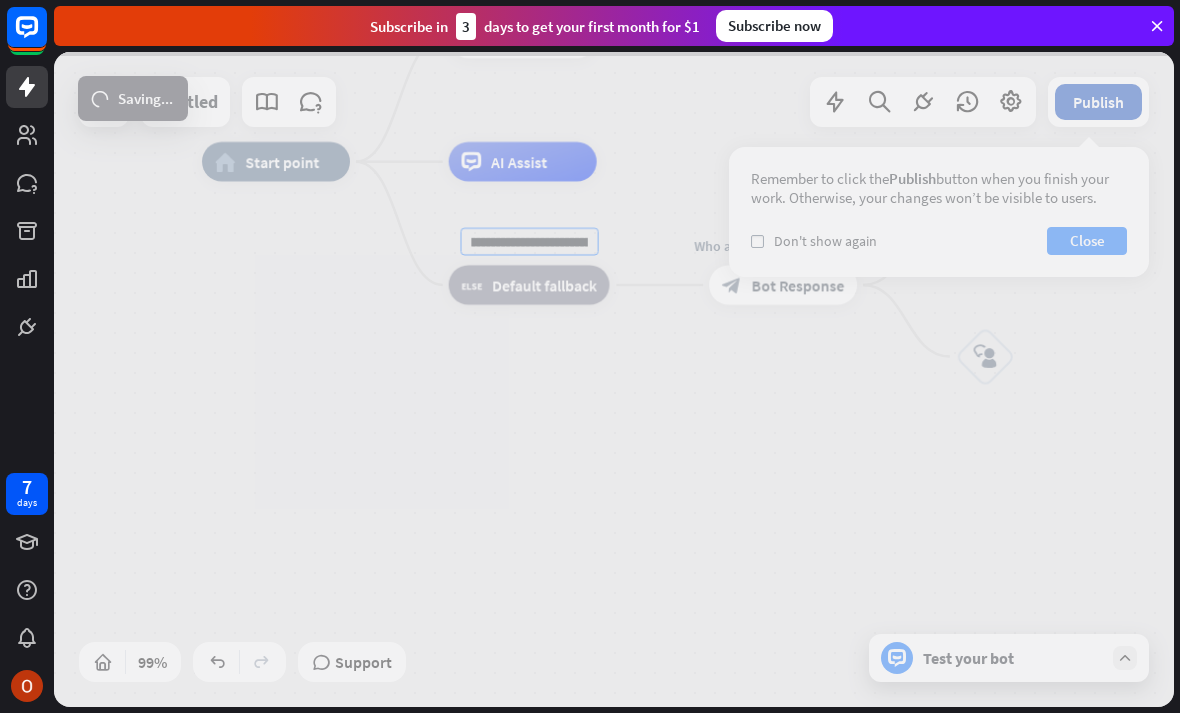 click on "**********" at bounding box center (614, 379) 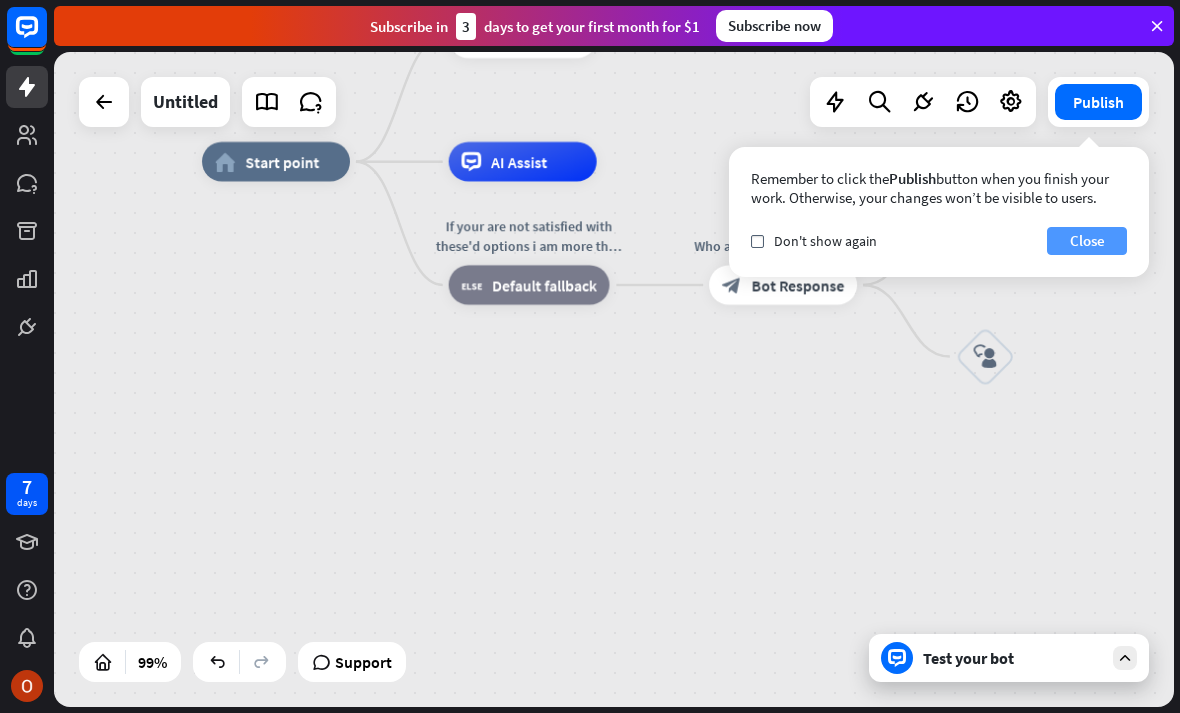 click on "Close" at bounding box center (1087, 241) 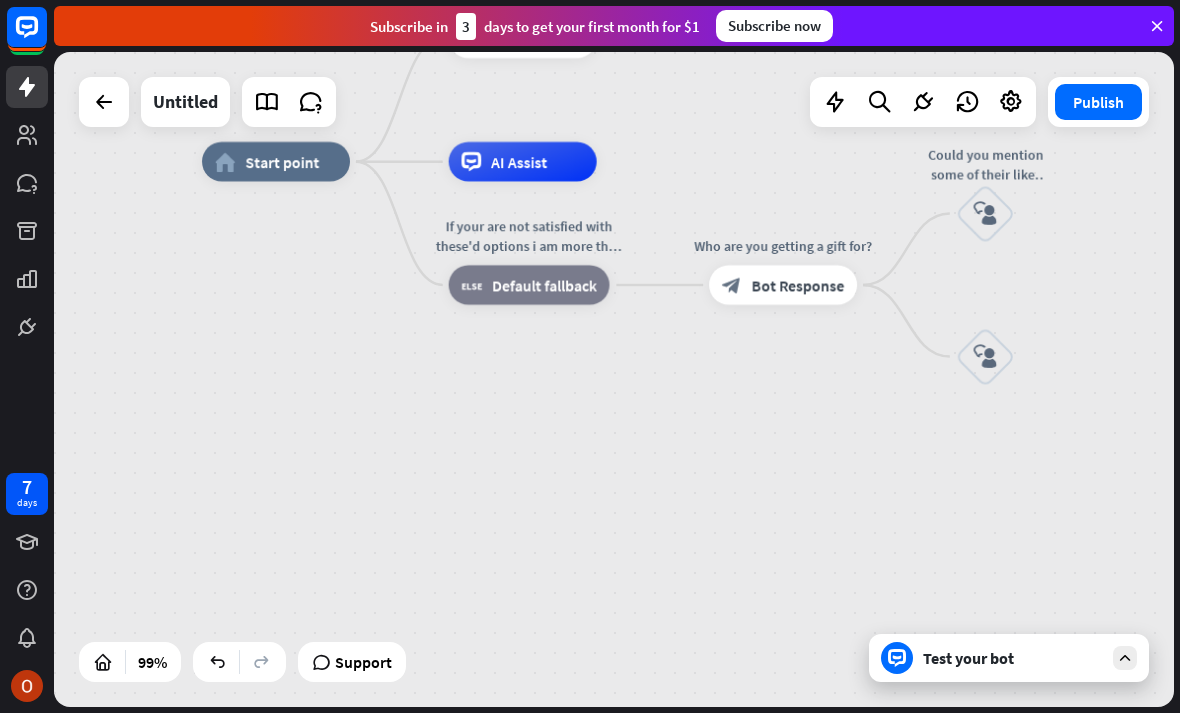 click on "Test your bot" at bounding box center (1013, 658) 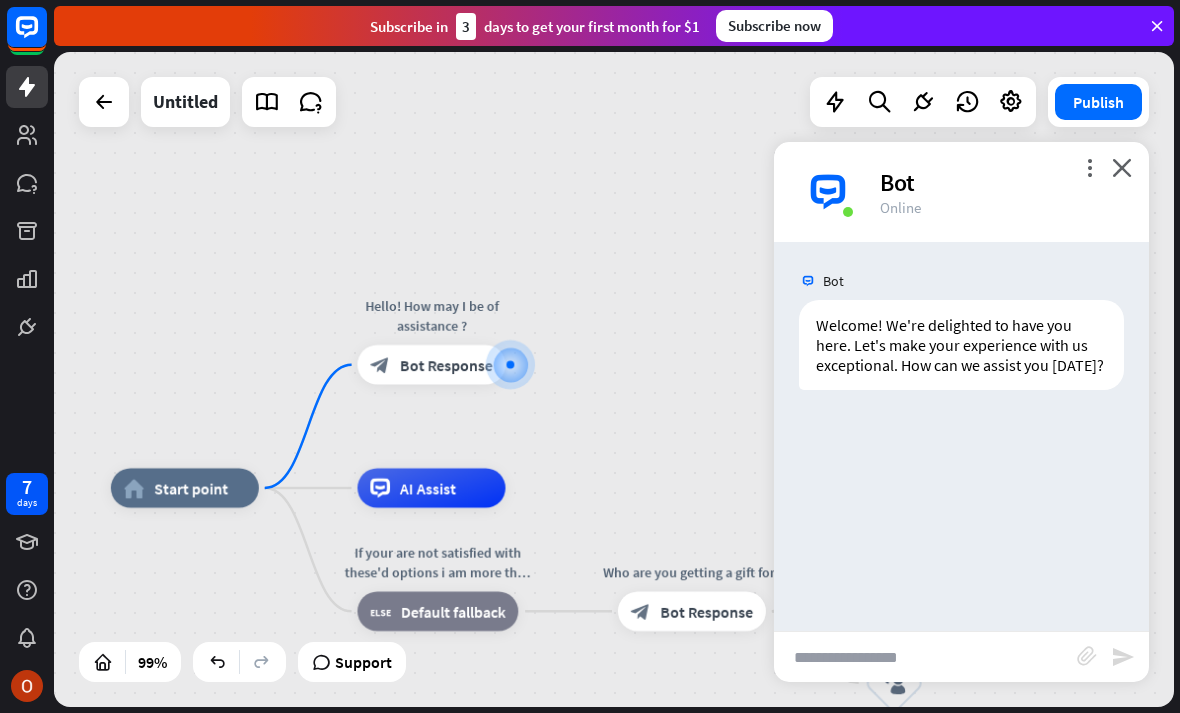 click at bounding box center [925, 657] 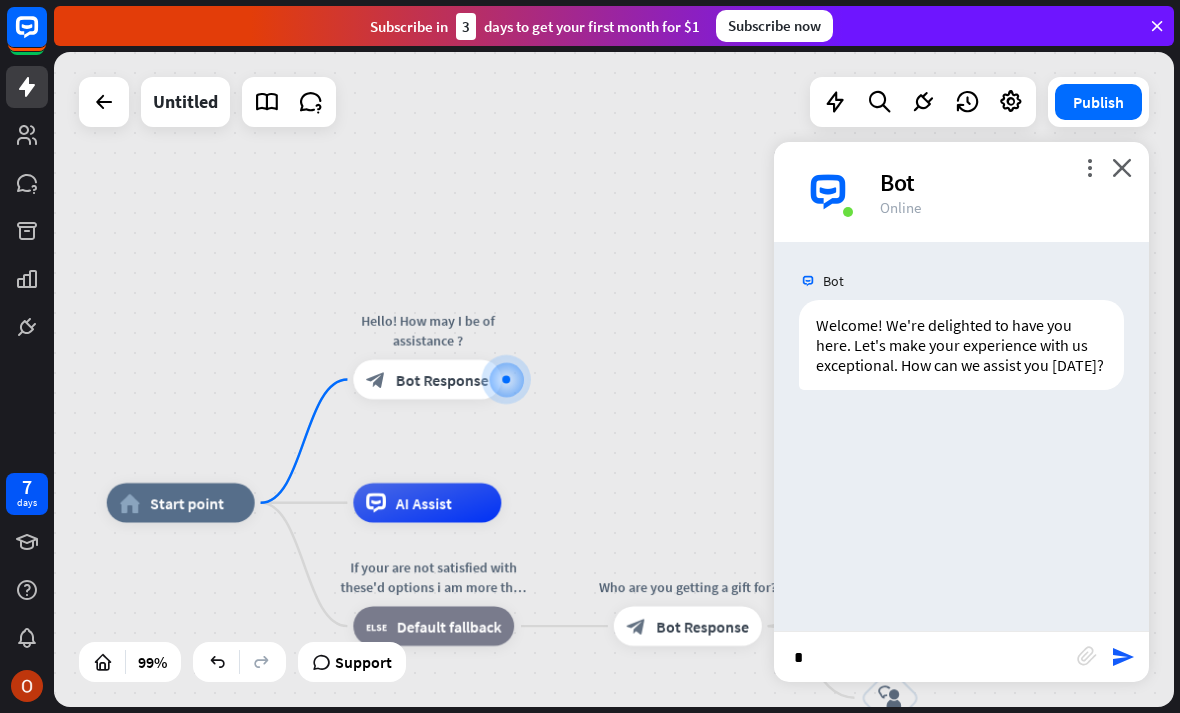type on "**" 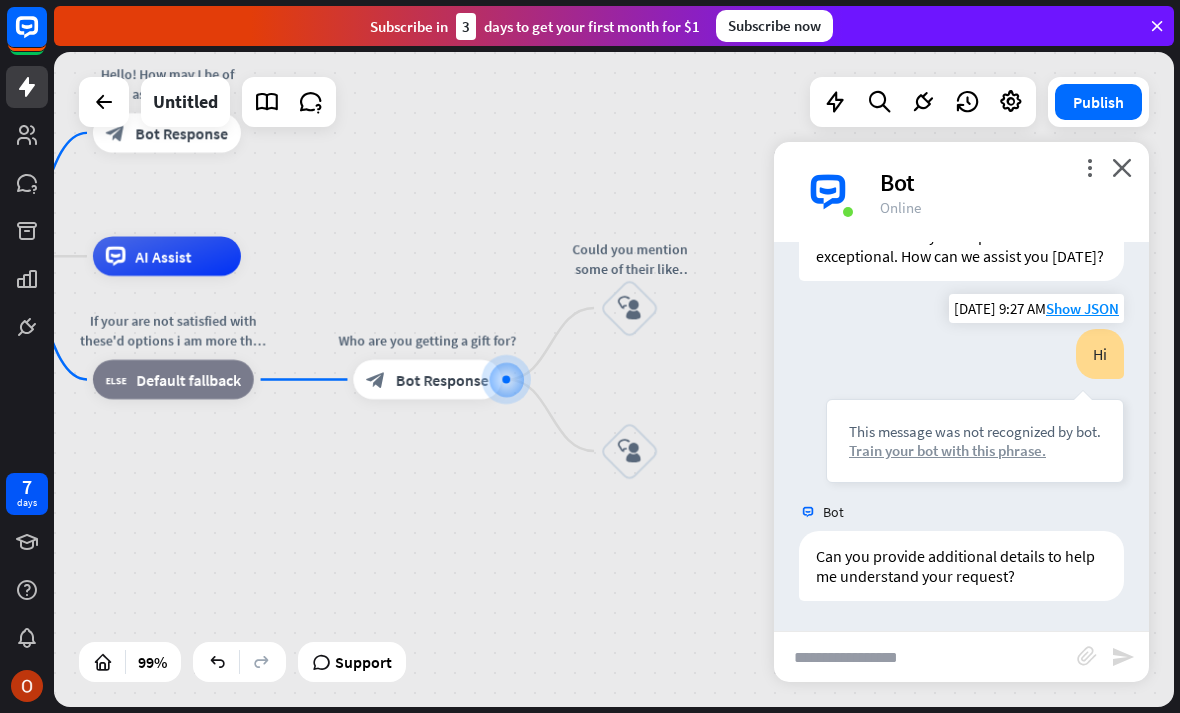 scroll, scrollTop: 109, scrollLeft: 0, axis: vertical 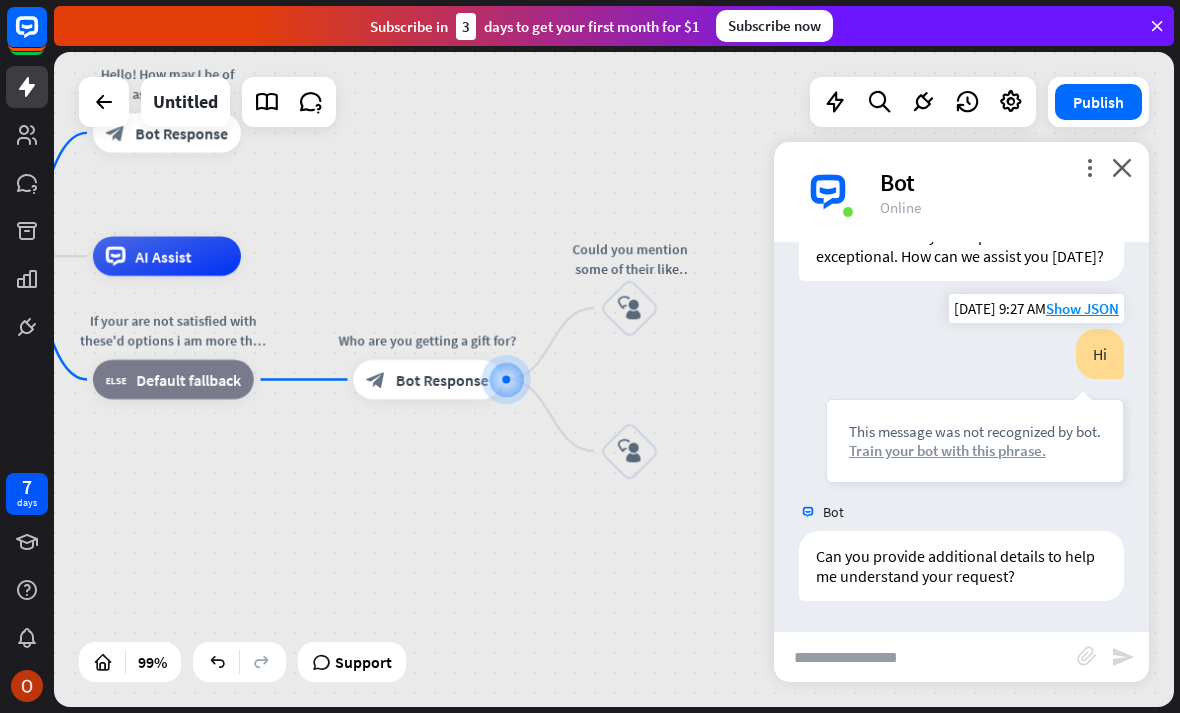 click on "Train your bot with this phrase." at bounding box center [975, 450] 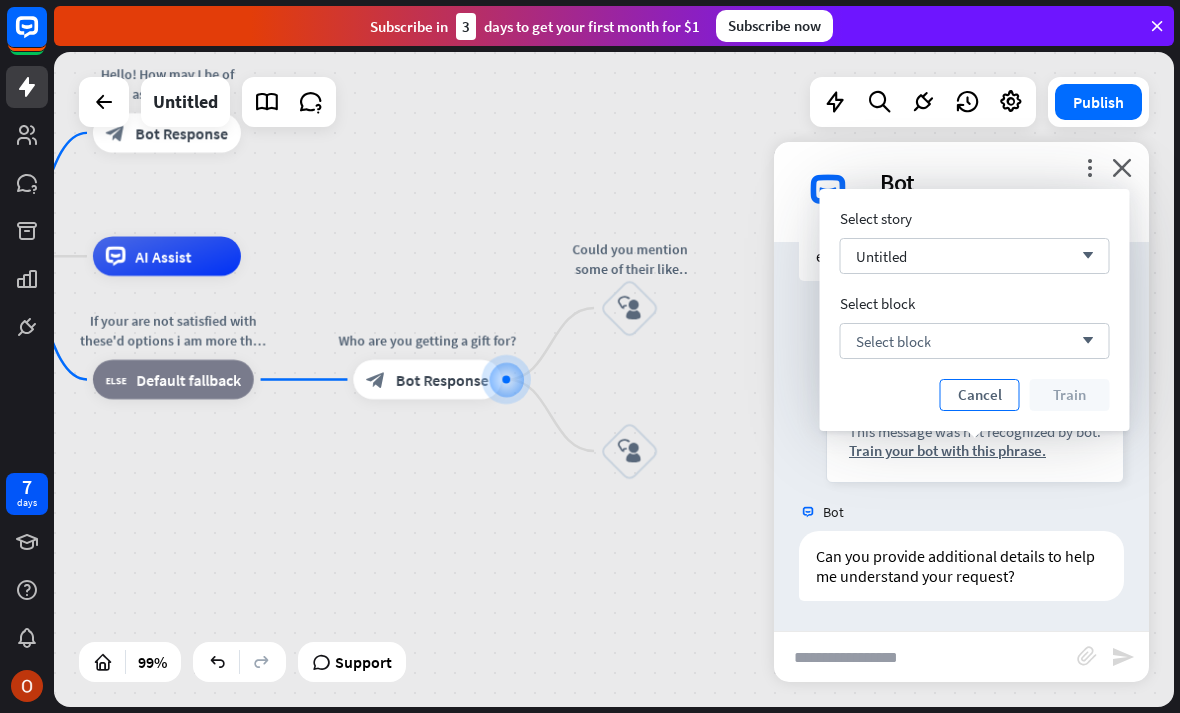 click on "Cancel" at bounding box center [980, 395] 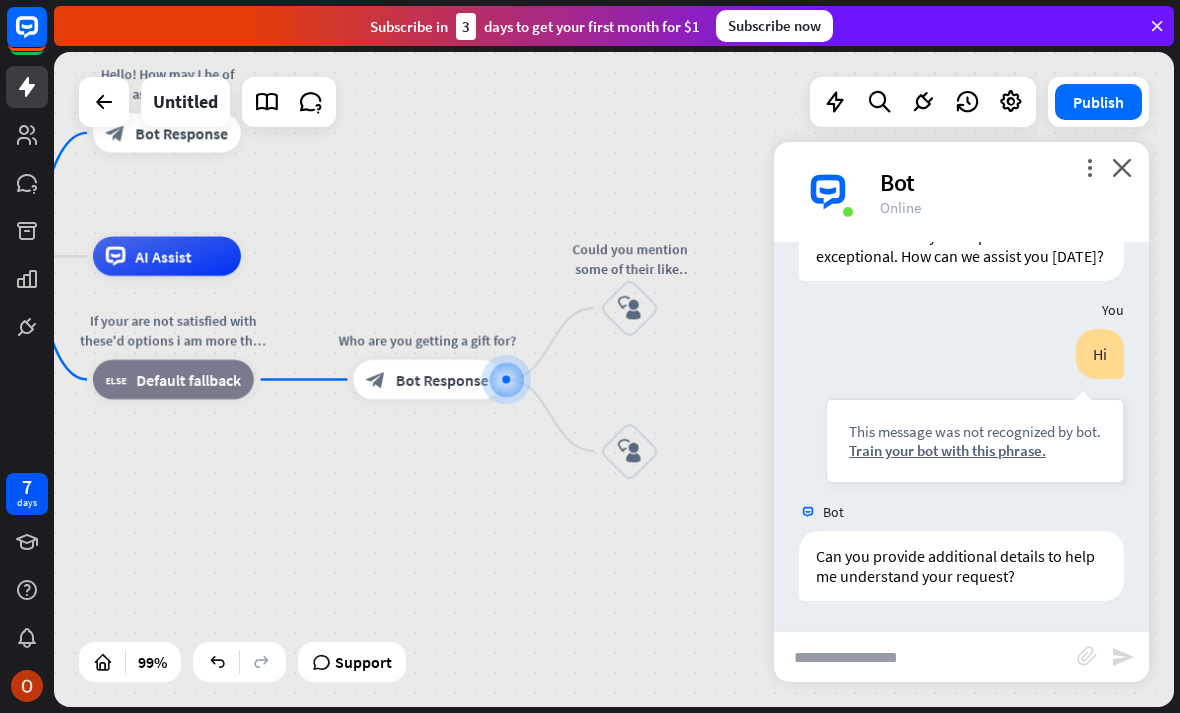 click at bounding box center (925, 657) 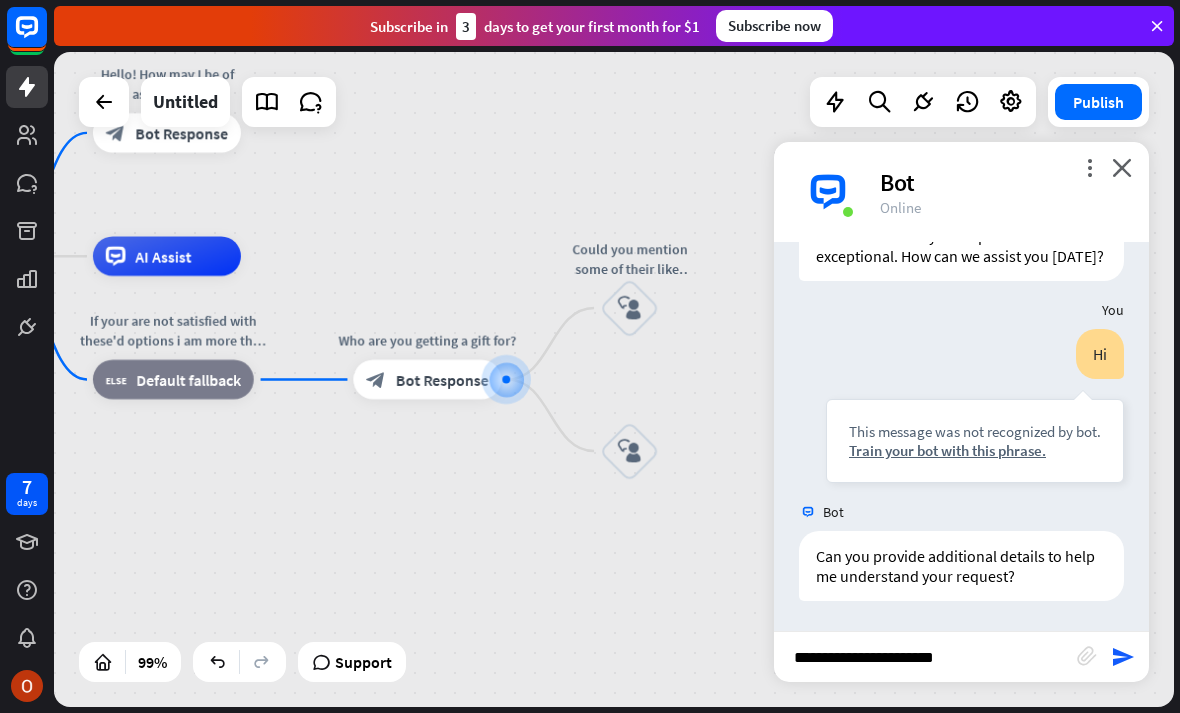 type on "**********" 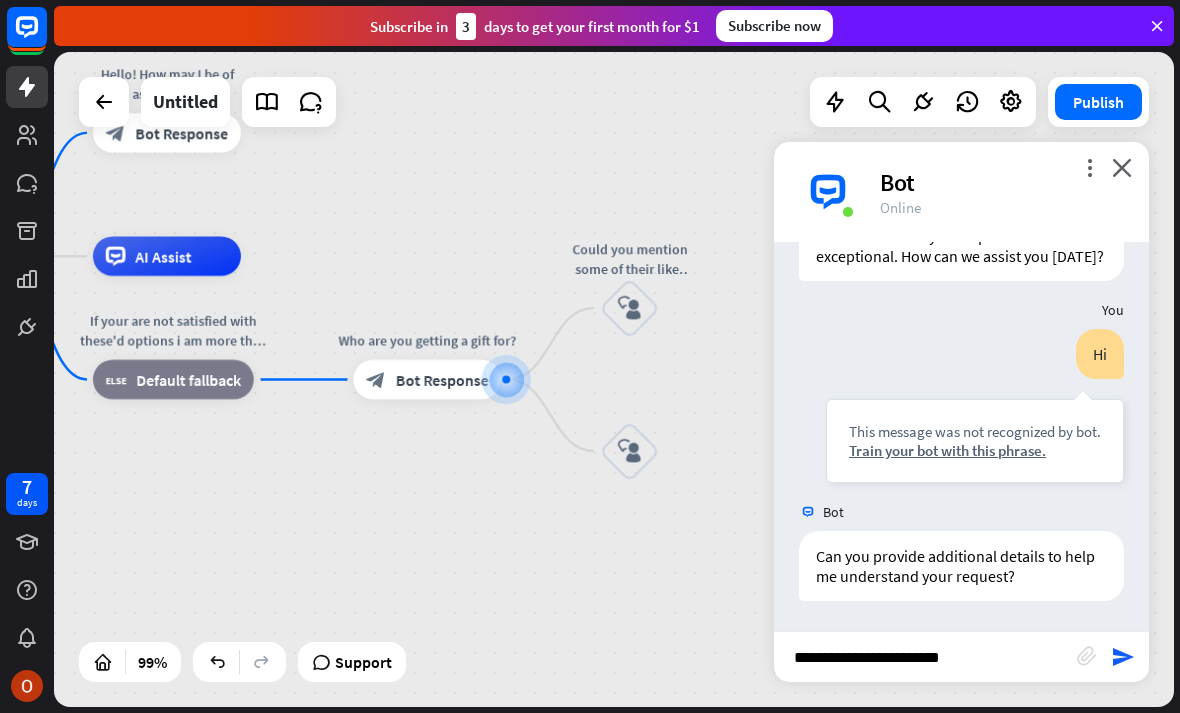 type 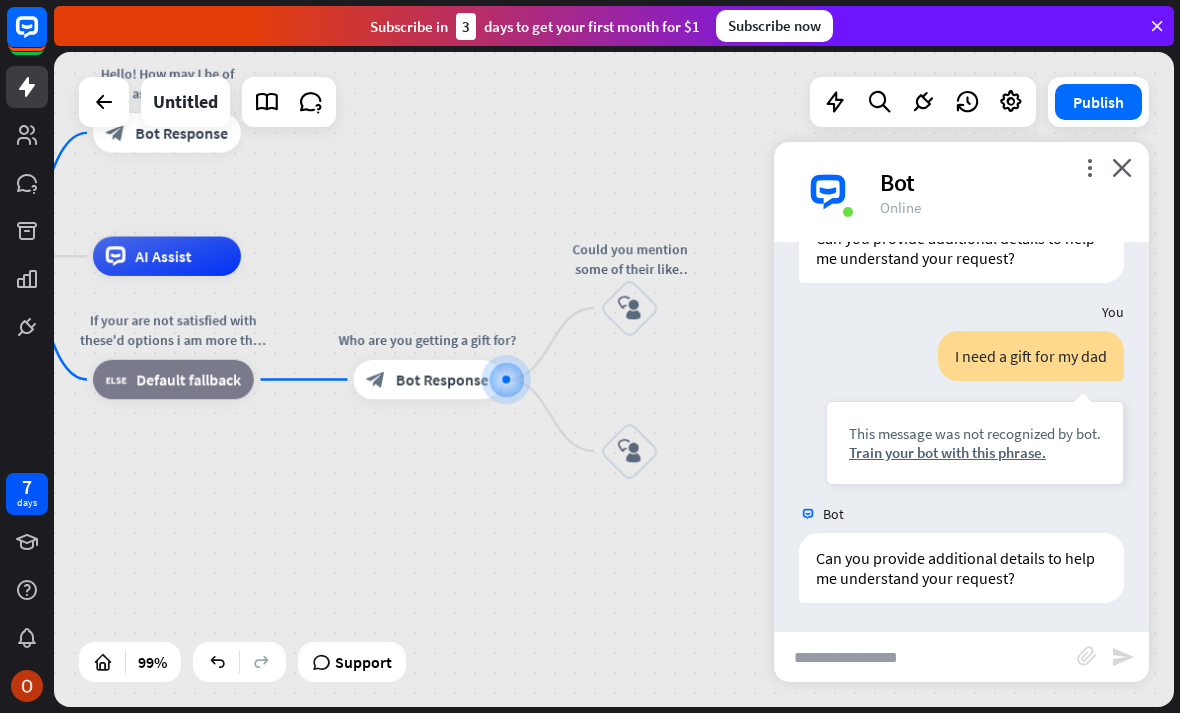 scroll, scrollTop: 429, scrollLeft: 0, axis: vertical 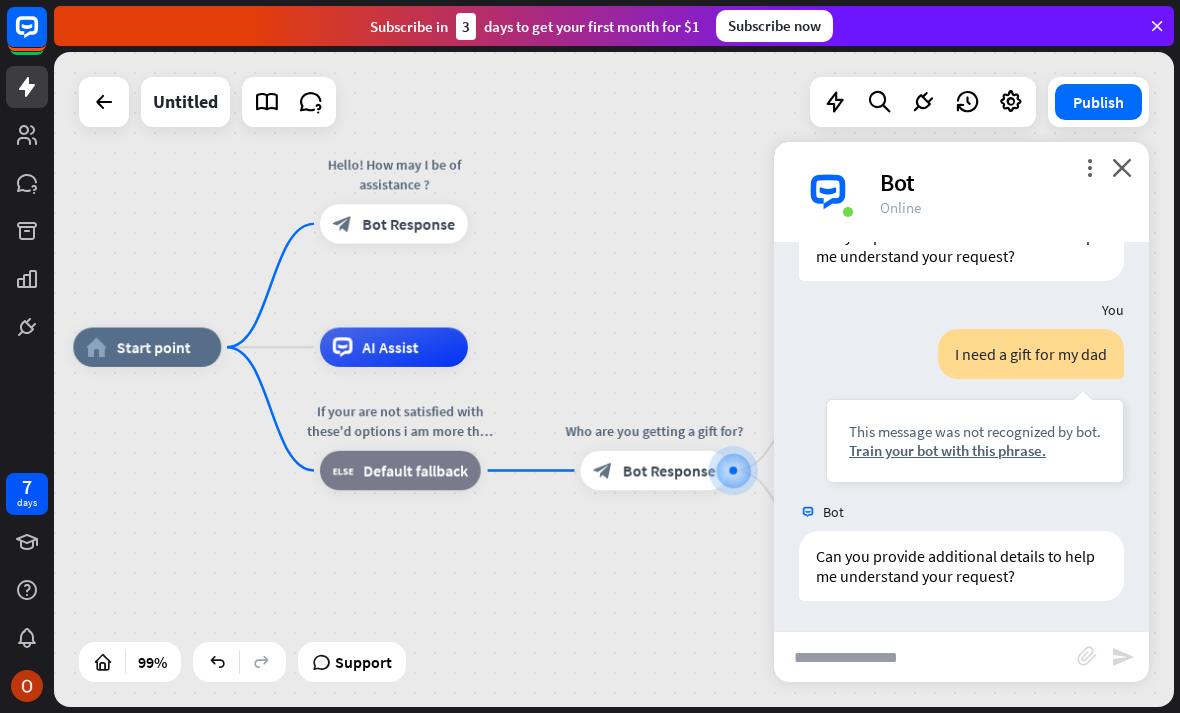 drag, startPoint x: 455, startPoint y: 461, endPoint x: 682, endPoint y: 552, distance: 244.56084 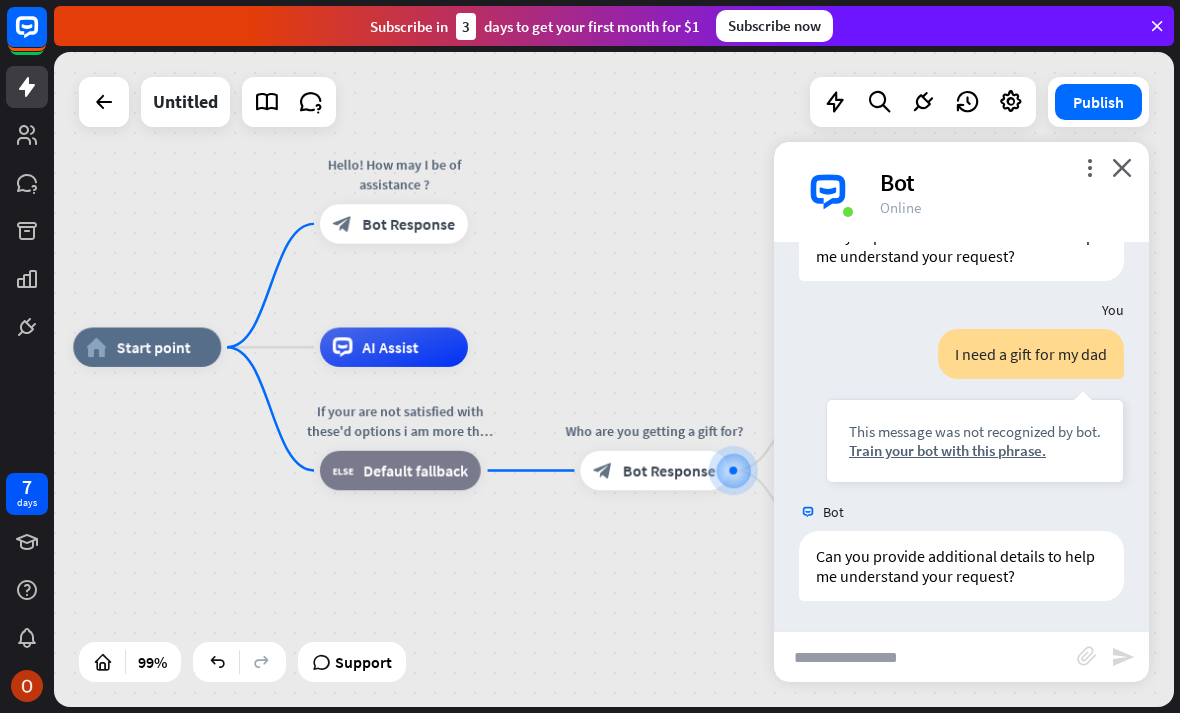 click on "home_2   Start point                 Hello! How may I be of assistance ?   block_bot_response   Bot Response                     AI Assist                 If your are not satisfied with these'd options i am more than welcome to generate more.   block_fallback   Default fallback                 Who are you getting a gift for?   block_bot_response   Bot Response                     Could you mention  some of their likes dislikes or hobbies   block_user_input                   block_user_input" at bounding box center (625, 670) 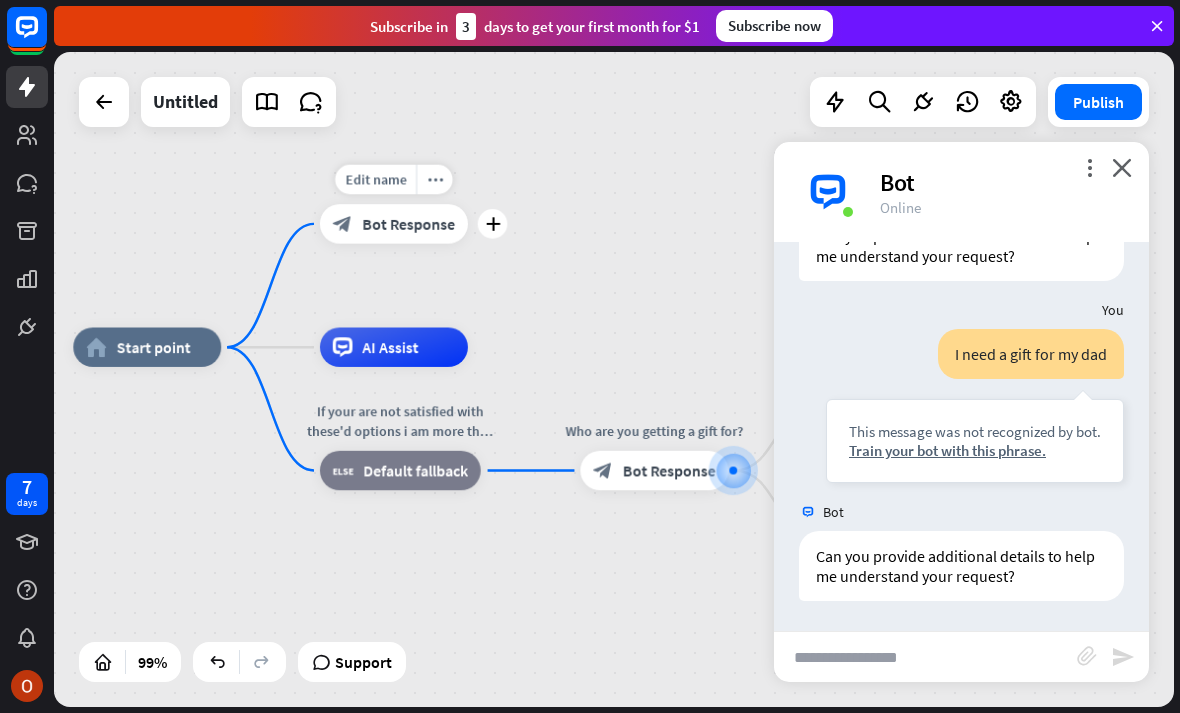 click on "block_bot_response   Bot Response" at bounding box center [394, 223] 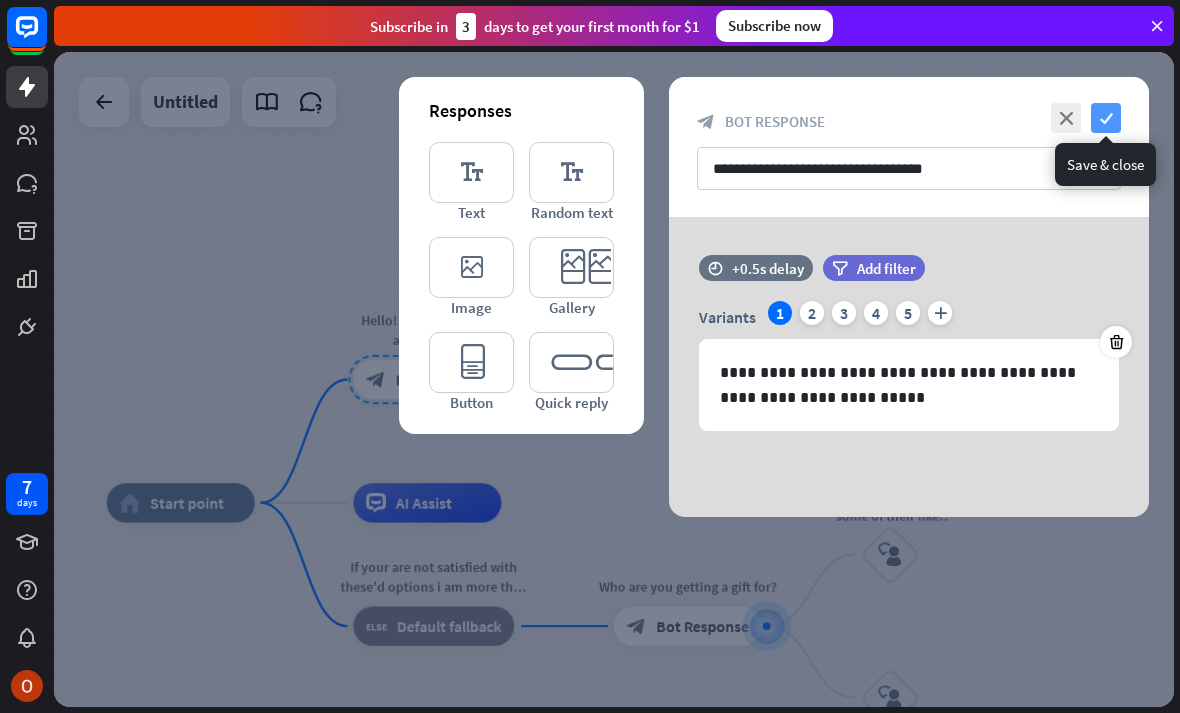 click on "check" at bounding box center [1106, 118] 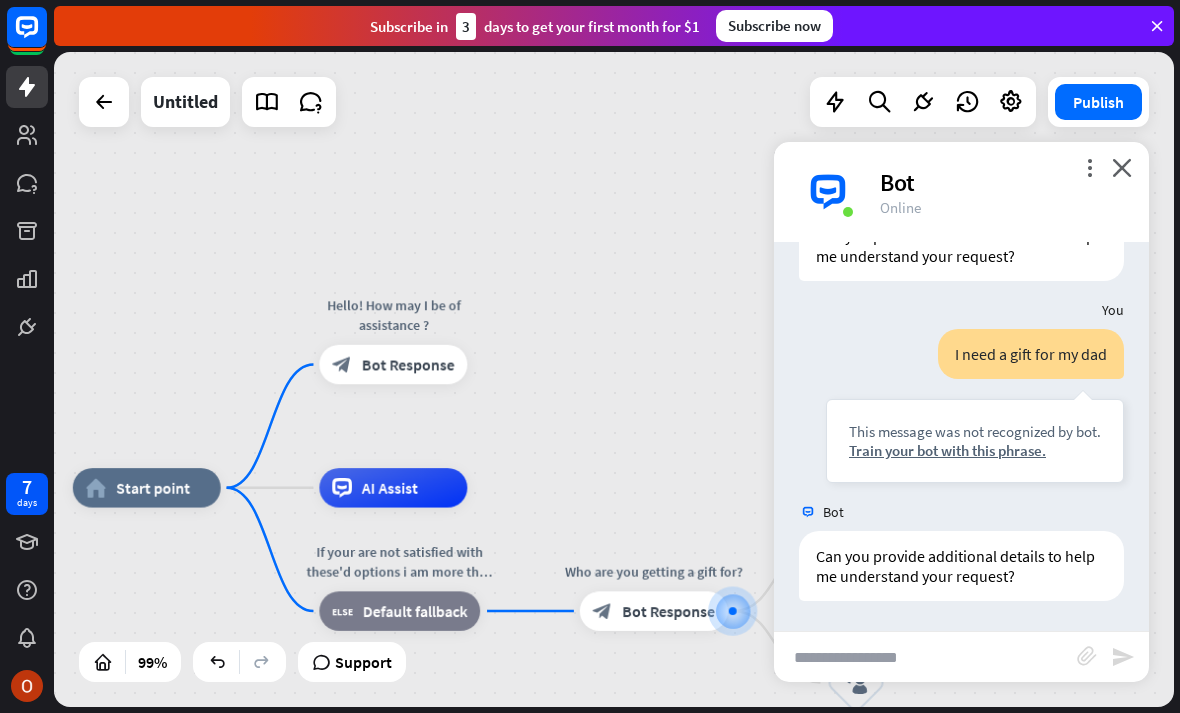 drag, startPoint x: 624, startPoint y: 326, endPoint x: 590, endPoint y: 311, distance: 37.161808 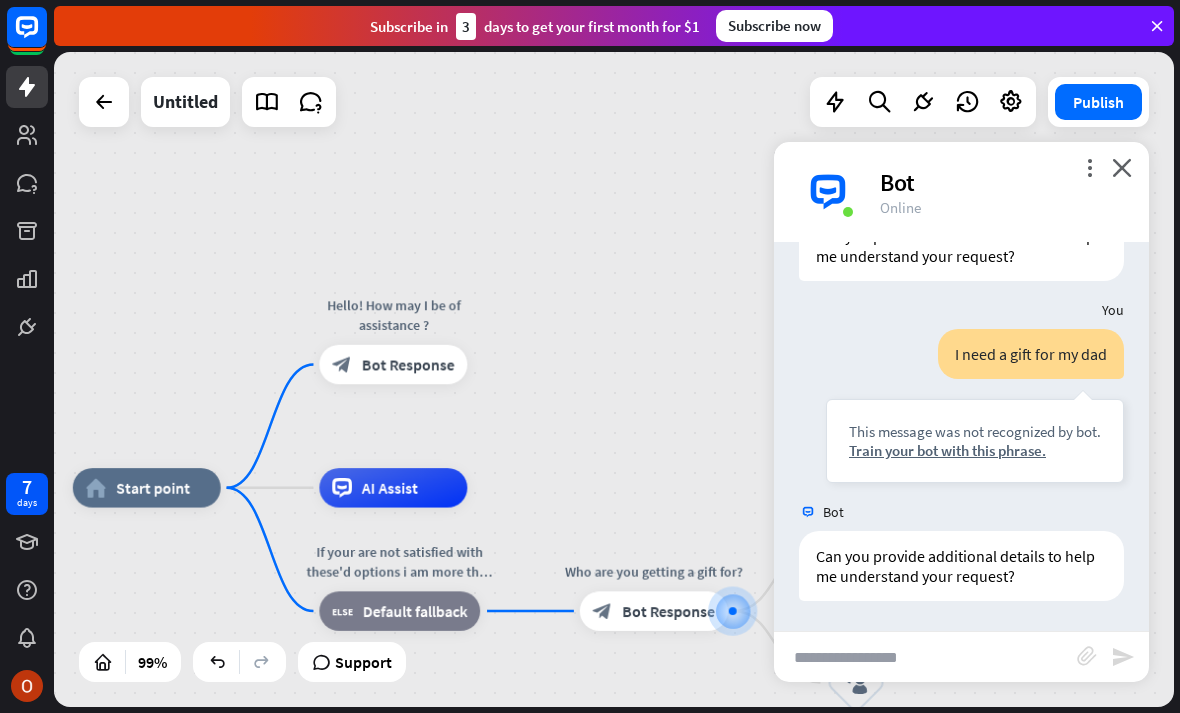 click on "home_2   Start point                 Hello! How may I be of assistance ?   block_bot_response   Bot Response                     AI Assist                 If your are not satisfied with these'd options i am more than welcome to generate more.   block_fallback   Default fallback                 Who are you getting a gift for?   block_bot_response   Bot Response                     Could you mention  some of their likes dislikes or hobbies   block_user_input                   block_user_input" at bounding box center (614, 379) 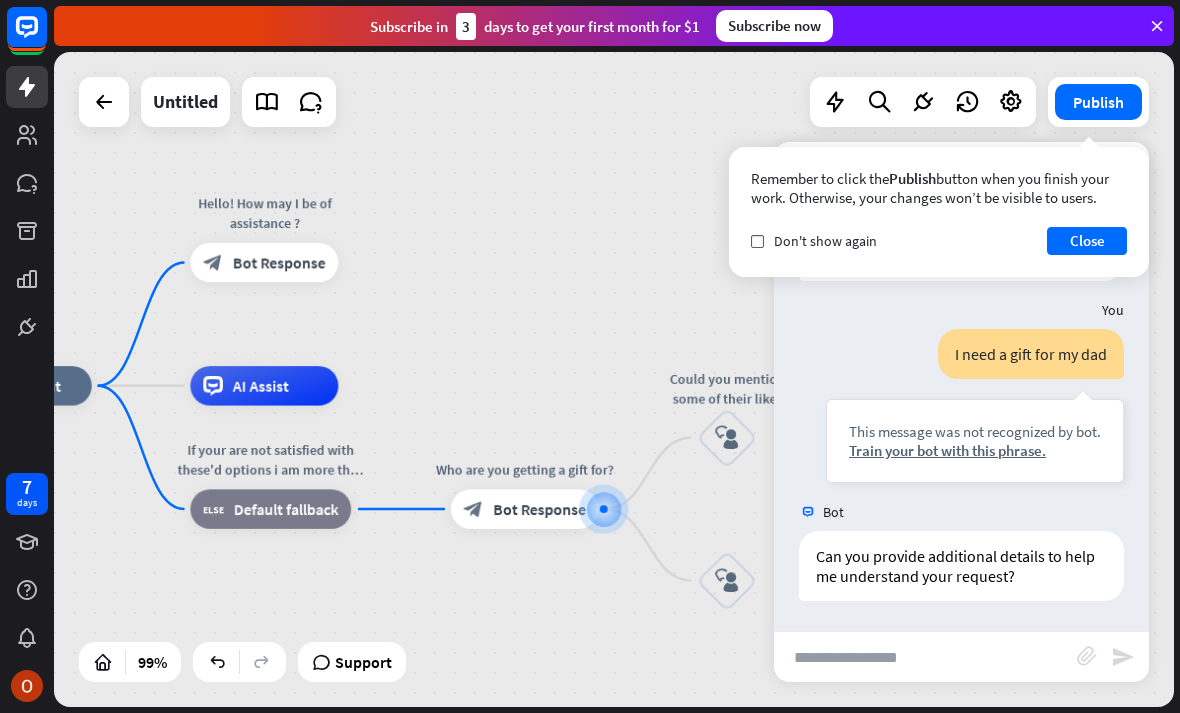 drag, startPoint x: 710, startPoint y: 463, endPoint x: 573, endPoint y: 327, distance: 193.04144 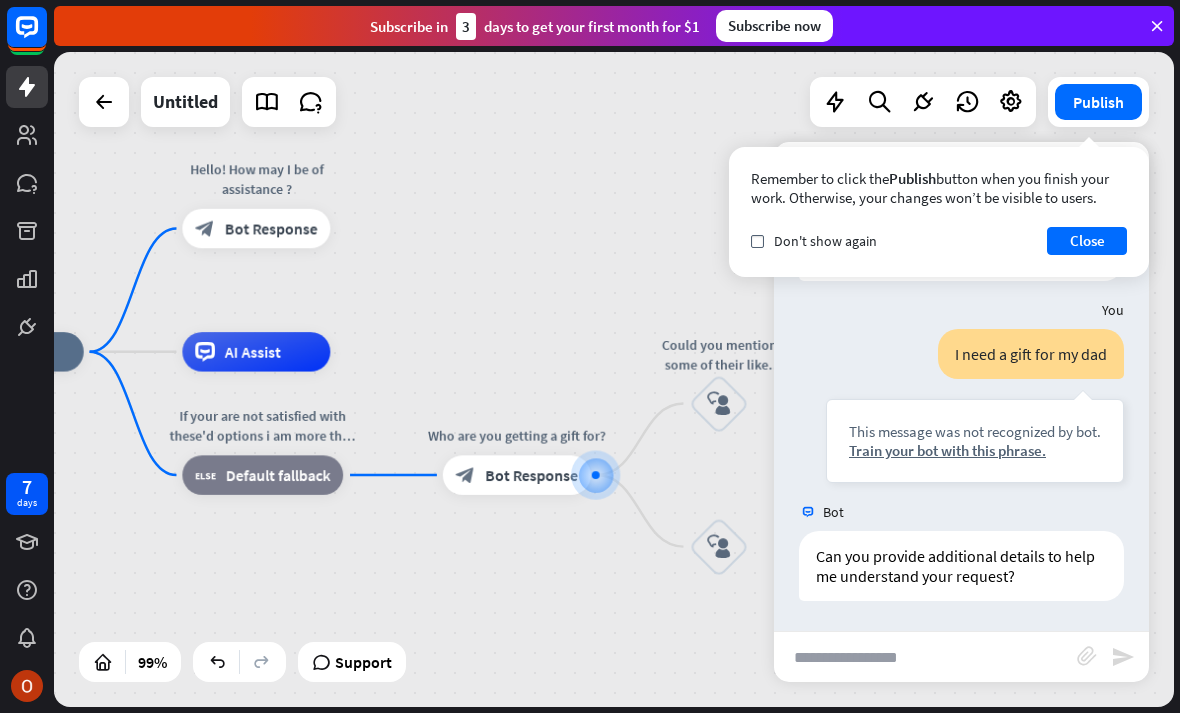 click at bounding box center (925, 657) 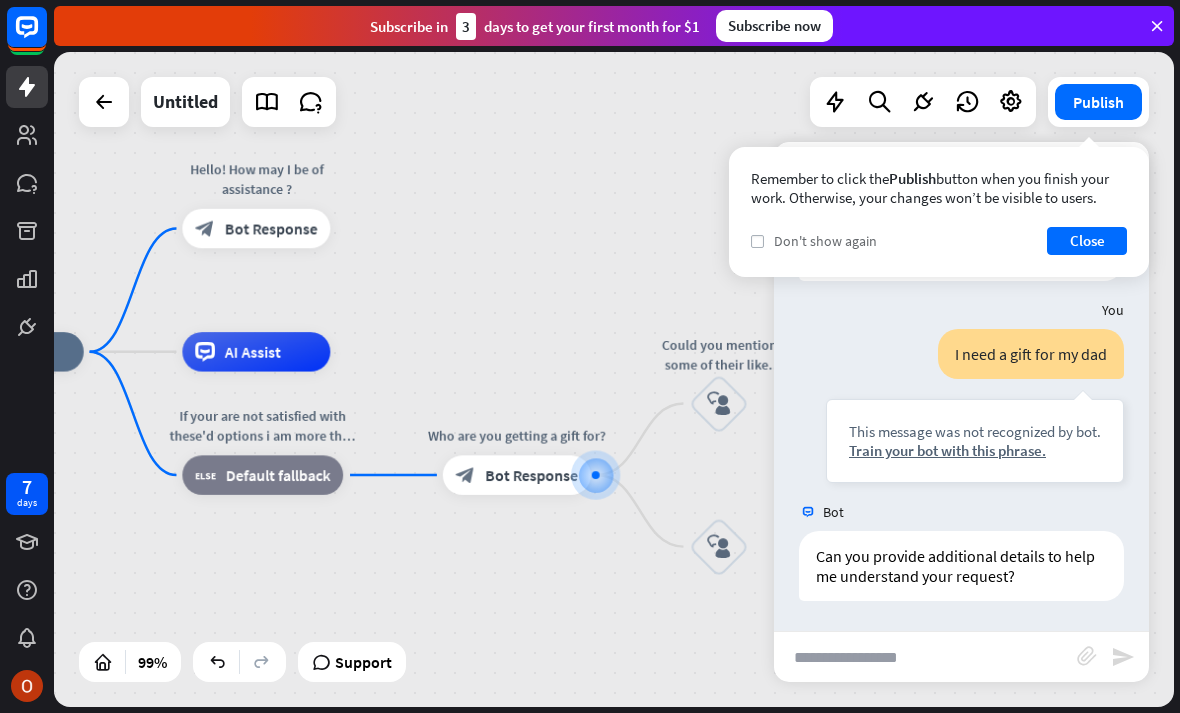 click on "check" at bounding box center [757, 241] 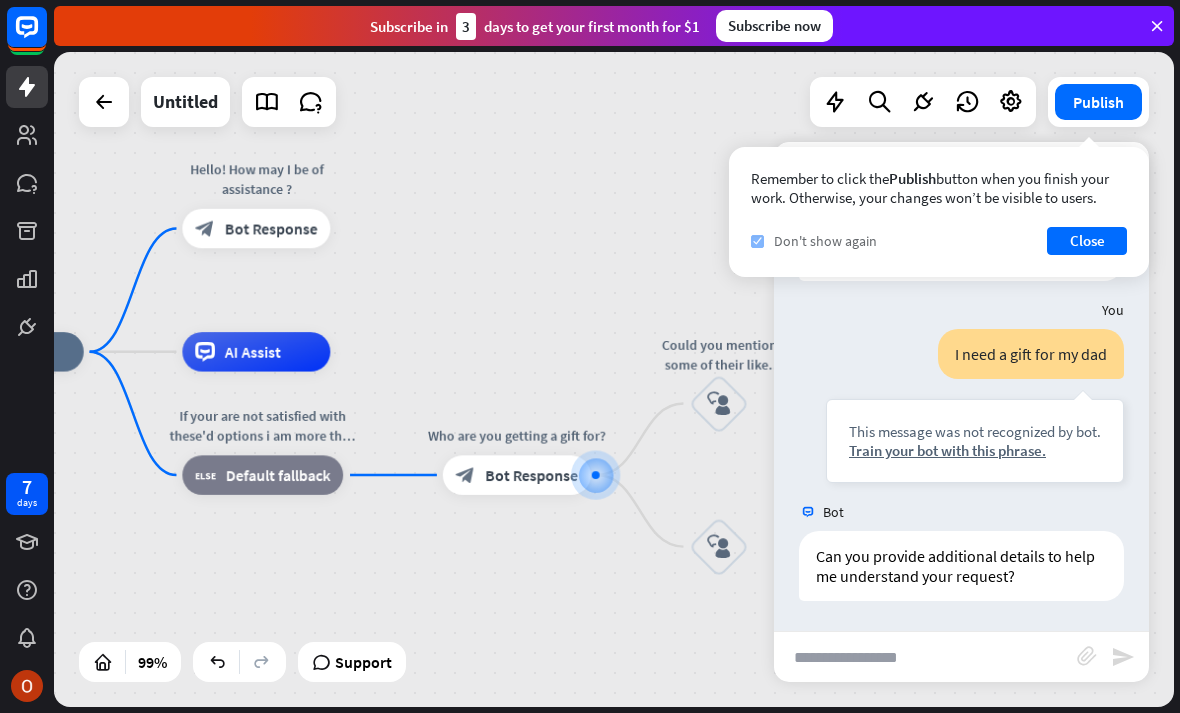 click on "check" at bounding box center (757, 241) 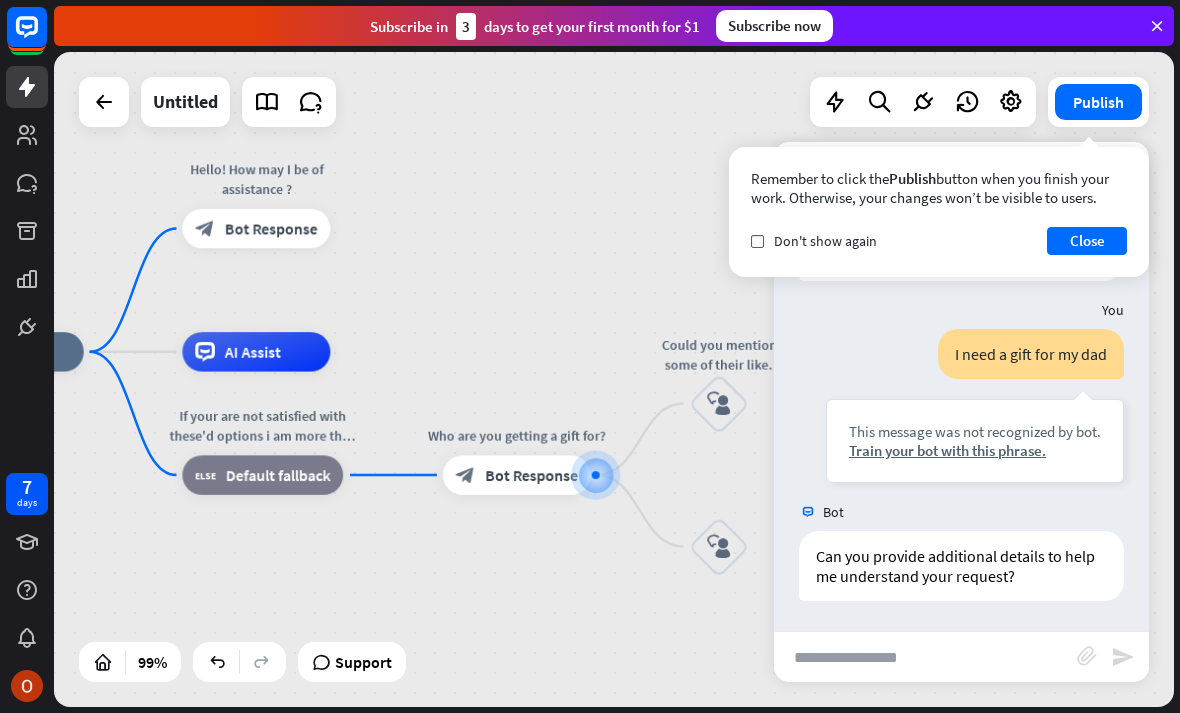 click on "check   Don't show again    Close" at bounding box center [939, 241] 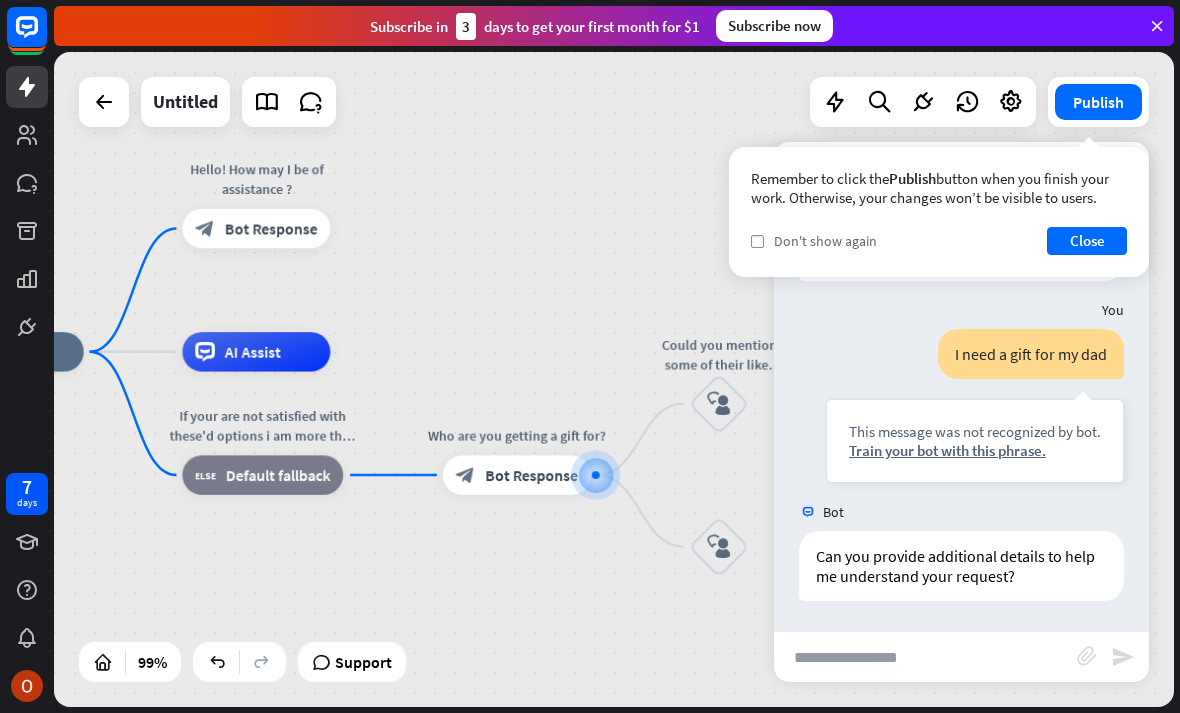 click on "check   Don't show again" at bounding box center (814, 241) 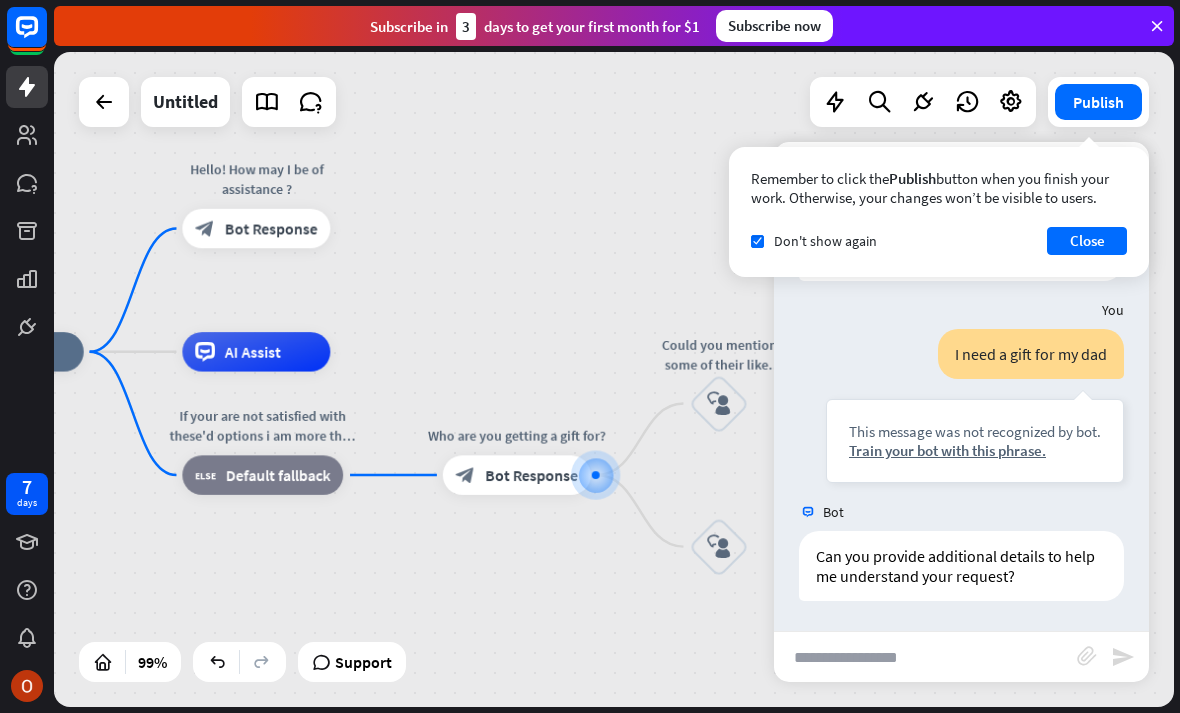 click on "Remember to click the
Publish
button when you finish your work. Otherwise, your changes won’t
be visible to users.
check   Don't show again    Close" at bounding box center [939, 212] 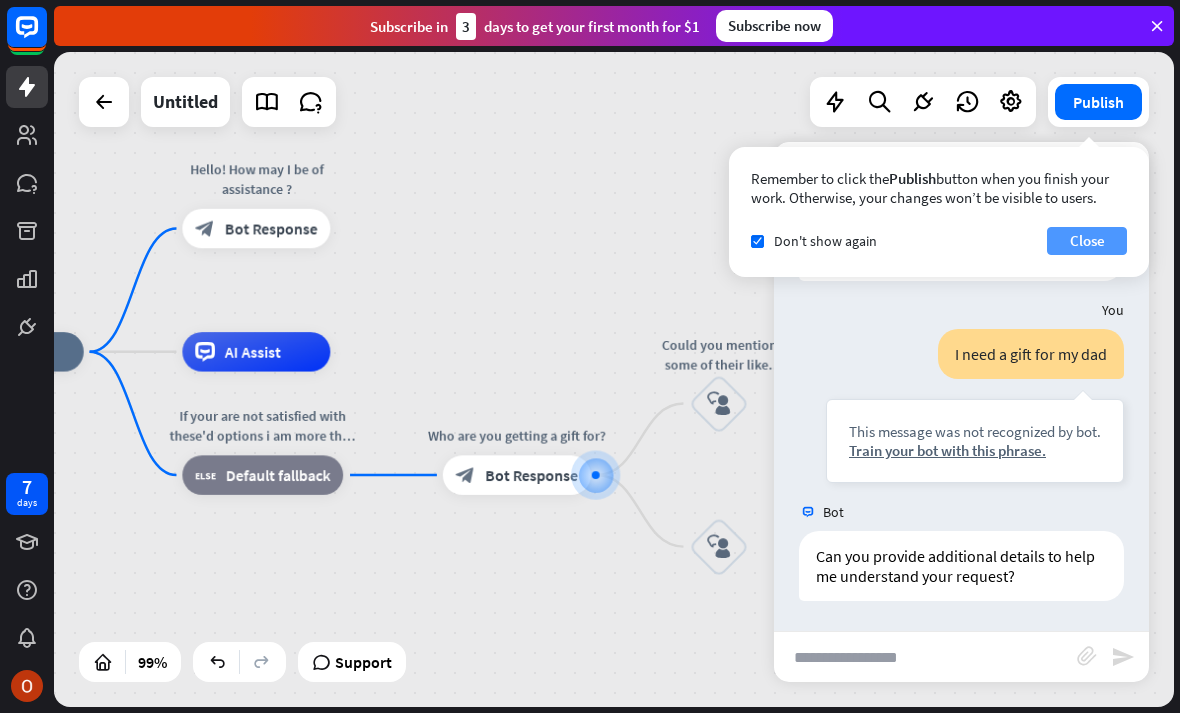 click on "Close" at bounding box center (1087, 241) 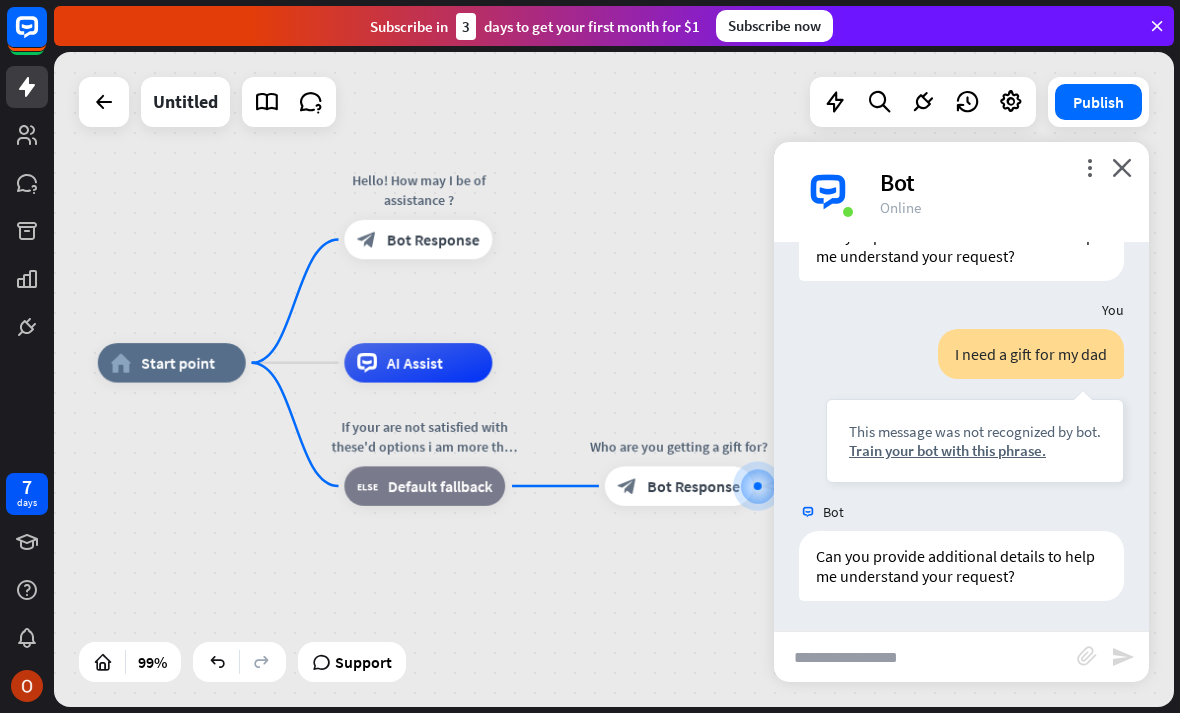 drag, startPoint x: 579, startPoint y: 201, endPoint x: 741, endPoint y: 212, distance: 162.37303 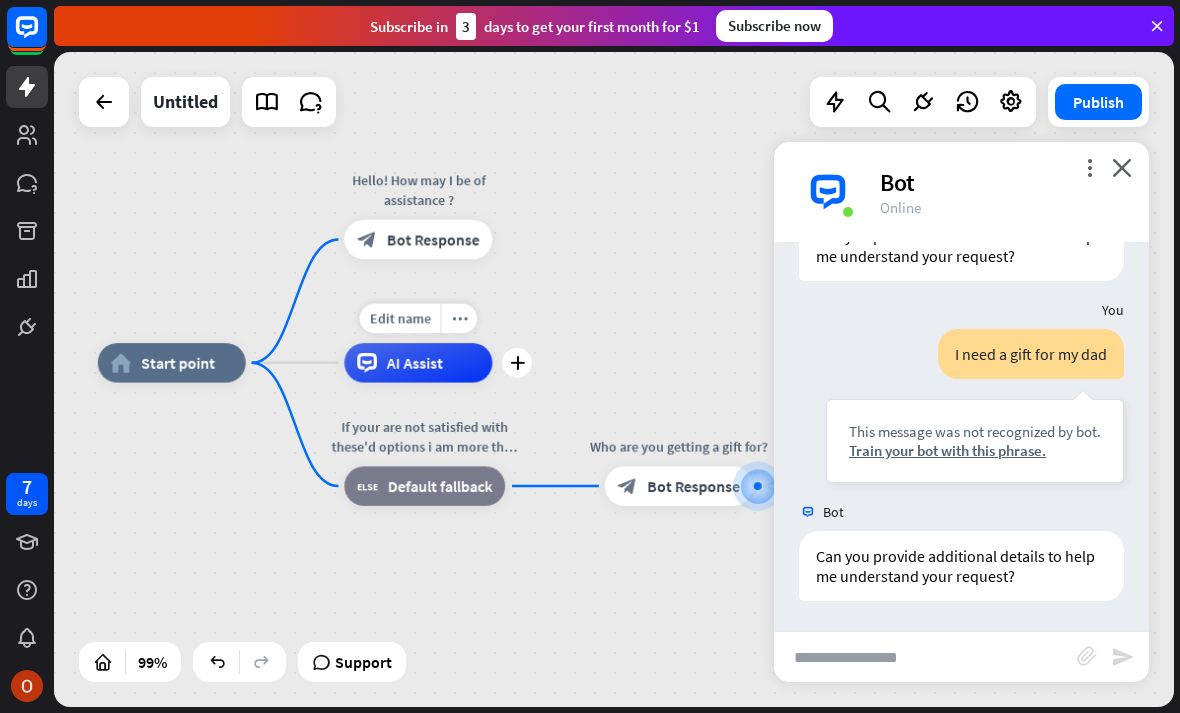 drag, startPoint x: 438, startPoint y: 361, endPoint x: 452, endPoint y: 348, distance: 19.104973 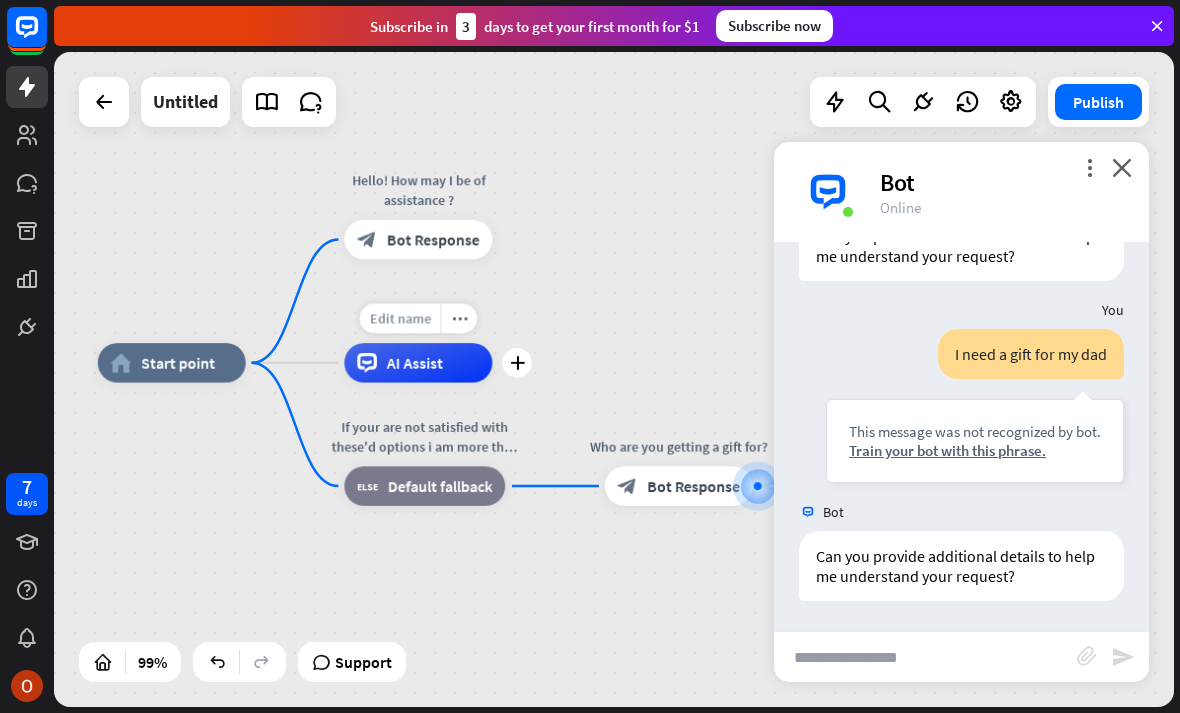 click on "Edit name" at bounding box center (400, 319) 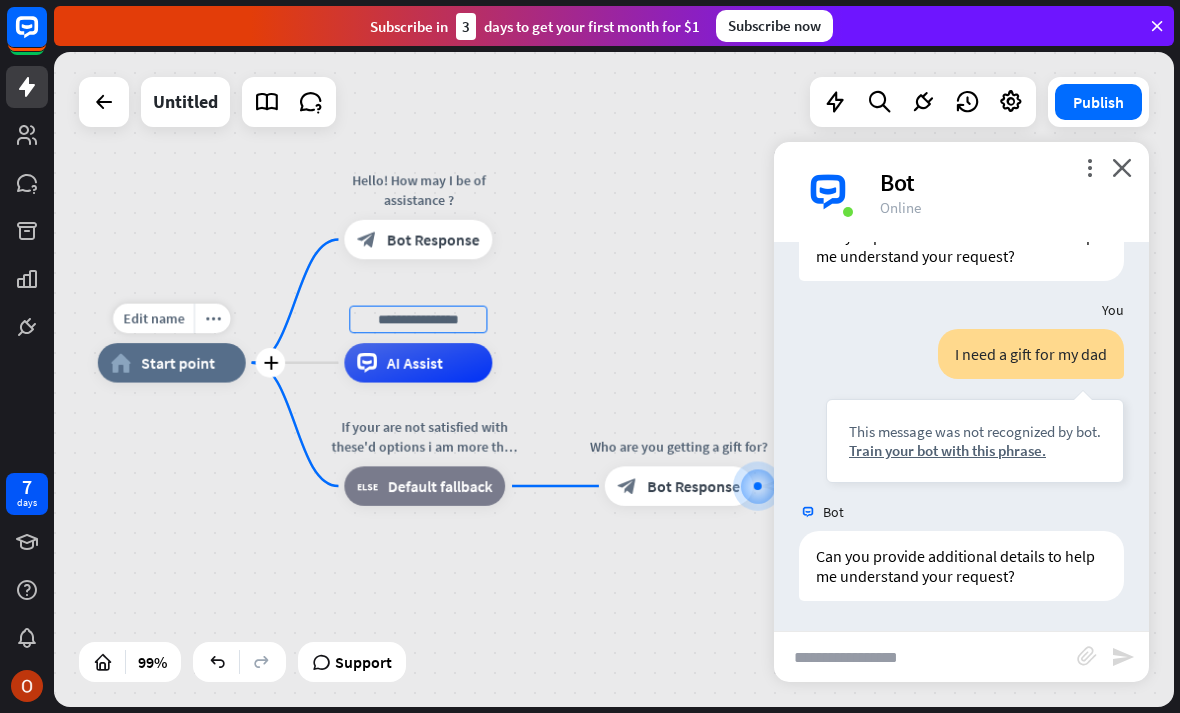 click on "home_2   Start point" at bounding box center [172, 362] 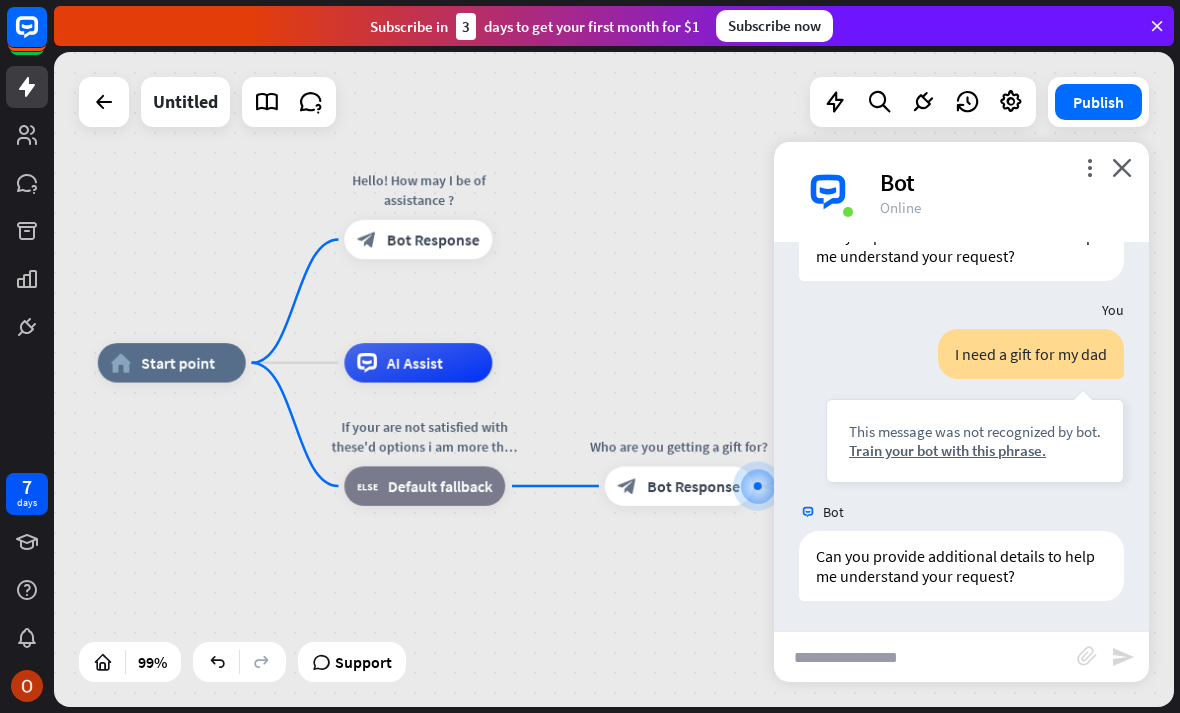 click on "more_vert
close
Bot
Online" at bounding box center [961, 192] 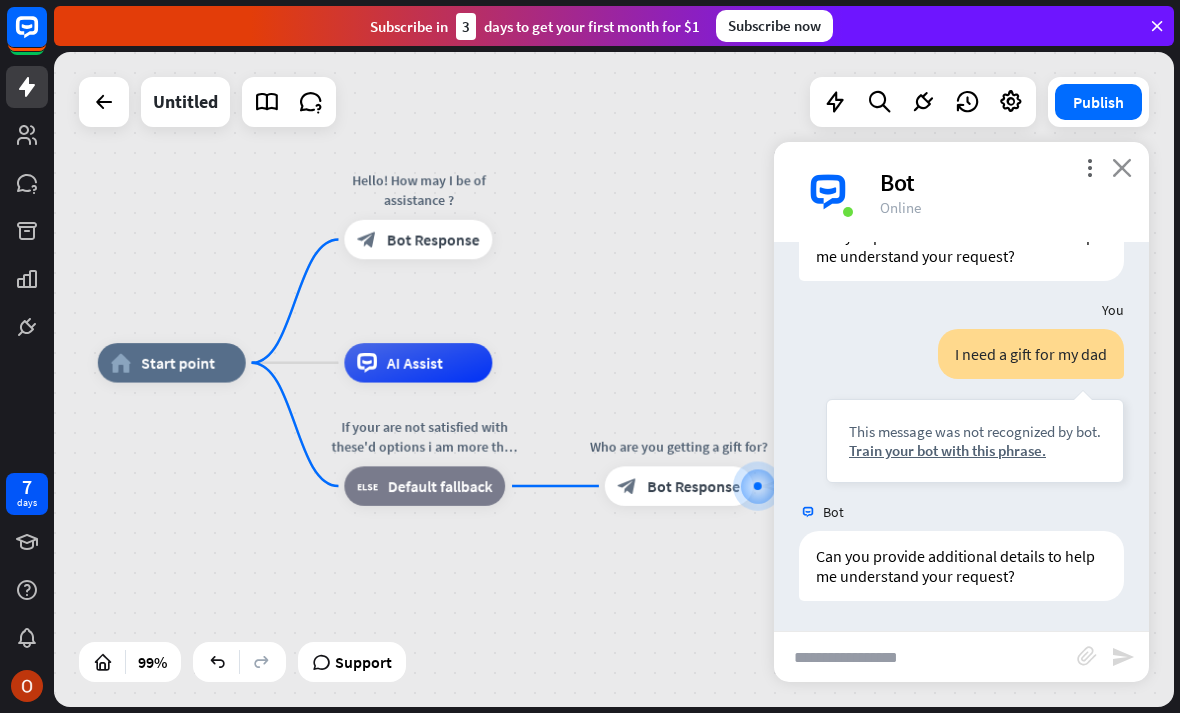 click on "close" at bounding box center [1122, 167] 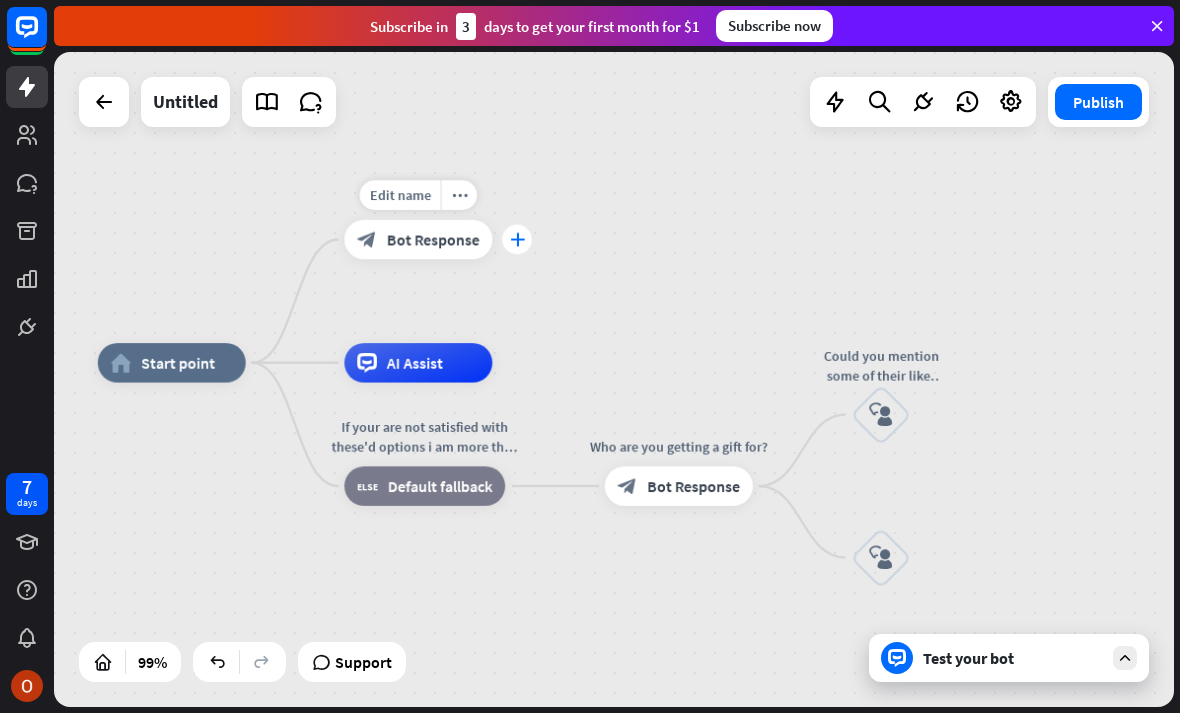 click on "plus" at bounding box center (517, 240) 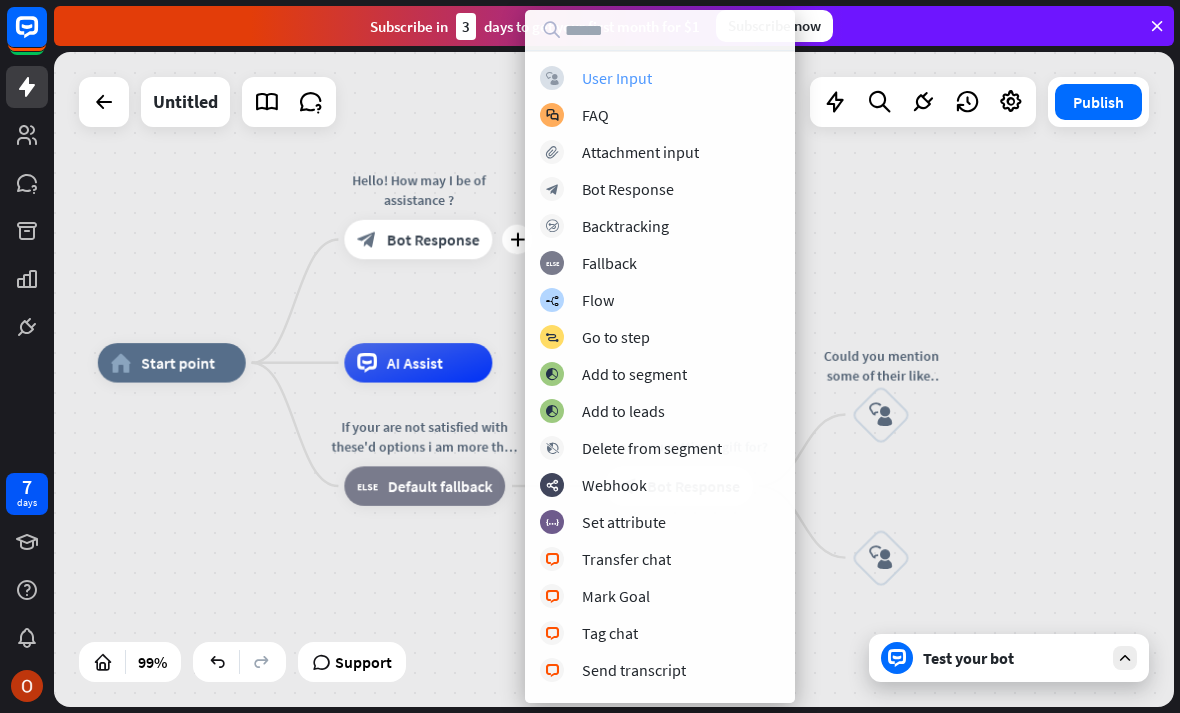 click on "User Input" at bounding box center (617, 78) 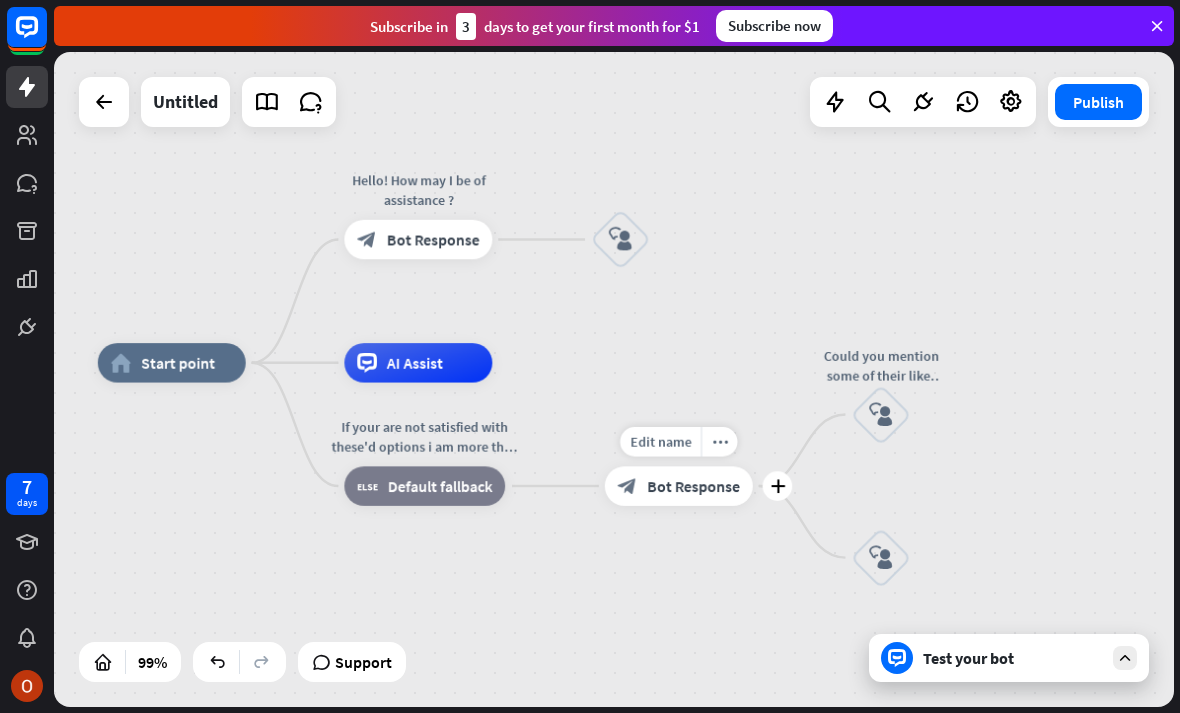 click on "block_bot_response   Bot Response" at bounding box center [679, 485] 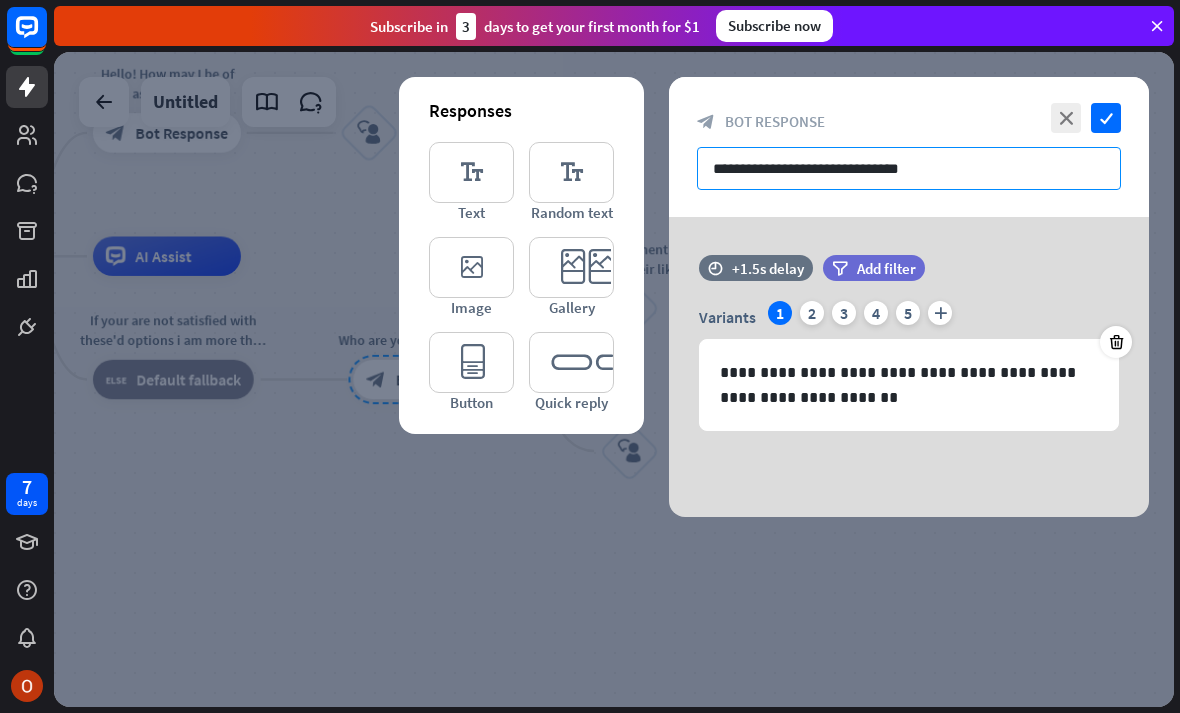 drag, startPoint x: 913, startPoint y: 176, endPoint x: 722, endPoint y: 183, distance: 191.12823 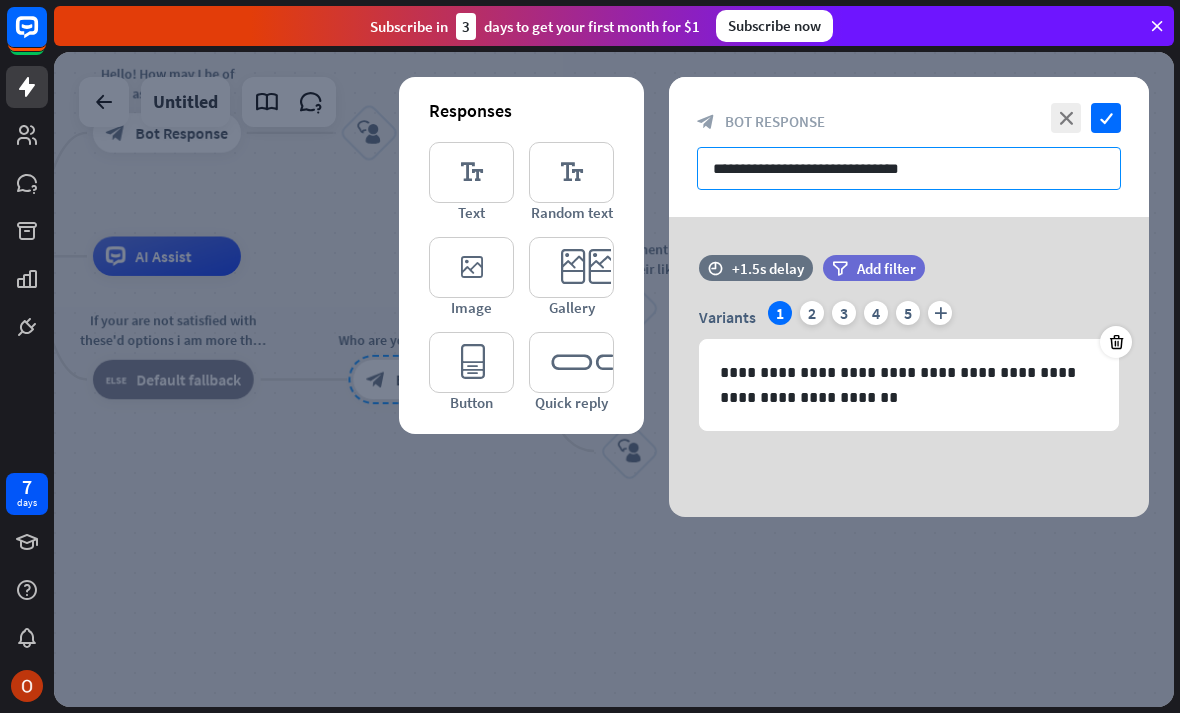 drag, startPoint x: 711, startPoint y: 169, endPoint x: 910, endPoint y: 178, distance: 199.20341 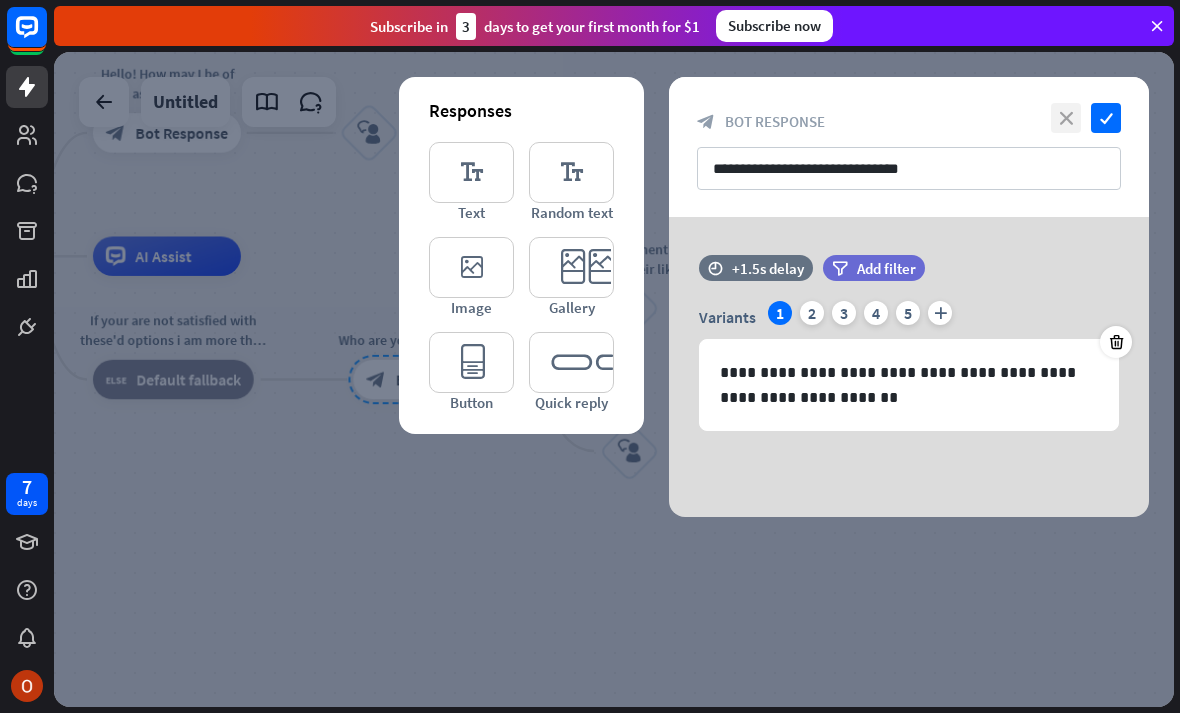 click on "close" at bounding box center [1066, 118] 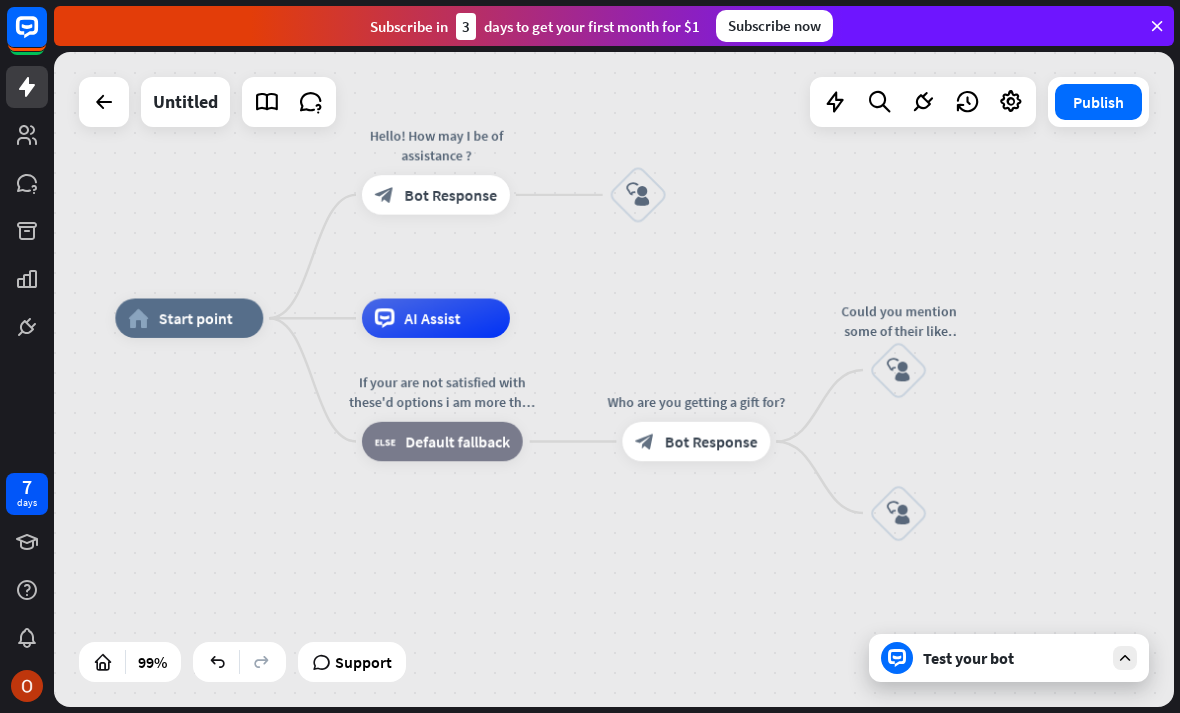 drag, startPoint x: 404, startPoint y: 283, endPoint x: 793, endPoint y: 378, distance: 400.43228 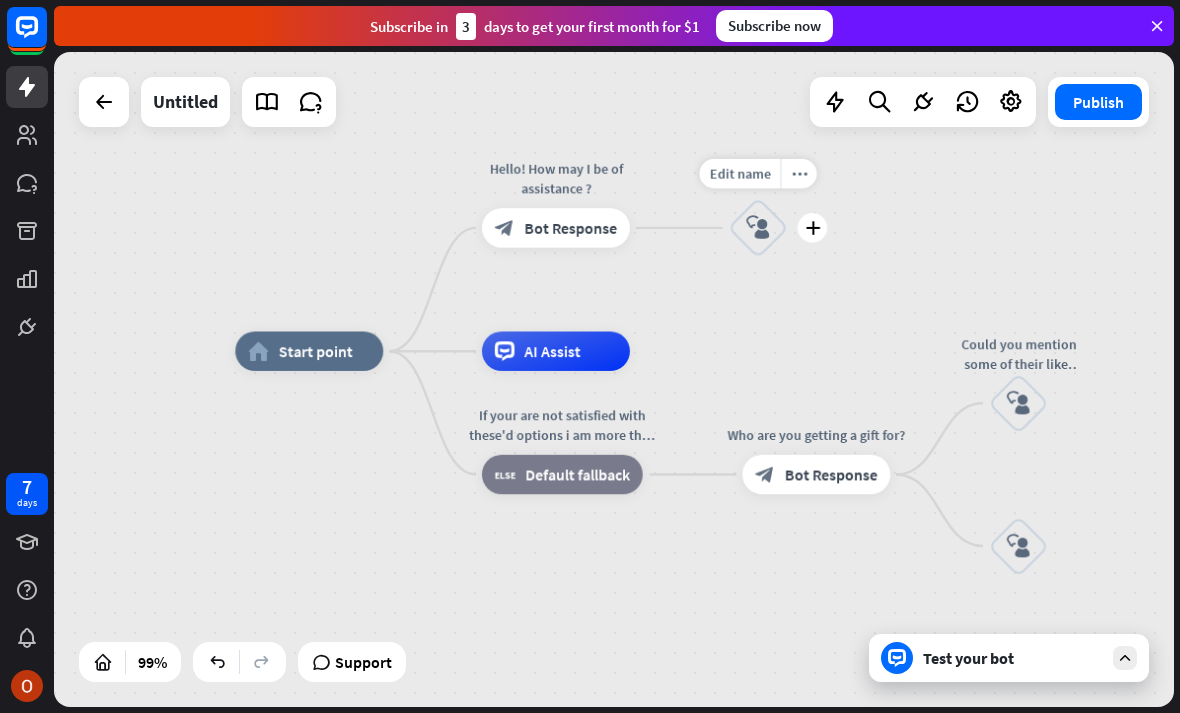 click on "block_user_input" at bounding box center [758, 227] 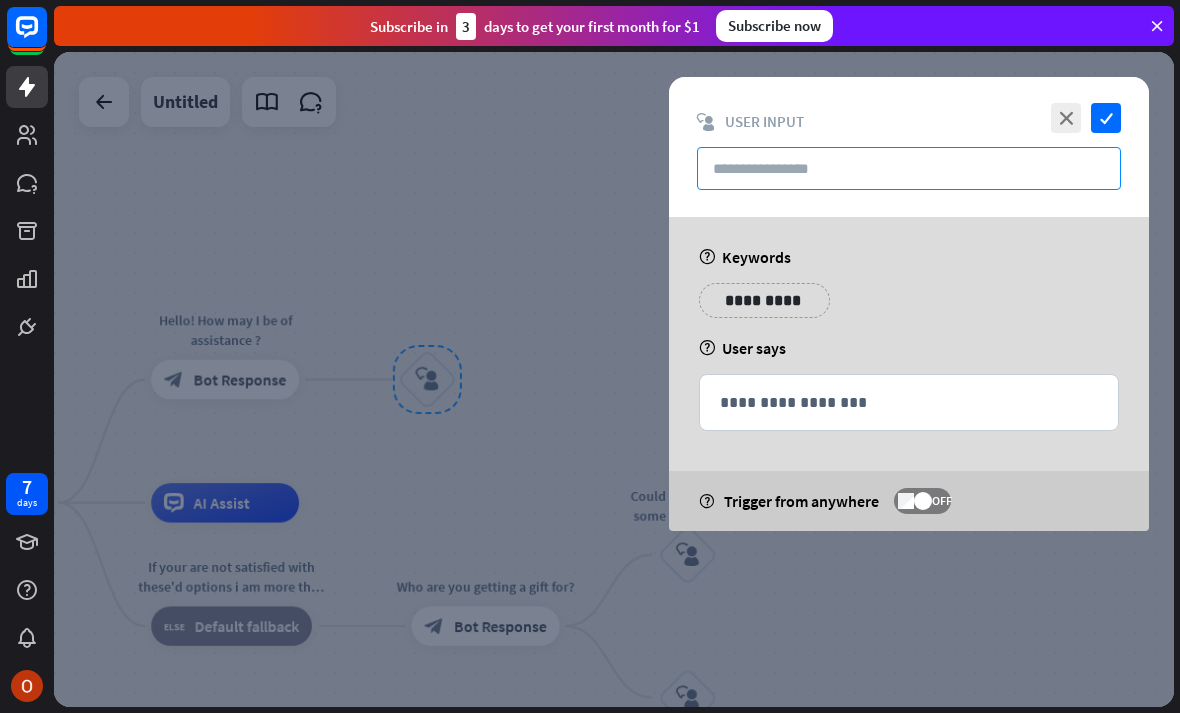 click at bounding box center (909, 168) 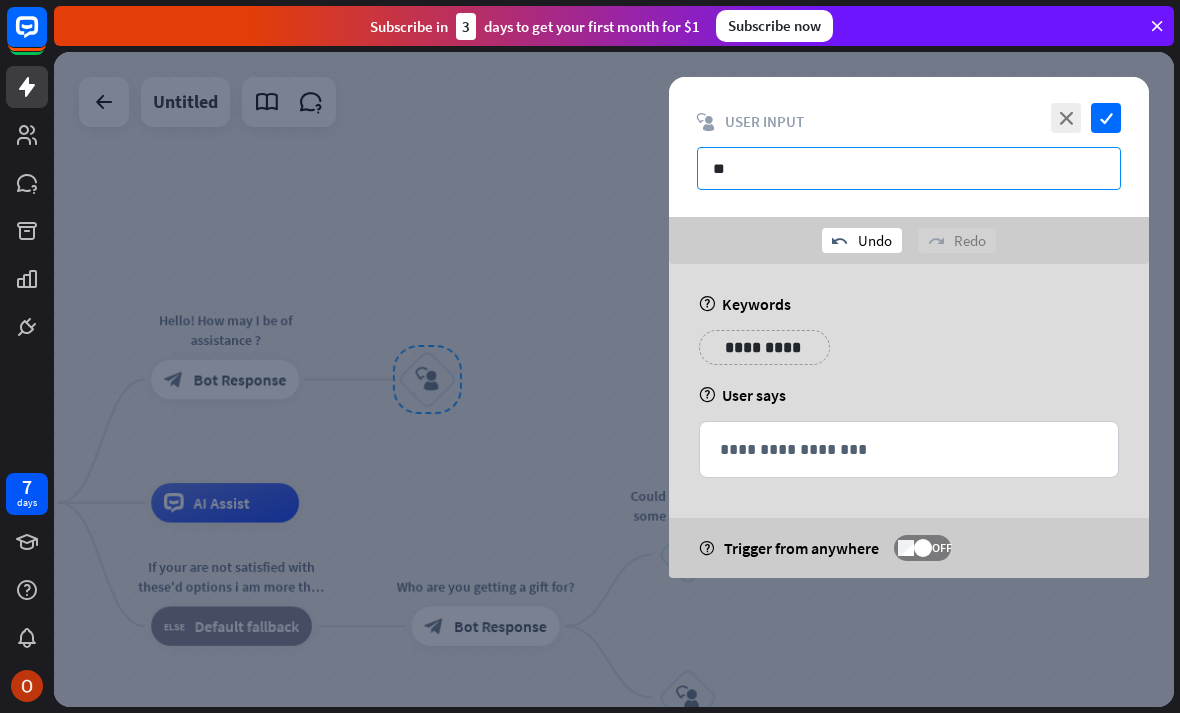 type on "*" 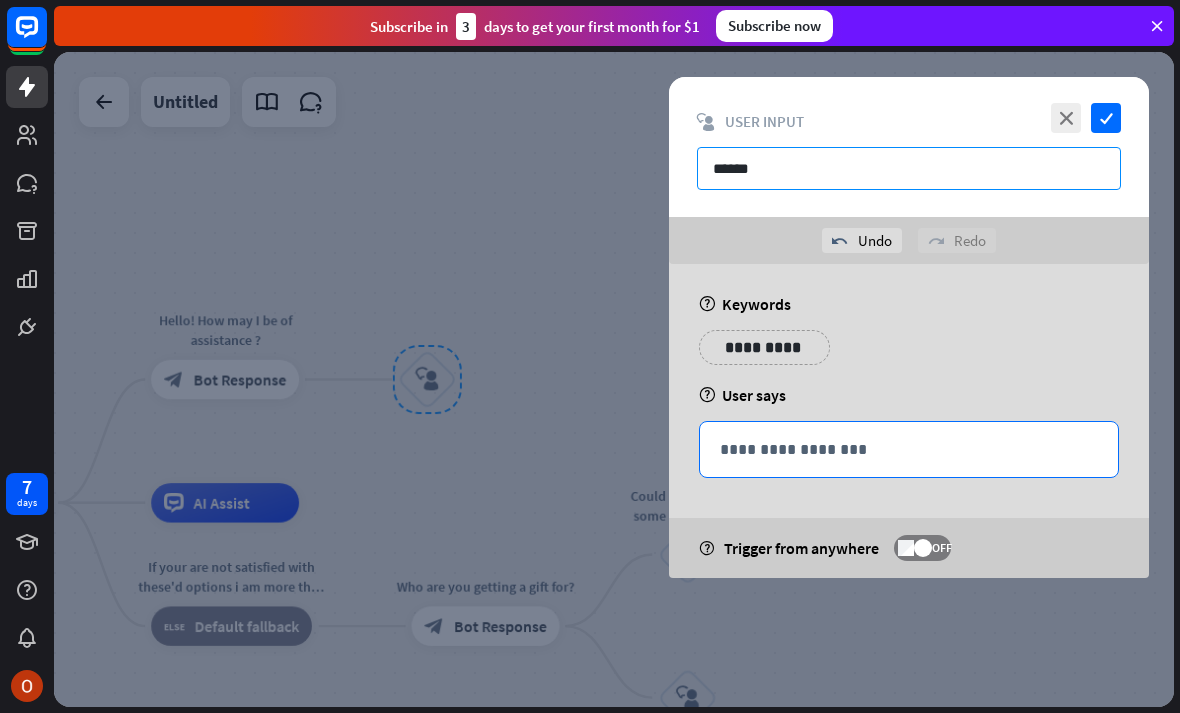 type on "******" 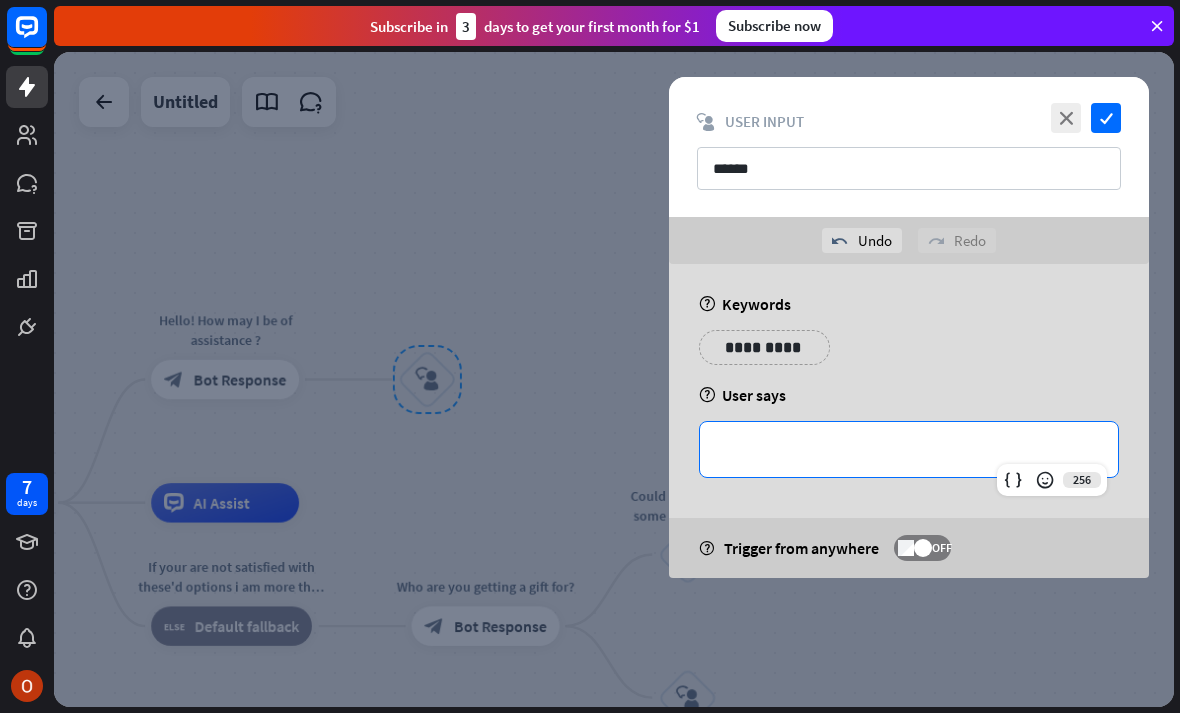 click on "**********" at bounding box center [909, 449] 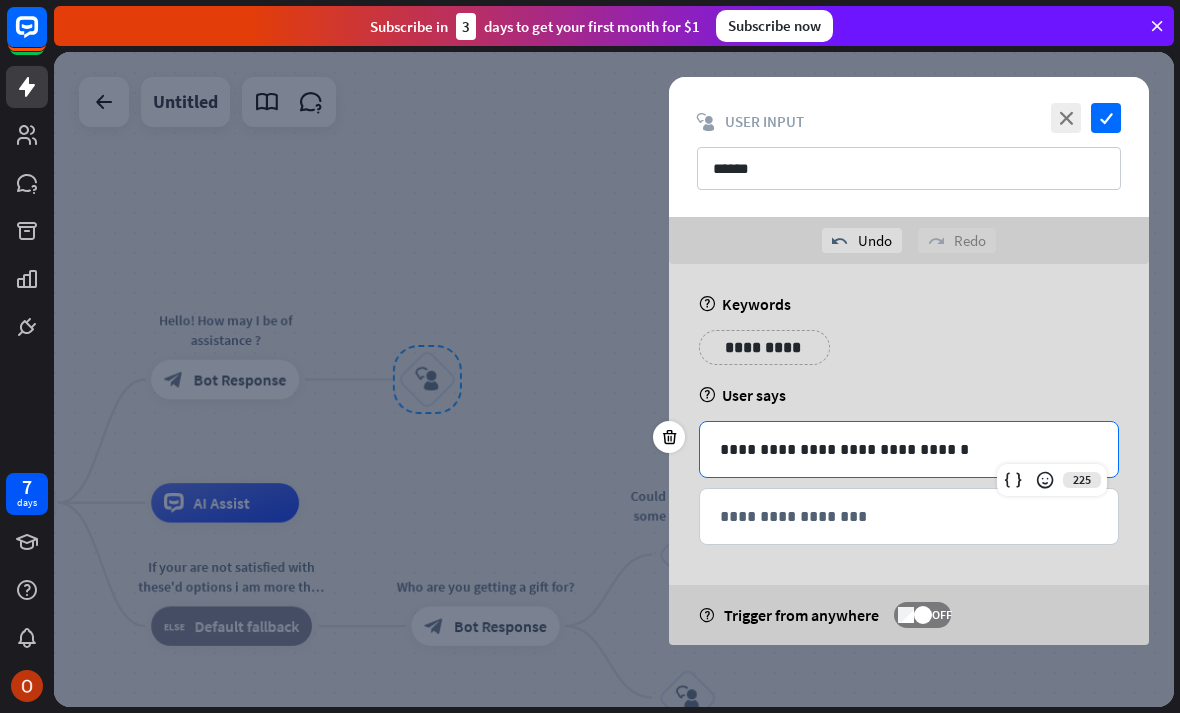 type 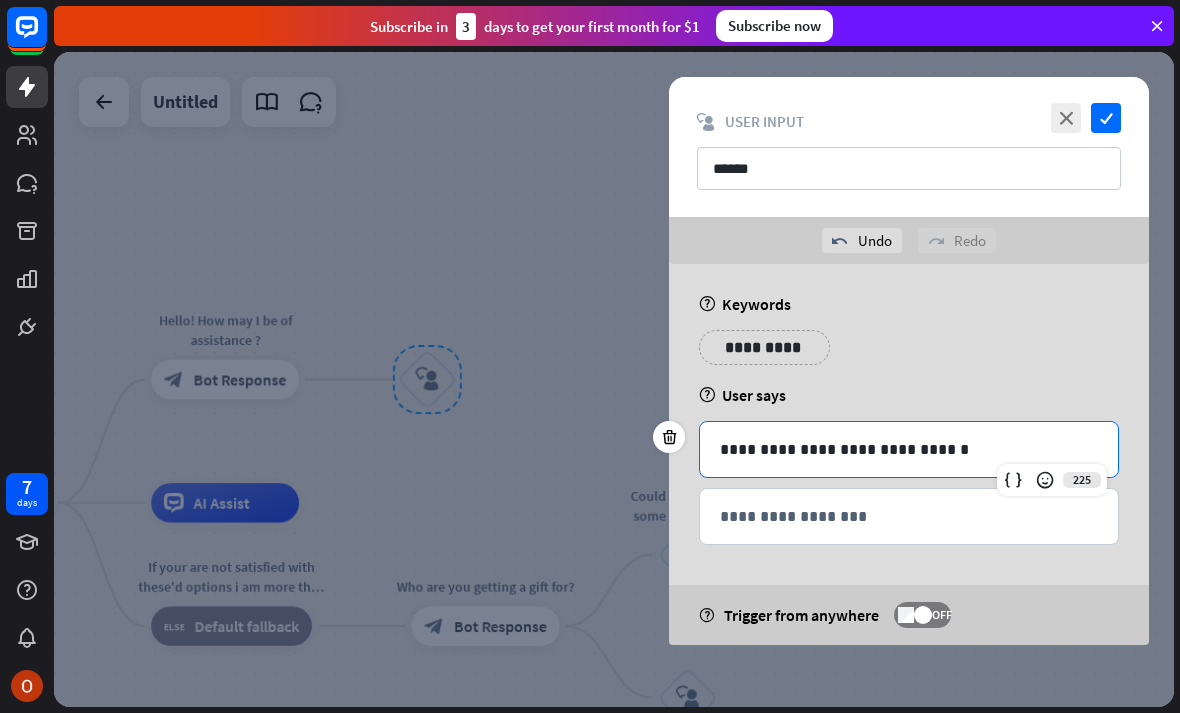 click at bounding box center (614, 379) 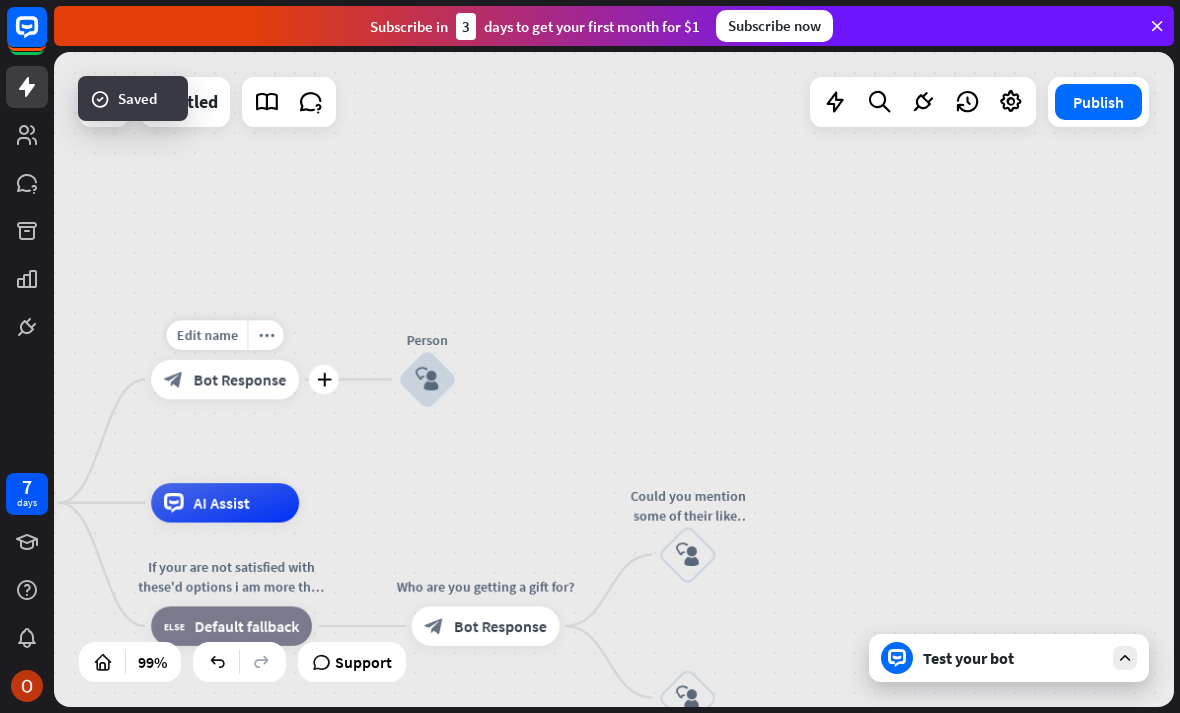 click on "block_bot_response   Bot Response" at bounding box center [225, 379] 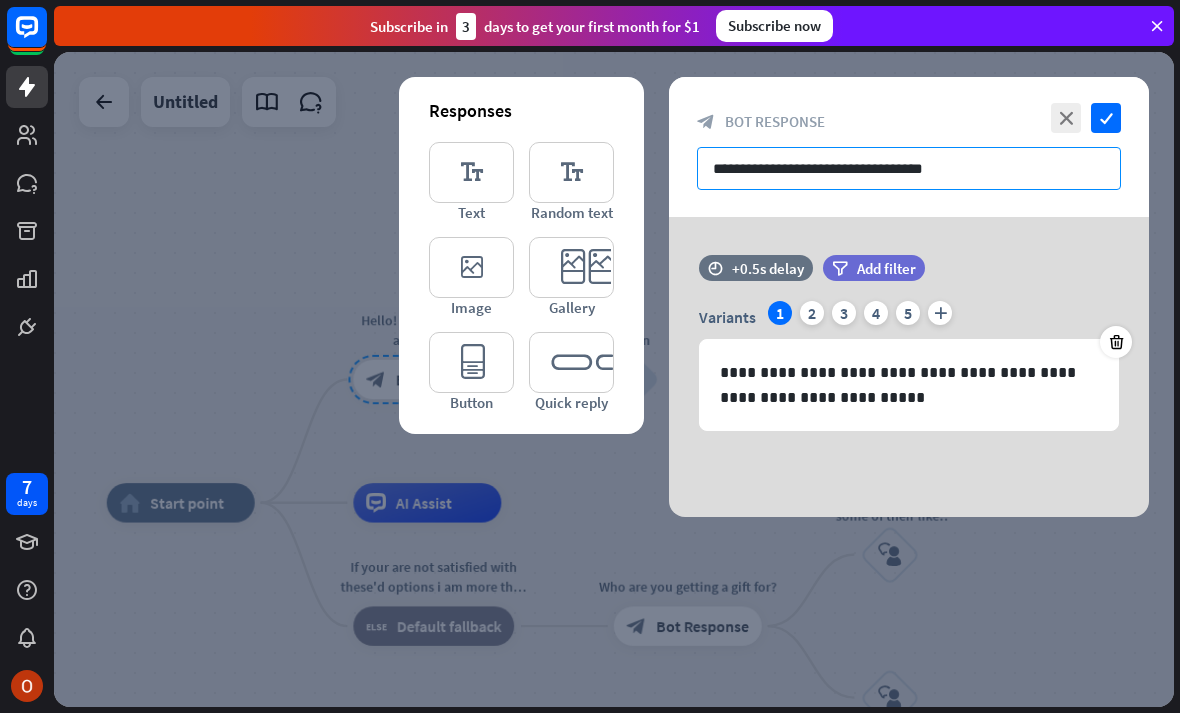 drag, startPoint x: 974, startPoint y: 163, endPoint x: 718, endPoint y: 183, distance: 256.78006 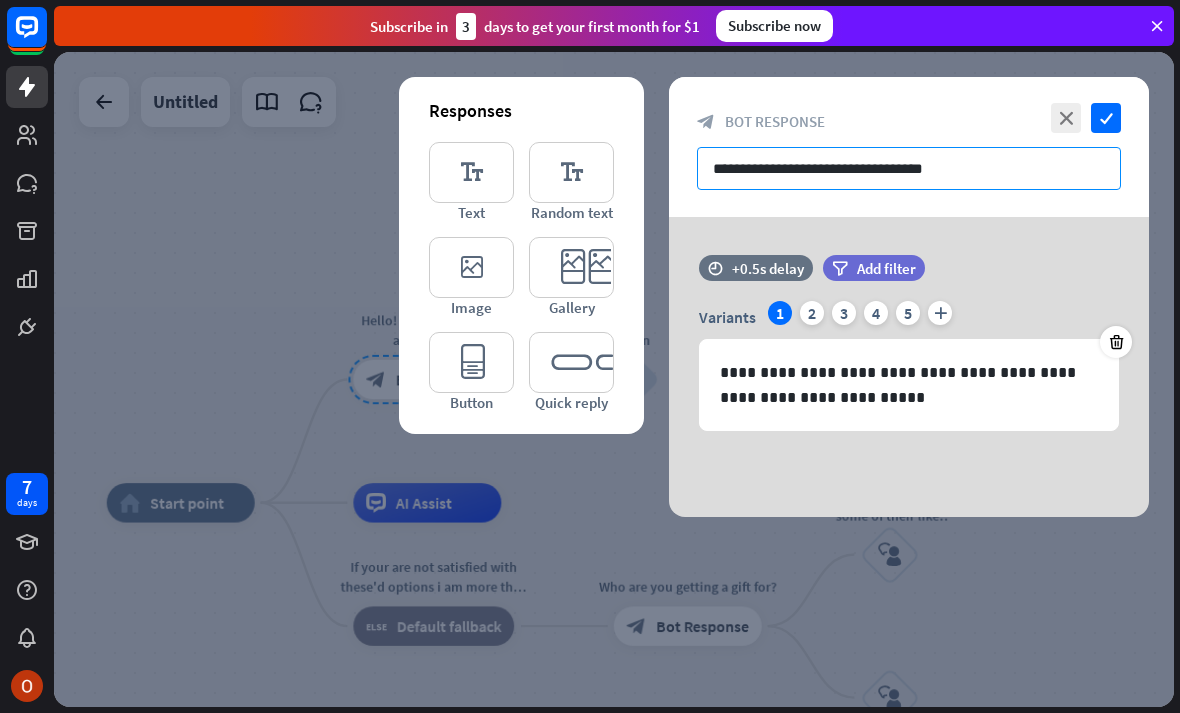 drag, startPoint x: 710, startPoint y: 171, endPoint x: 947, endPoint y: 191, distance: 237.84239 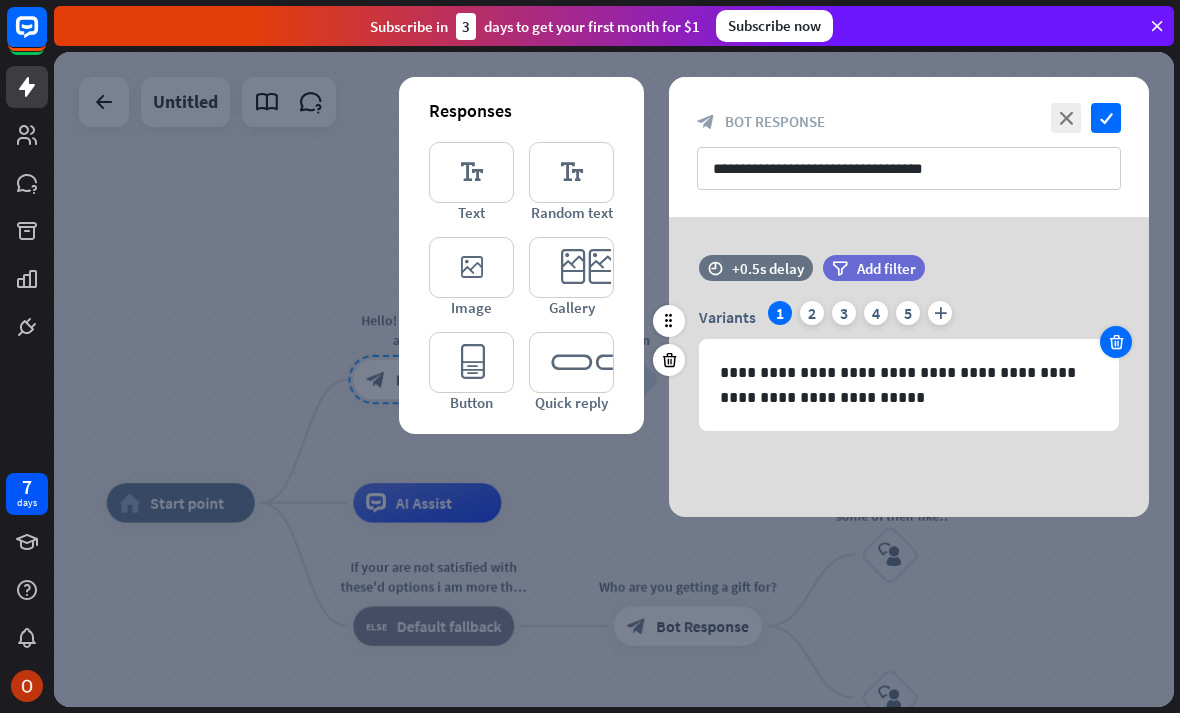 click at bounding box center [1116, 342] 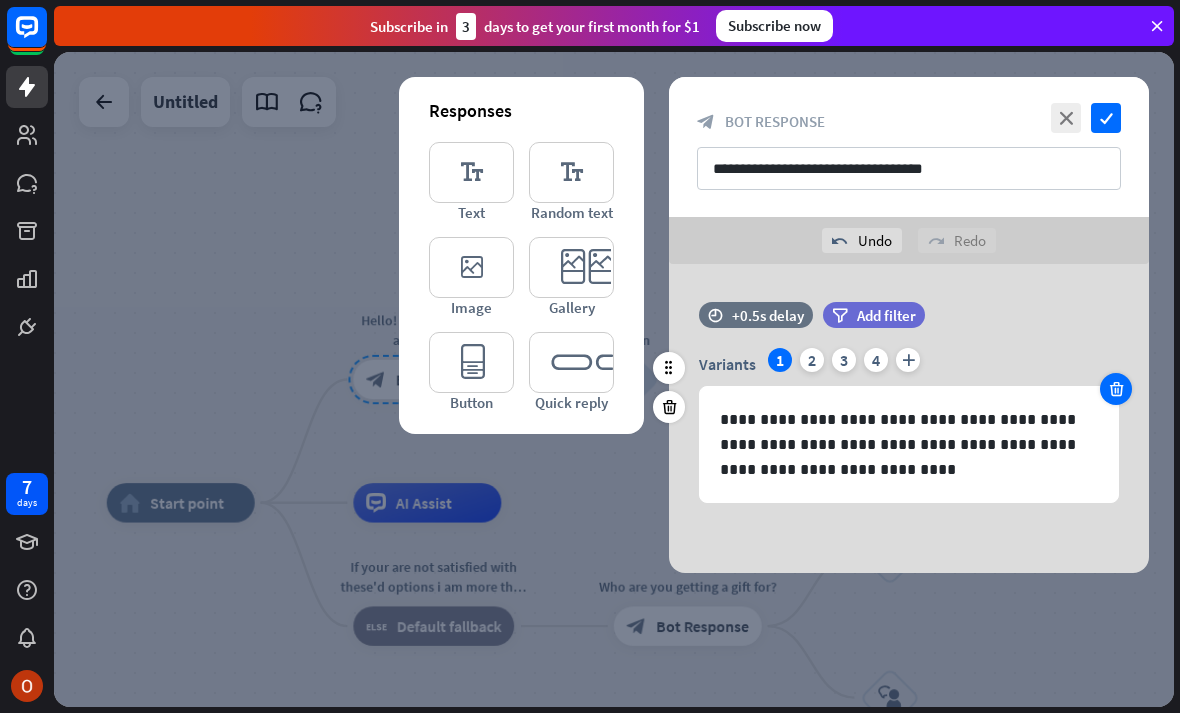 click at bounding box center [1116, 389] 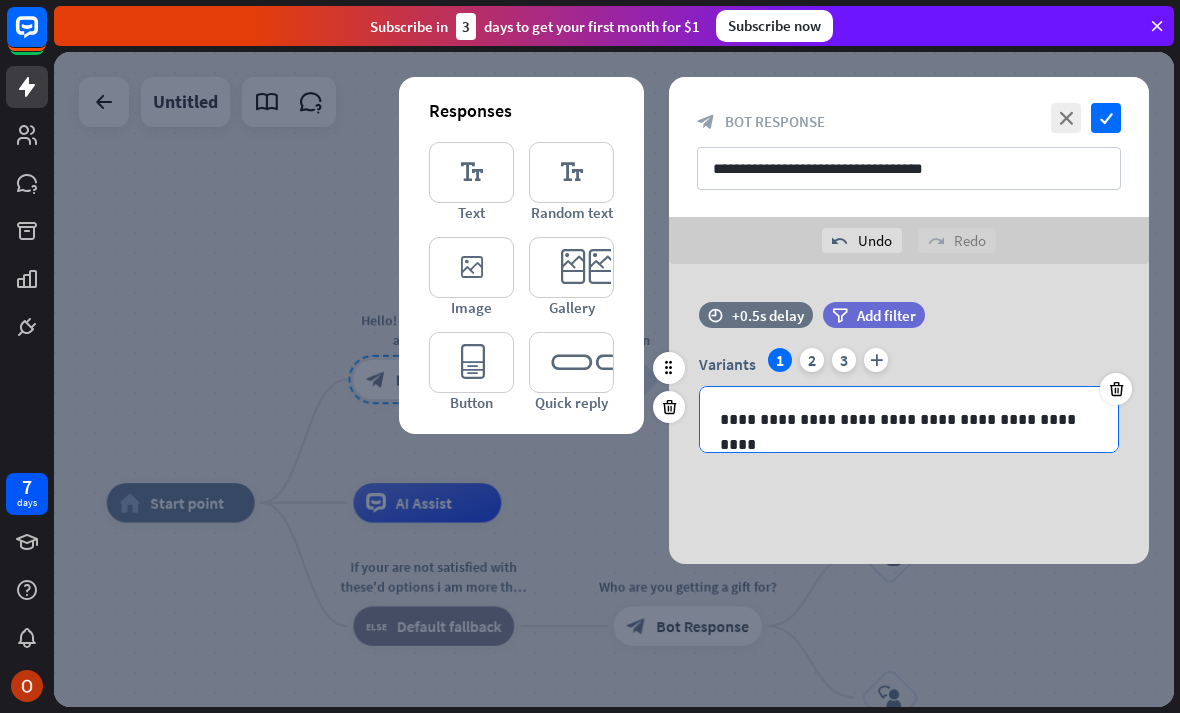 click on "**********" at bounding box center [909, 419] 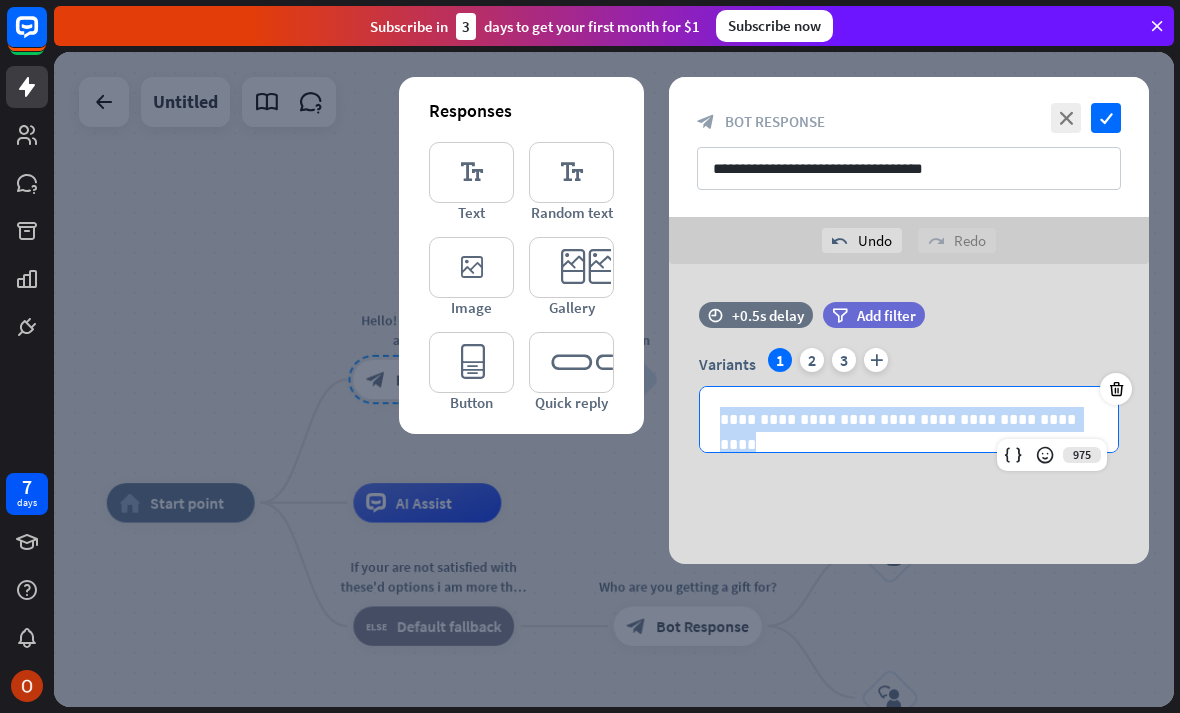 drag, startPoint x: 723, startPoint y: 419, endPoint x: 1175, endPoint y: 420, distance: 452.0011 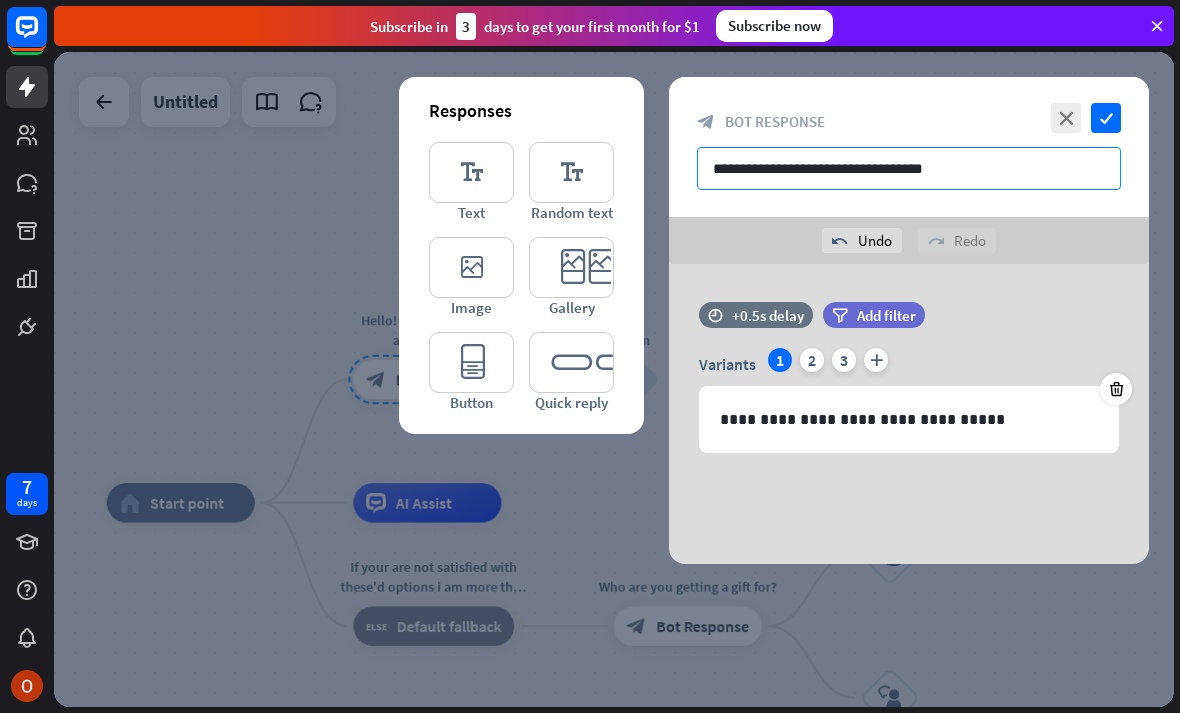 drag, startPoint x: 1023, startPoint y: 176, endPoint x: 872, endPoint y: 180, distance: 151.05296 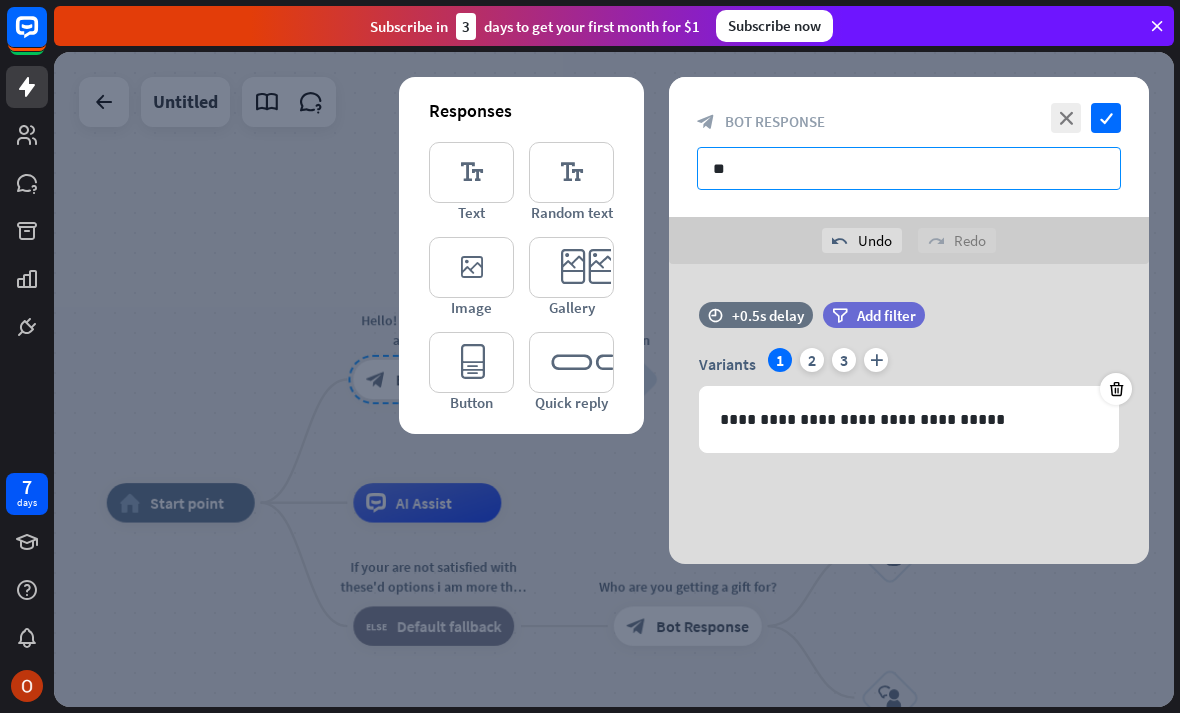 type on "*" 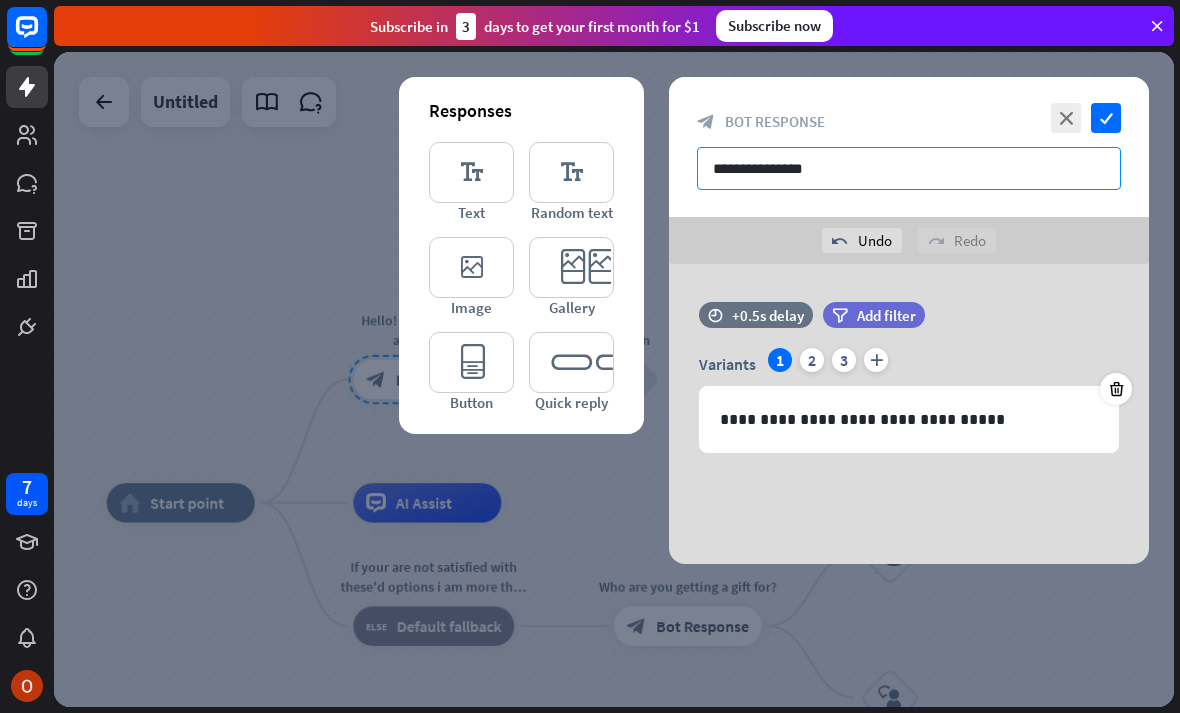 type on "**********" 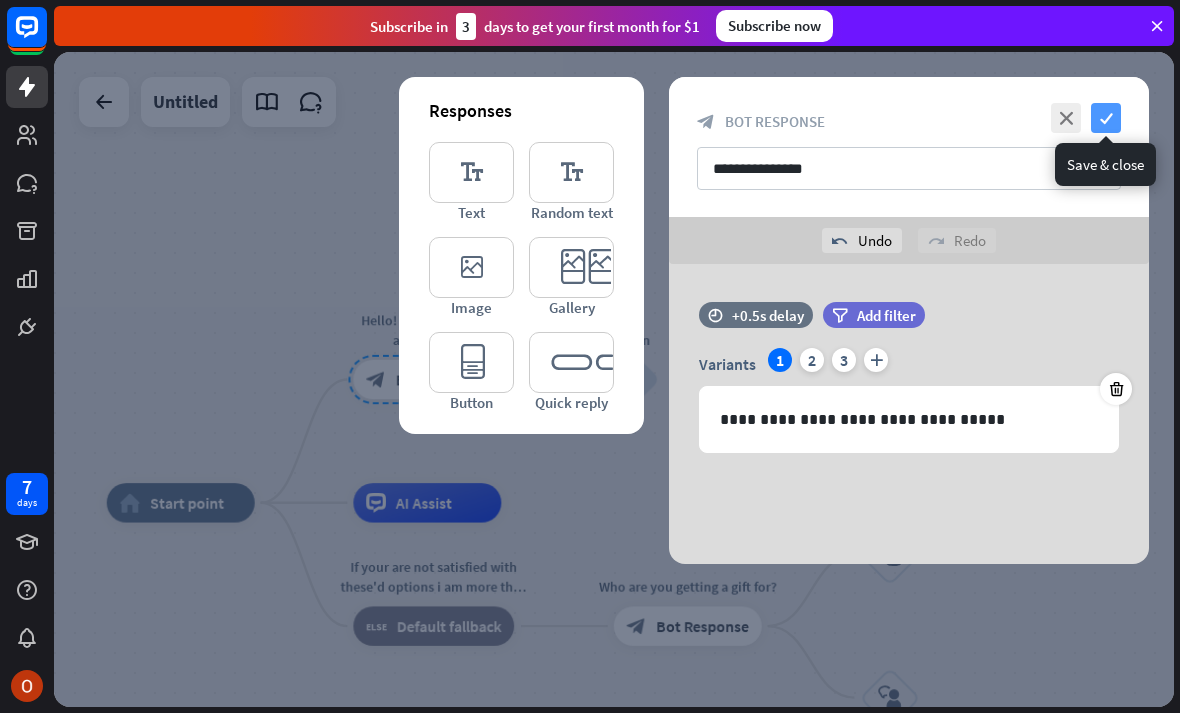click on "check" at bounding box center (1106, 118) 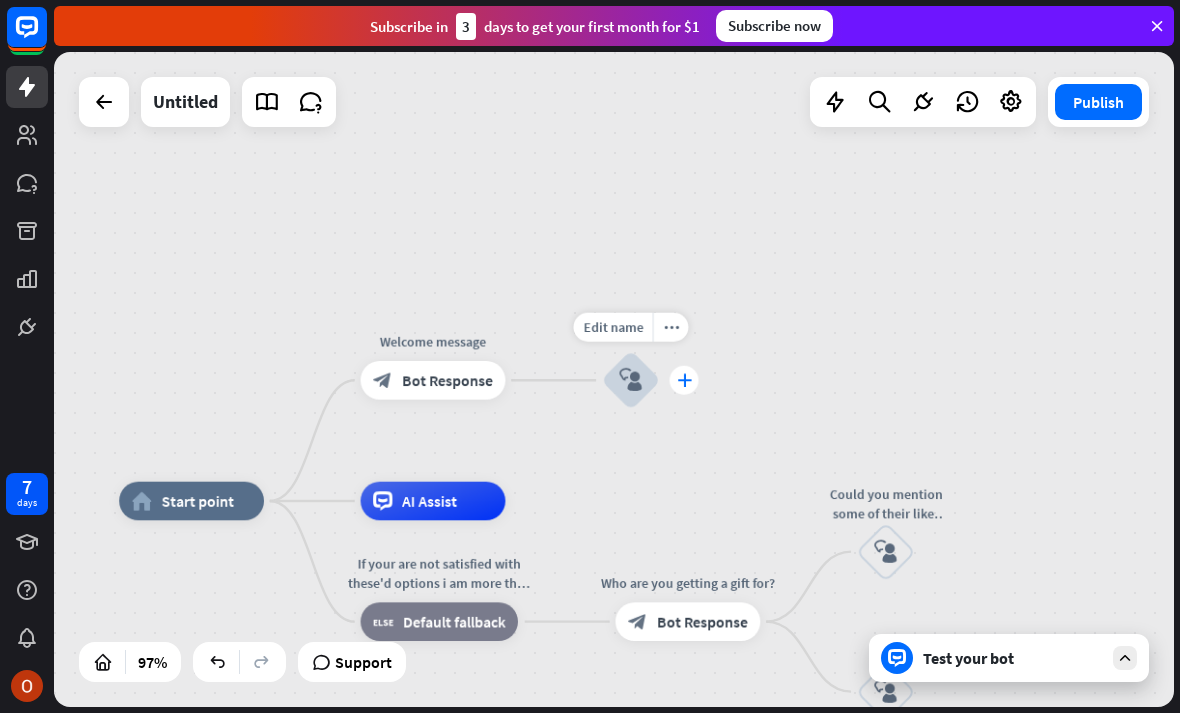 click on "plus" at bounding box center (684, 380) 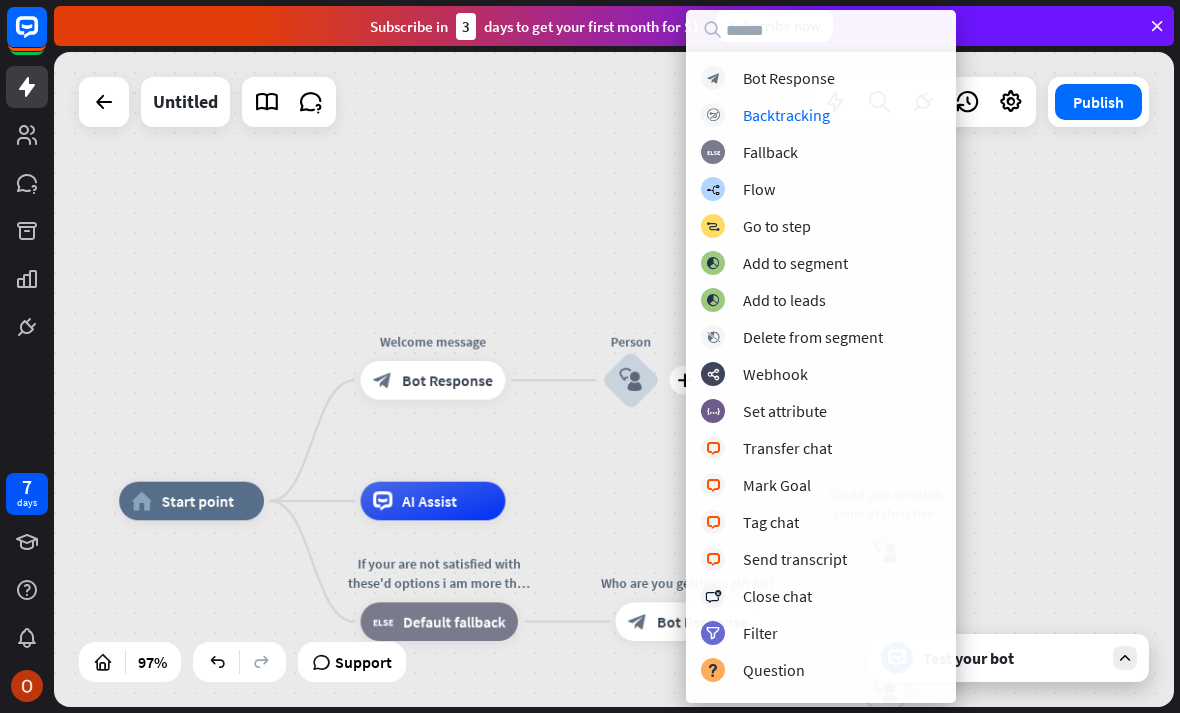 drag, startPoint x: 786, startPoint y: 77, endPoint x: 787, endPoint y: 99, distance: 22.022715 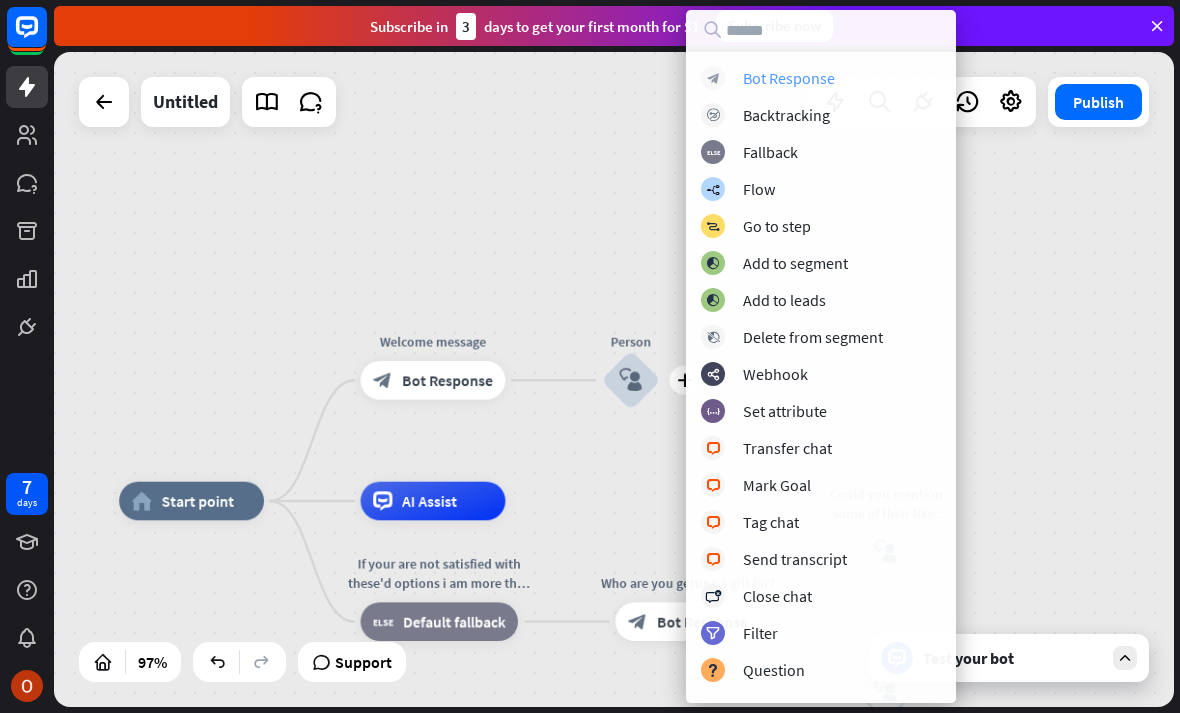 click on "Bot Response" at bounding box center [789, 78] 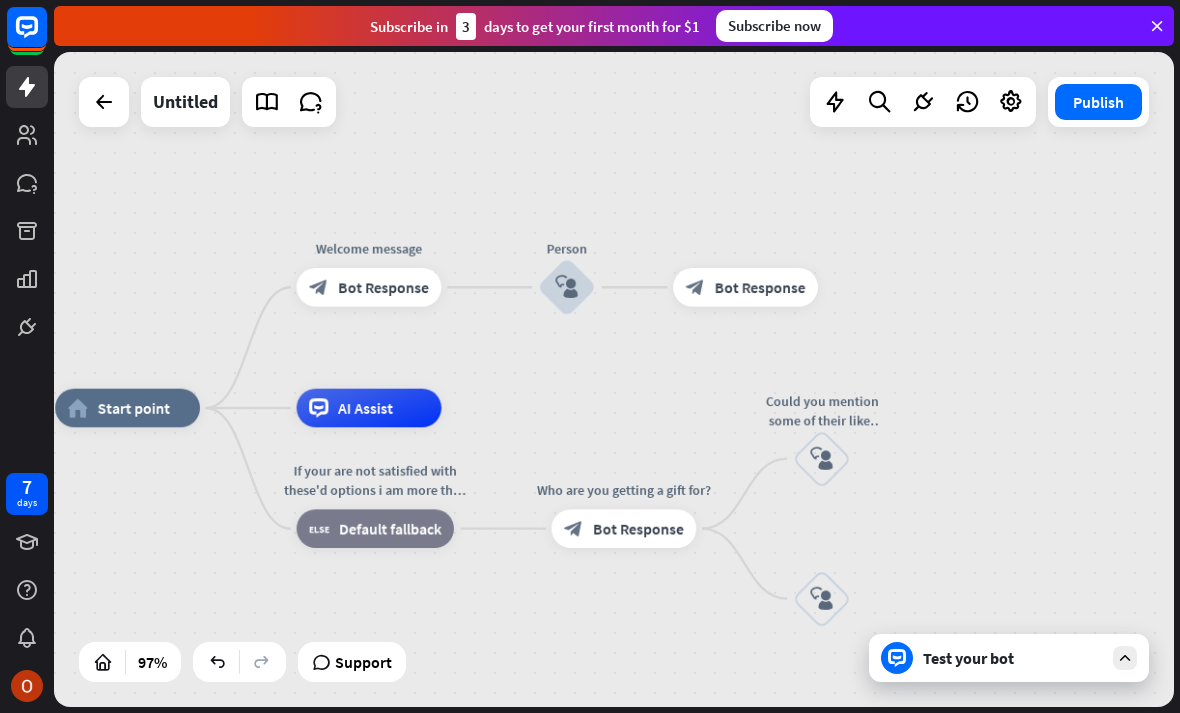 drag, startPoint x: 885, startPoint y: 457, endPoint x: 806, endPoint y: 338, distance: 142.83557 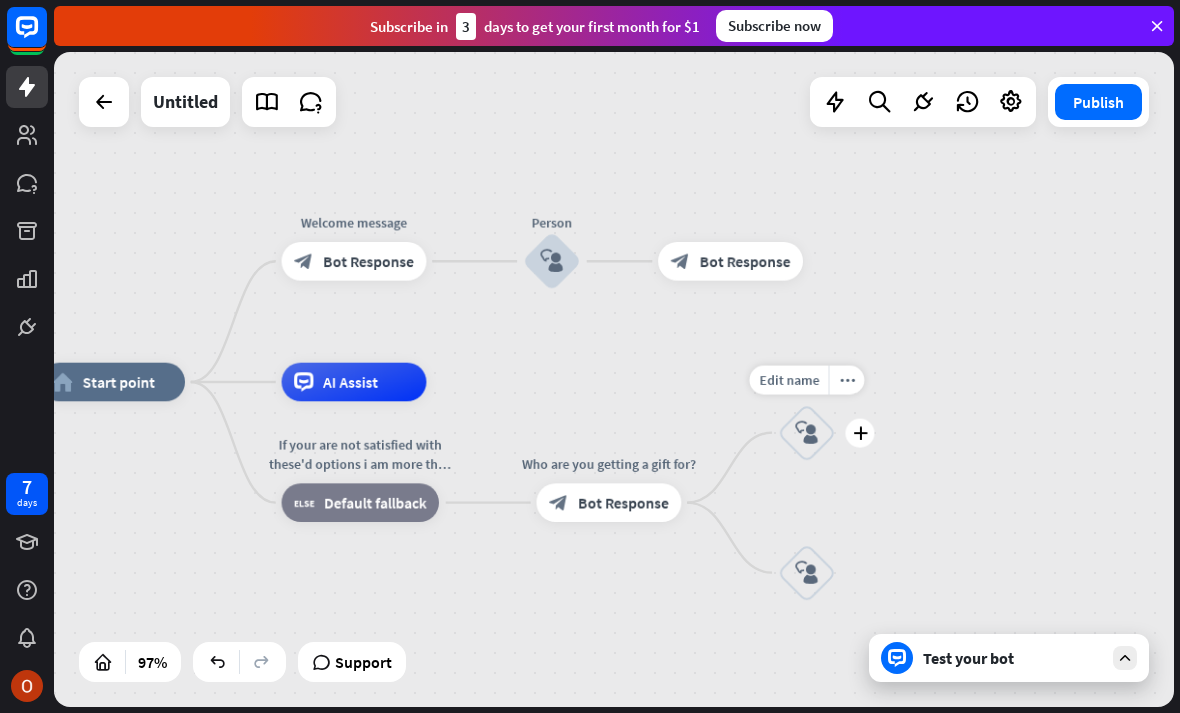 click on "block_user_input" at bounding box center (807, 433) 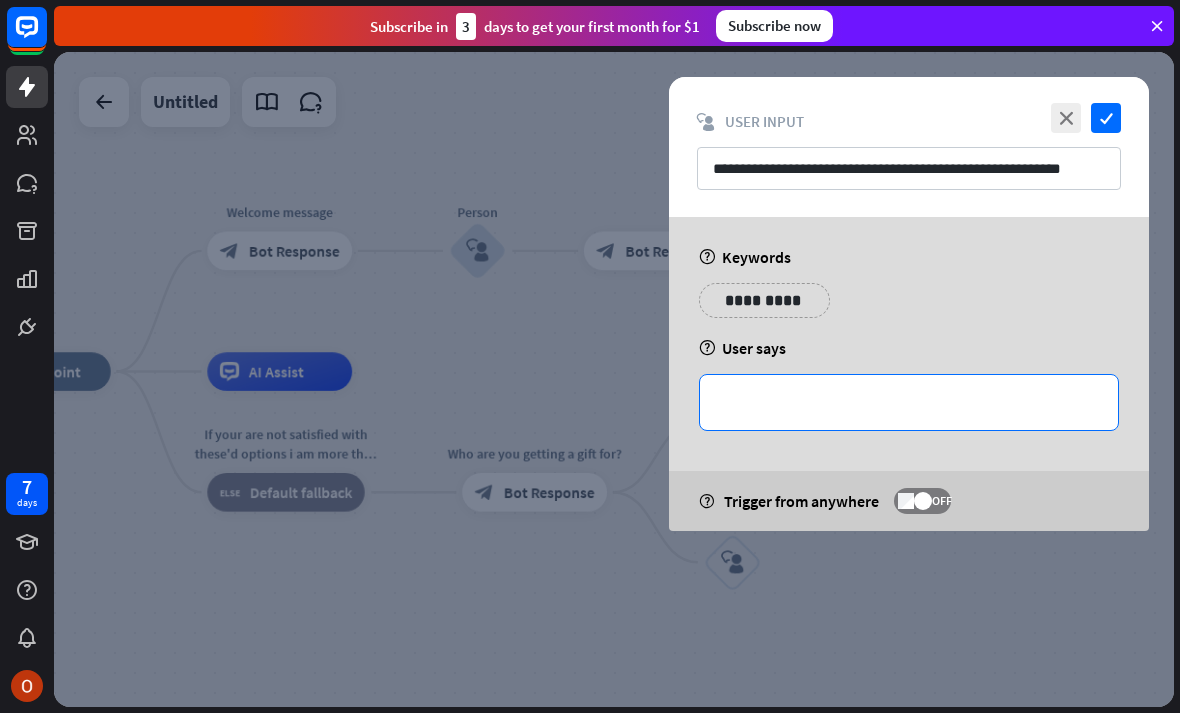 click on "**********" at bounding box center (909, 402) 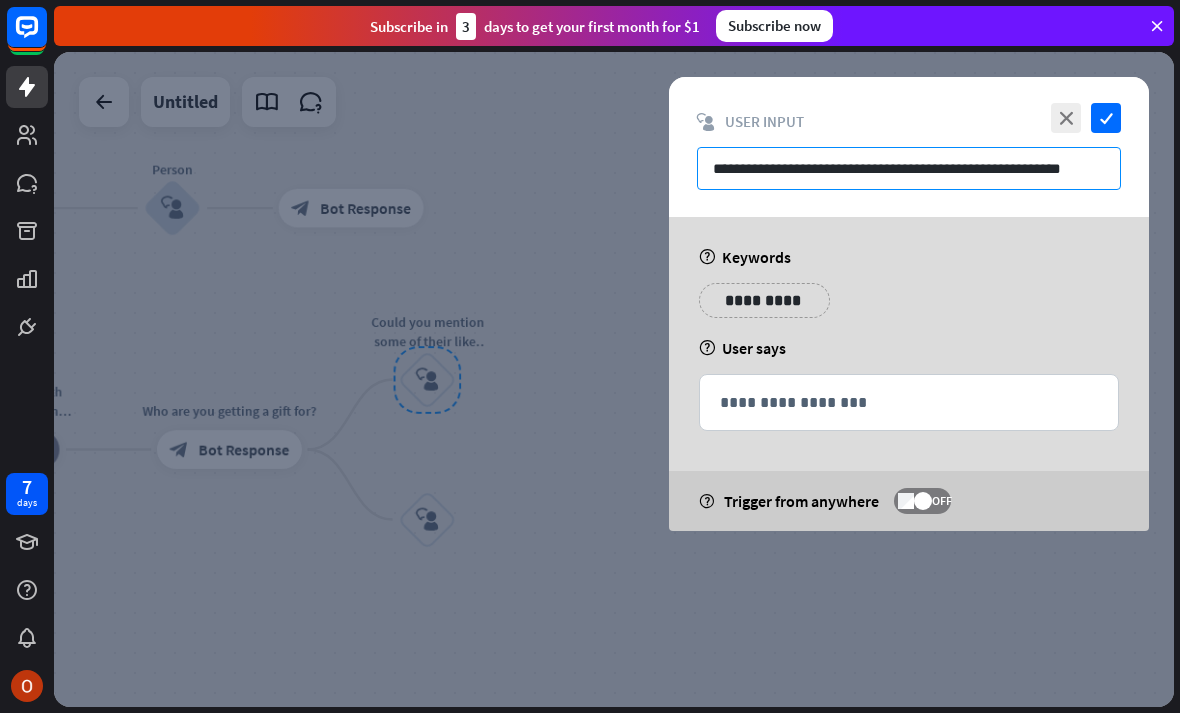 drag, startPoint x: 1091, startPoint y: 166, endPoint x: 546, endPoint y: 137, distance: 545.771 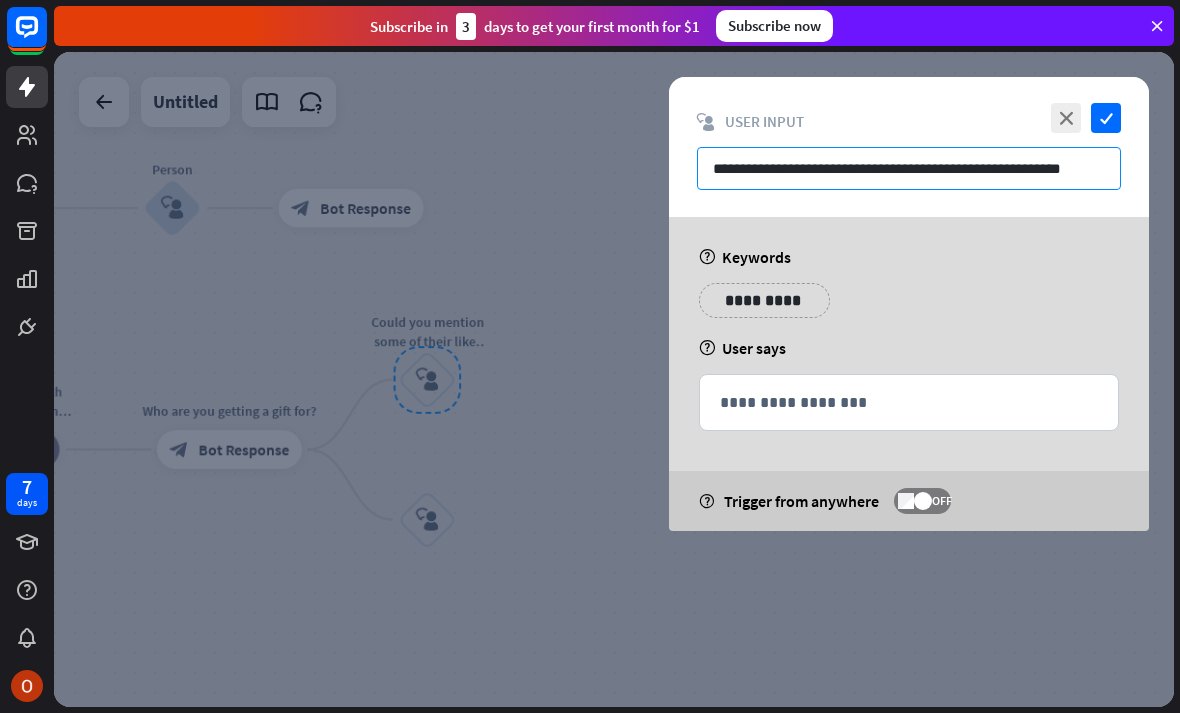 click on "**********" at bounding box center (614, 379) 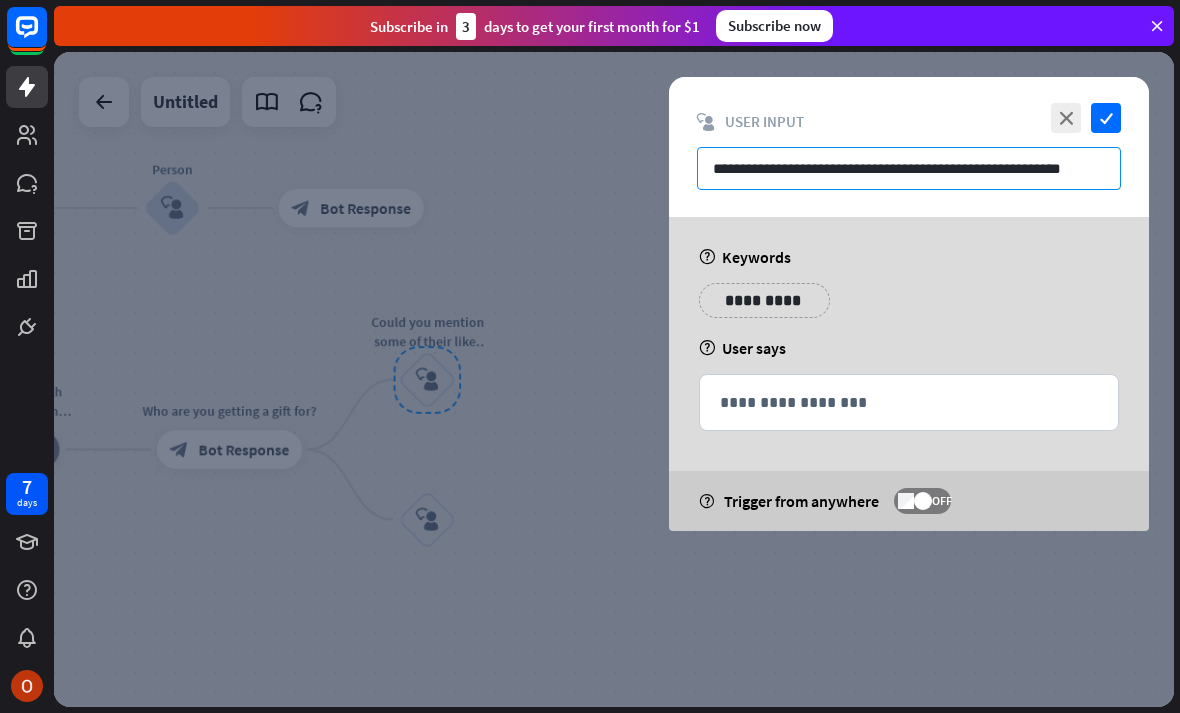drag, startPoint x: 709, startPoint y: 172, endPoint x: 1079, endPoint y: 186, distance: 370.26477 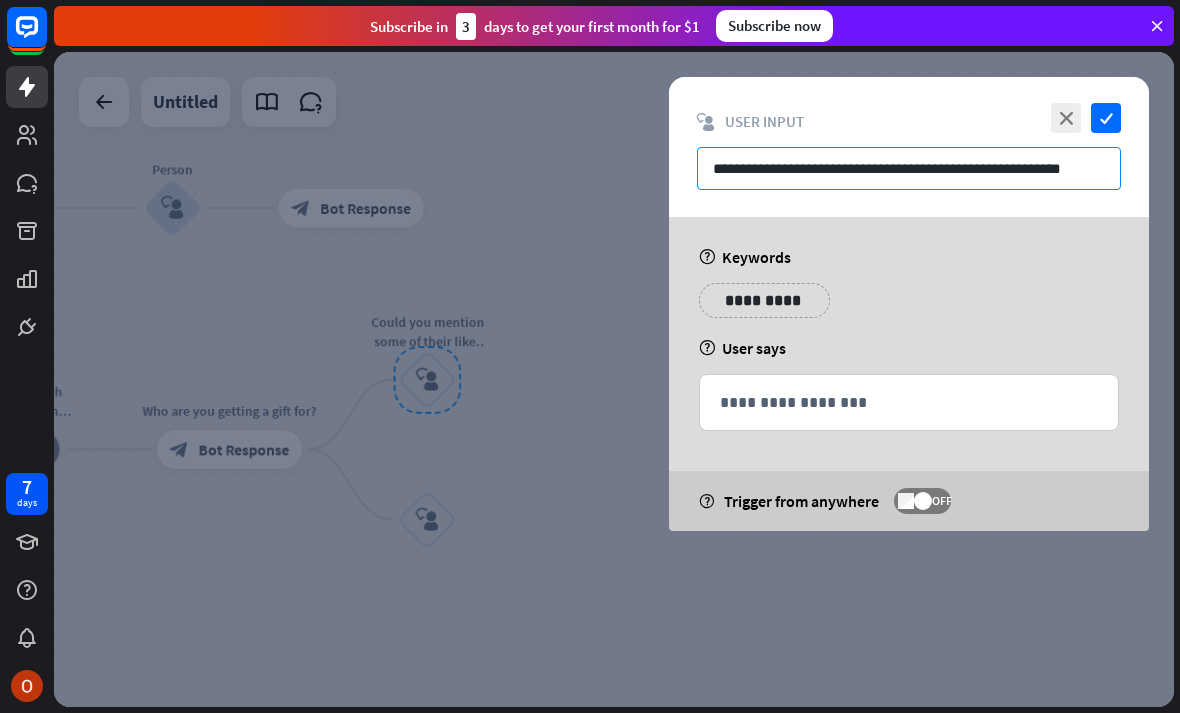 click on "**********" at bounding box center (909, 168) 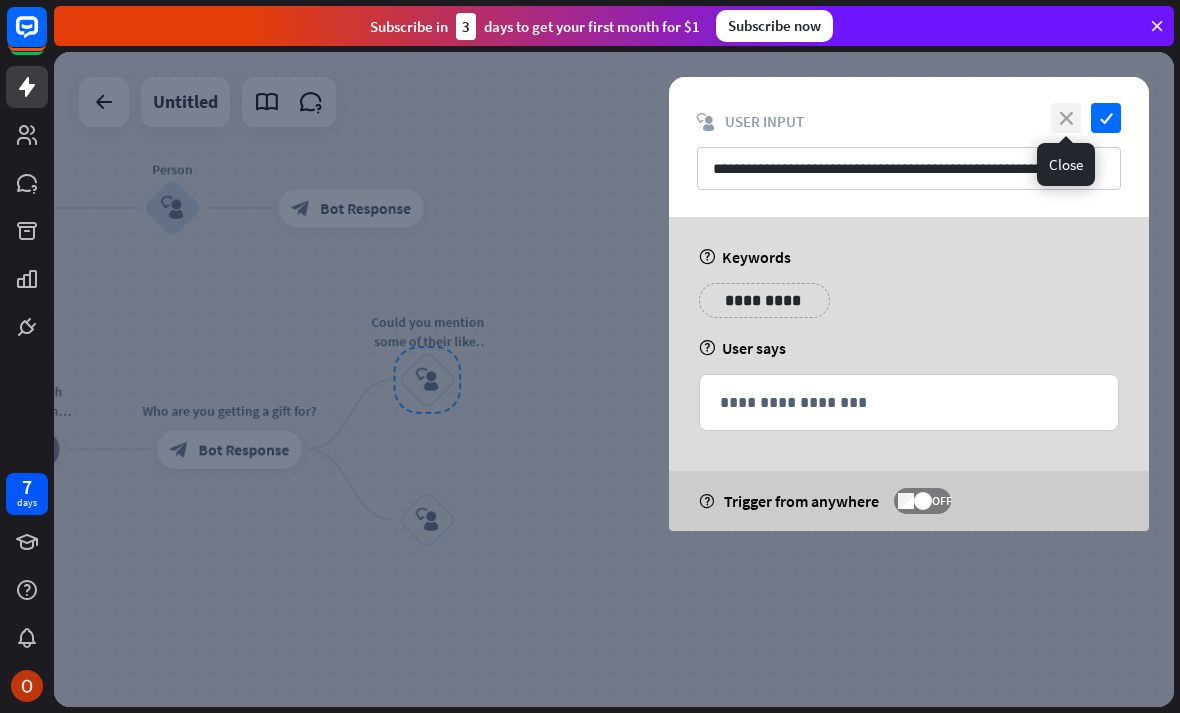 click on "close" at bounding box center [1066, 118] 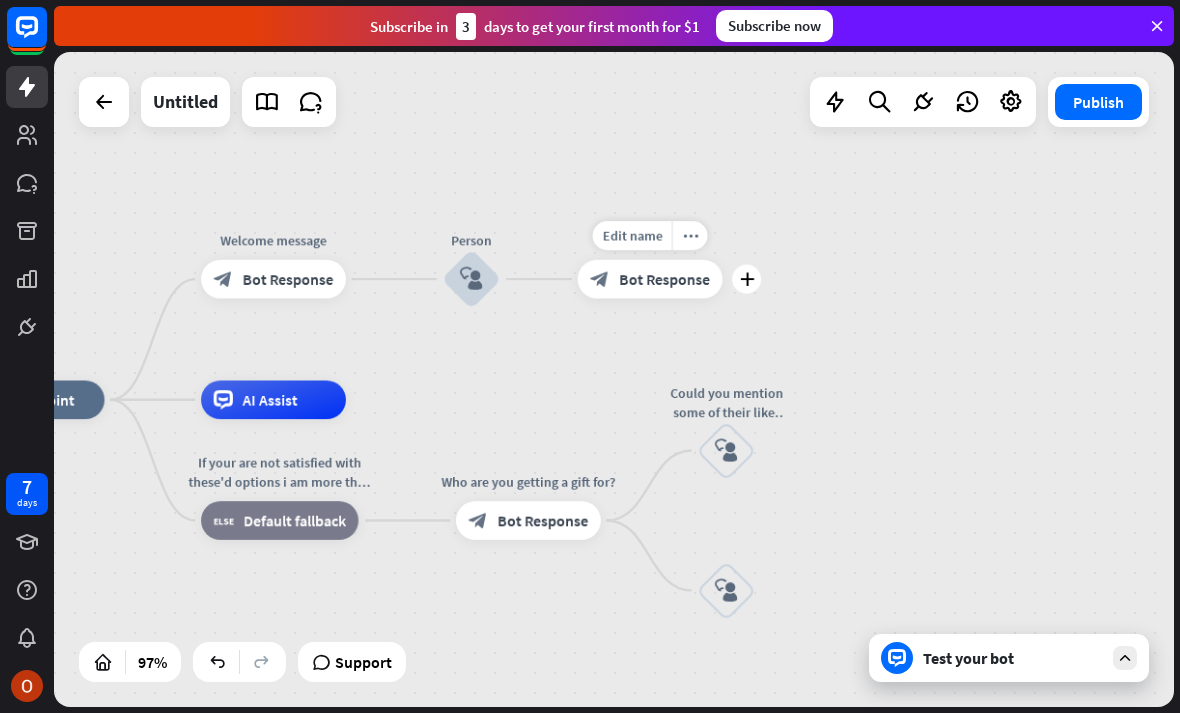 drag, startPoint x: 370, startPoint y: 236, endPoint x: 692, endPoint y: 309, distance: 330.17117 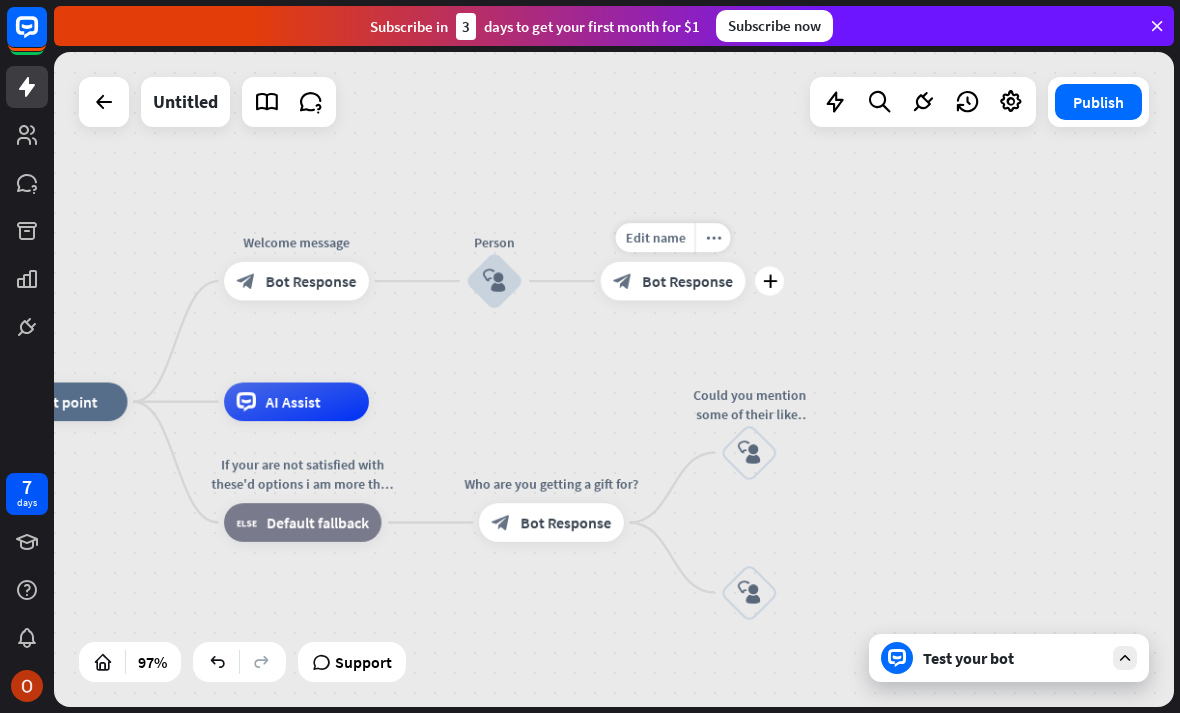 click on "block_bot_response   Bot Response" at bounding box center (673, 281) 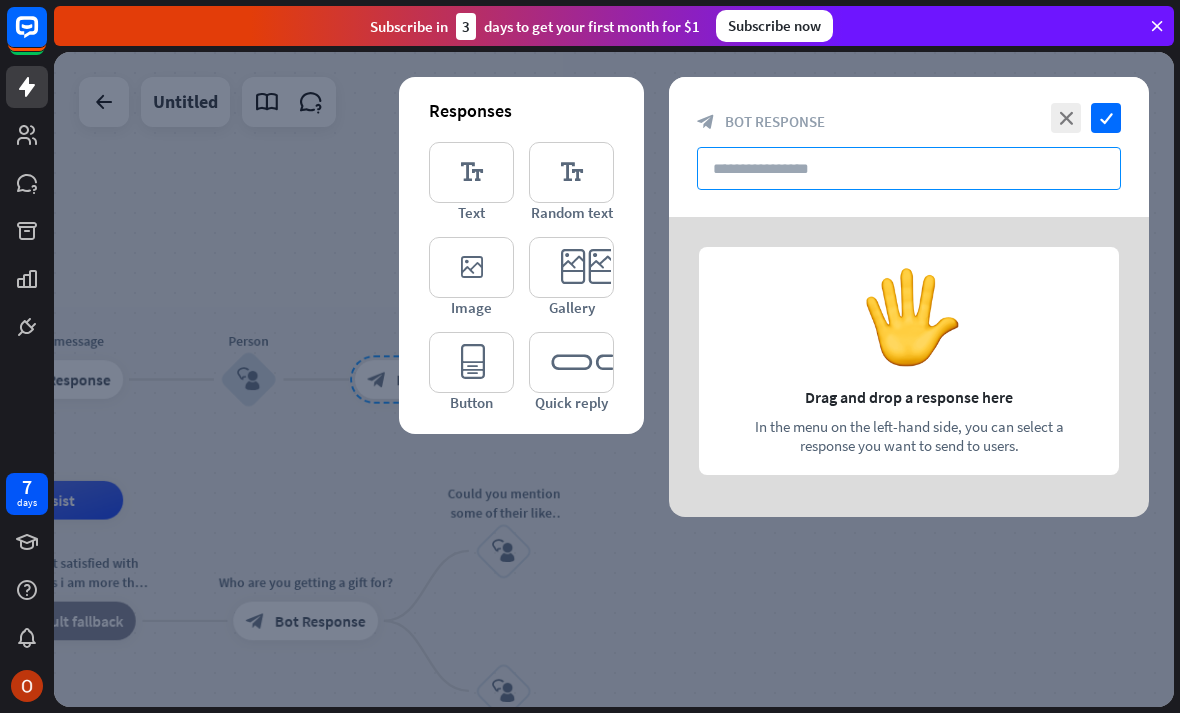 click at bounding box center [909, 168] 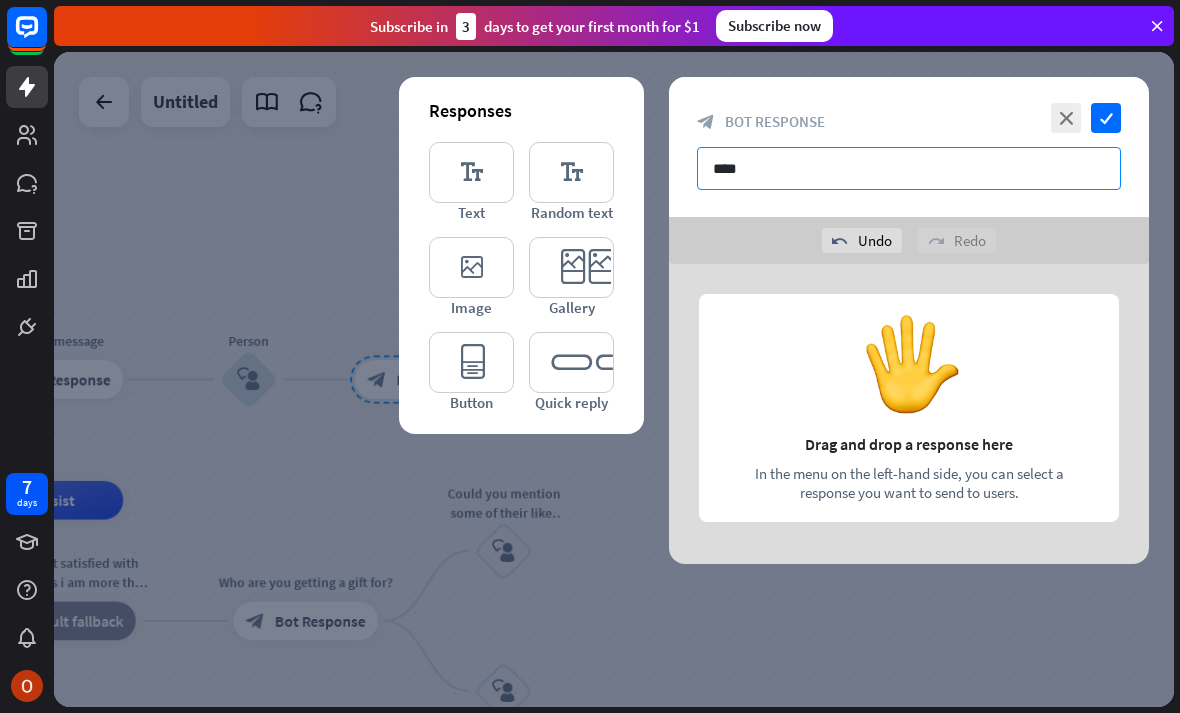 type on "****" 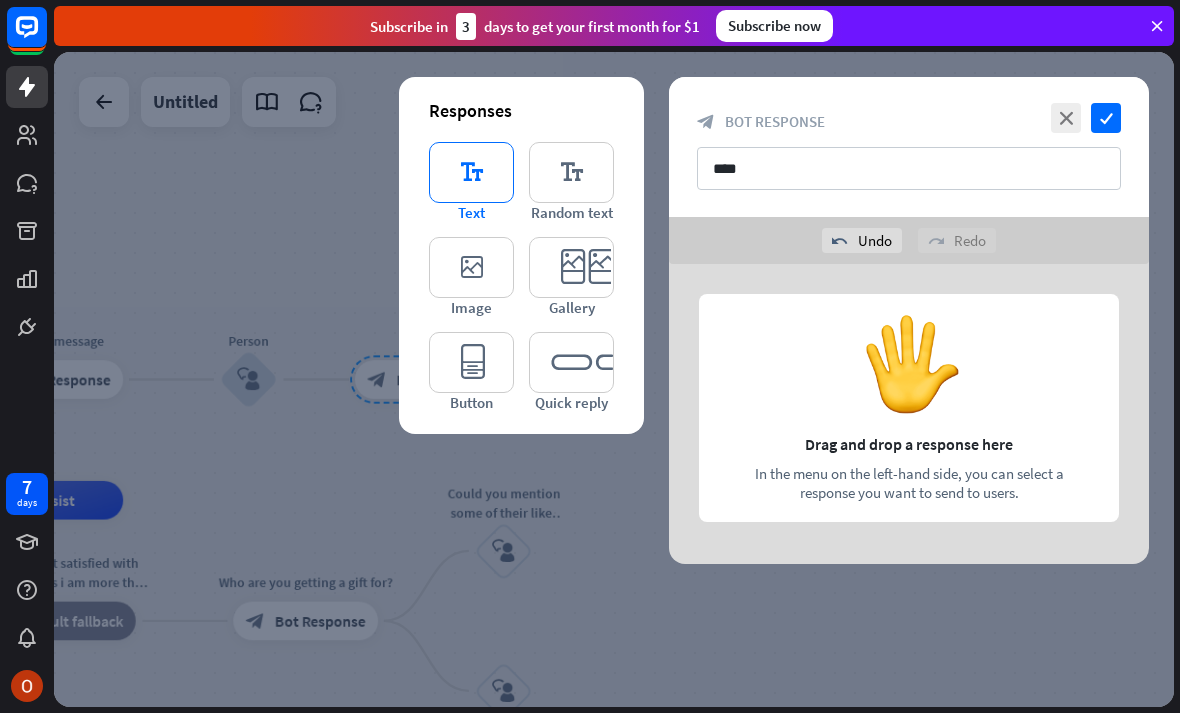 click on "editor_text" at bounding box center [471, 172] 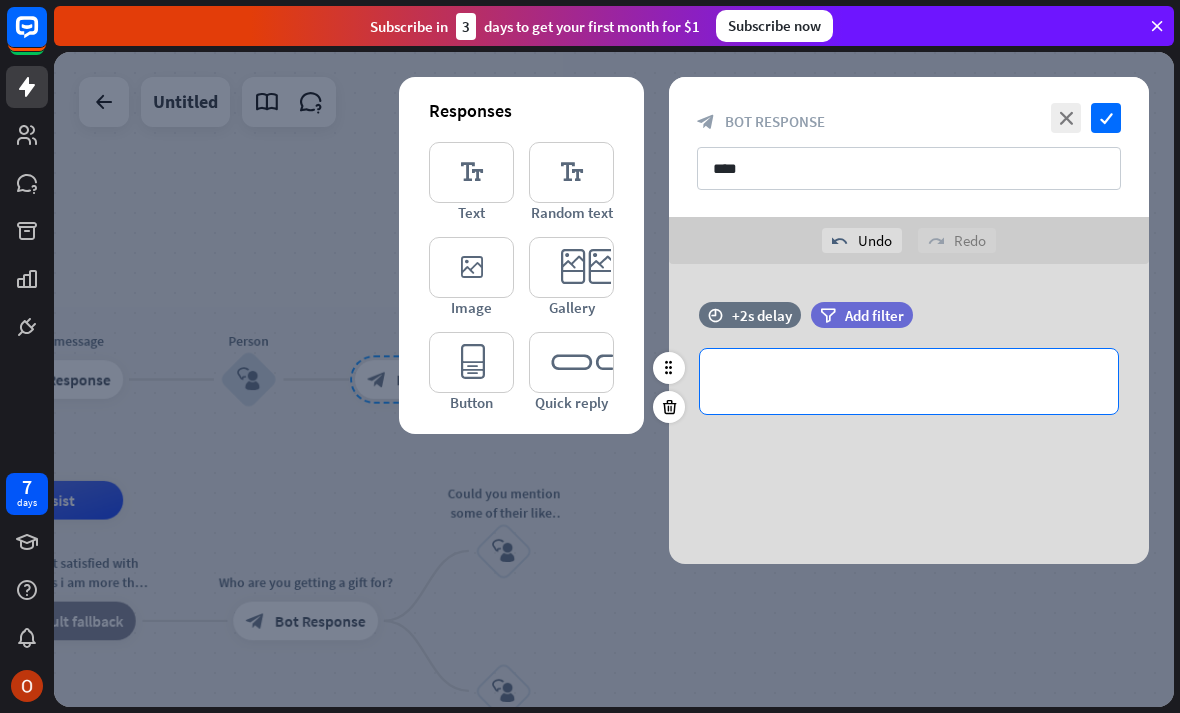 click on "**********" at bounding box center [909, 381] 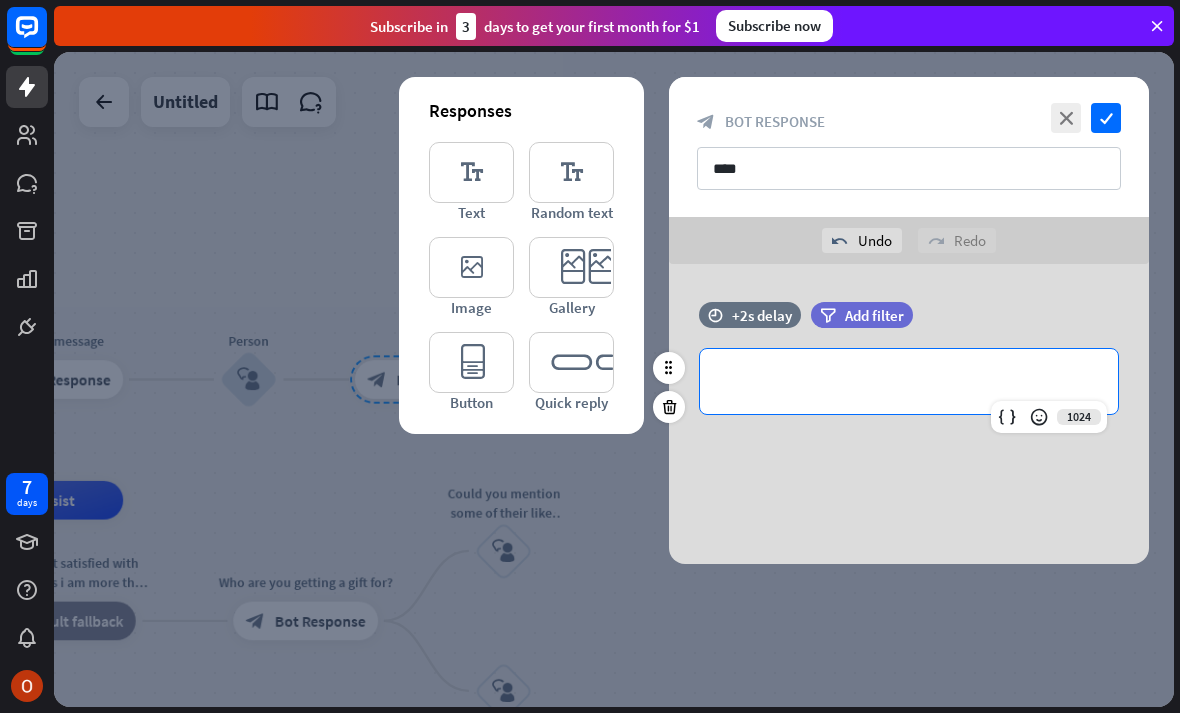 paste 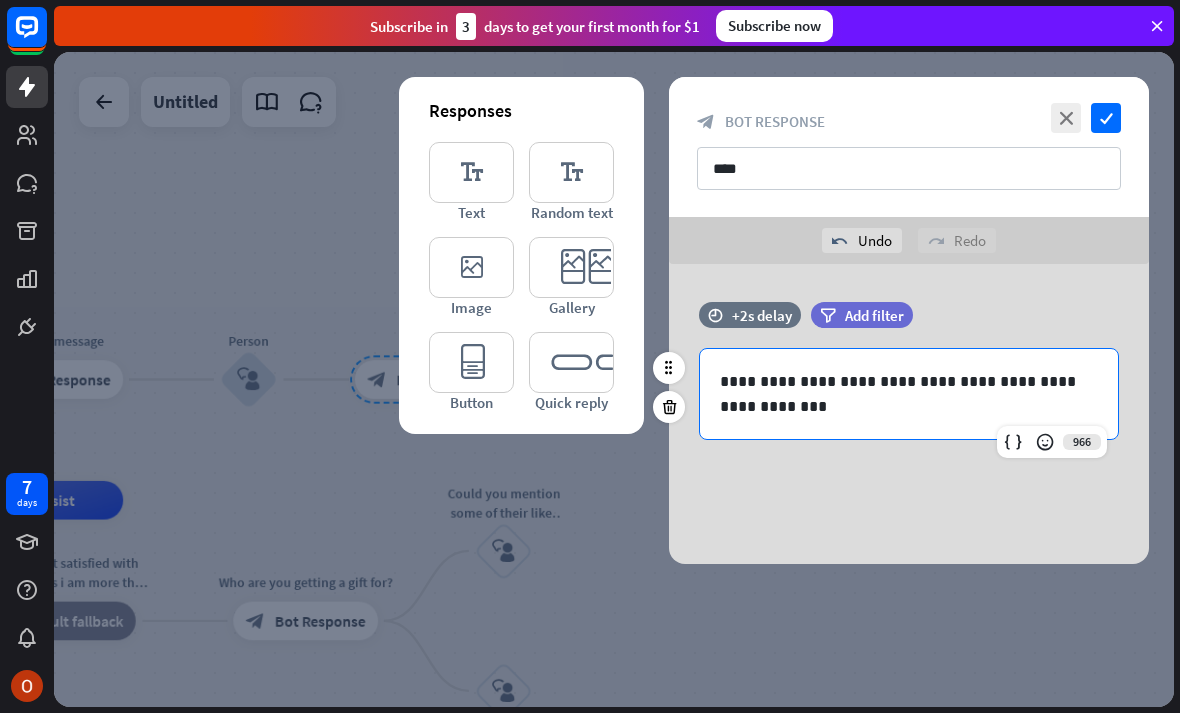 type 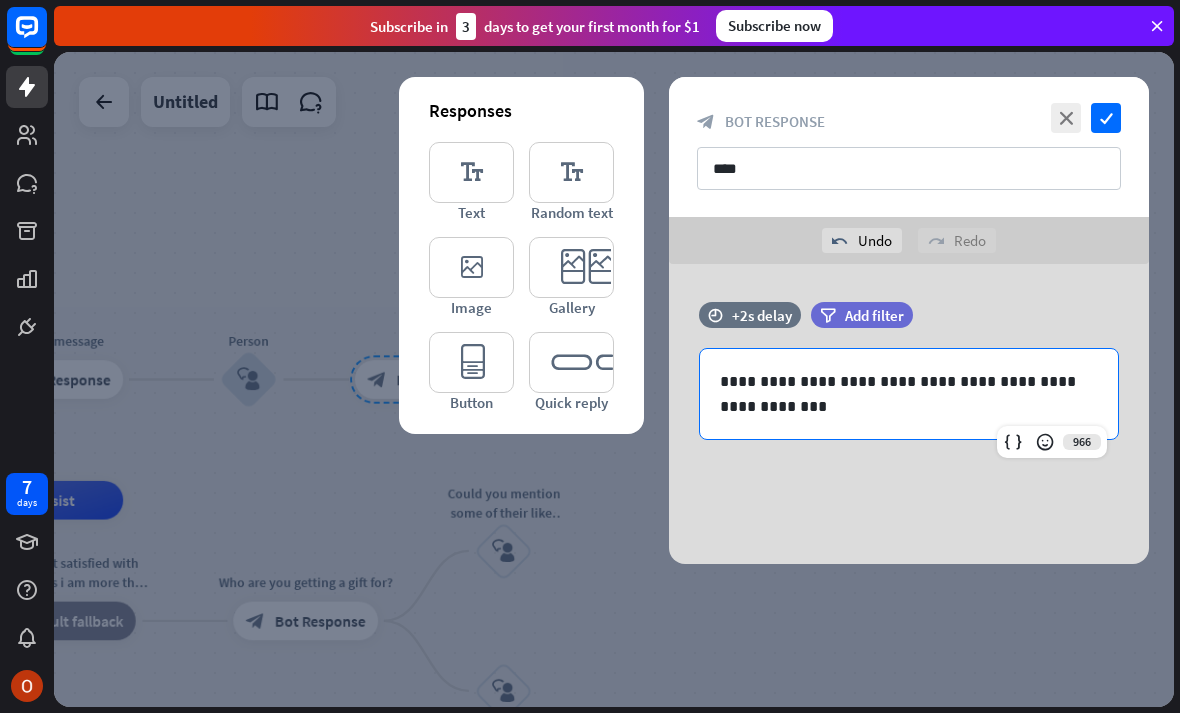 click on "close
check
block_bot_response   Bot Response     ****" at bounding box center (909, 147) 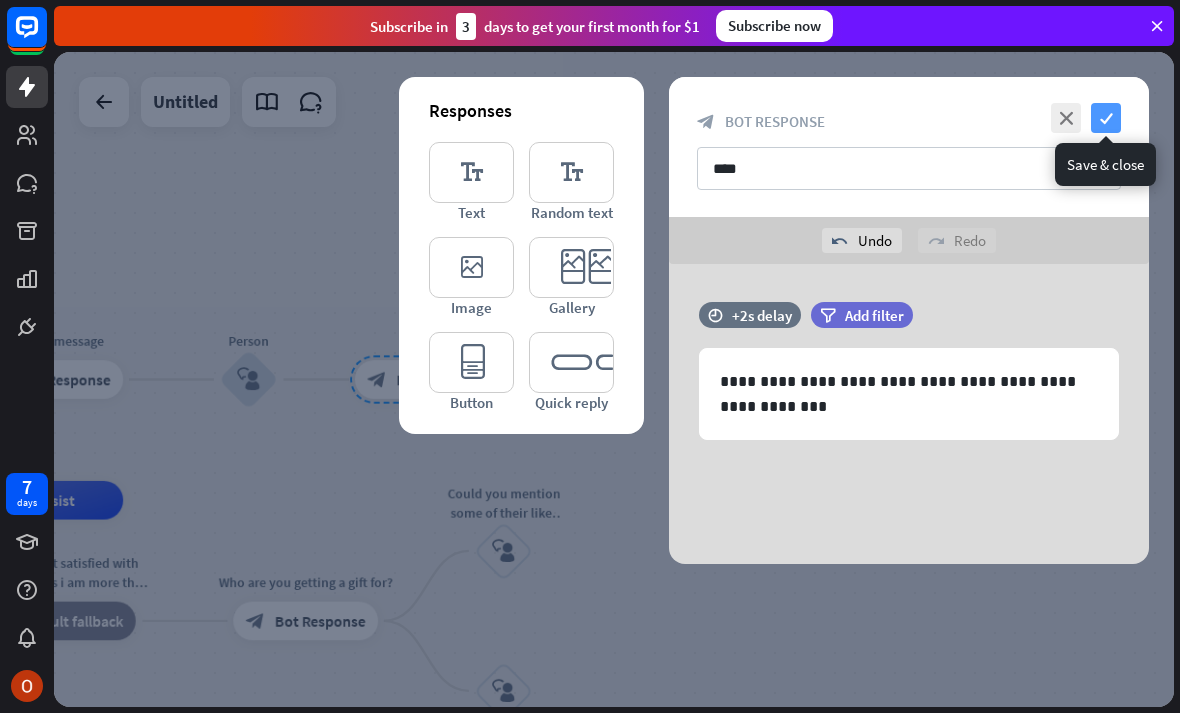 click on "check" at bounding box center [1106, 118] 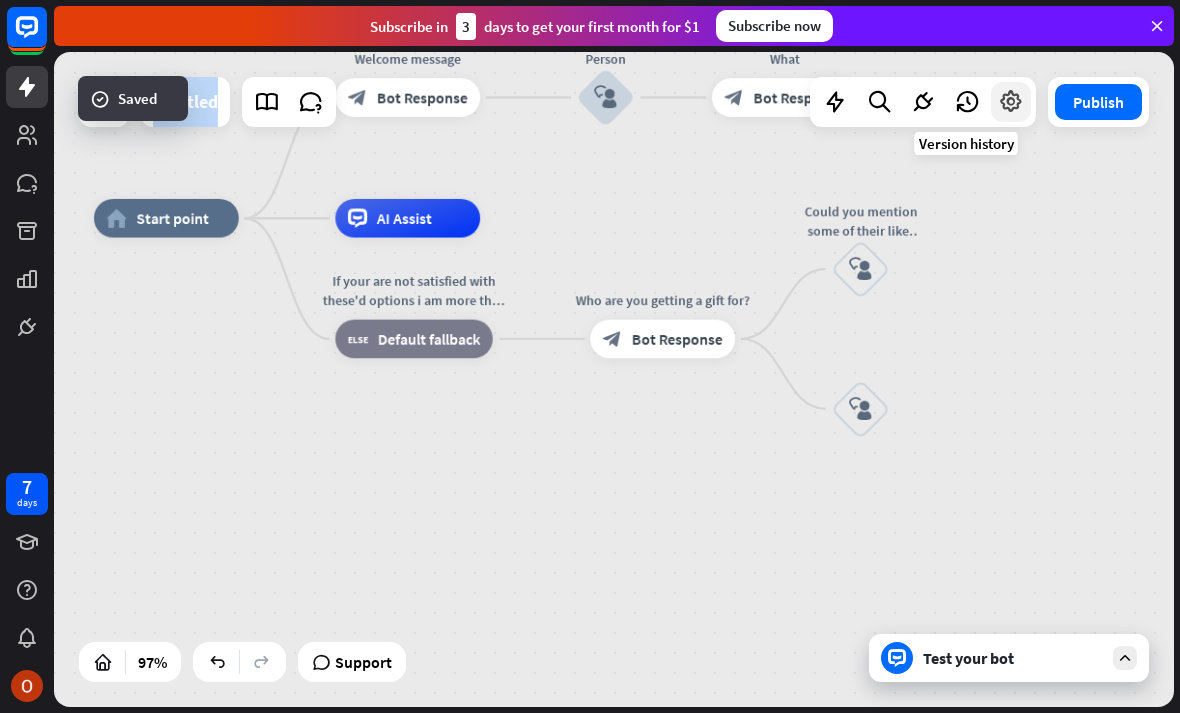 drag, startPoint x: 609, startPoint y: 386, endPoint x: 1021, endPoint y: 85, distance: 510.24014 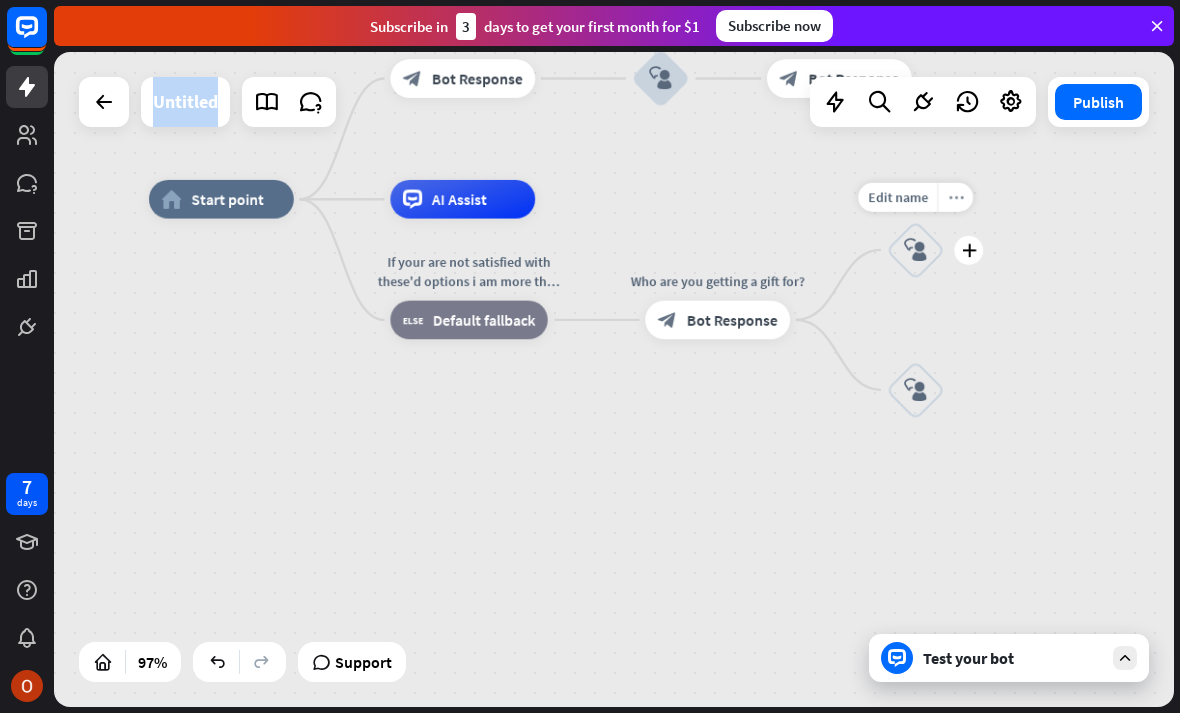 click on "more_horiz" at bounding box center (955, 197) 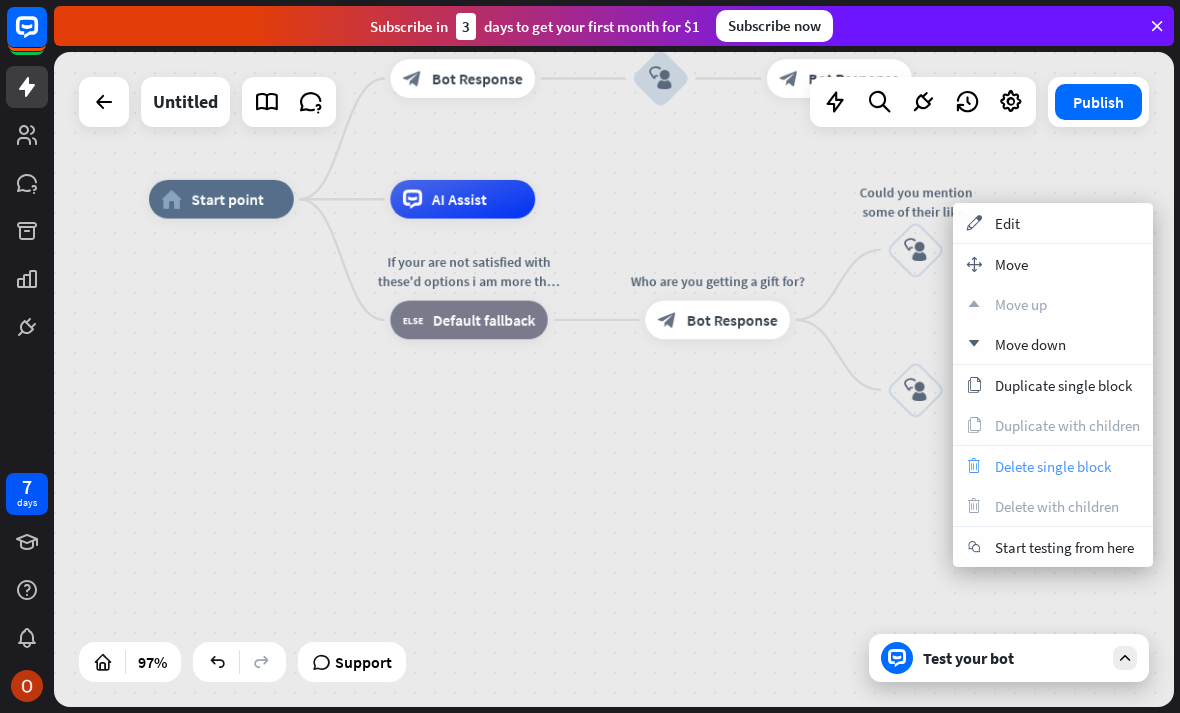 click on "Delete single block" at bounding box center [1053, 466] 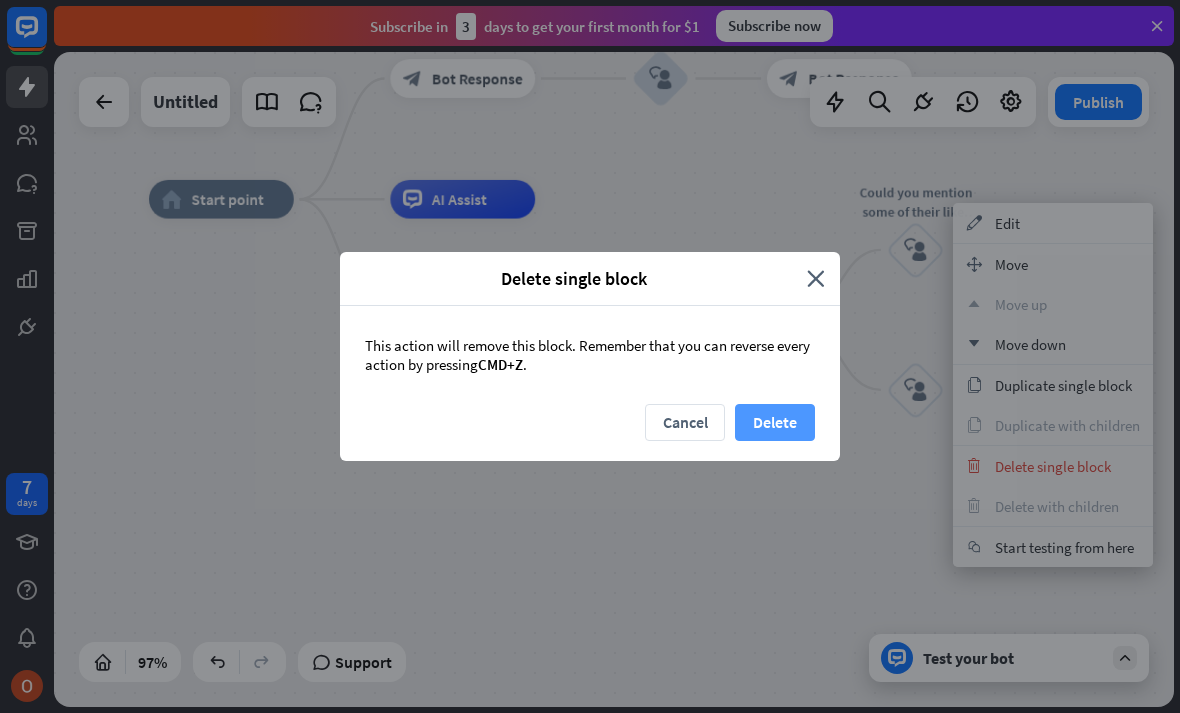 click on "Delete" at bounding box center (775, 422) 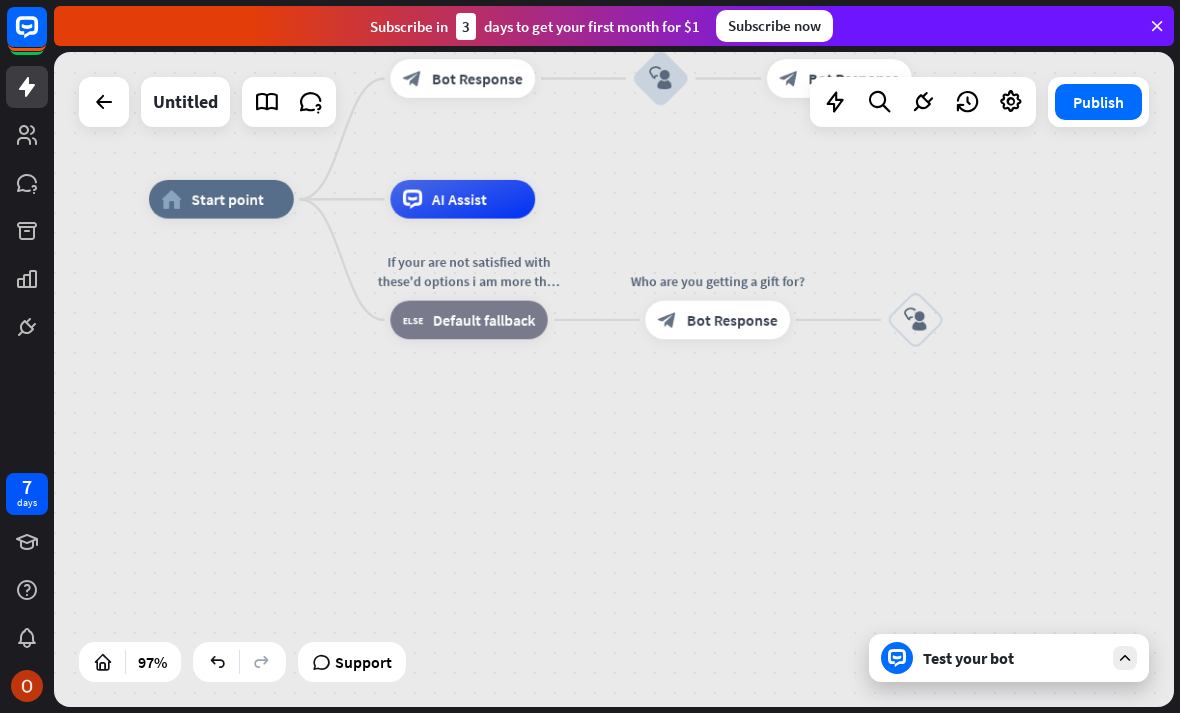 click on "home_2   Start point                 Welcome message   block_bot_response   Bot Response                 Person   block_user_input                 What   block_bot_response   Bot Response                     AI Assist                 If your are not satisfied with these'd options i am more than welcome to generate more.   block_fallback   Default fallback                 Who are you getting a gift for?   block_bot_response   Bot Response                   block_user_input" at bounding box center (689, 515) 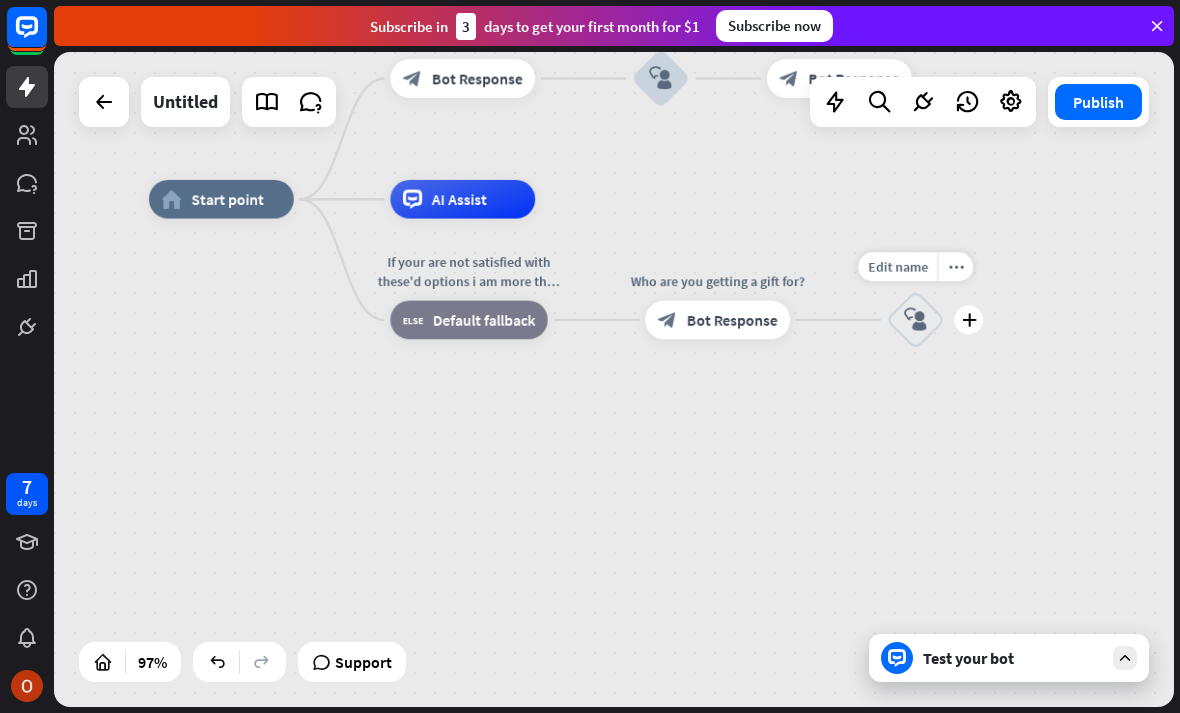 click on "block_user_input" at bounding box center [916, 320] 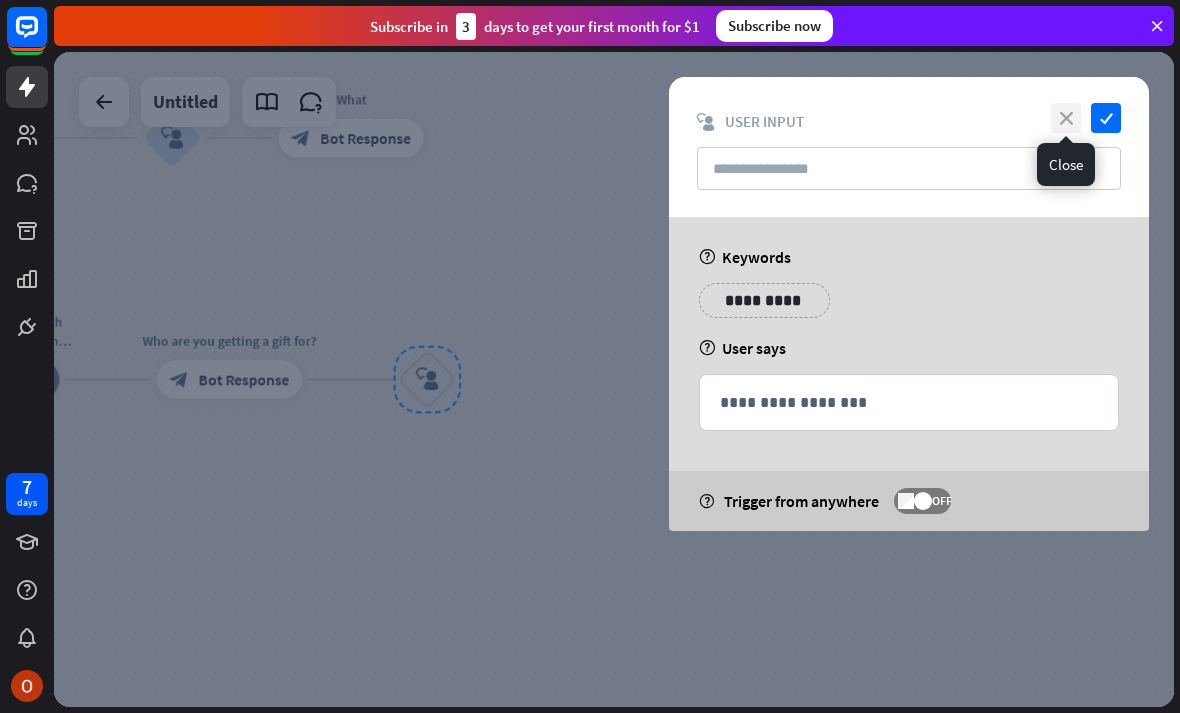 click on "close" at bounding box center (1066, 118) 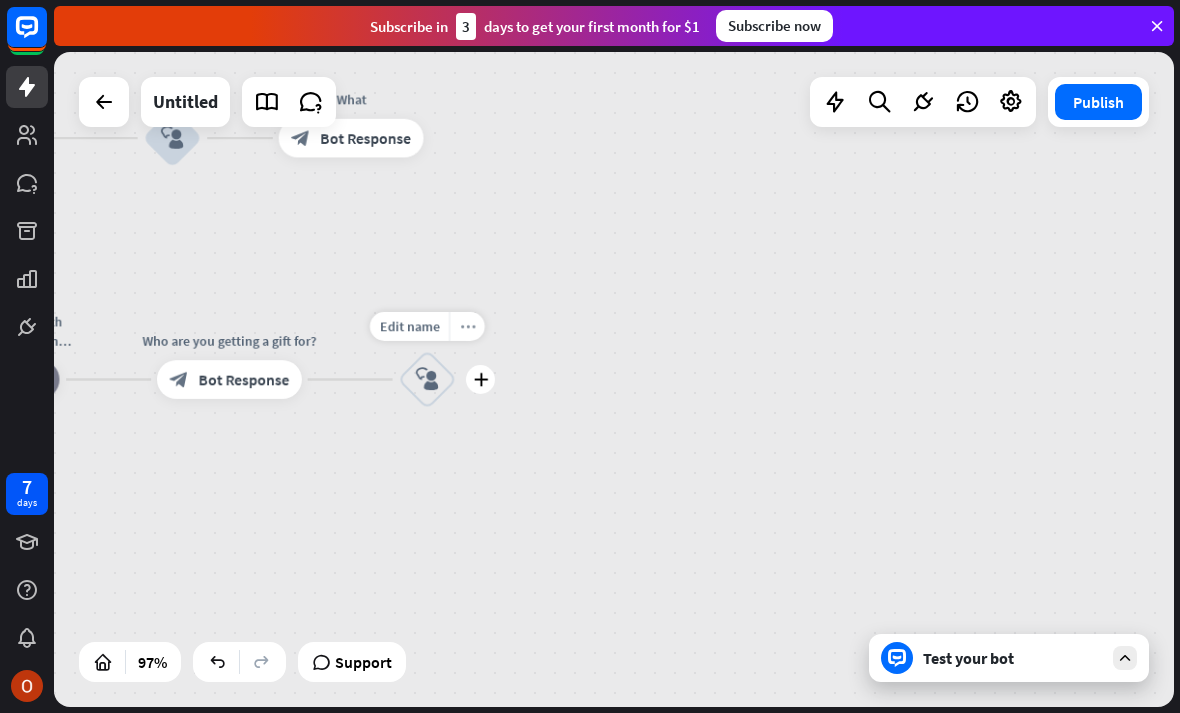 click on "more_horiz" at bounding box center [467, 326] 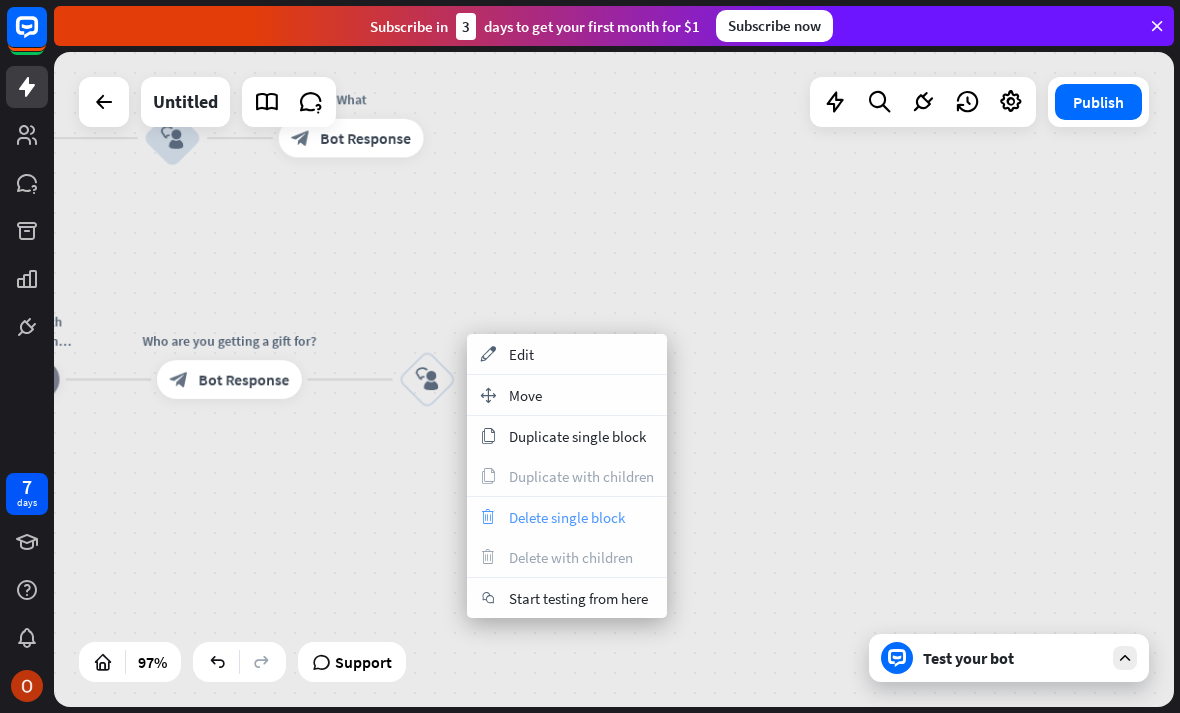 click on "Delete single block" at bounding box center (567, 517) 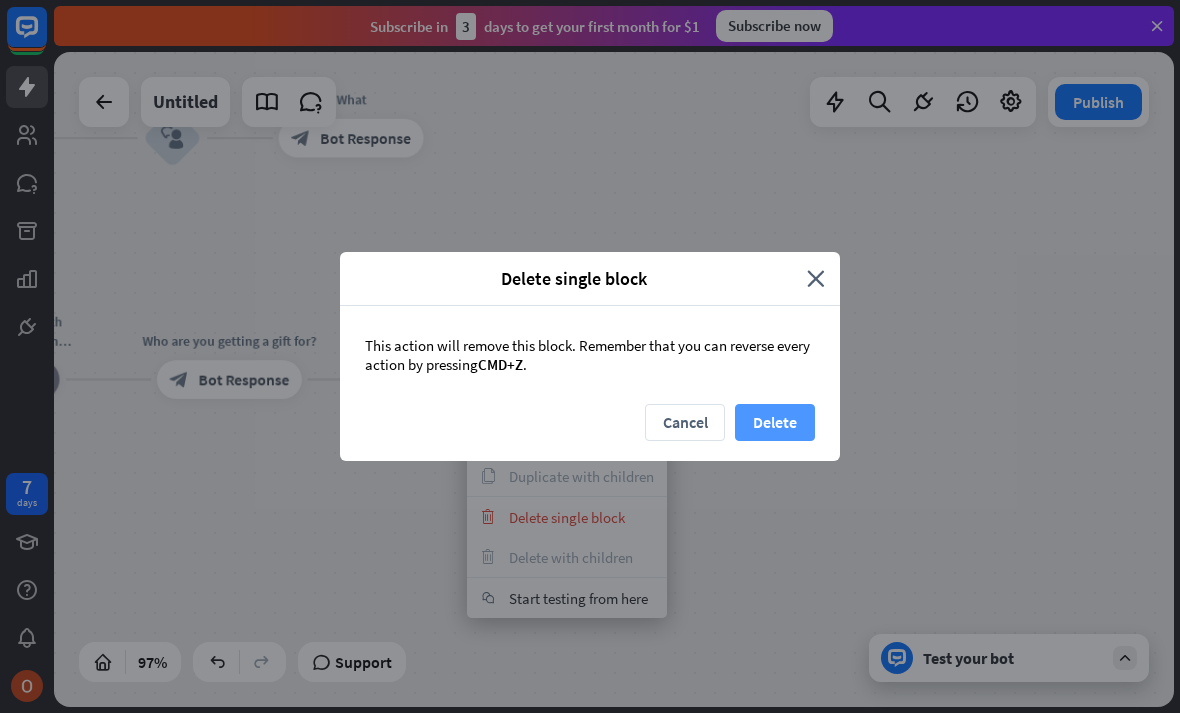 click on "Delete" at bounding box center (775, 422) 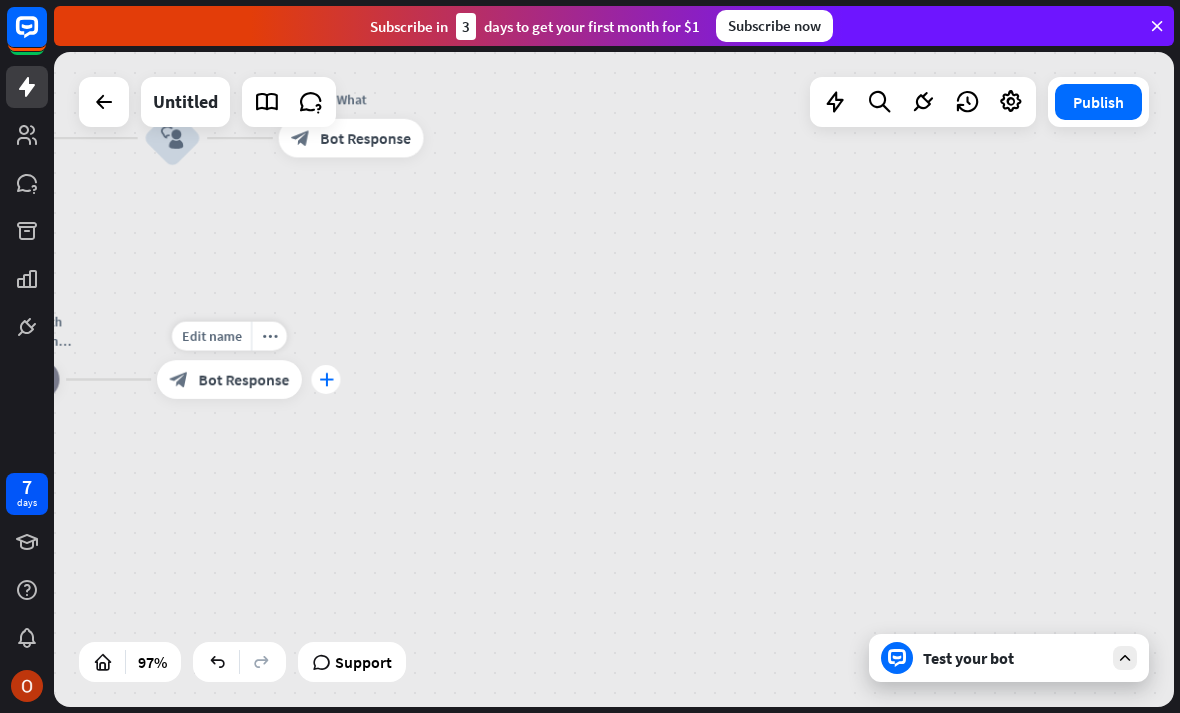 click on "plus" at bounding box center (326, 380) 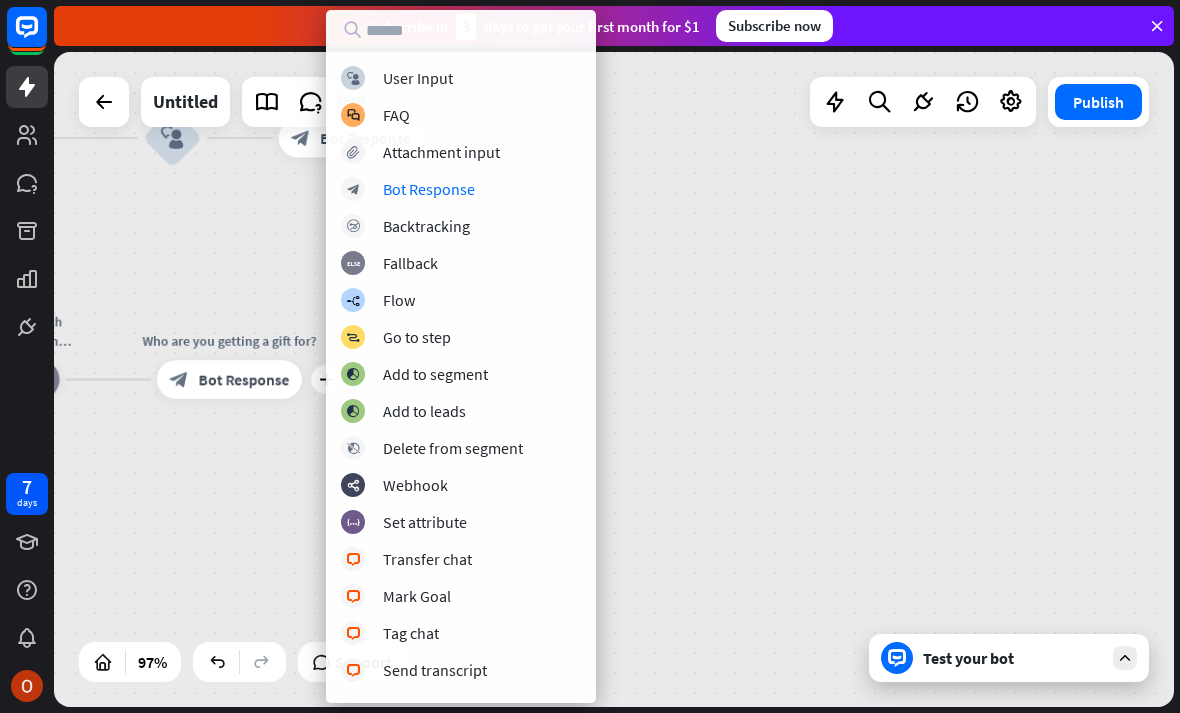 click on "home_2   Start point                 Welcome message   block_bot_response   Bot Response                 Person   block_user_input                 What   block_bot_response   Bot Response                     AI Assist                 If your are not satisfied with these'd options i am more than welcome to generate more.   block_fallback   Default fallback               plus   Who are you getting a gift for?   block_bot_response   Bot Response" at bounding box center (614, 379) 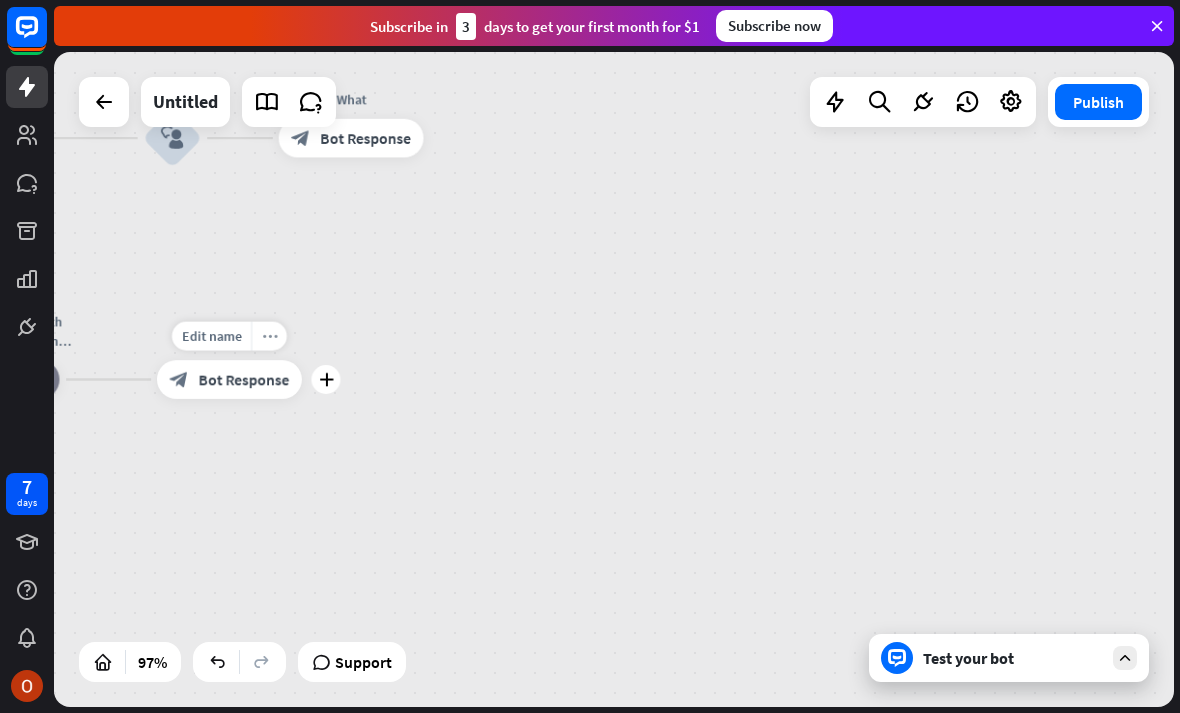 click on "more_horiz" at bounding box center [269, 336] 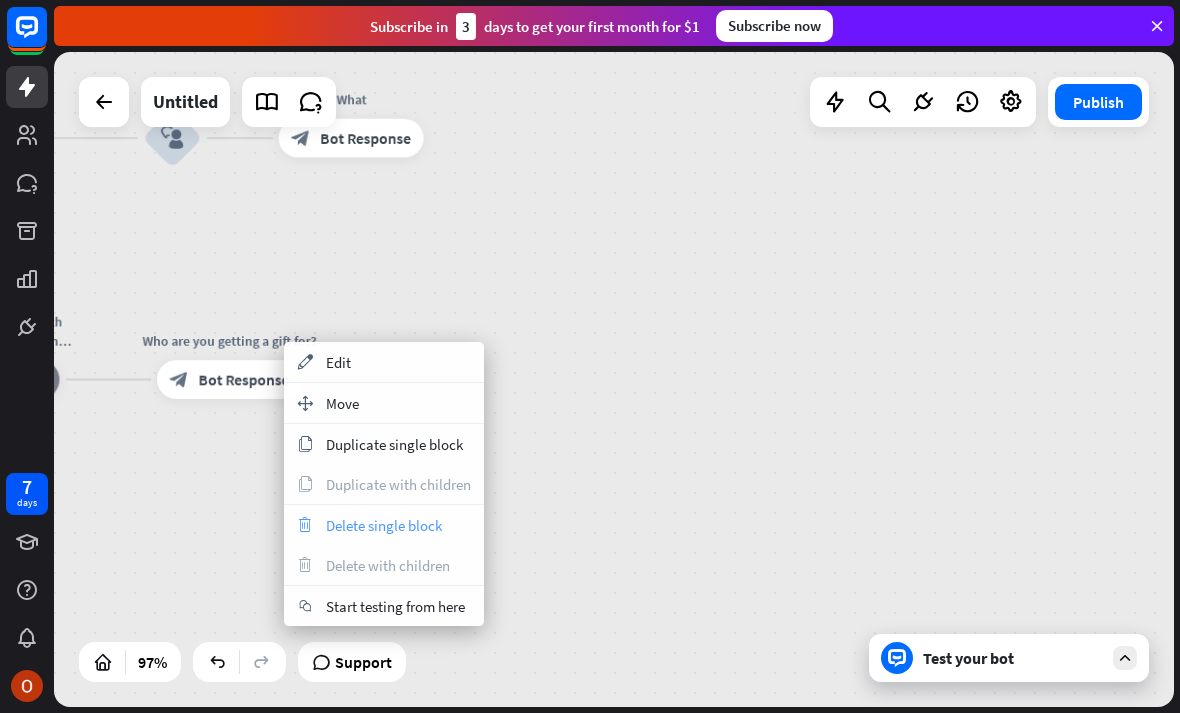 click on "Delete single block" at bounding box center [384, 525] 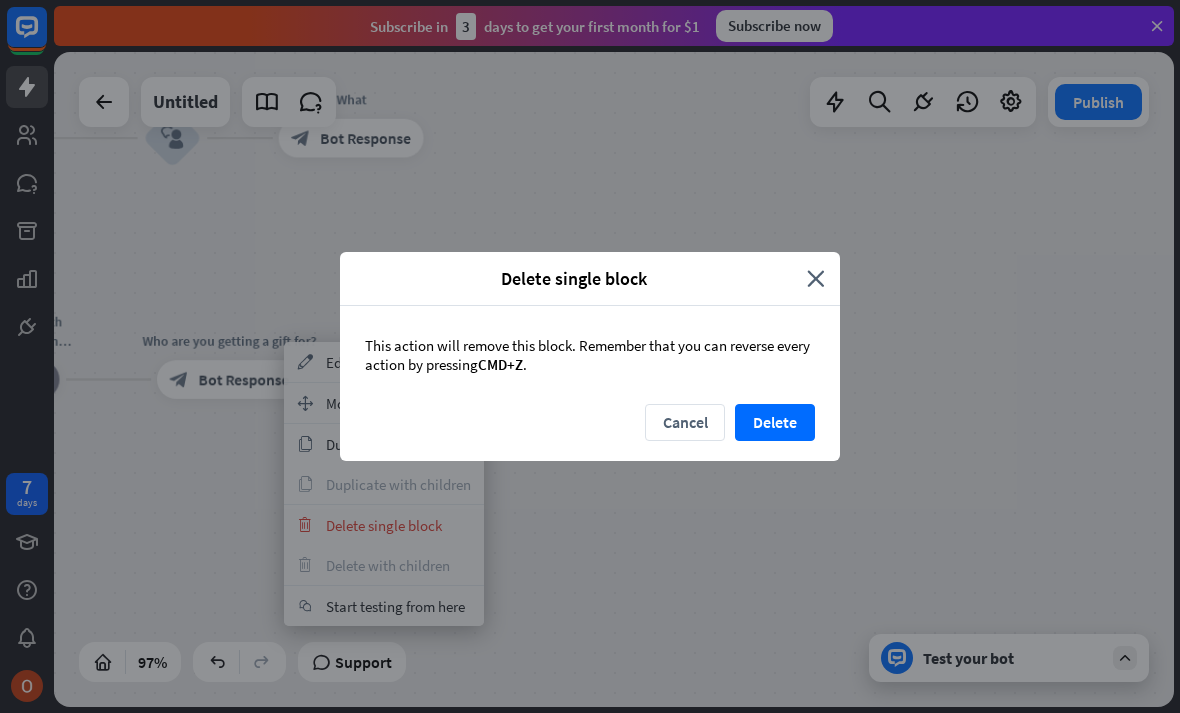 click on "Cancel   Delete" at bounding box center (590, 432) 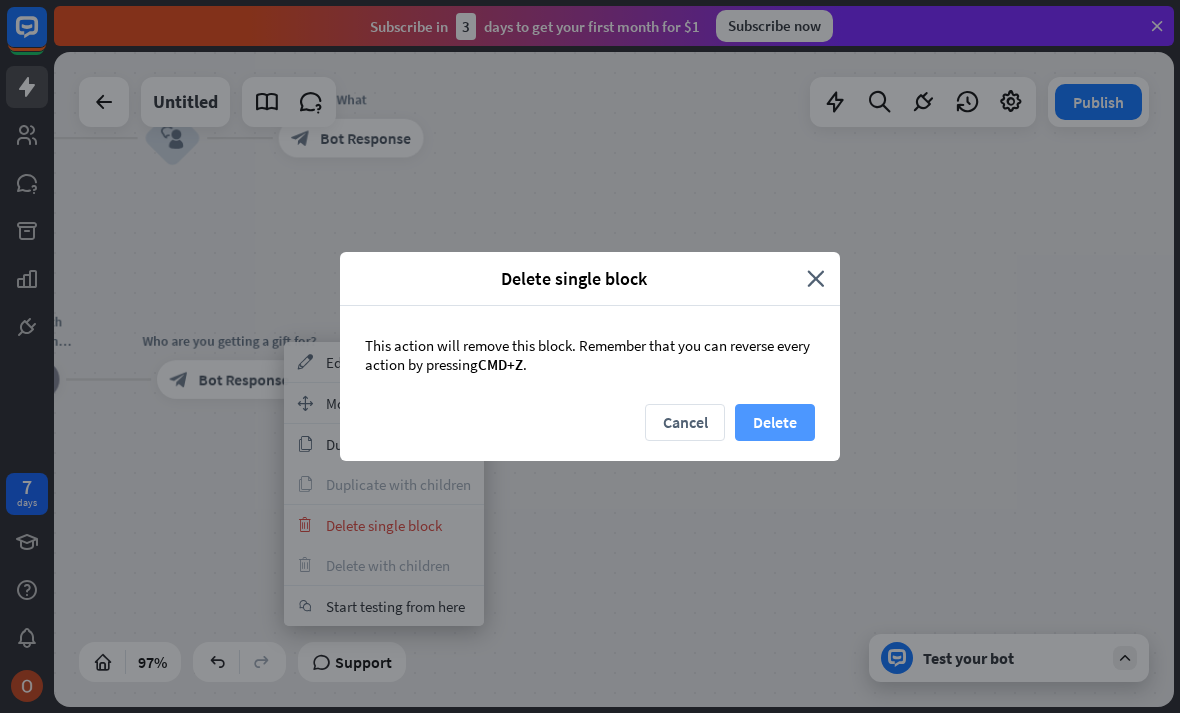 click on "Delete" at bounding box center [775, 422] 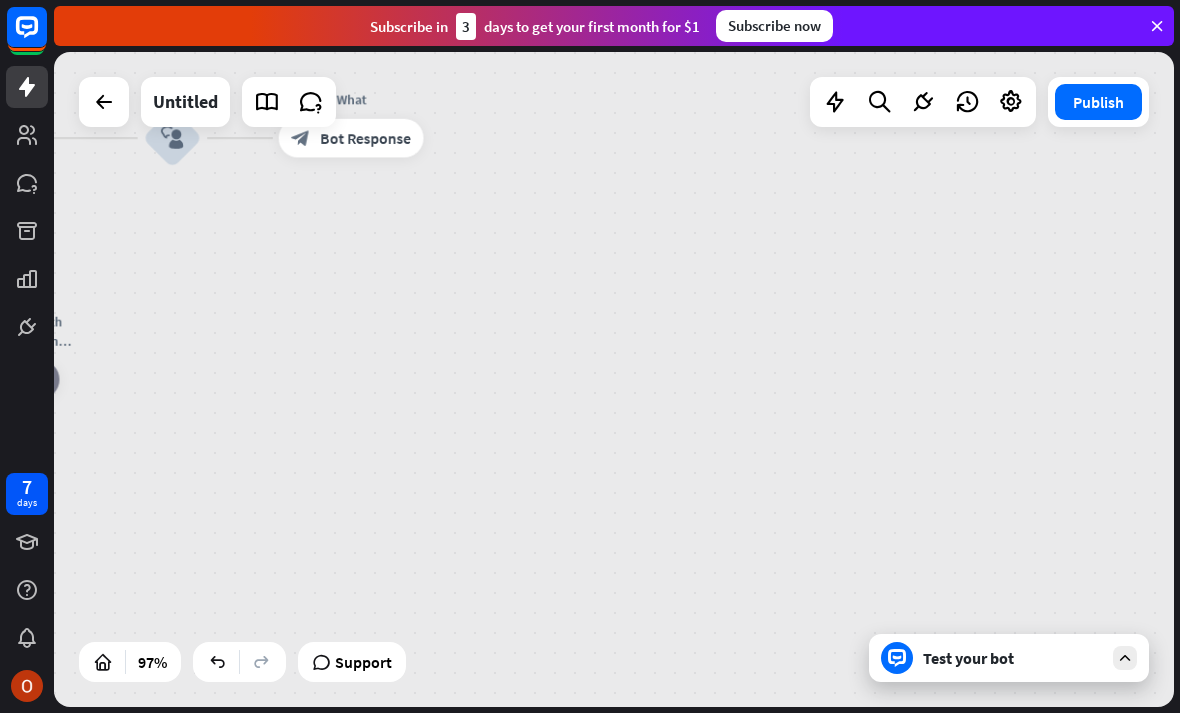 drag, startPoint x: 603, startPoint y: 390, endPoint x: 1163, endPoint y: 493, distance: 569.39355 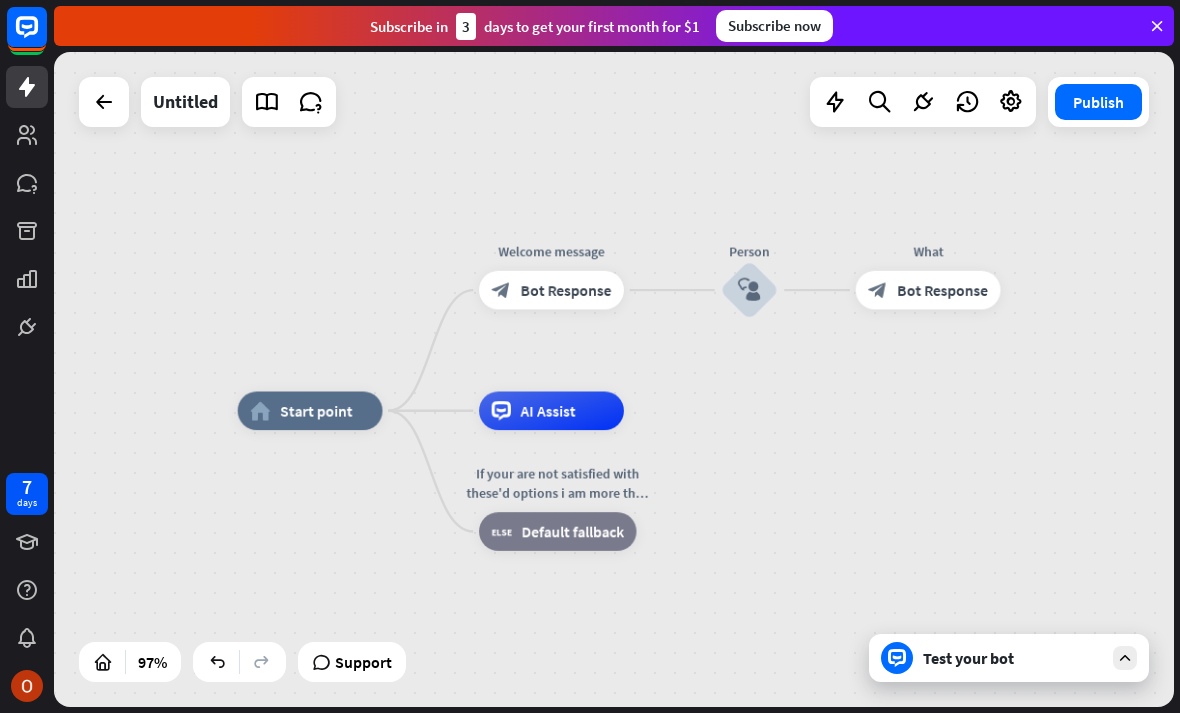 drag, startPoint x: 488, startPoint y: 407, endPoint x: 1065, endPoint y: 559, distance: 596.685 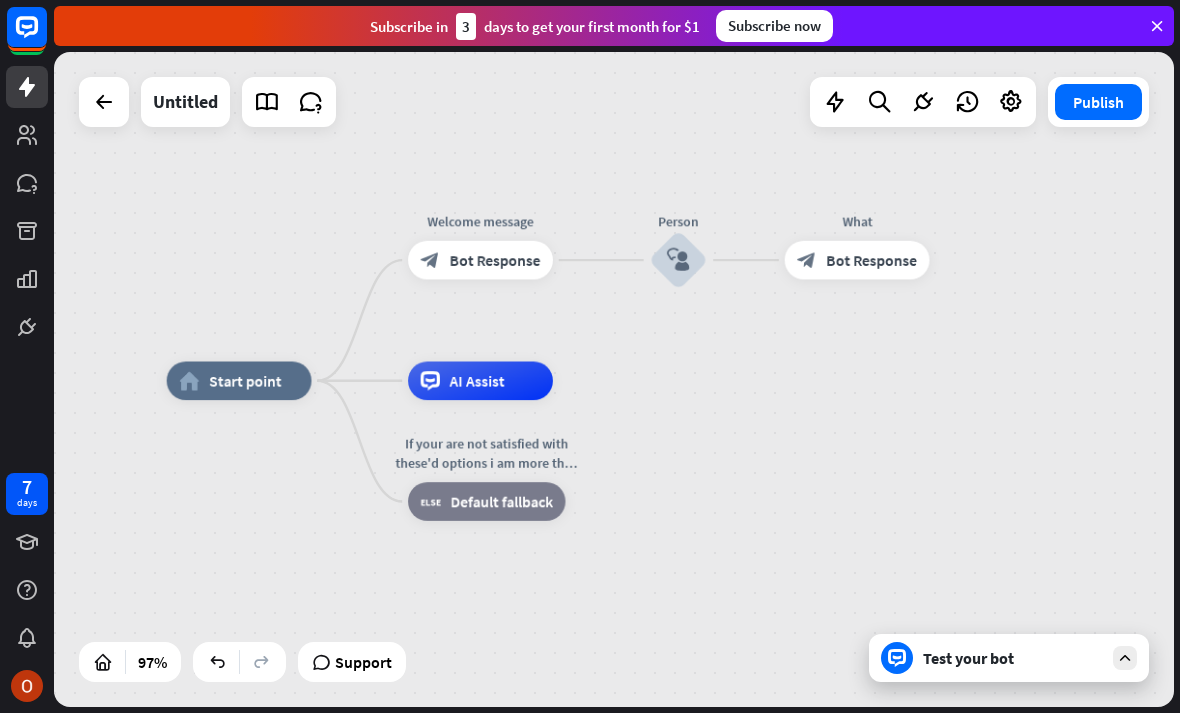 drag, startPoint x: 963, startPoint y: 374, endPoint x: 892, endPoint y: 344, distance: 77.07788 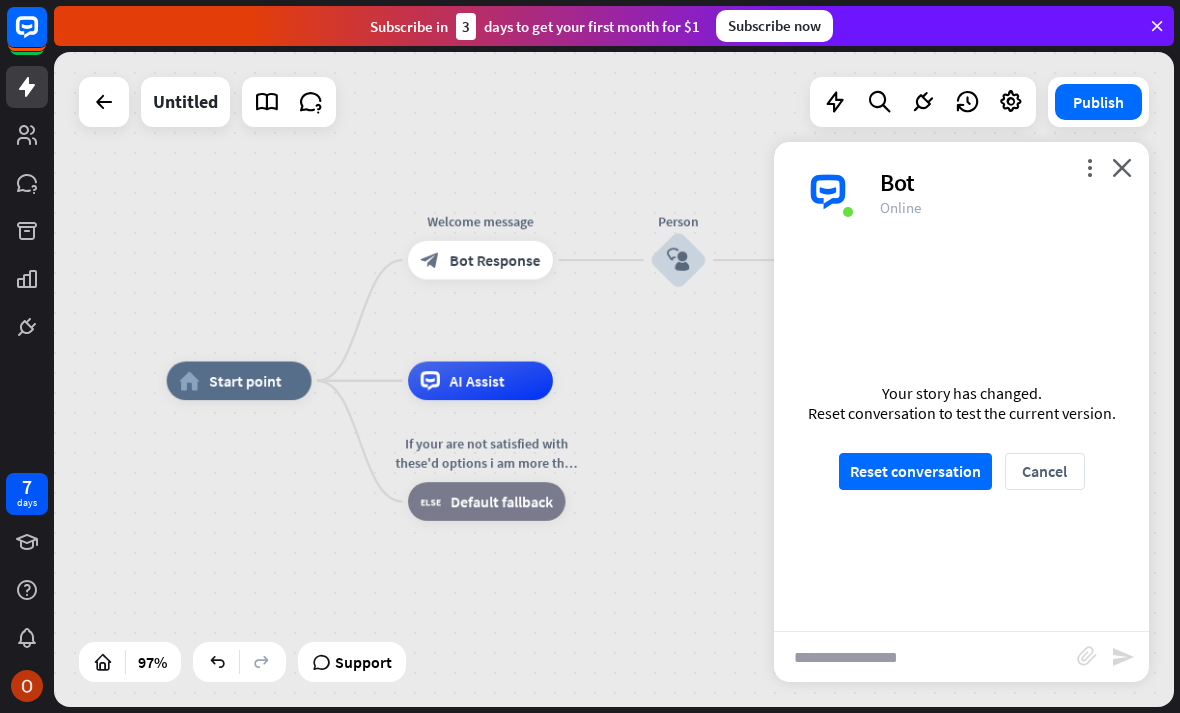 click at bounding box center (925, 657) 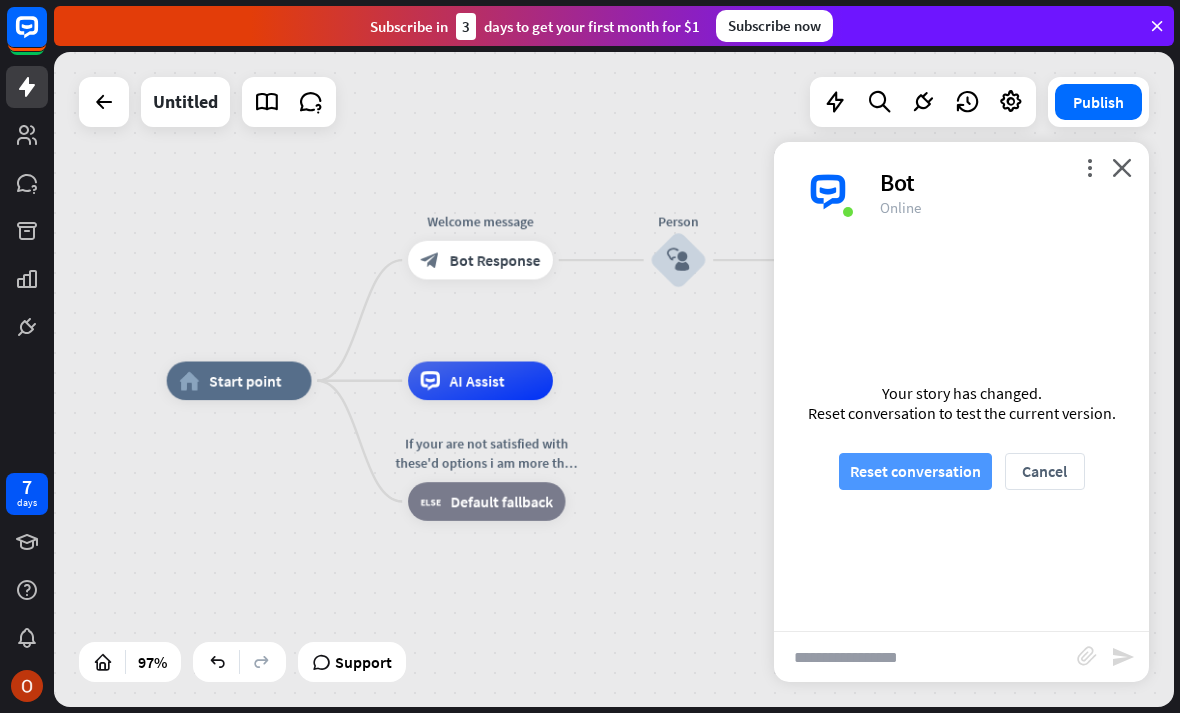 click on "Reset conversation" at bounding box center [915, 471] 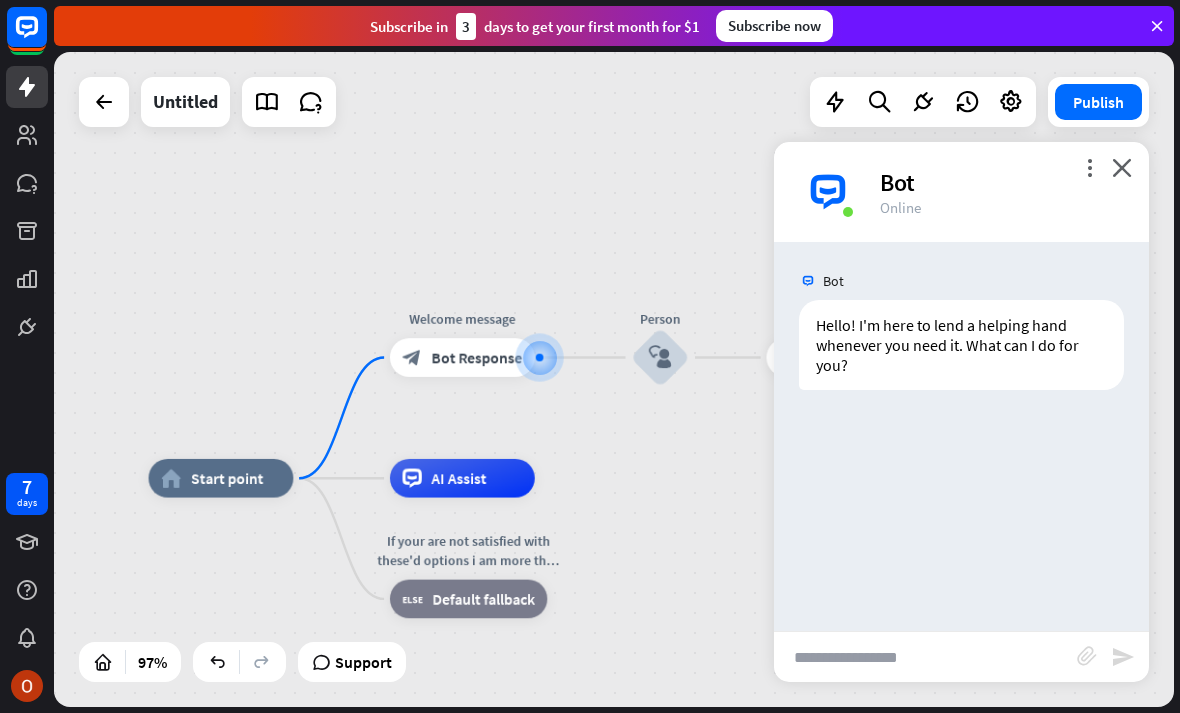 drag, startPoint x: 568, startPoint y: 488, endPoint x: 604, endPoint y: 466, distance: 42.190044 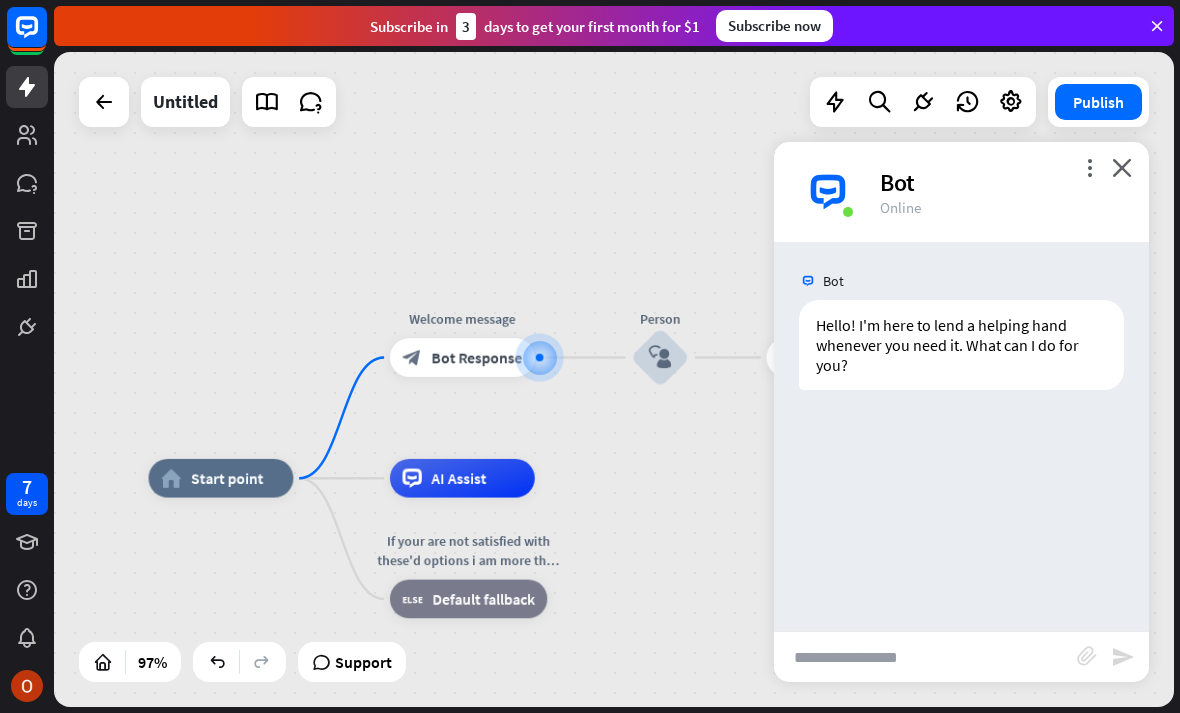click on "home_2   Start point                 Welcome message   block_bot_response   Bot Response                     Person   block_user_input                 What   block_bot_response   Bot Response                     AI Assist                 If your are not satisfied with these'd options i am more than welcome to generate more.   block_fallback   Default fallback" at bounding box center [614, 379] 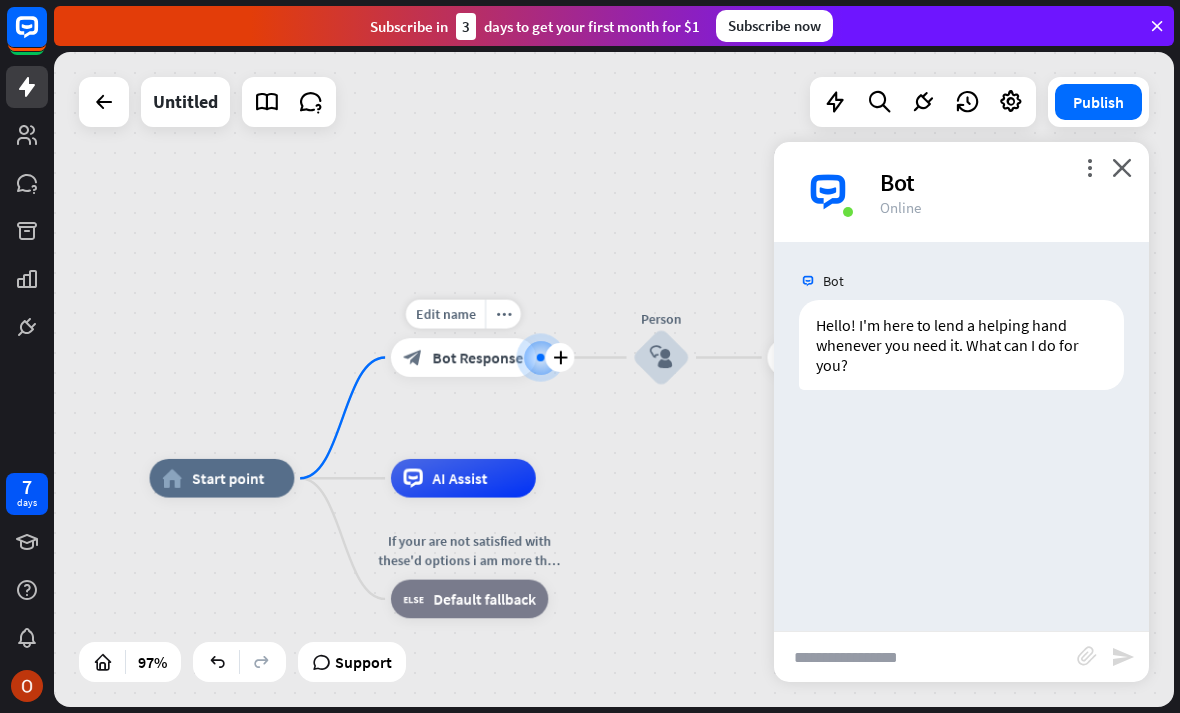 click on "block_bot_response   Bot Response" at bounding box center (463, 357) 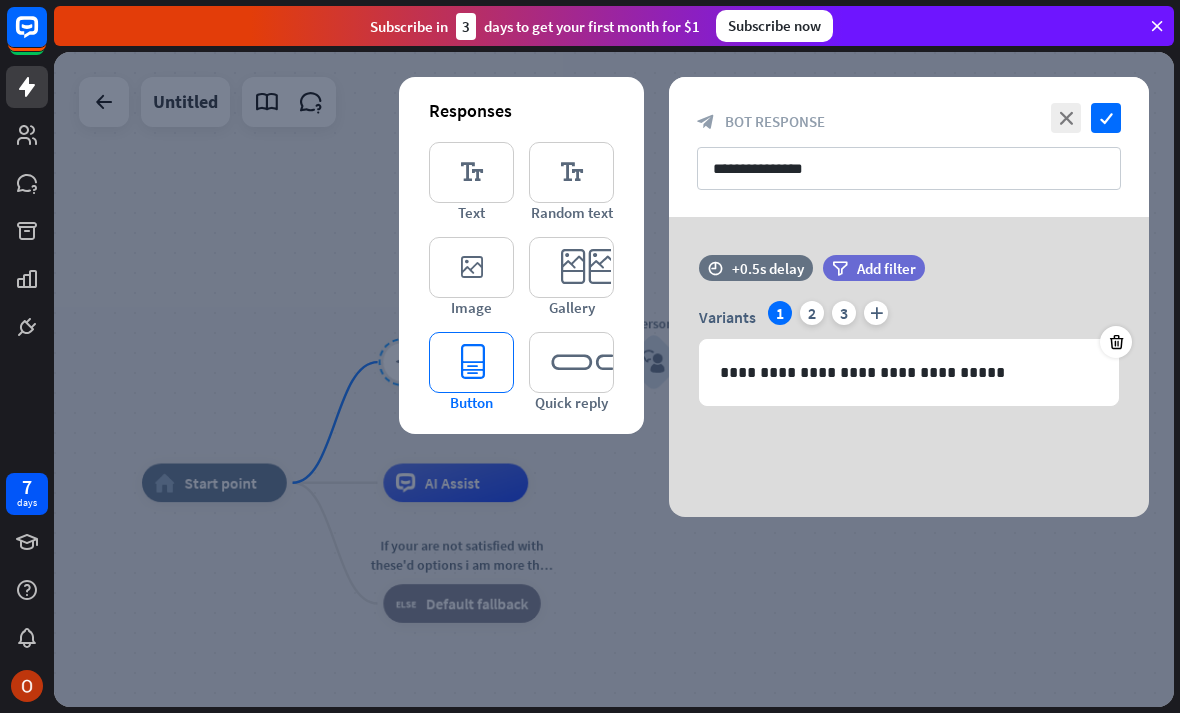 click on "editor_button" at bounding box center [471, 362] 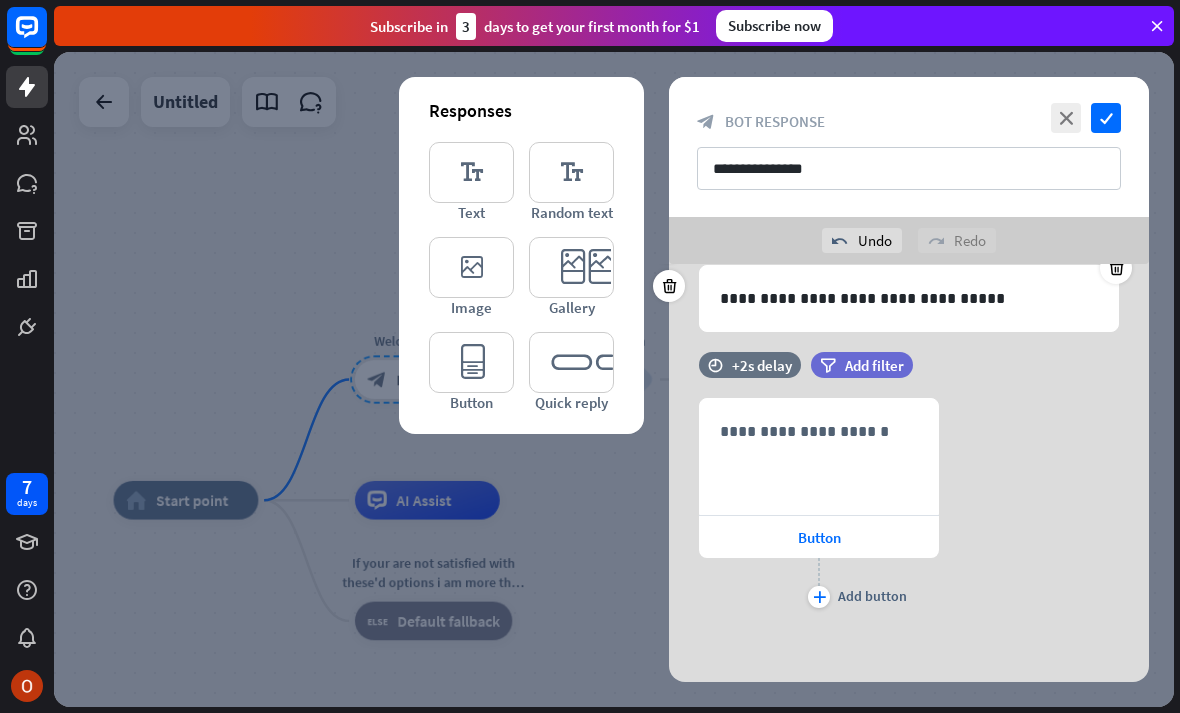 scroll, scrollTop: 122, scrollLeft: 0, axis: vertical 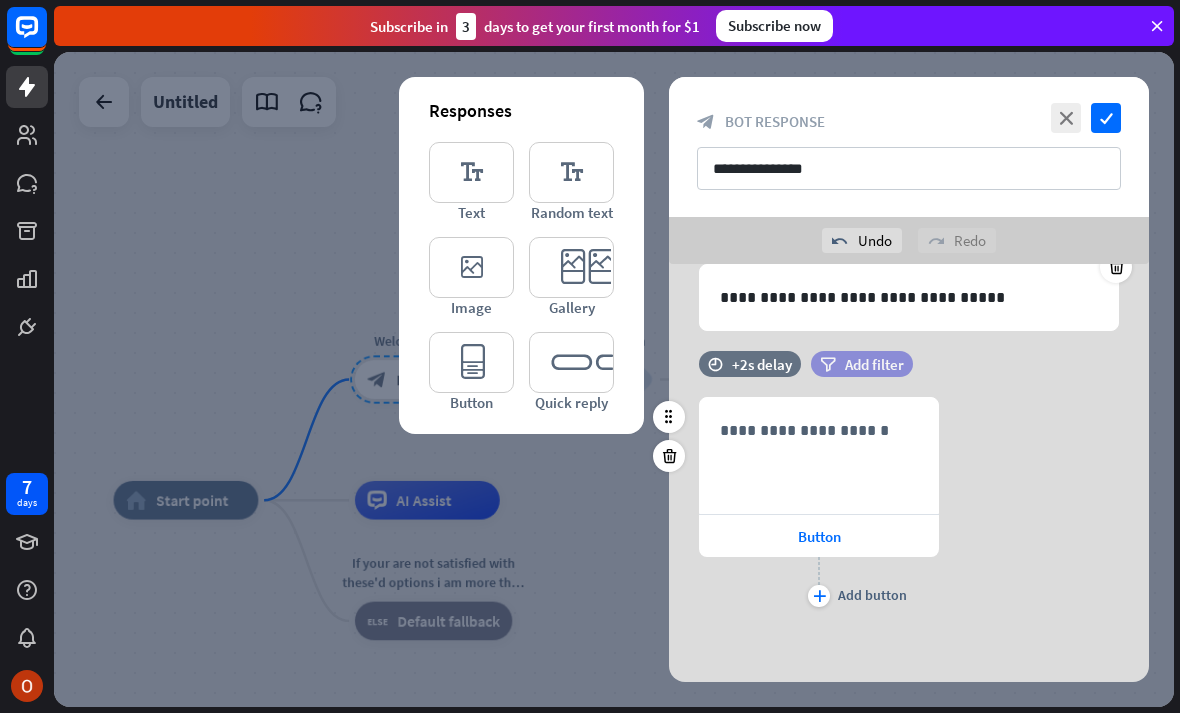 drag, startPoint x: 955, startPoint y: 407, endPoint x: 893, endPoint y: 477, distance: 93.50936 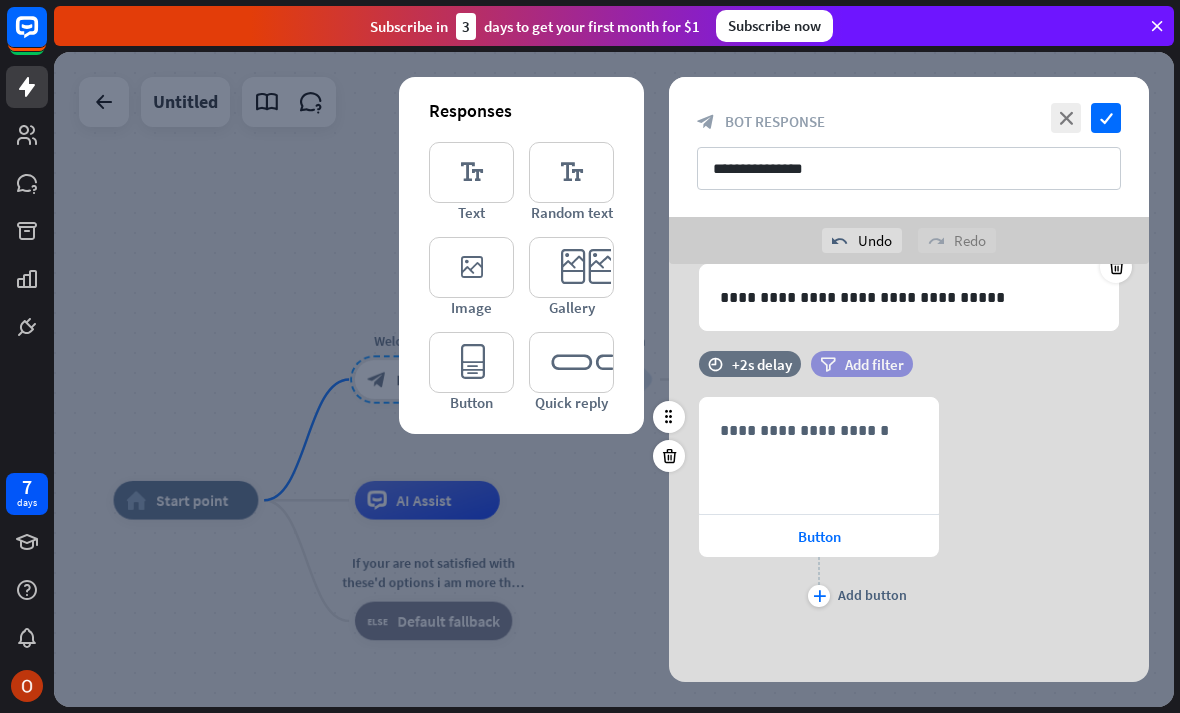 click on "**********" at bounding box center (909, 491) 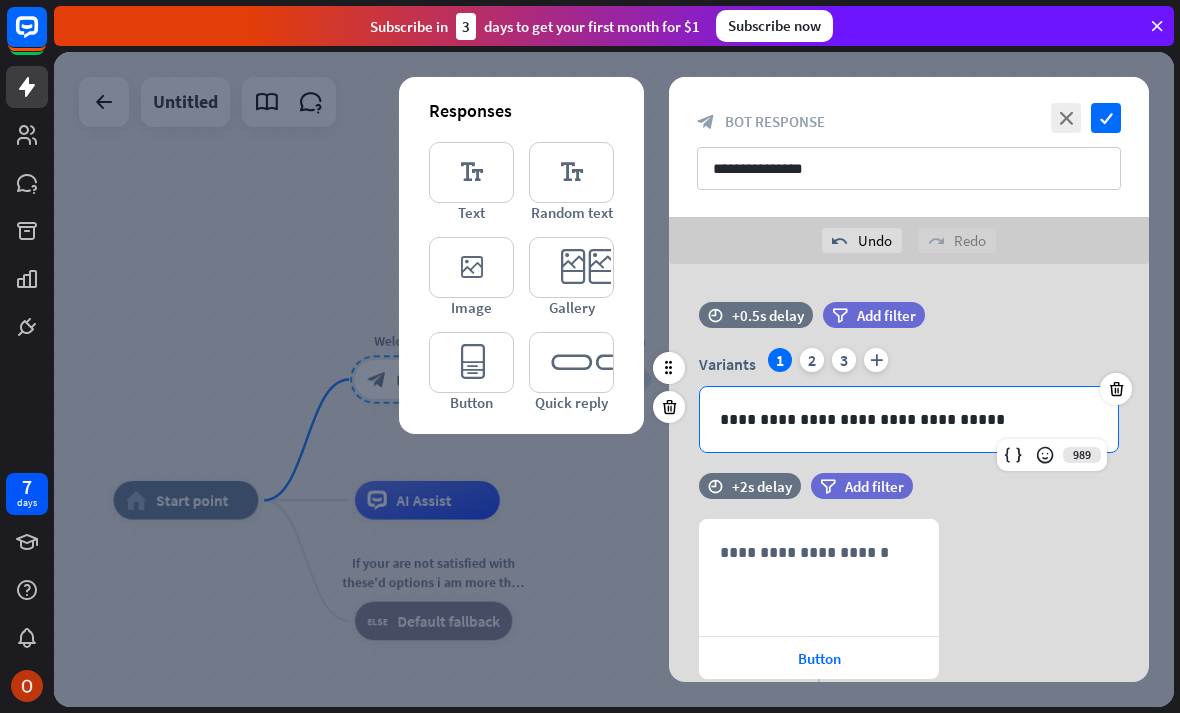 drag, startPoint x: 976, startPoint y: 425, endPoint x: 756, endPoint y: 443, distance: 220.73514 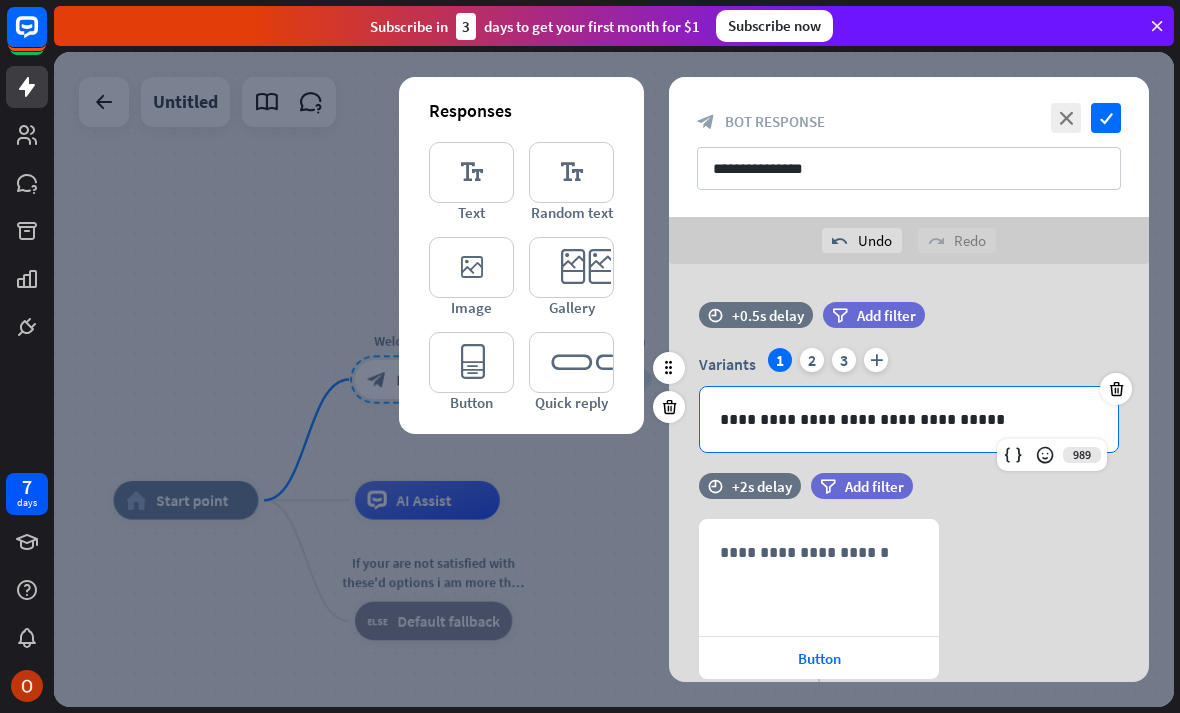 click on "**********" at bounding box center [909, 419] 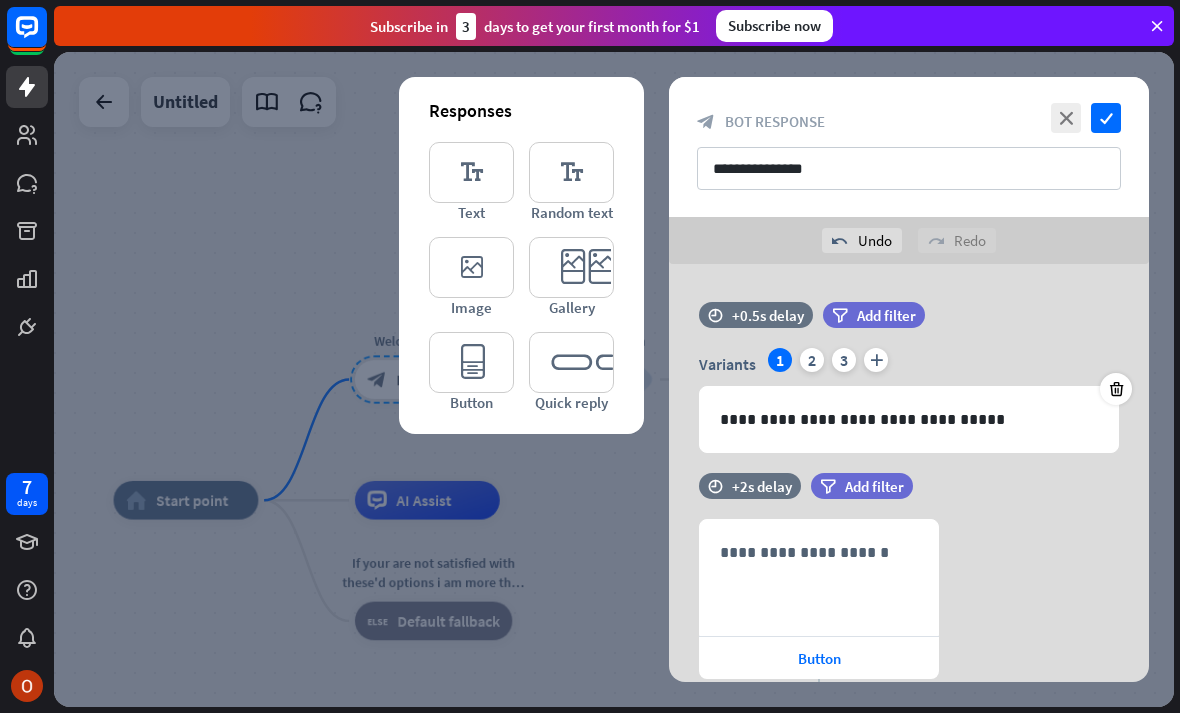 click at bounding box center (614, 379) 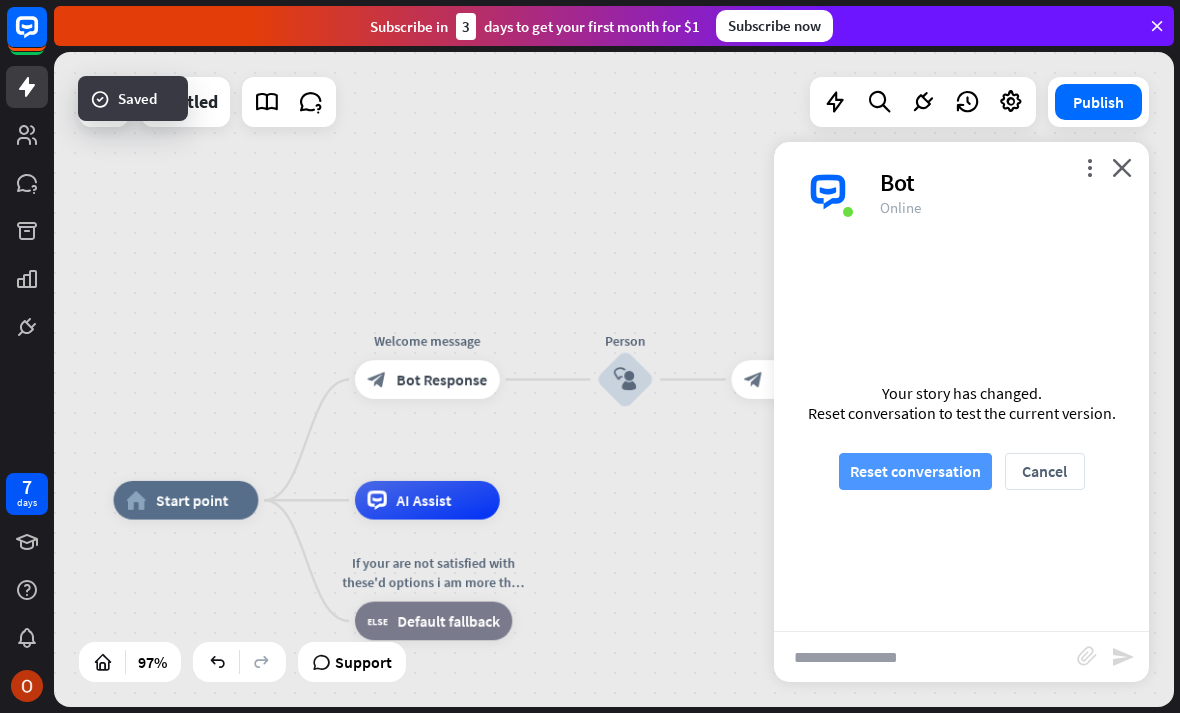 click on "Reset conversation" at bounding box center [915, 471] 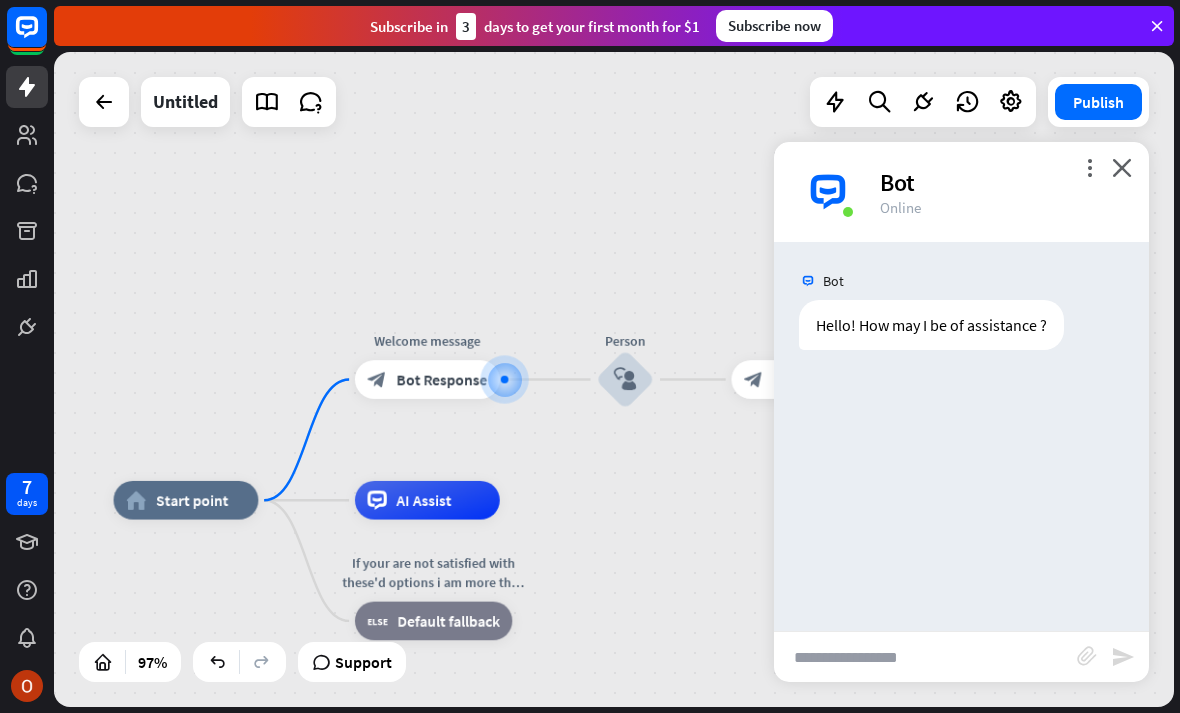 click at bounding box center (925, 657) 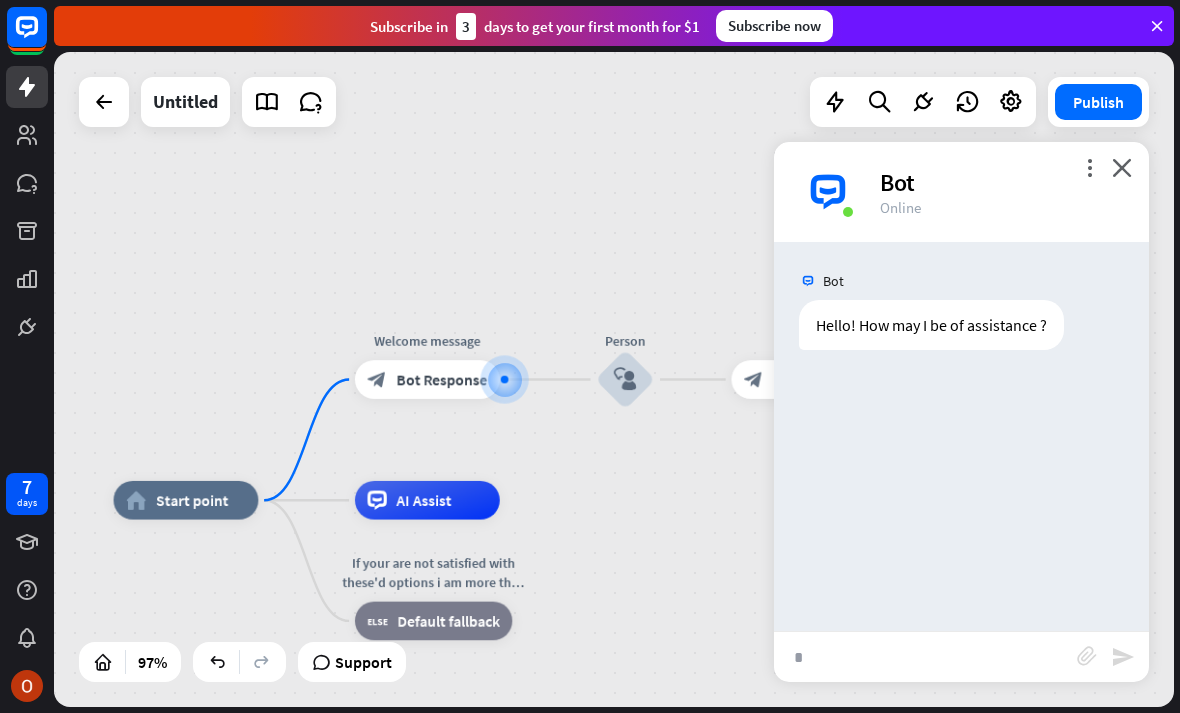 type on "**" 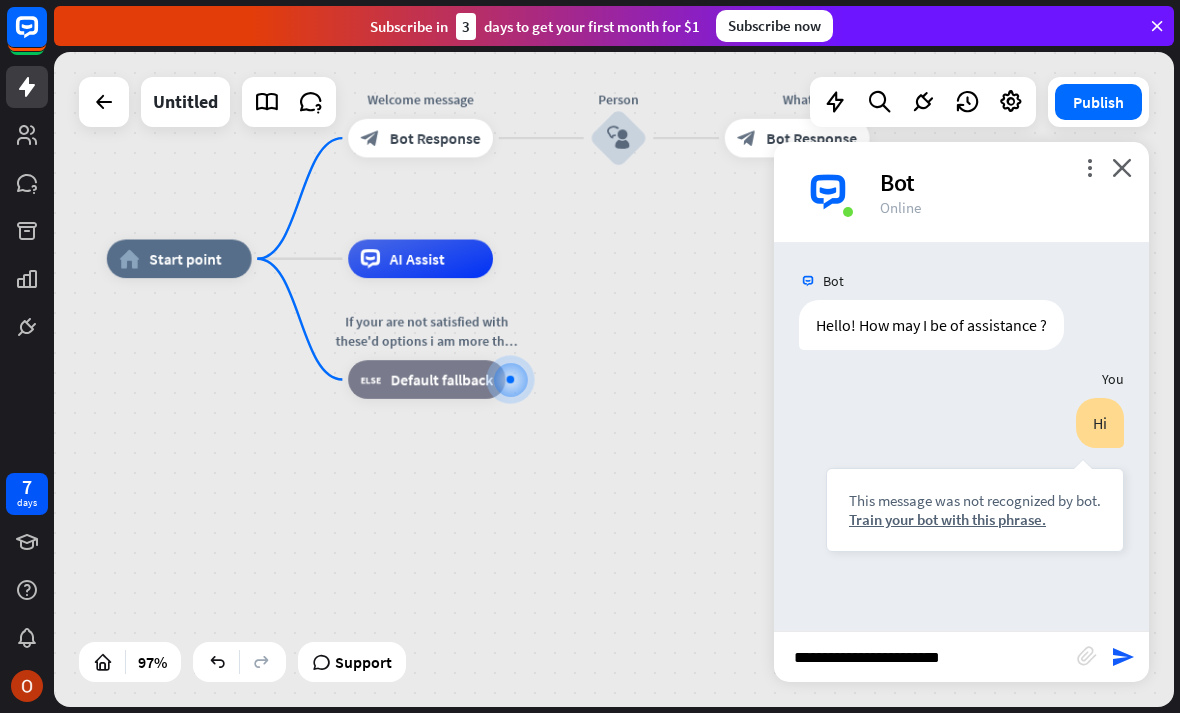 type on "**********" 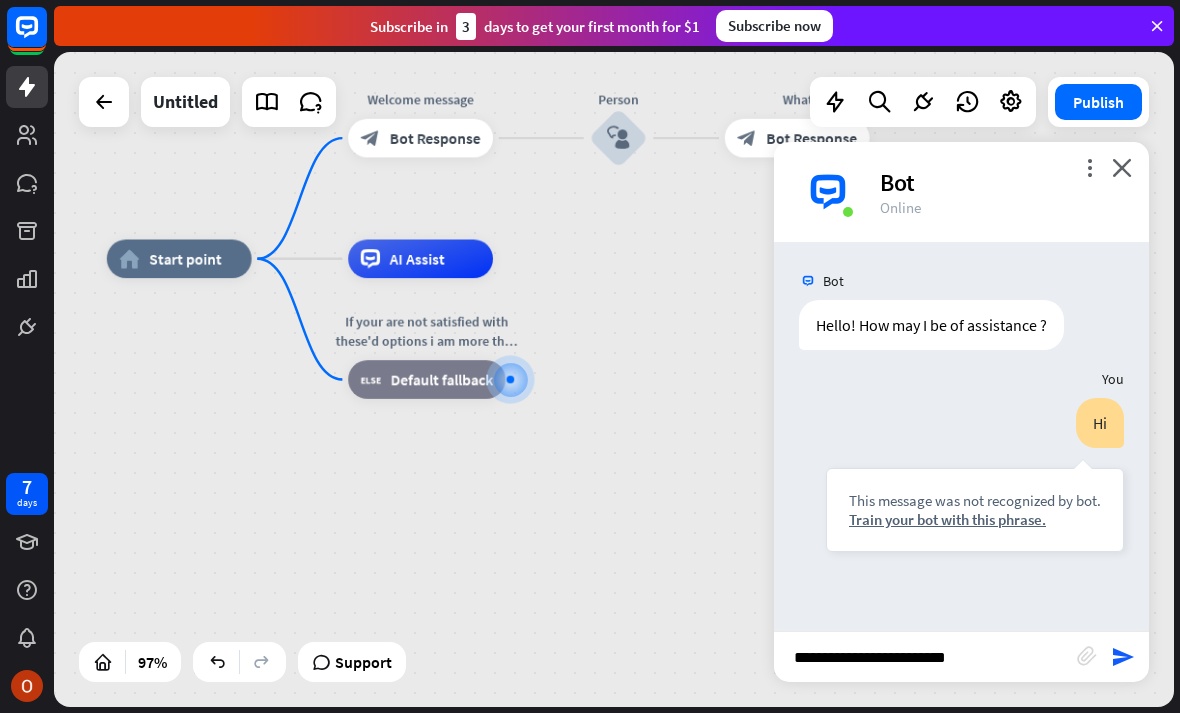 type 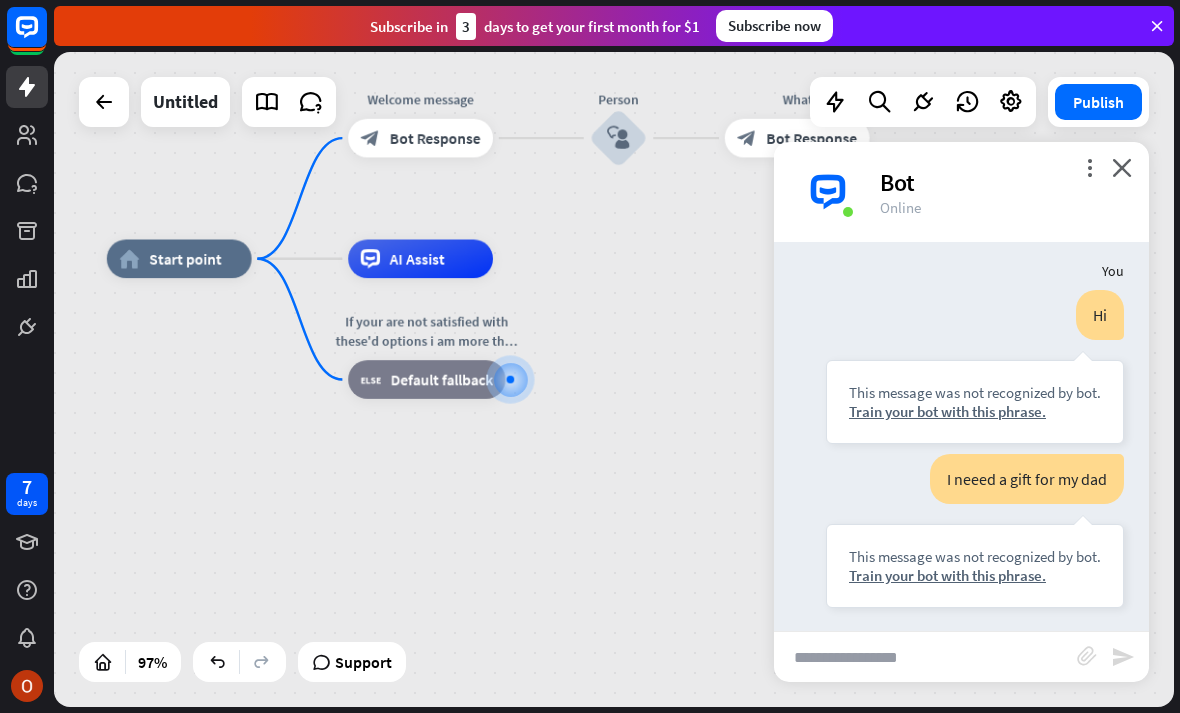 scroll, scrollTop: 115, scrollLeft: 0, axis: vertical 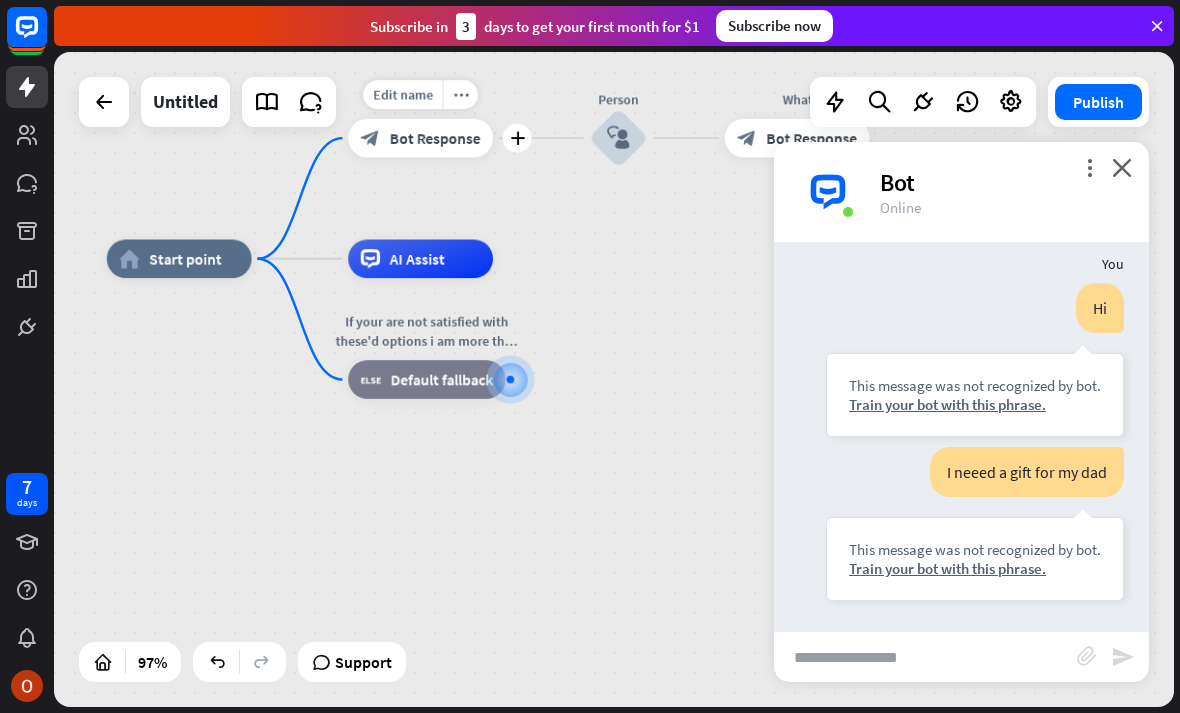 click on "Edit name   more_horiz         plus   Welcome message   block_bot_response   Bot Response" at bounding box center (420, 138) 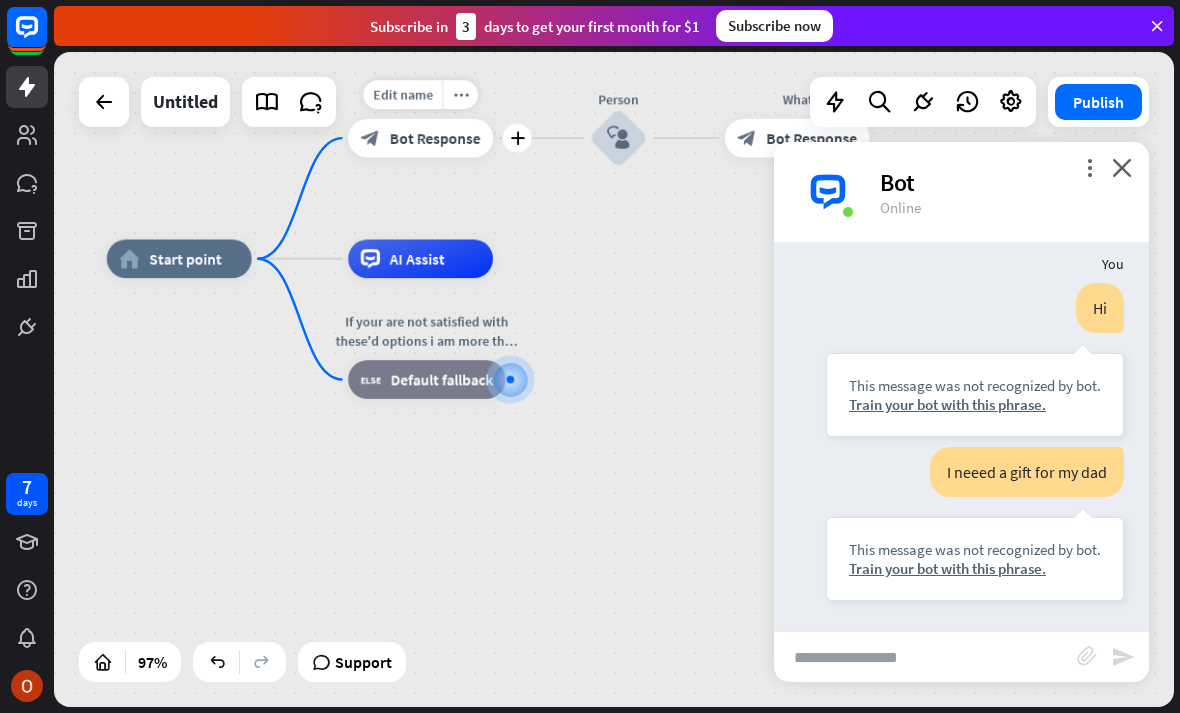 click on "block_bot_response   Bot Response" at bounding box center (420, 138) 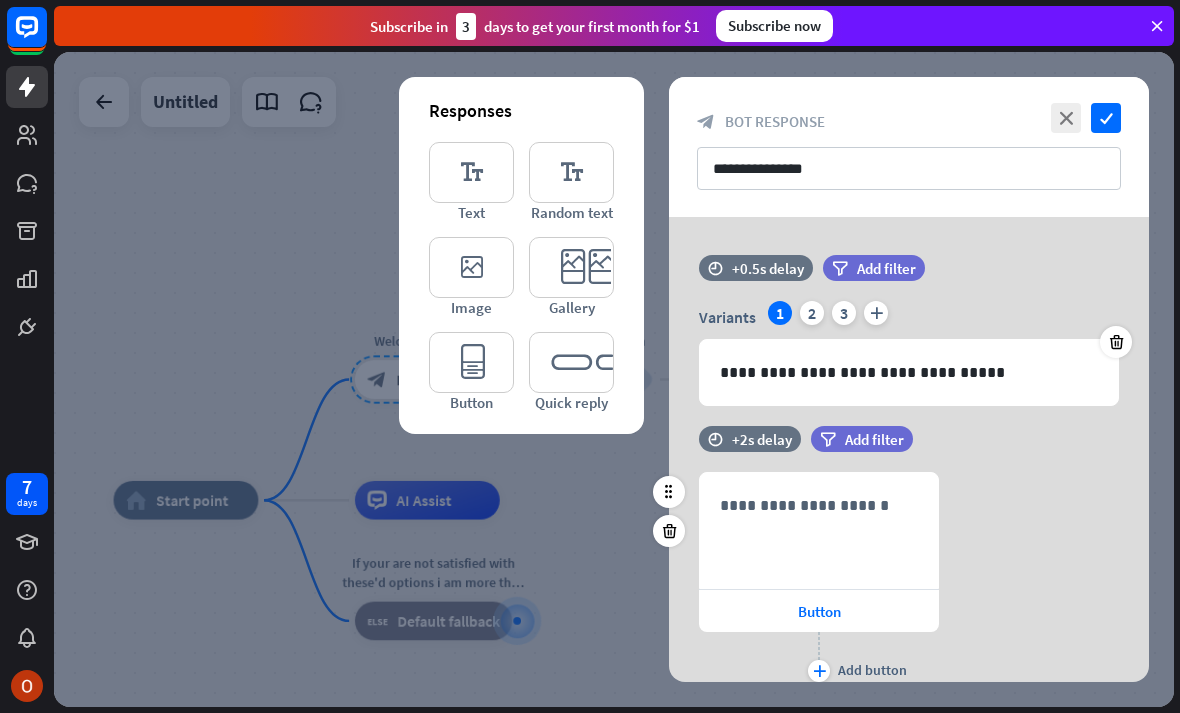 scroll, scrollTop: 0, scrollLeft: 0, axis: both 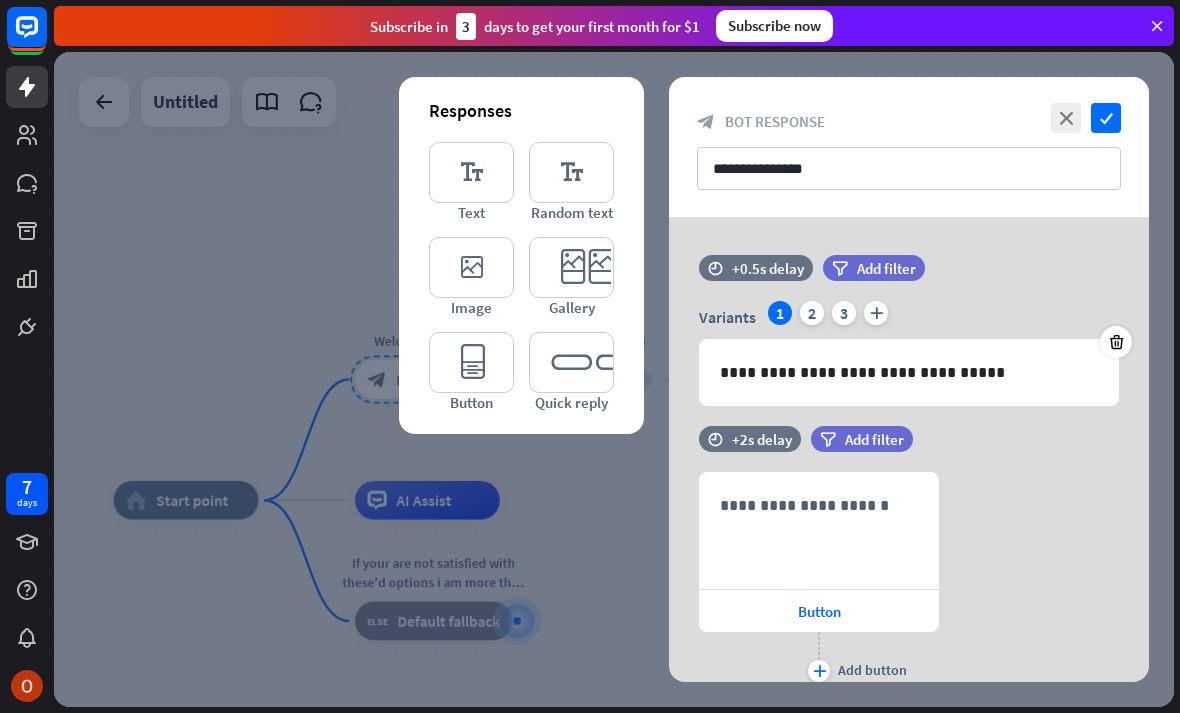 click at bounding box center (614, 379) 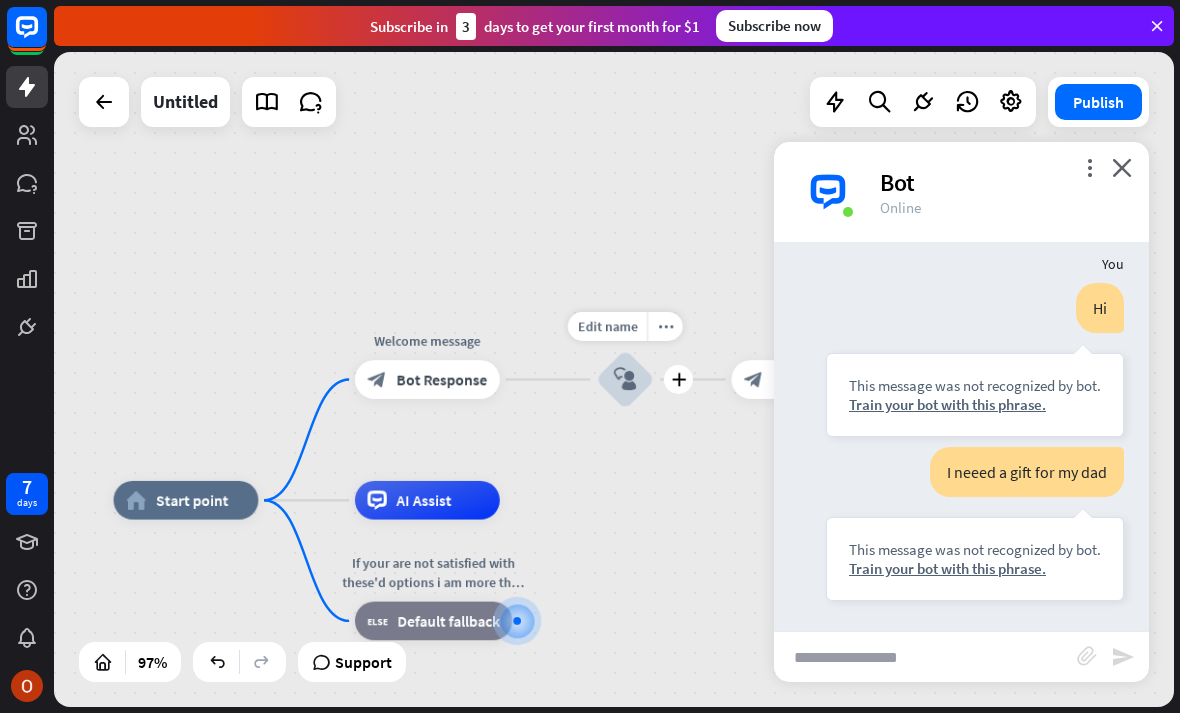 click on "block_user_input" at bounding box center [625, 379] 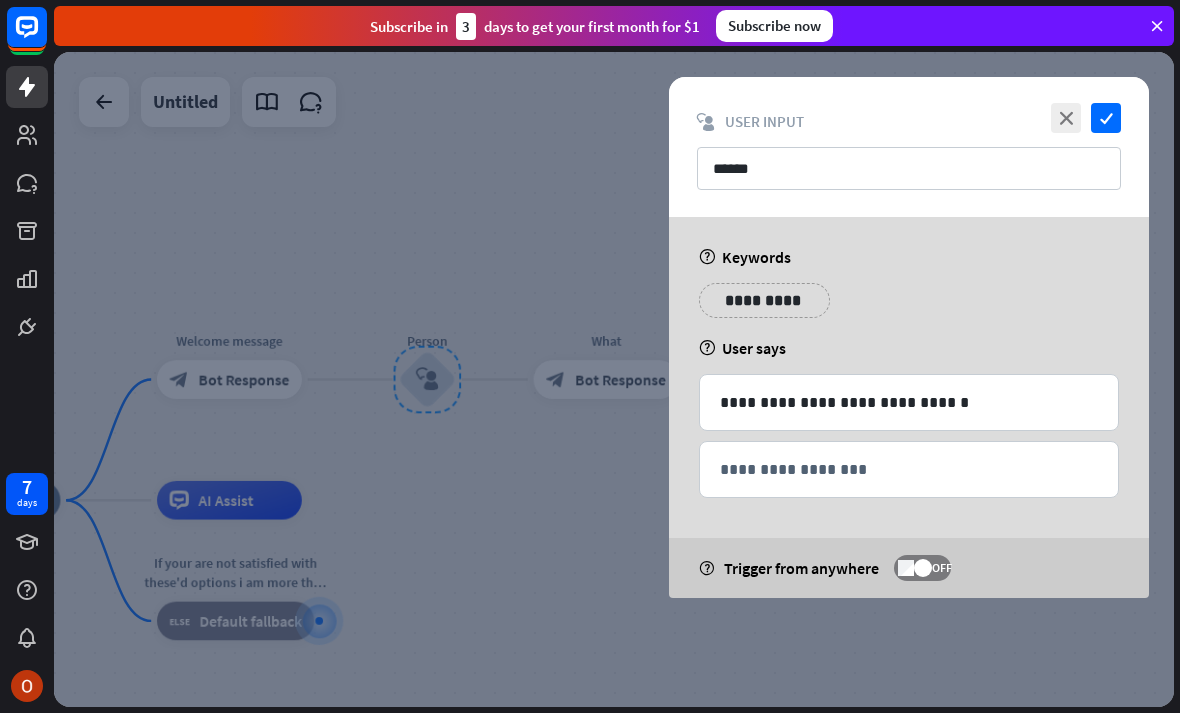 click on "**********" at bounding box center [764, 300] 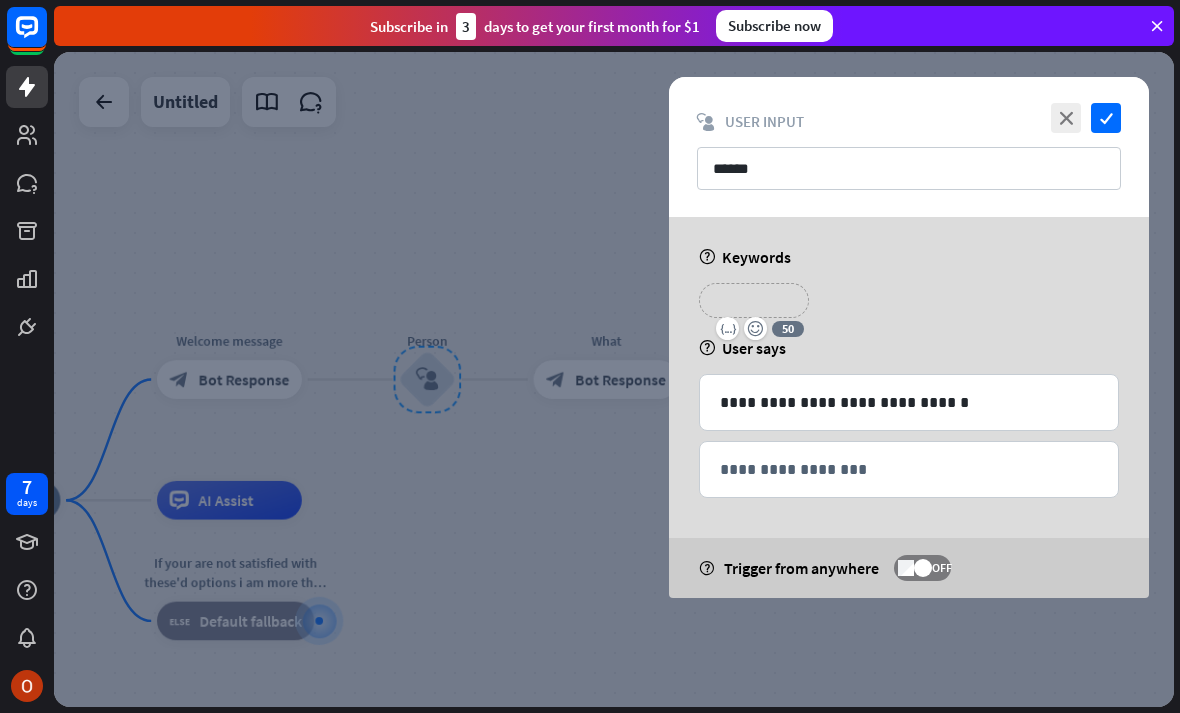type 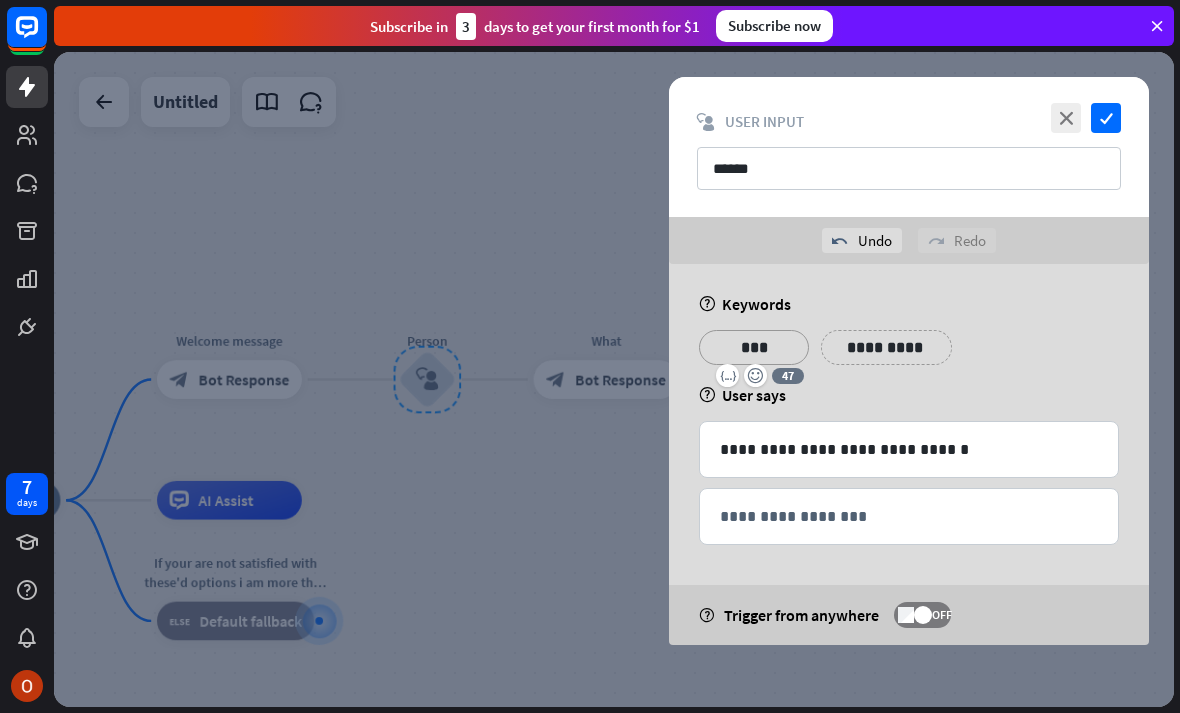click on "**********" at bounding box center [886, 347] 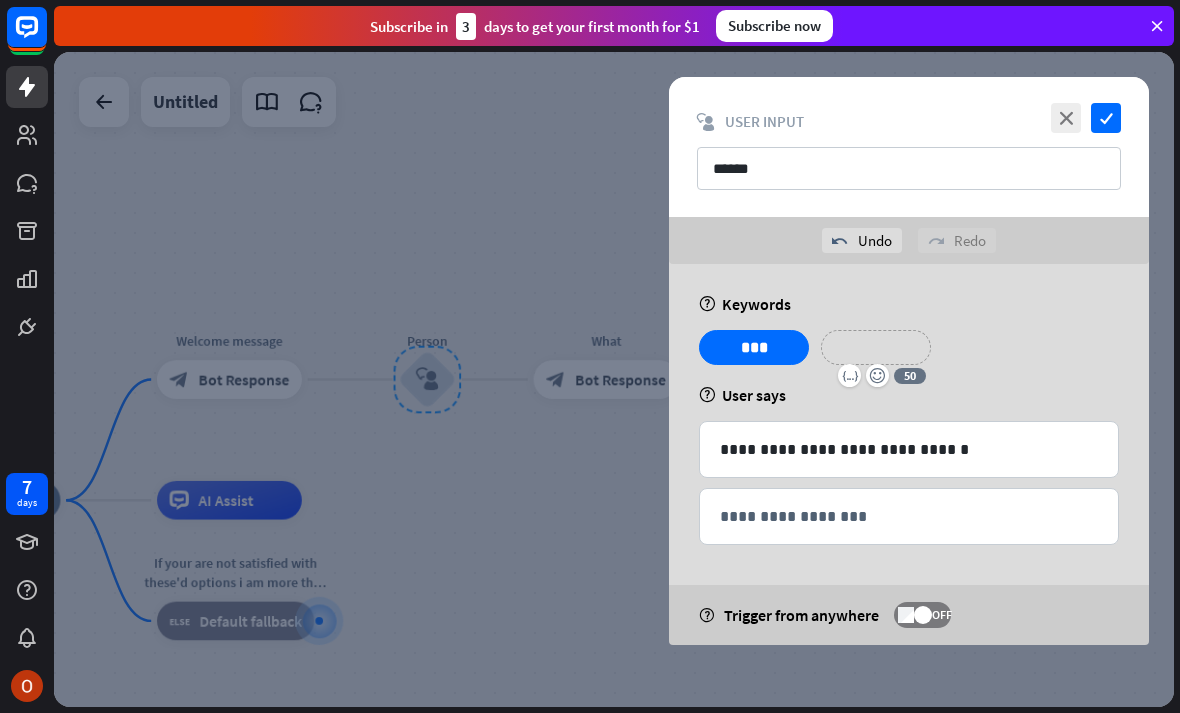 type 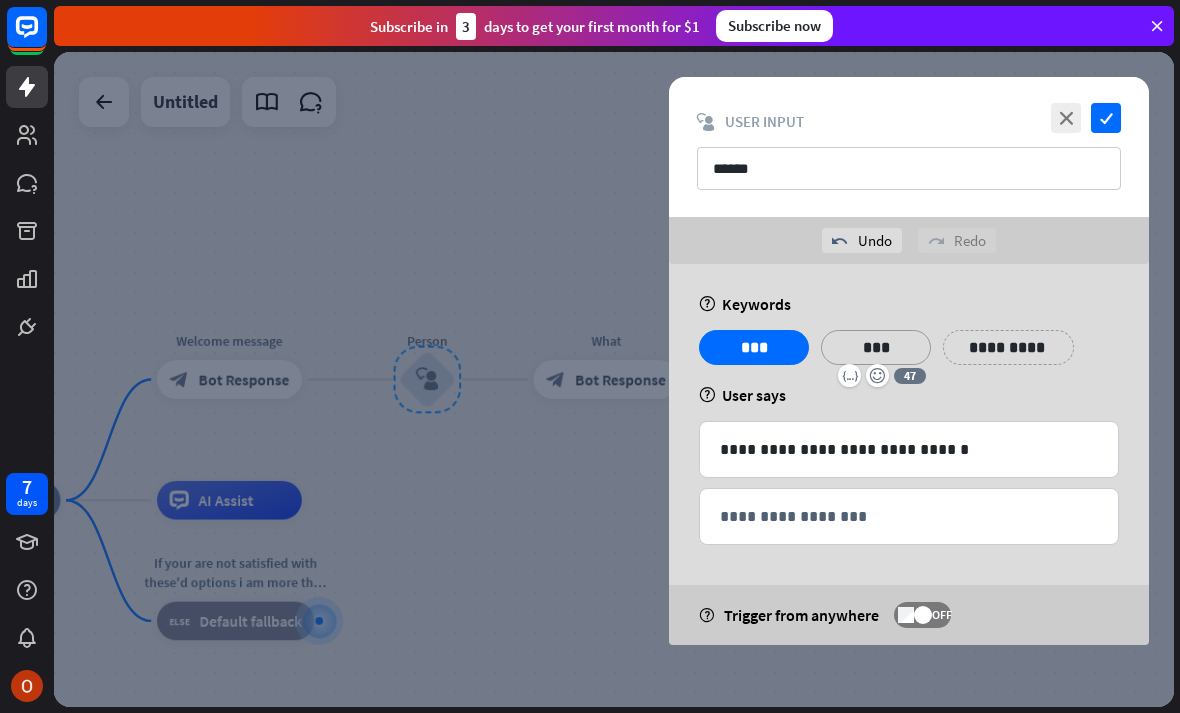 click on "**********" at bounding box center [1008, 347] 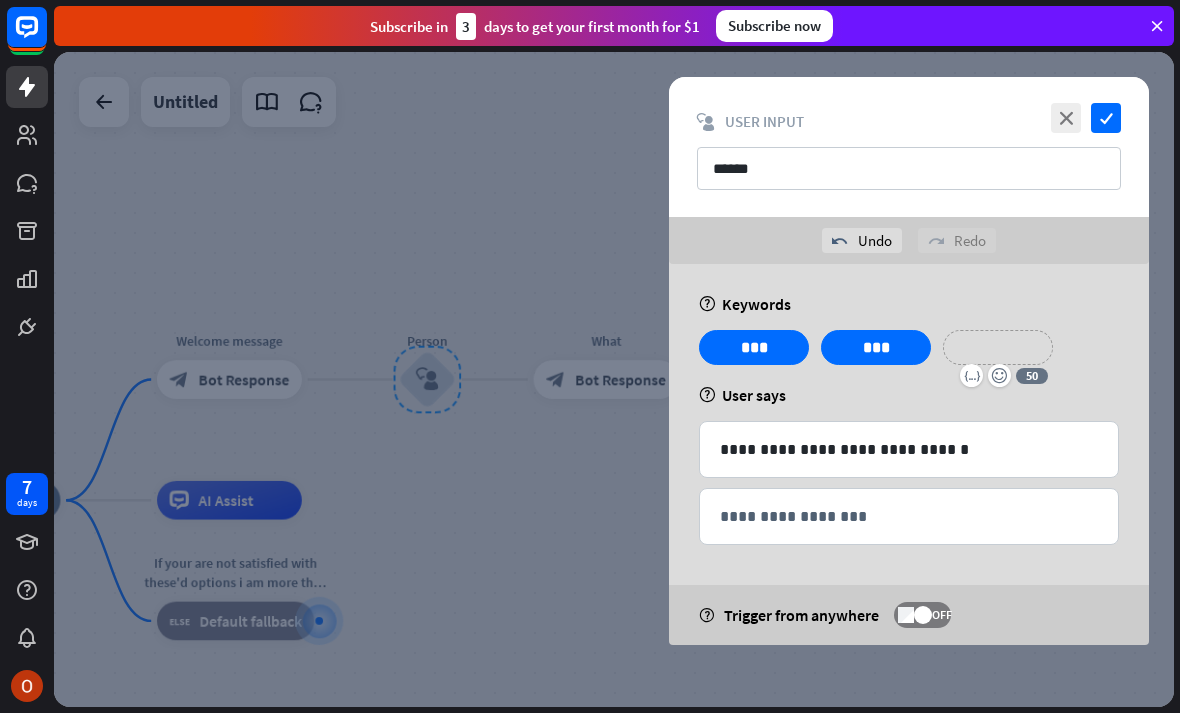 type 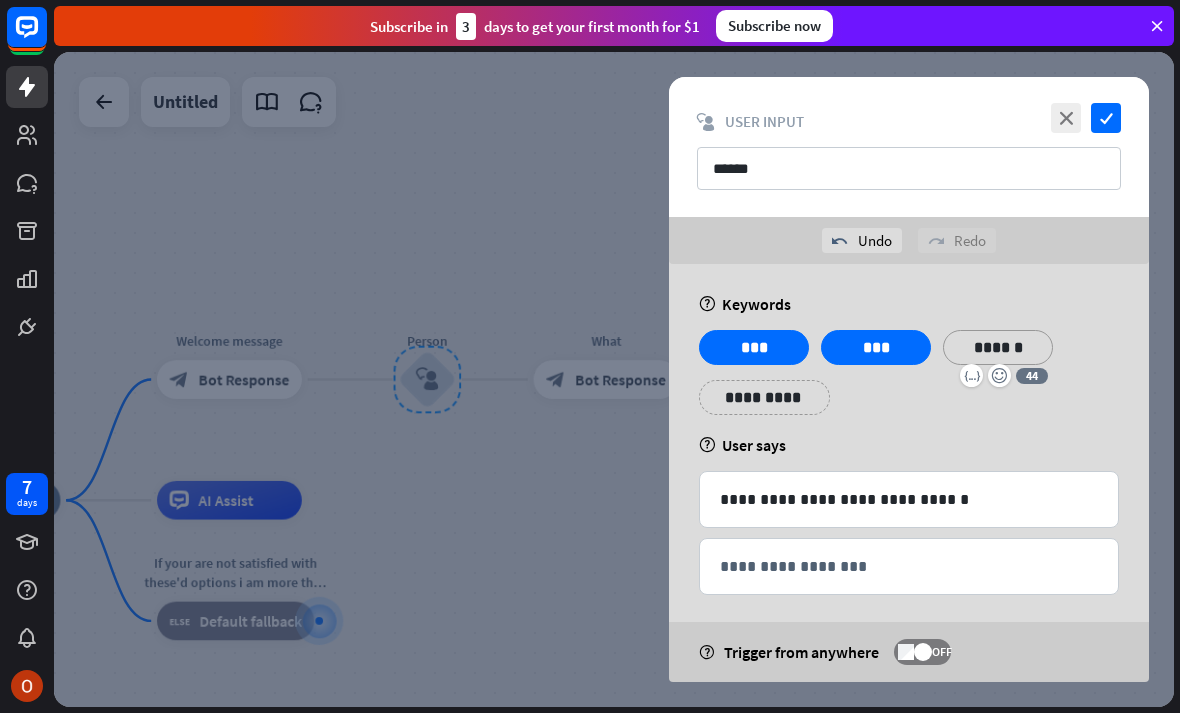 click on "**********" at bounding box center [764, 397] 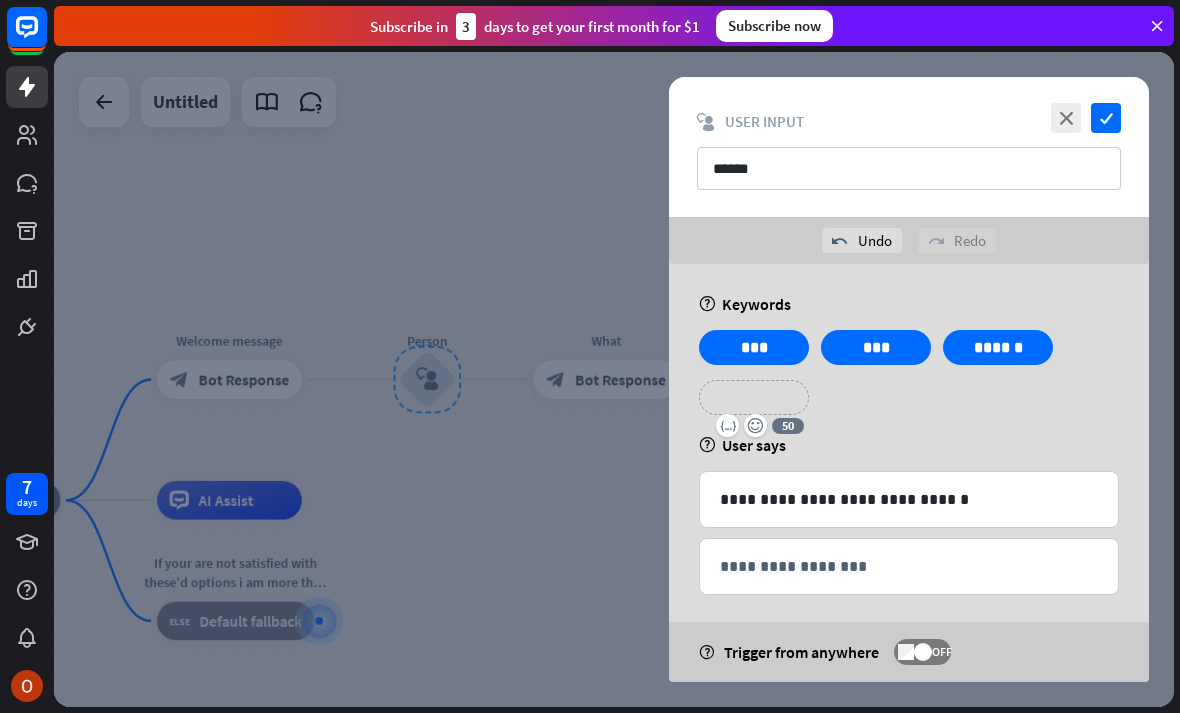 type 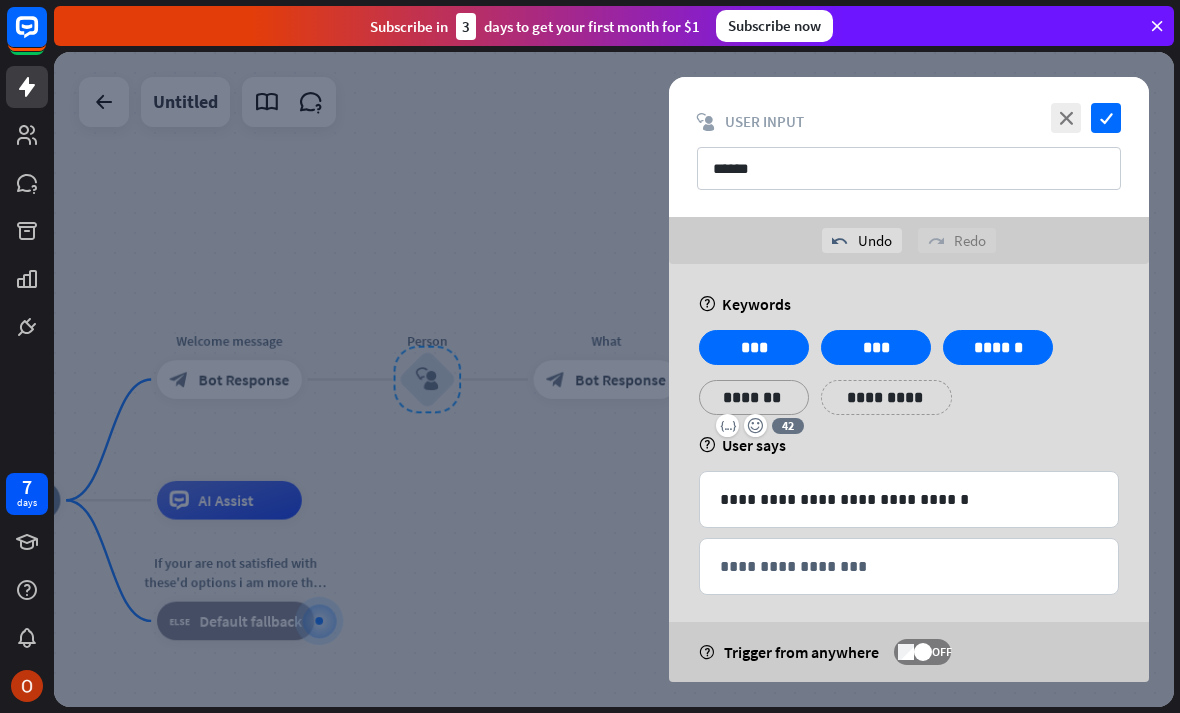 click on "**********" at bounding box center [909, 479] 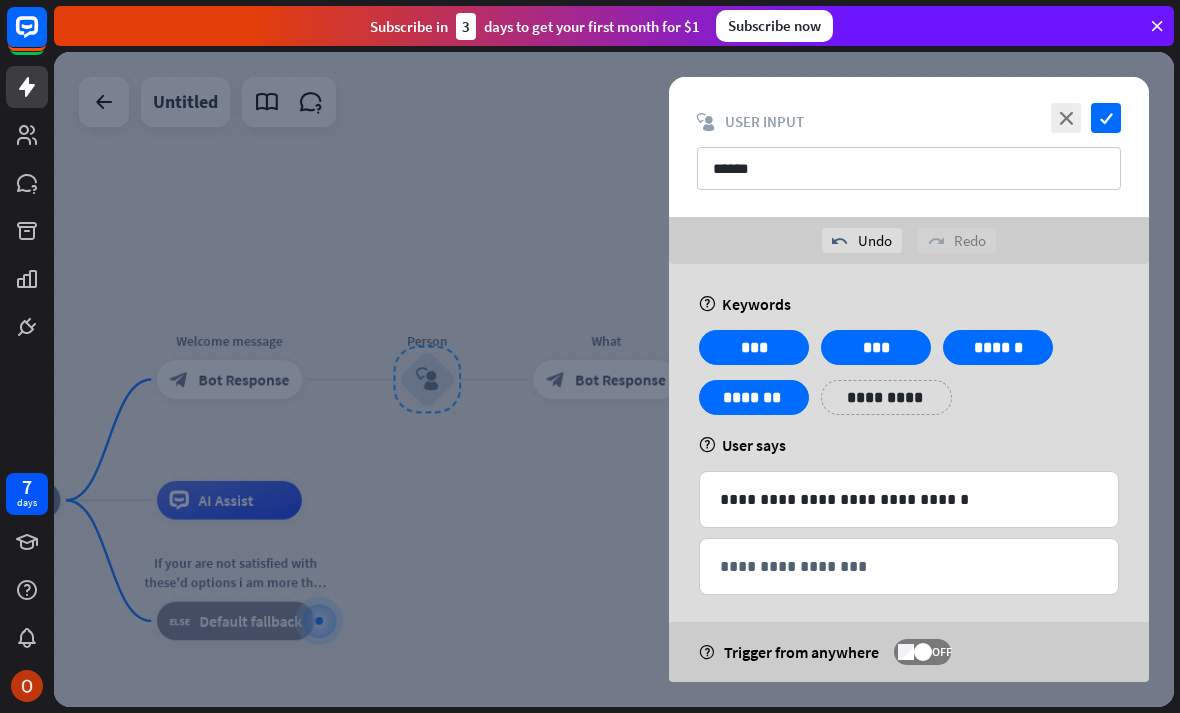 click at bounding box center (614, 379) 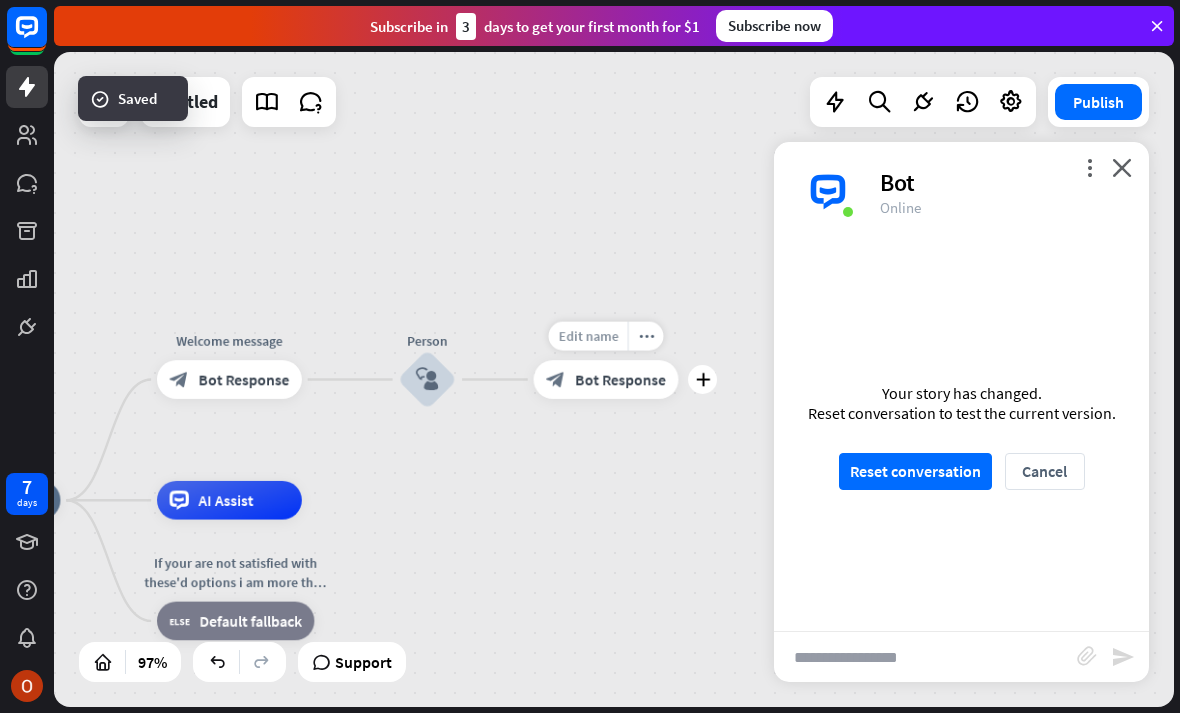 click on "Edit name" at bounding box center (588, 335) 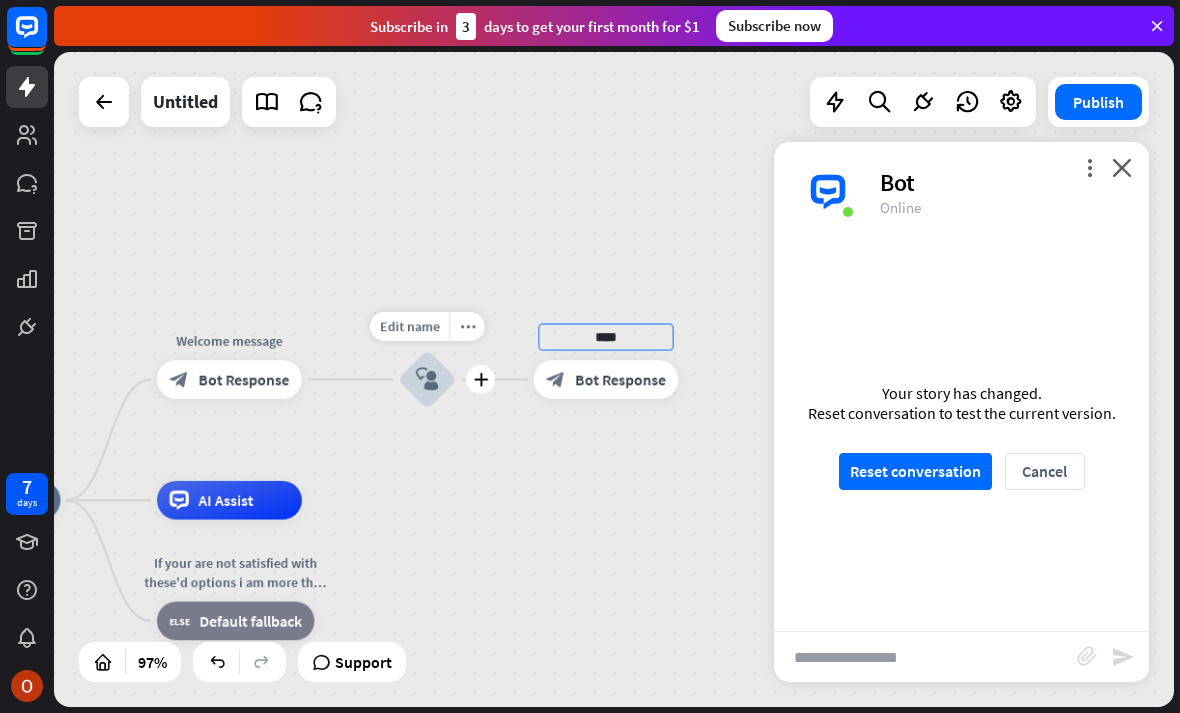 click on "Edit name   more_horiz         plus   Person   block_user_input" at bounding box center [427, 380] 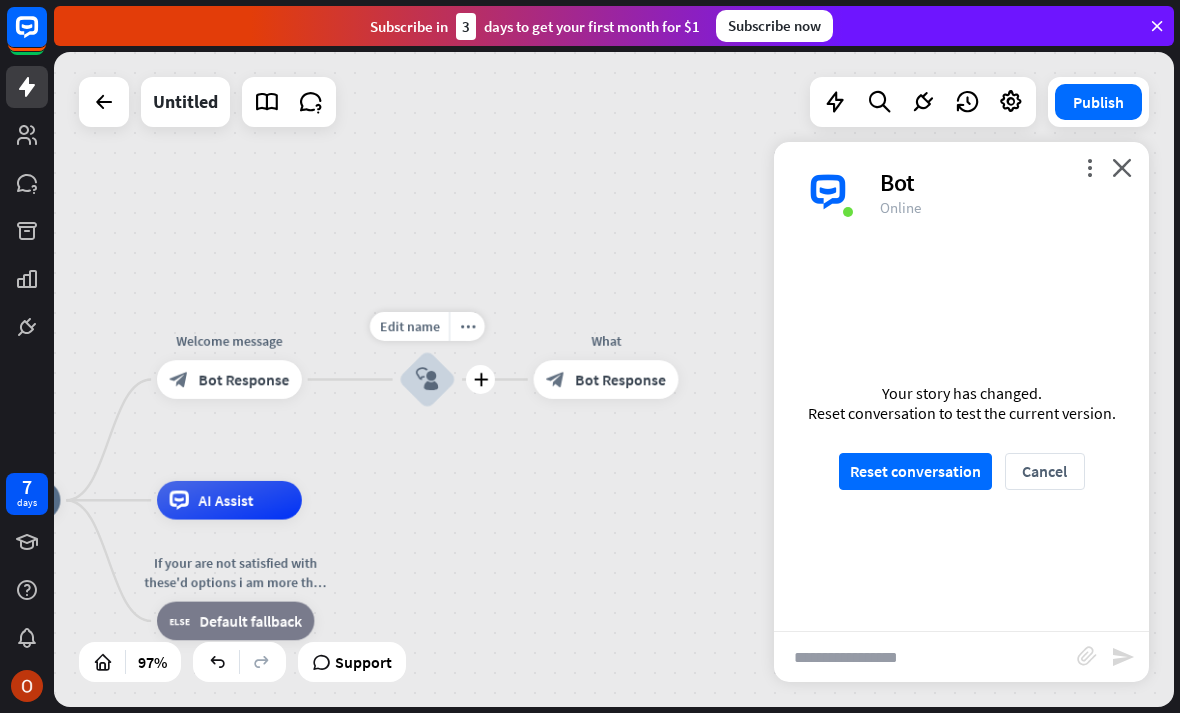 click on "block_user_input" at bounding box center (427, 379) 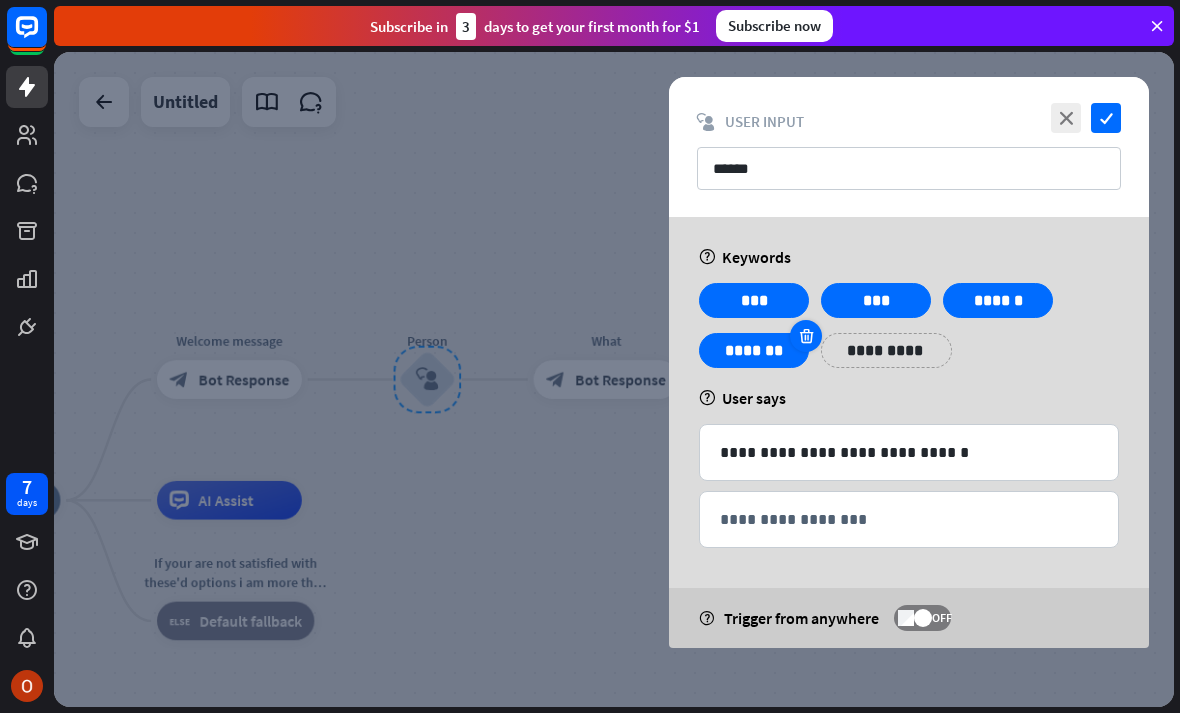 click at bounding box center (806, 336) 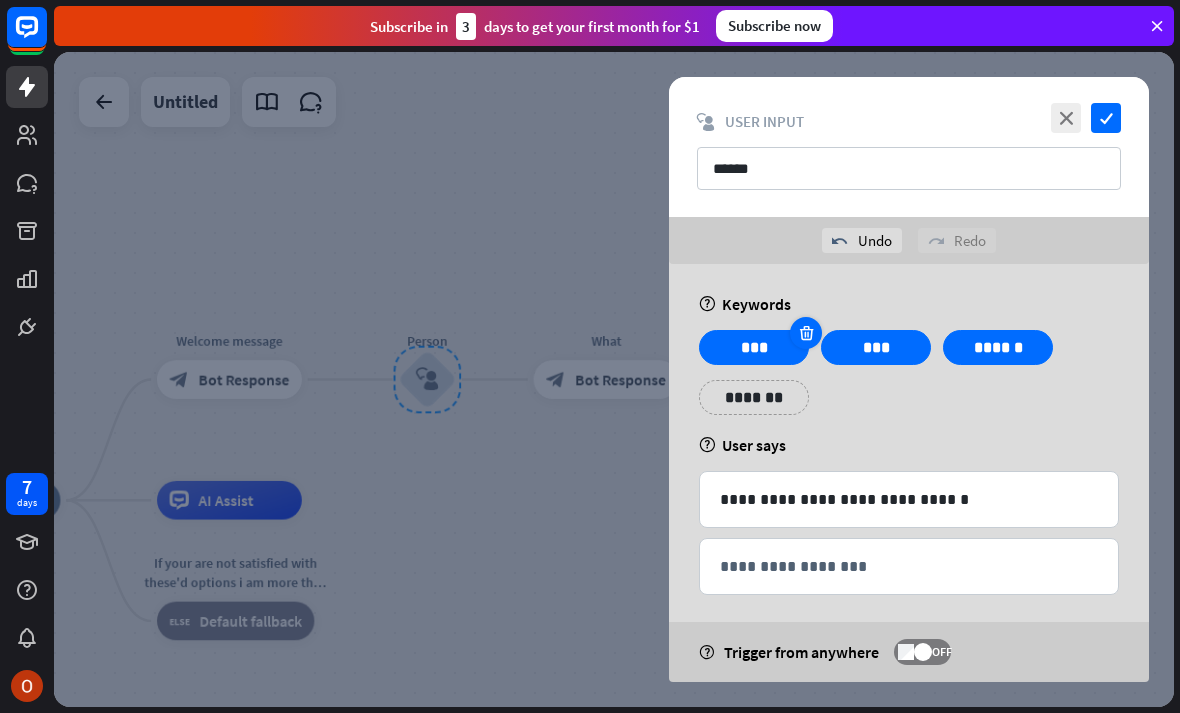 click at bounding box center (806, 333) 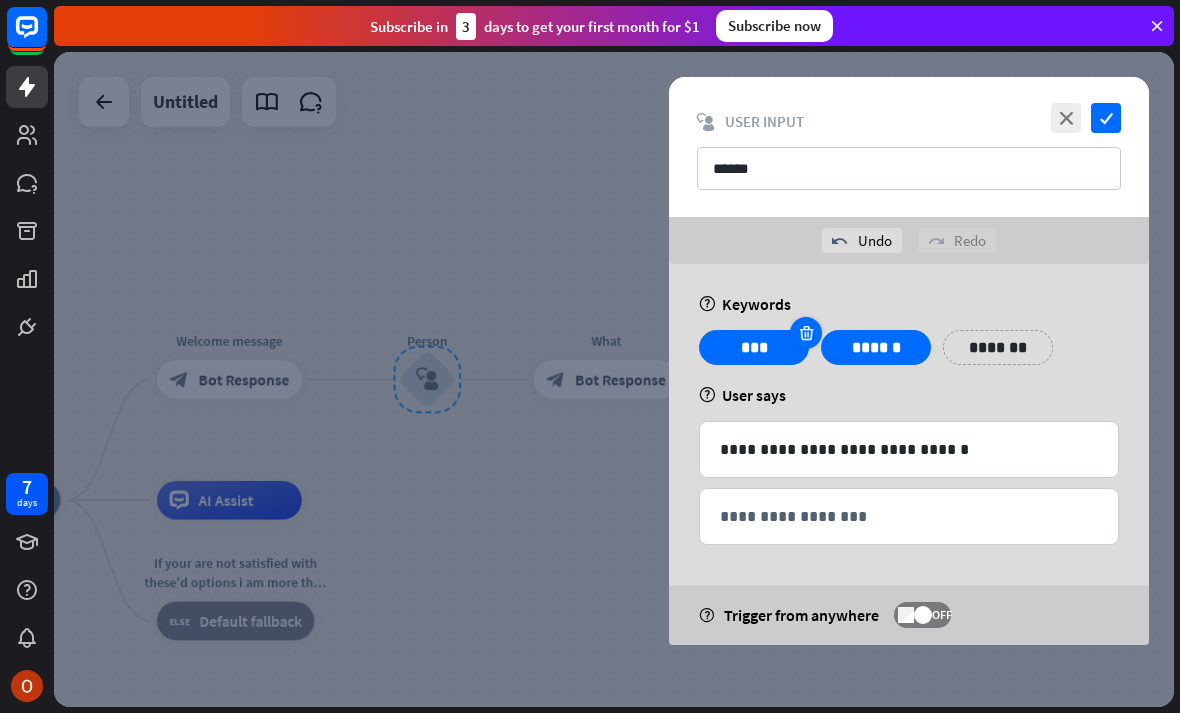 click at bounding box center (806, 333) 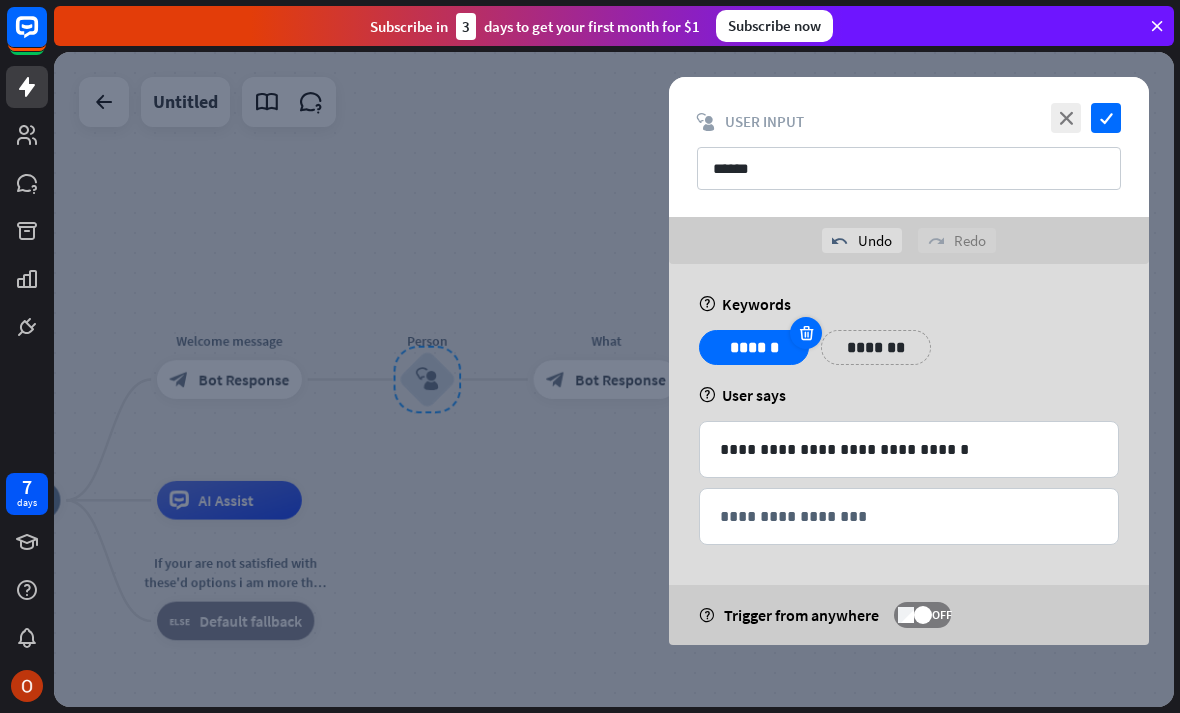 click at bounding box center [806, 333] 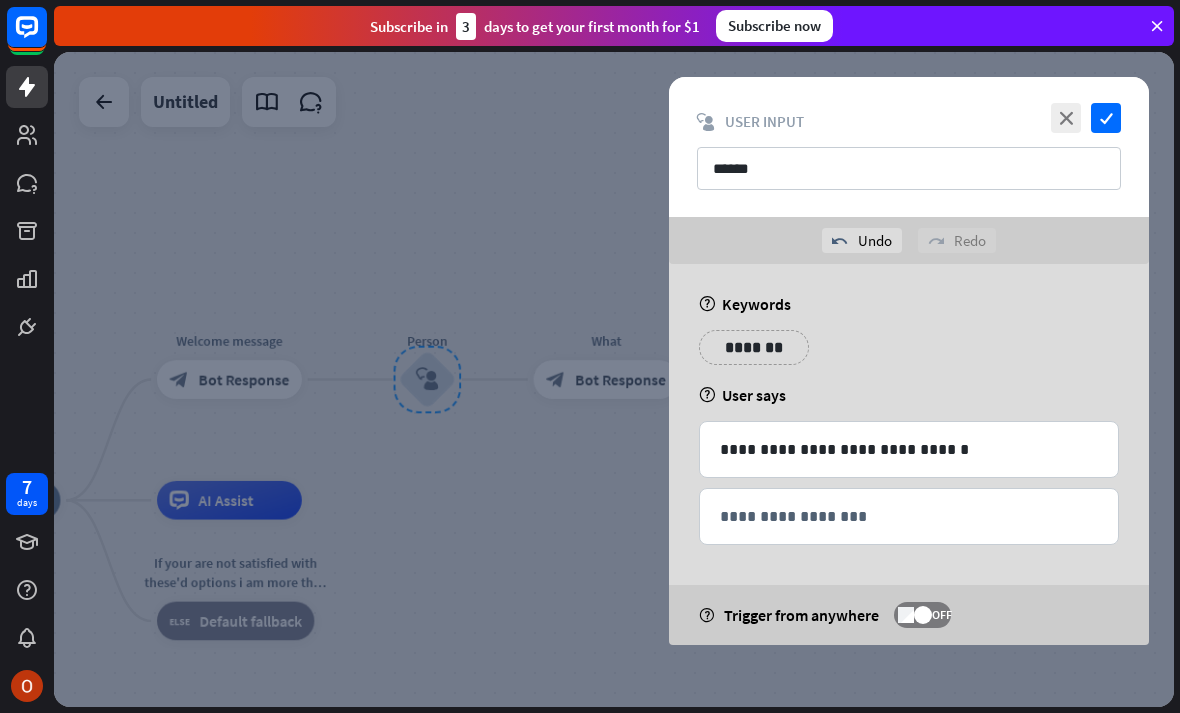 click at bounding box center [614, 379] 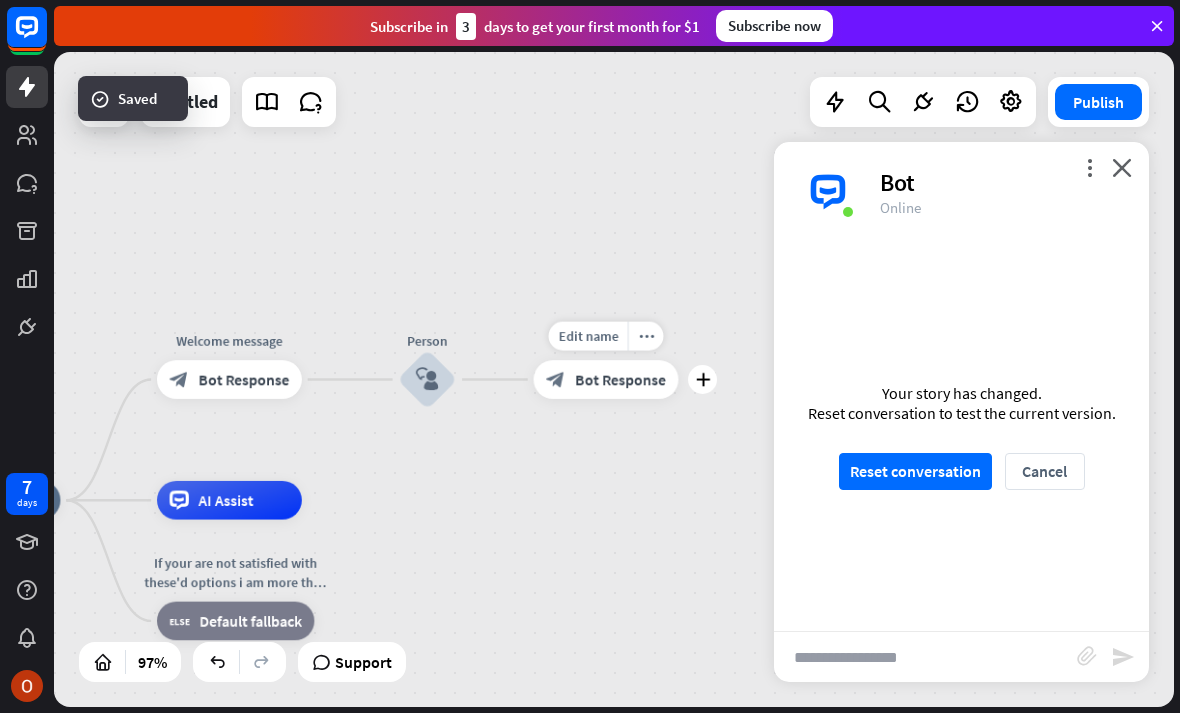 click on "Edit name   more_horiz         plus   What   block_bot_response   Bot Response" at bounding box center [606, 379] 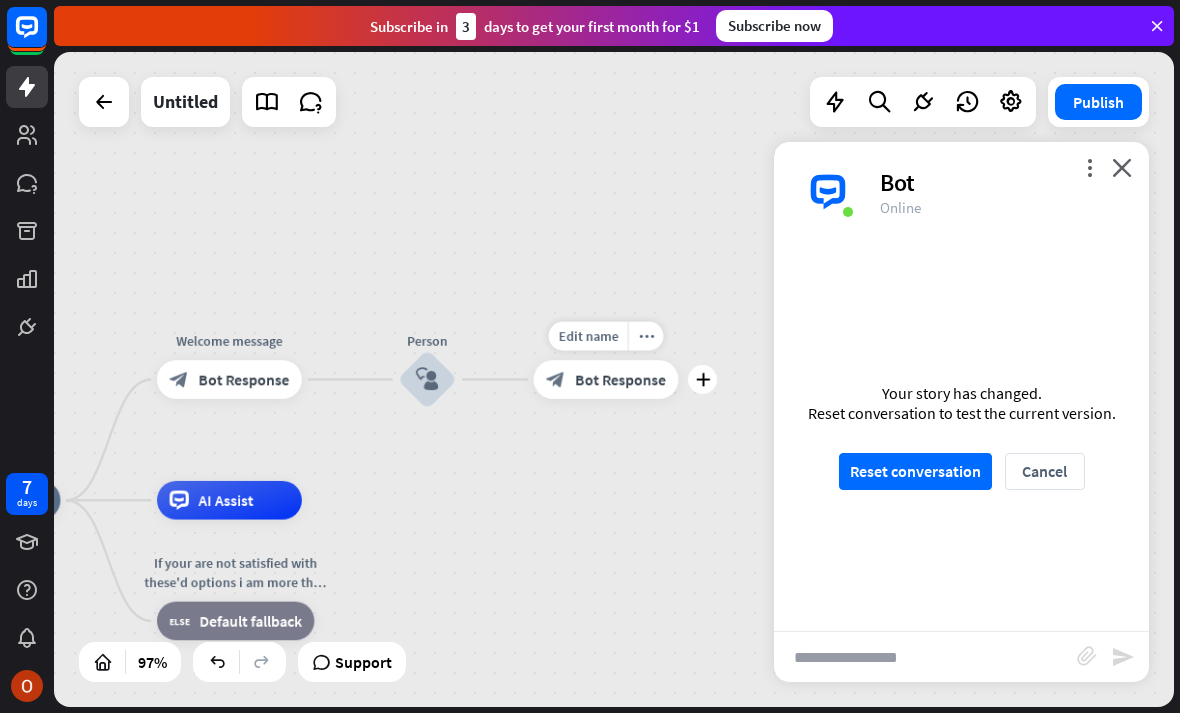 click on "Bot Response" at bounding box center [620, 379] 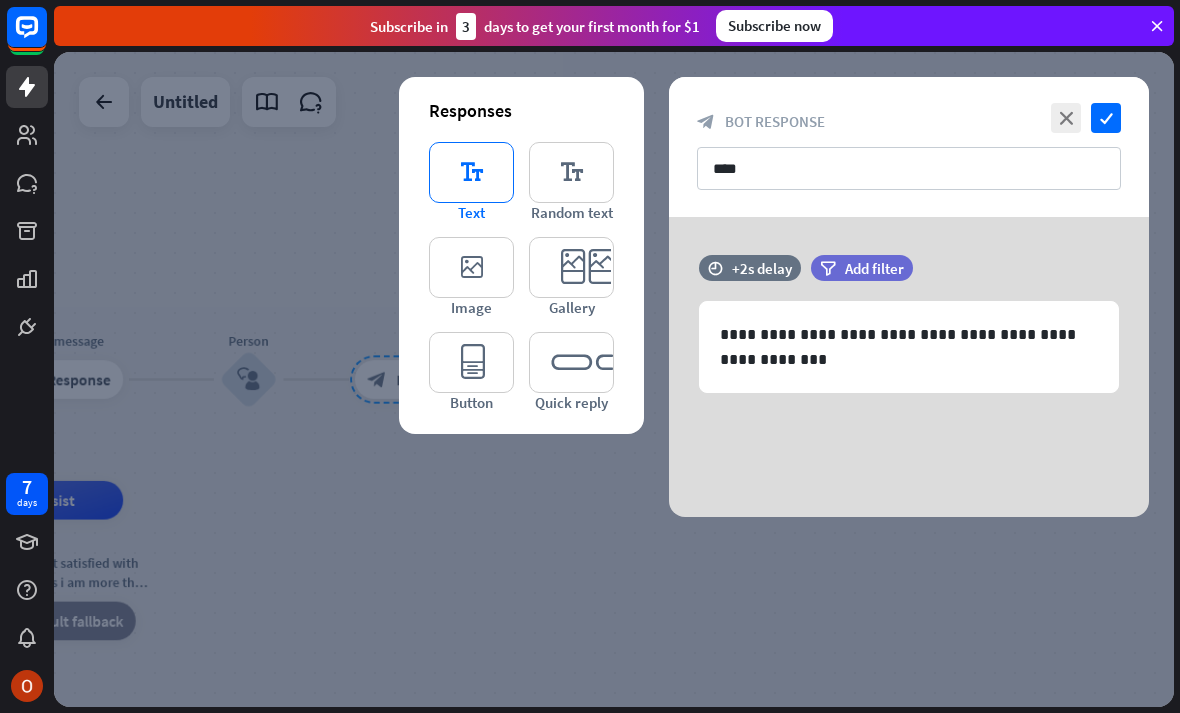 click on "editor_text" at bounding box center [471, 172] 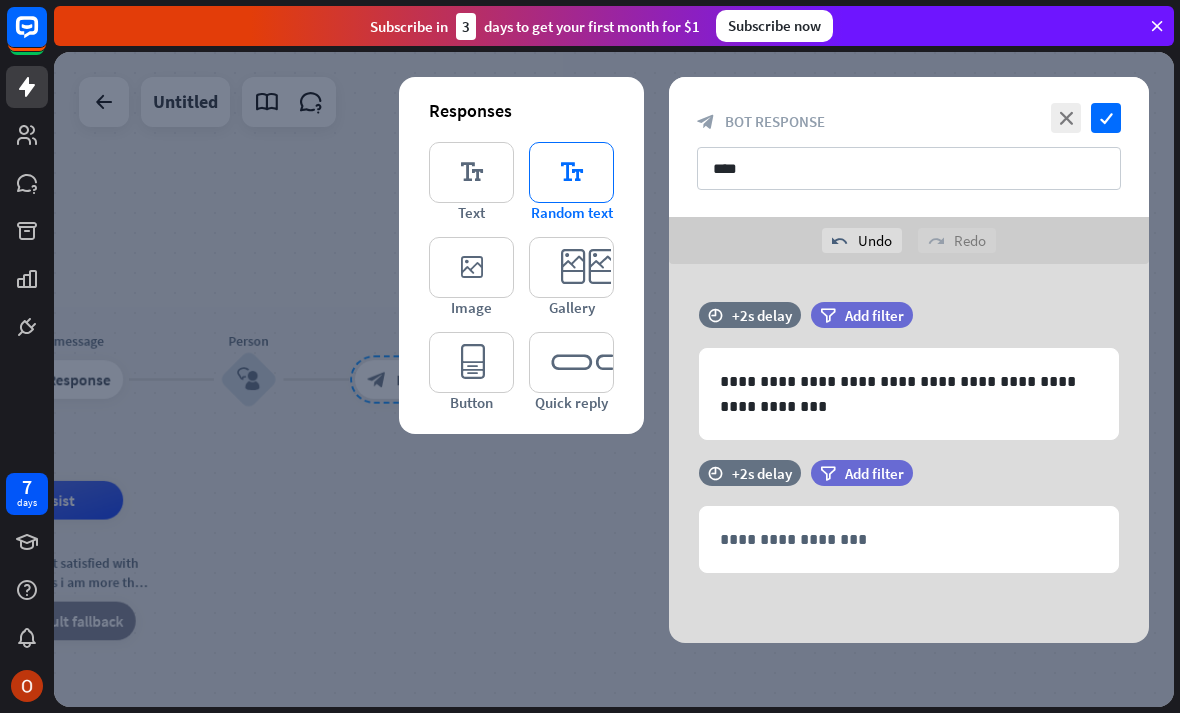 click on "editor_text" at bounding box center (571, 172) 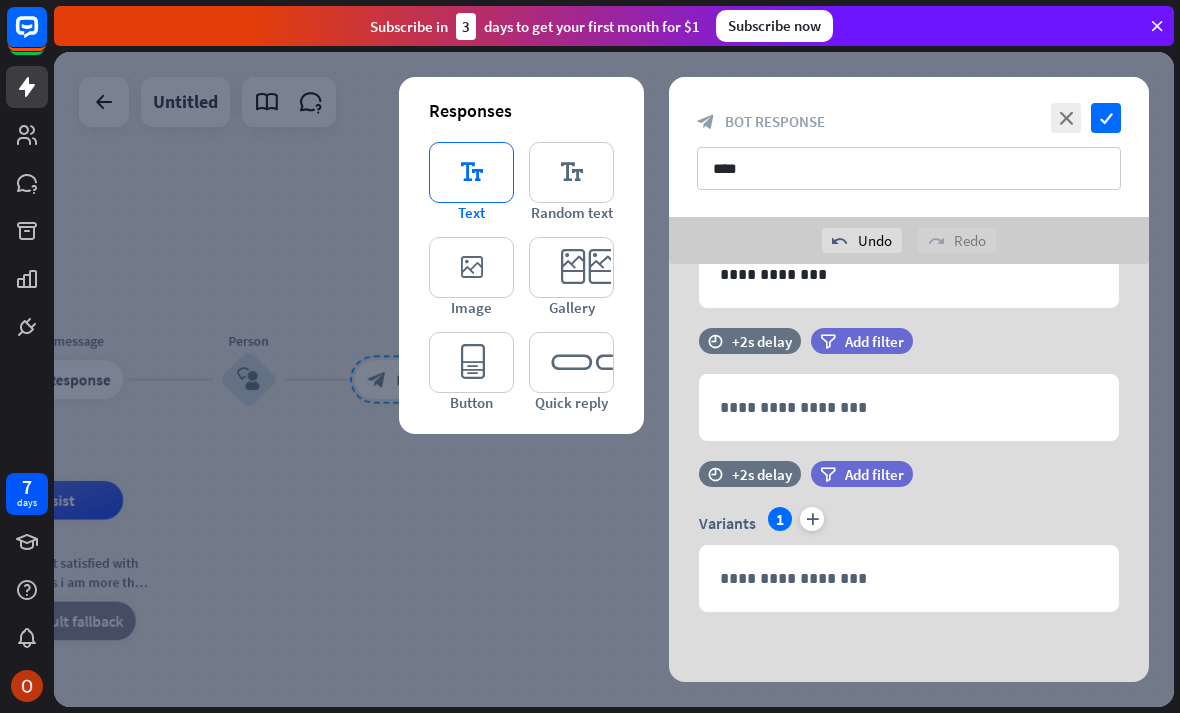 click on "editor_text" at bounding box center (471, 172) 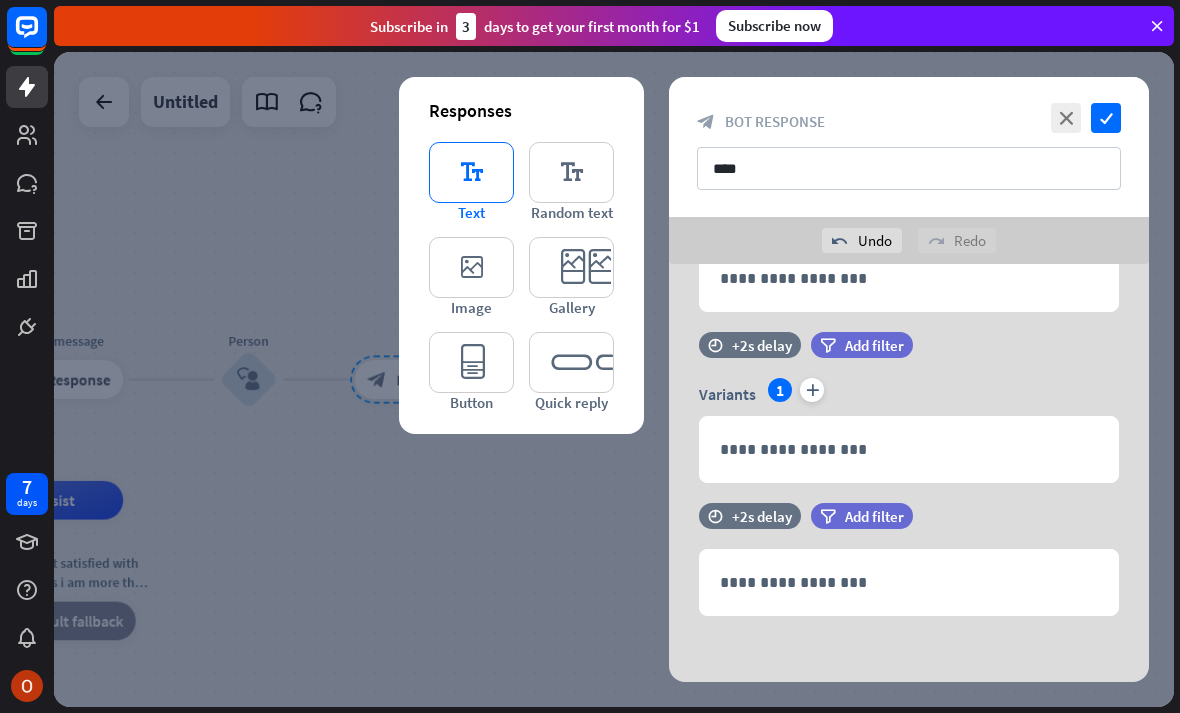 scroll, scrollTop: 265, scrollLeft: 0, axis: vertical 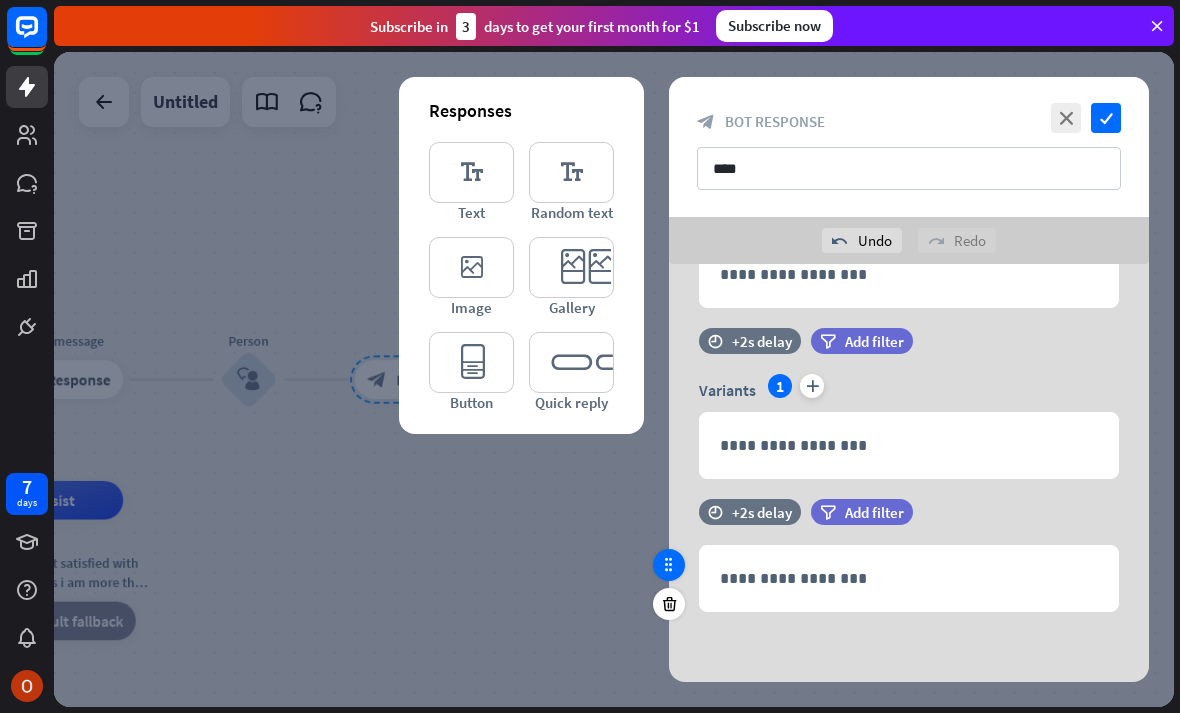 click at bounding box center [669, 565] 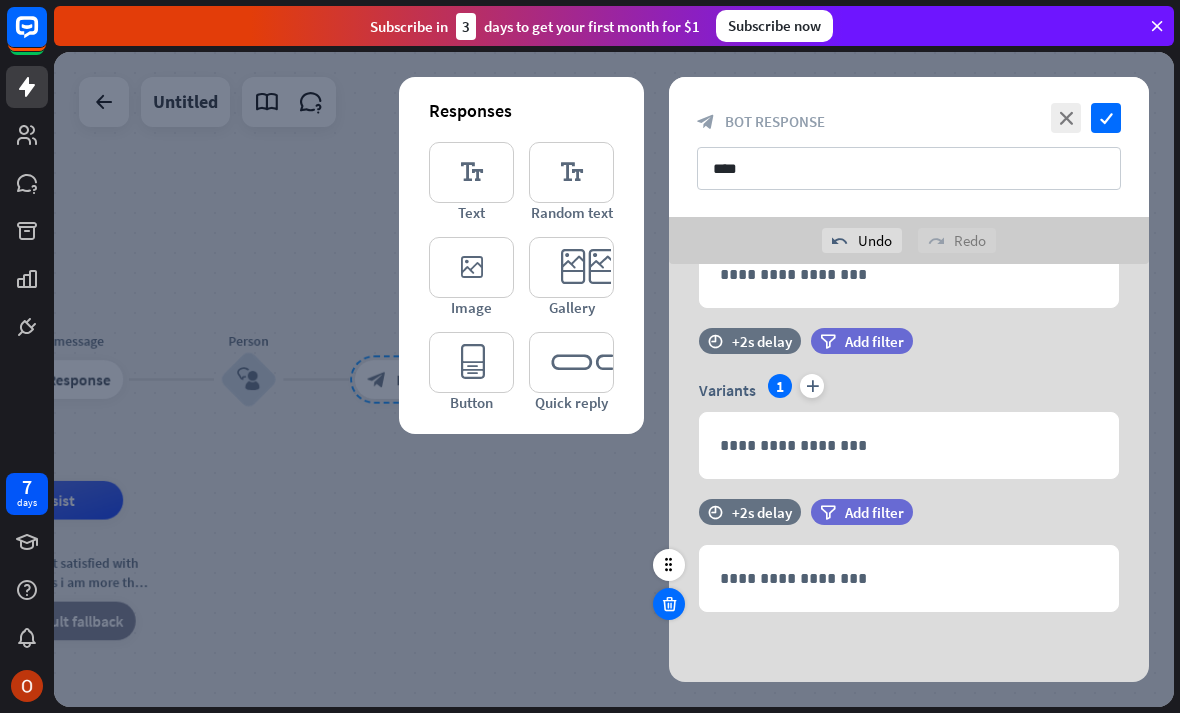 click at bounding box center (669, 604) 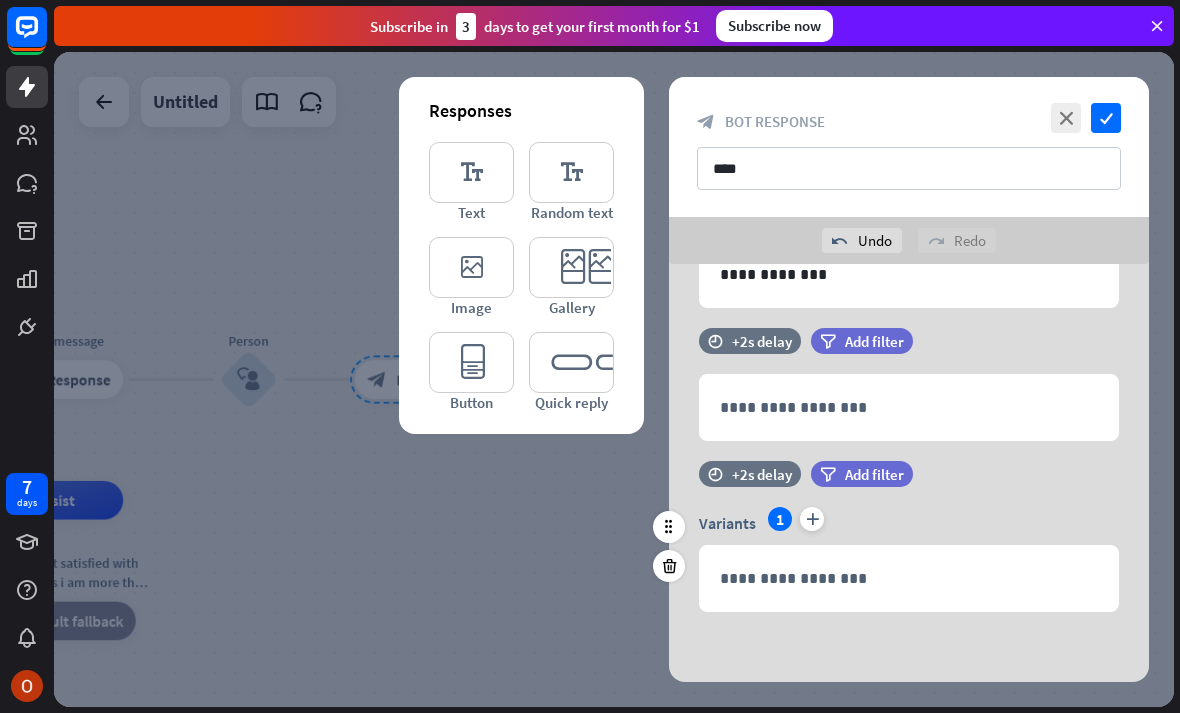 scroll, scrollTop: 132, scrollLeft: 0, axis: vertical 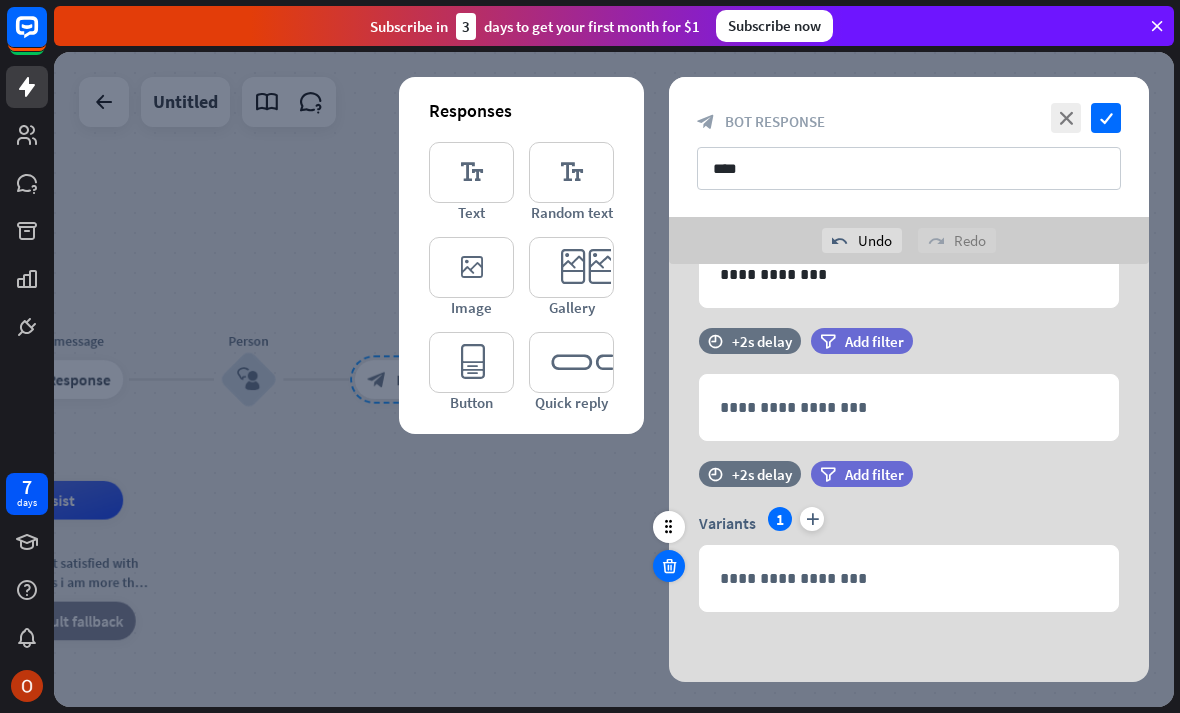 click at bounding box center (669, 566) 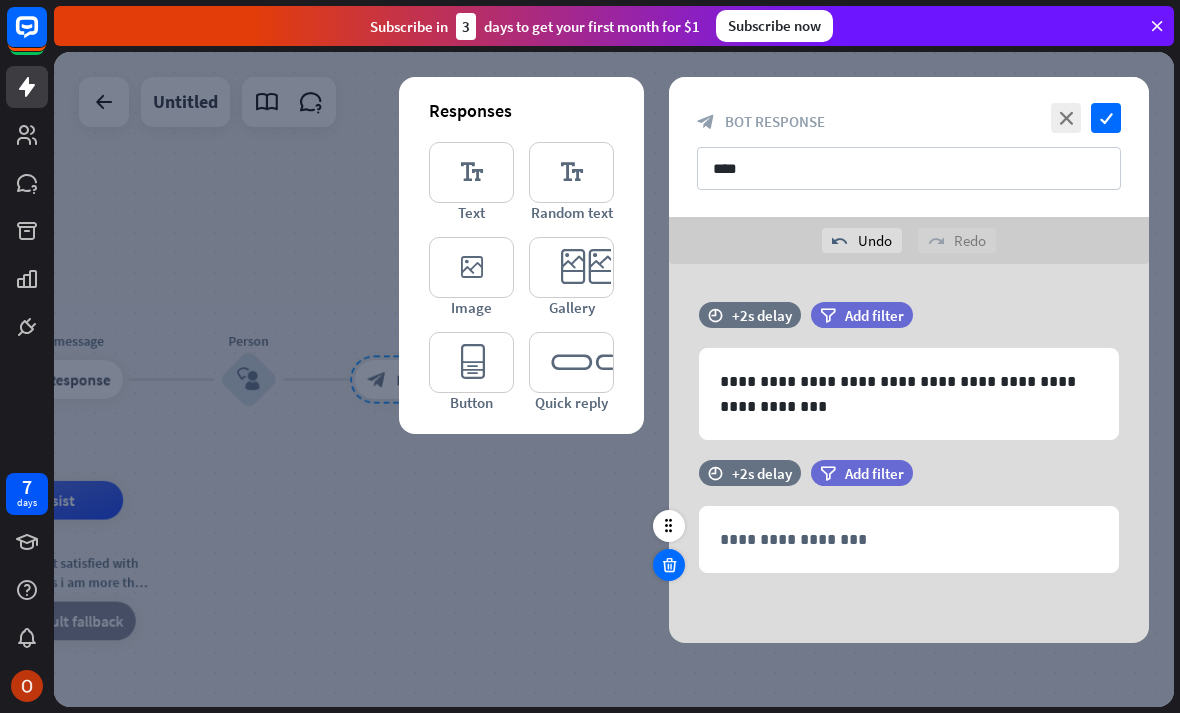 scroll, scrollTop: 0, scrollLeft: 0, axis: both 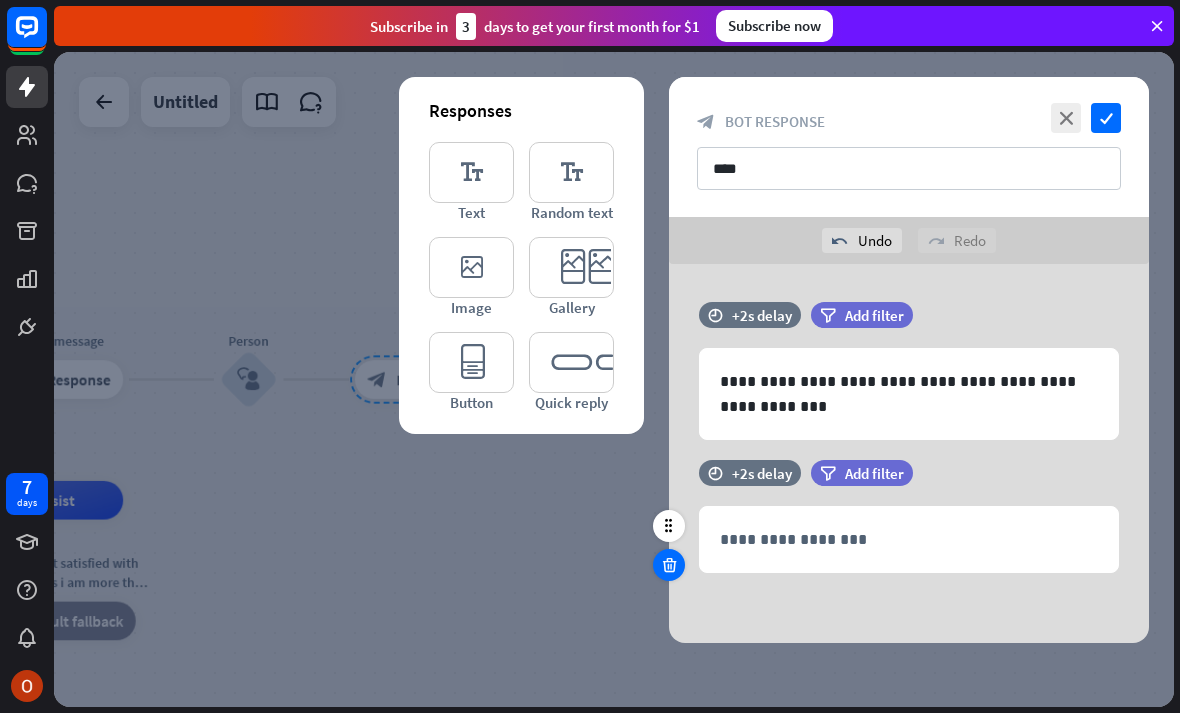 click at bounding box center (669, 565) 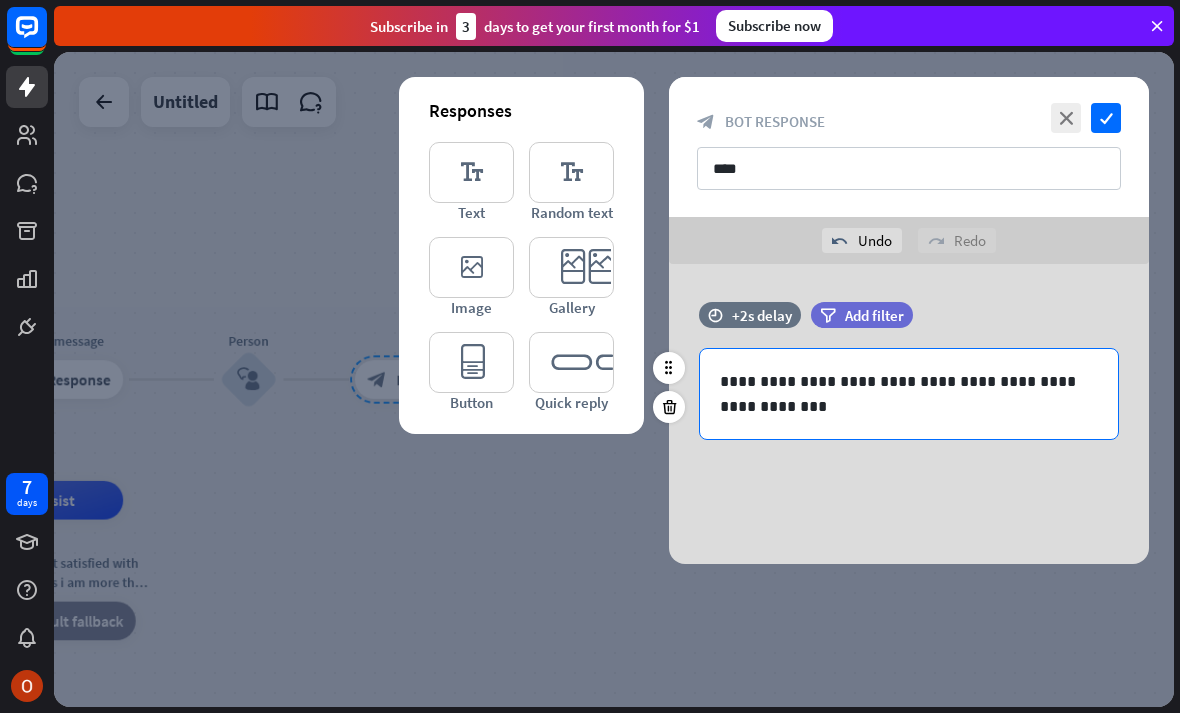click on "**********" at bounding box center [909, 394] 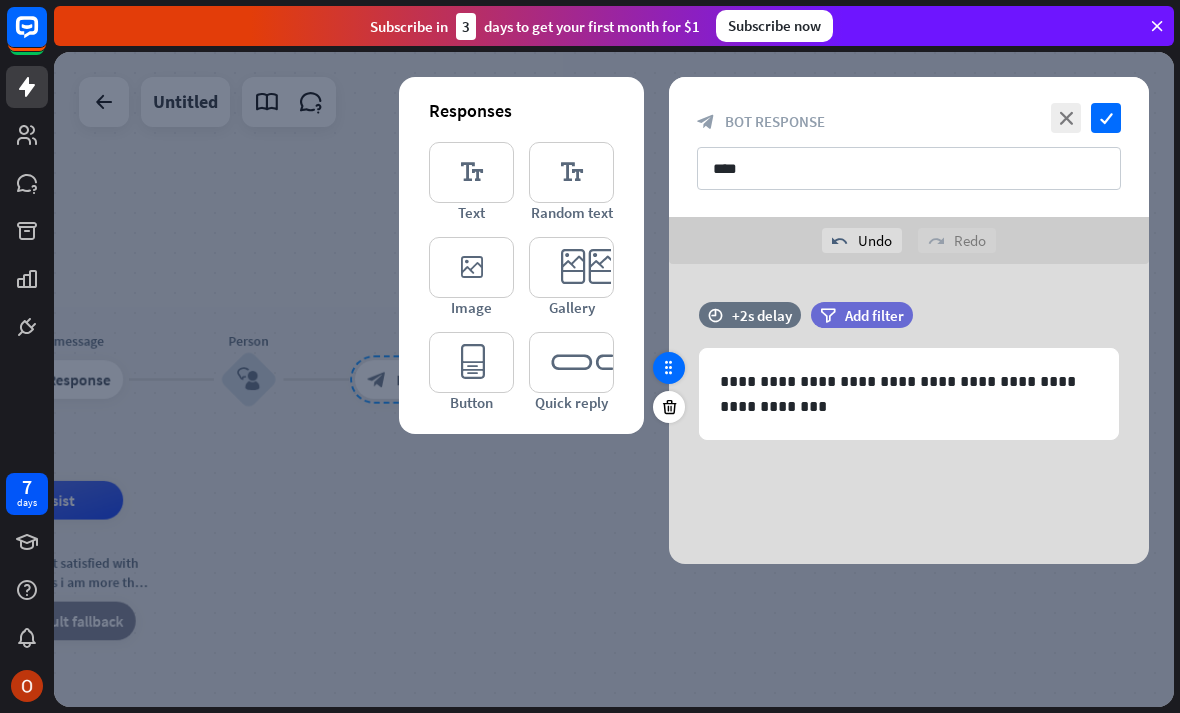 click at bounding box center [669, 368] 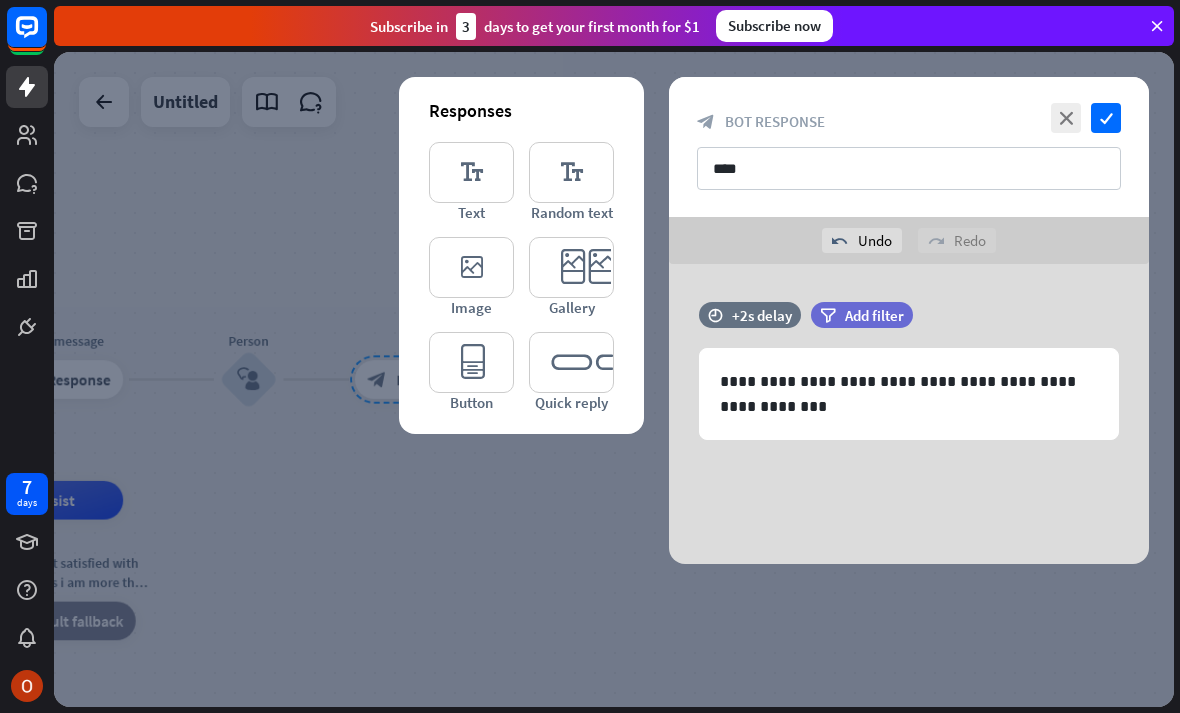 click at bounding box center (614, 379) 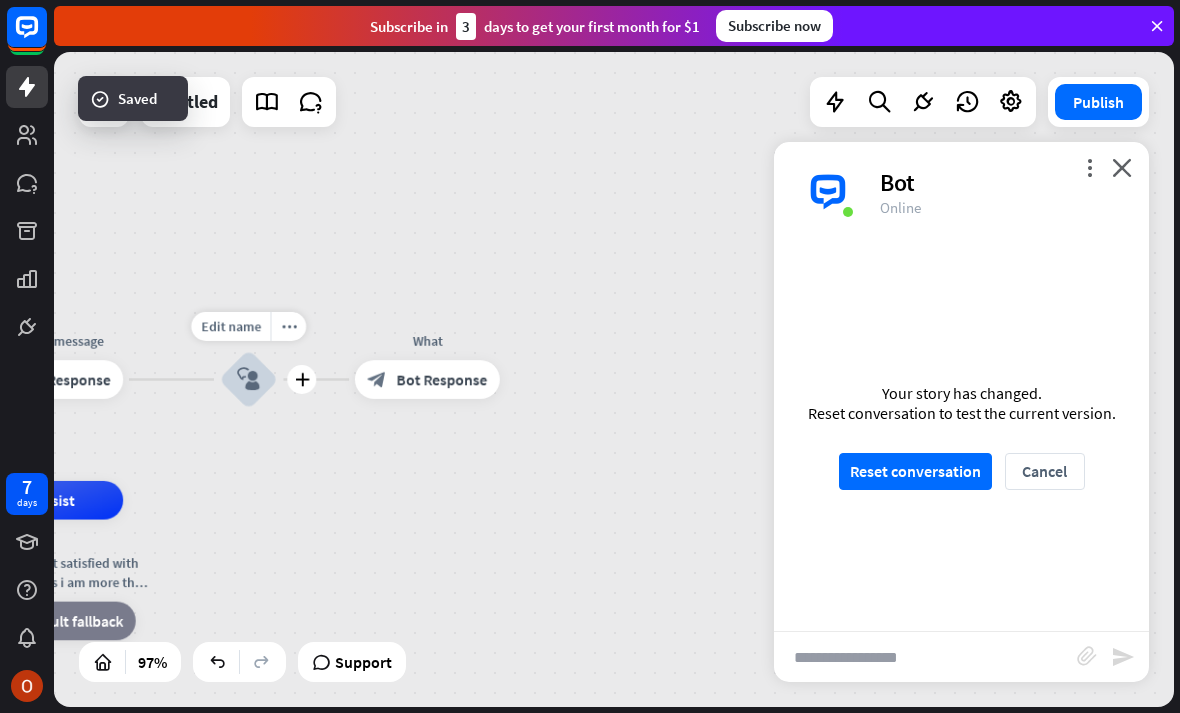 click on "block_user_input" at bounding box center (249, 380) 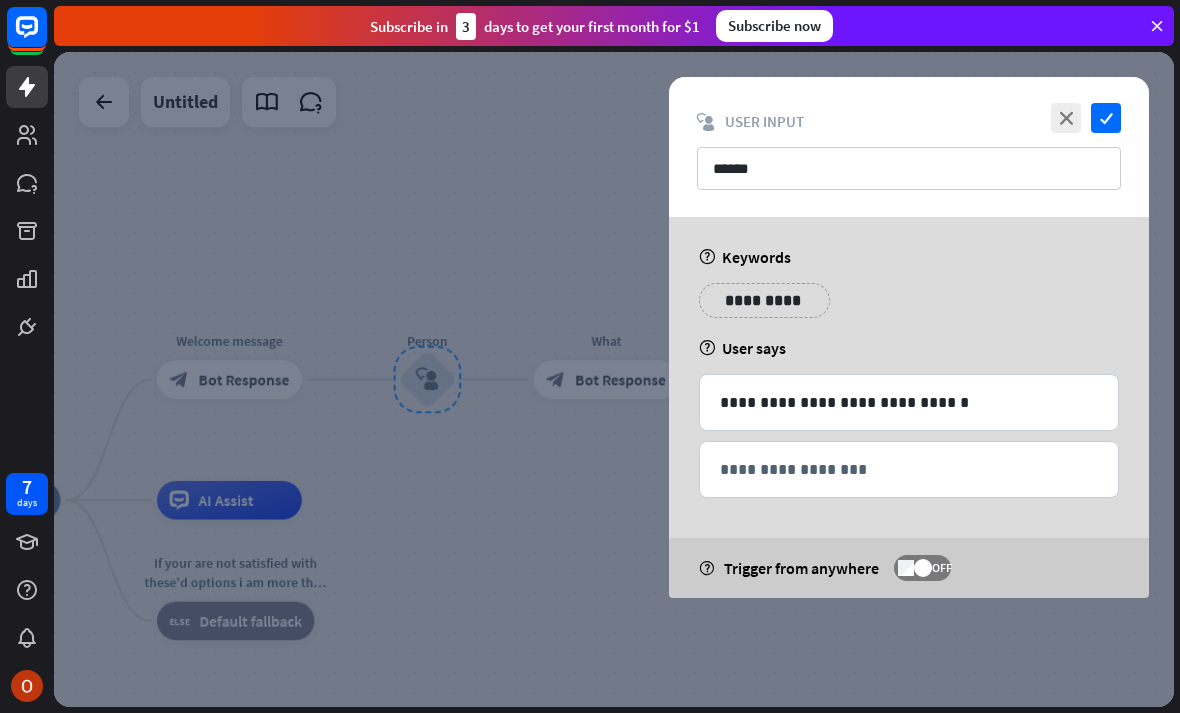 click at bounding box center (614, 379) 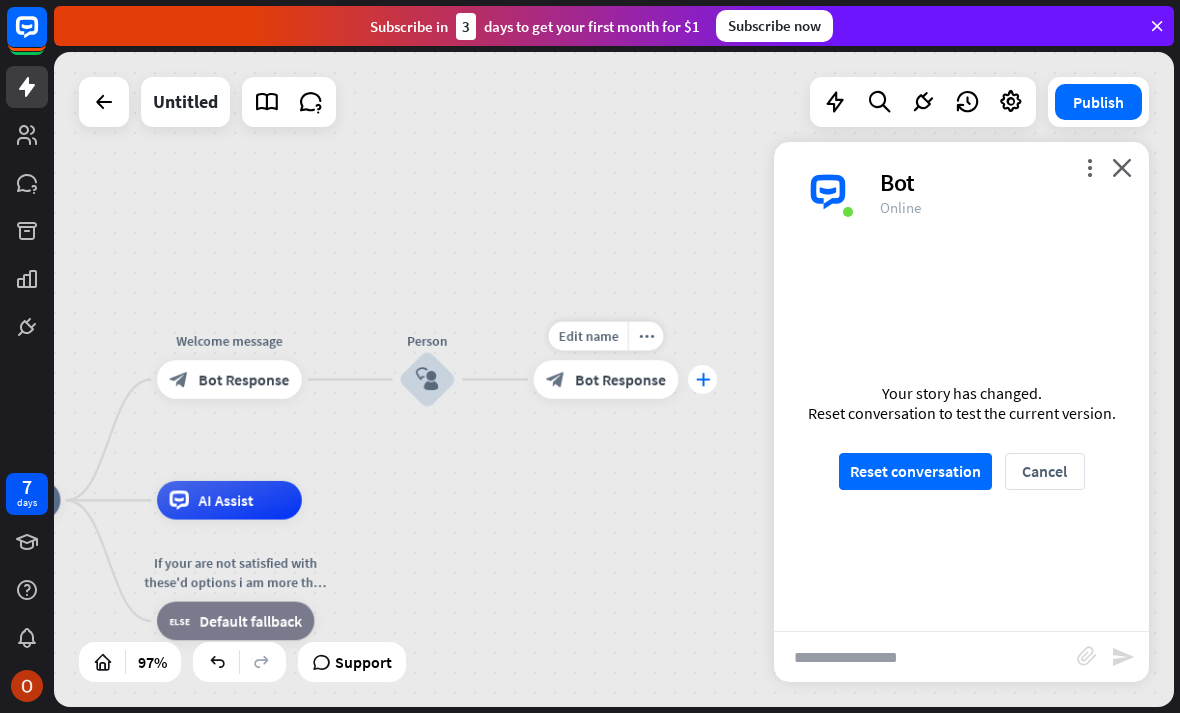 click on "plus" at bounding box center [702, 380] 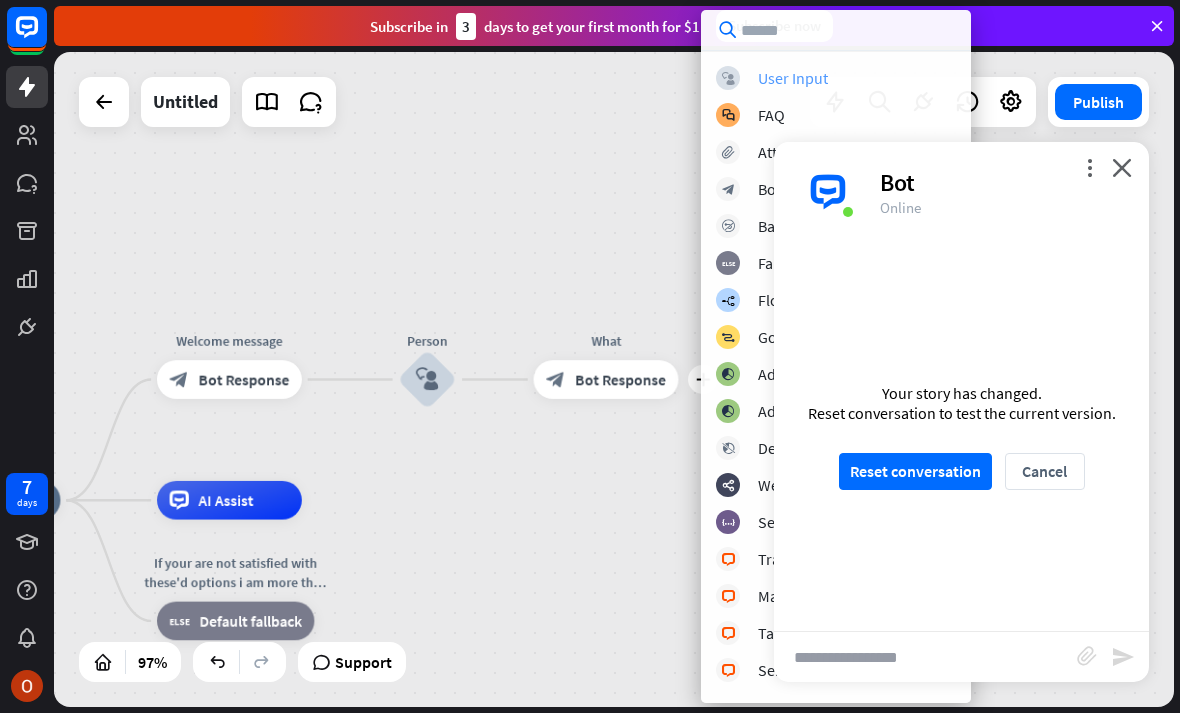 click on "User Input" at bounding box center [793, 78] 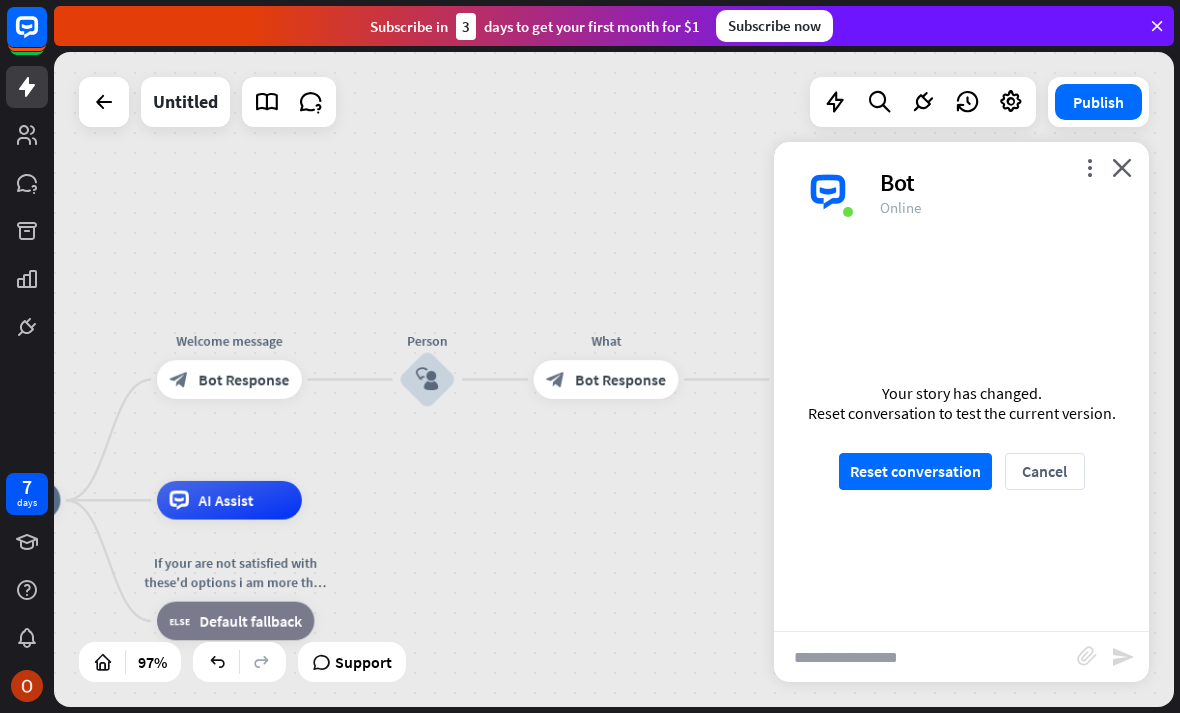 click on "more_vert
close
Bot
Online" at bounding box center [961, 192] 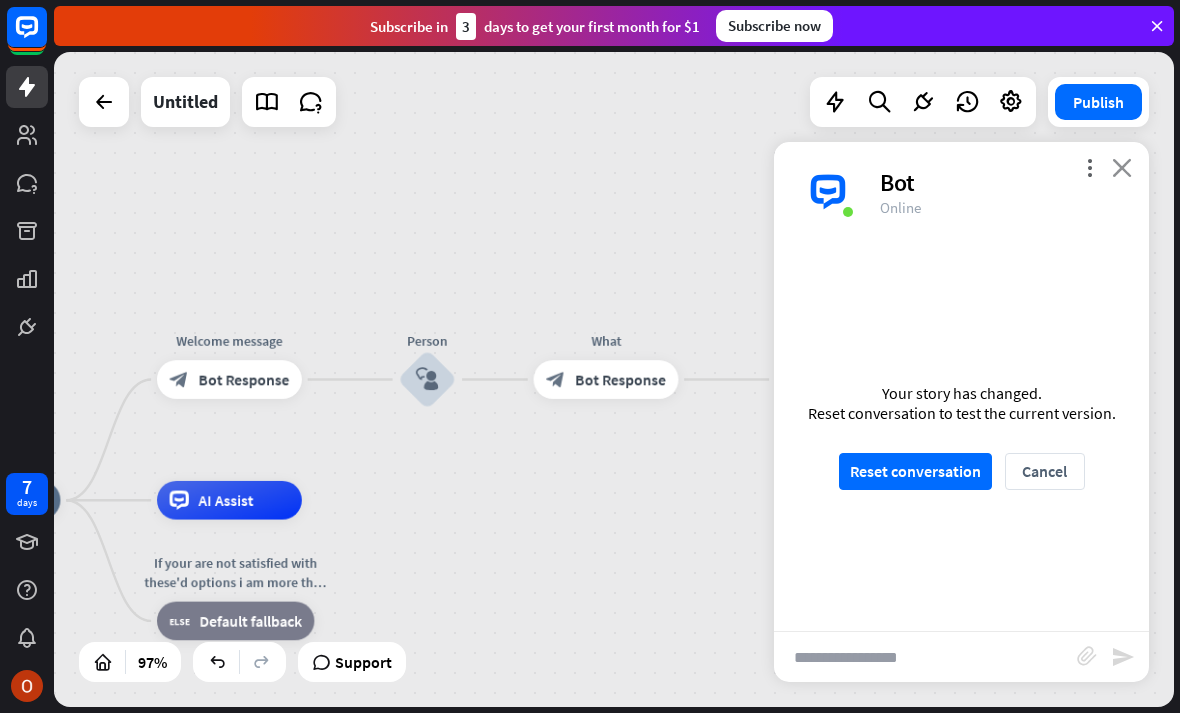 click on "close" at bounding box center [1122, 167] 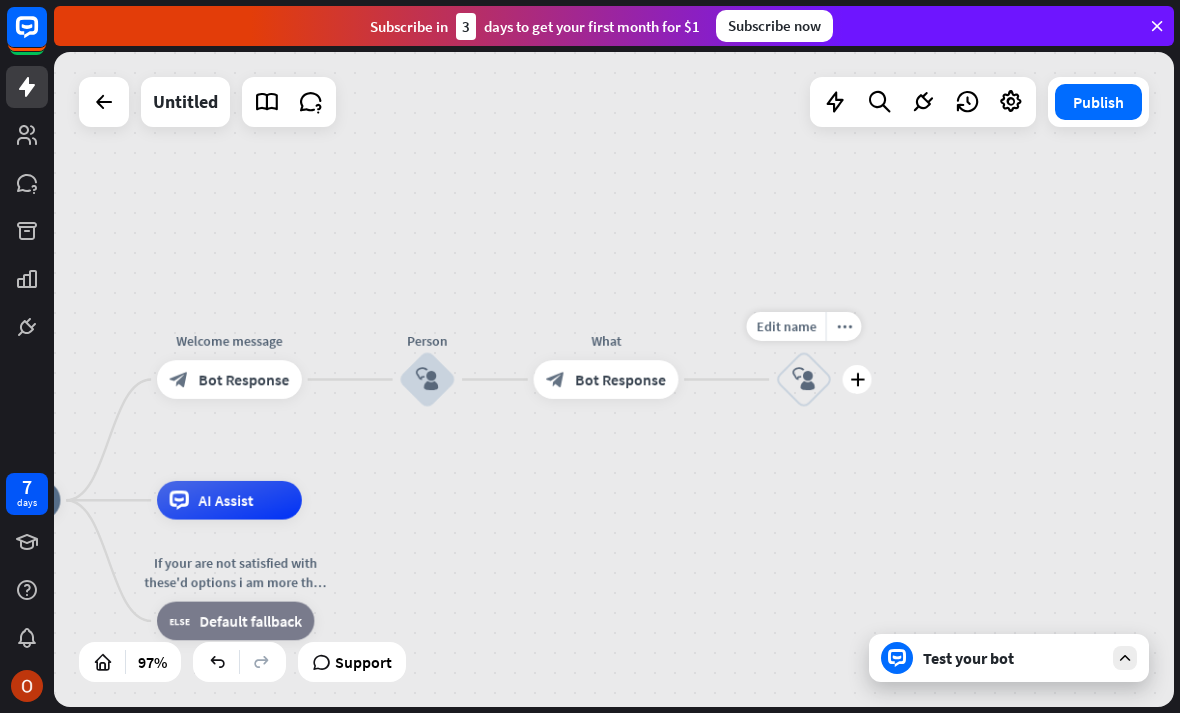 click on "block_user_input" at bounding box center [803, 379] 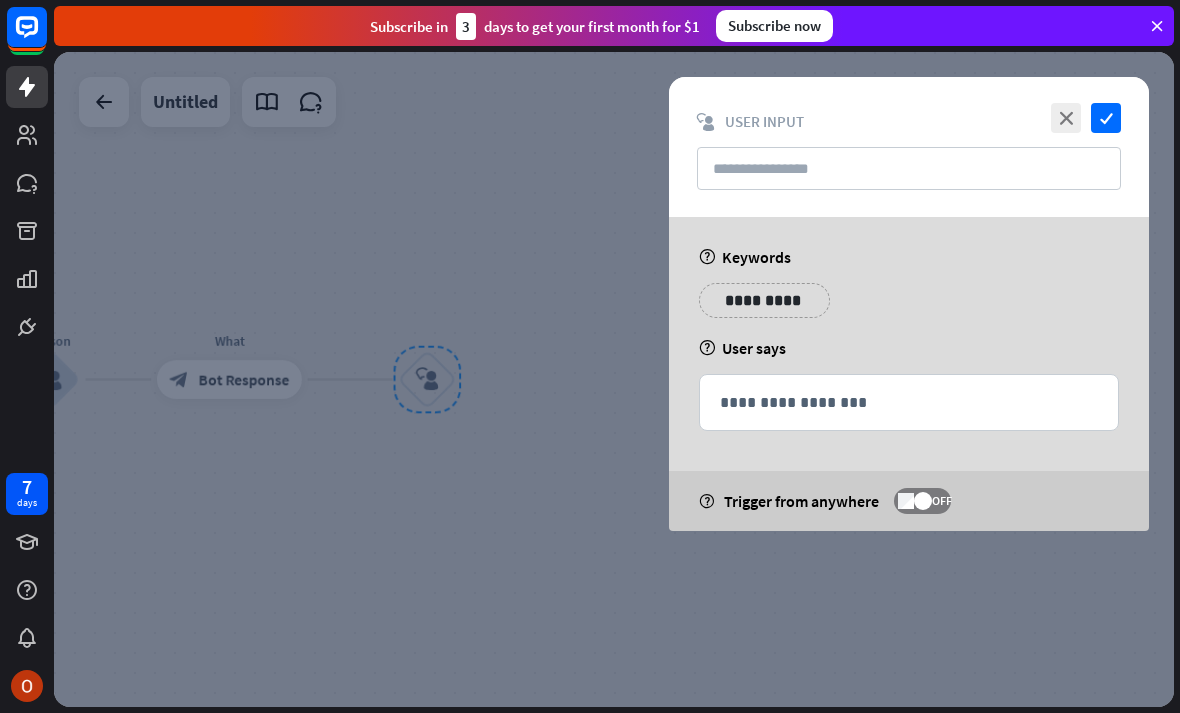 click on "**********" at bounding box center [764, 300] 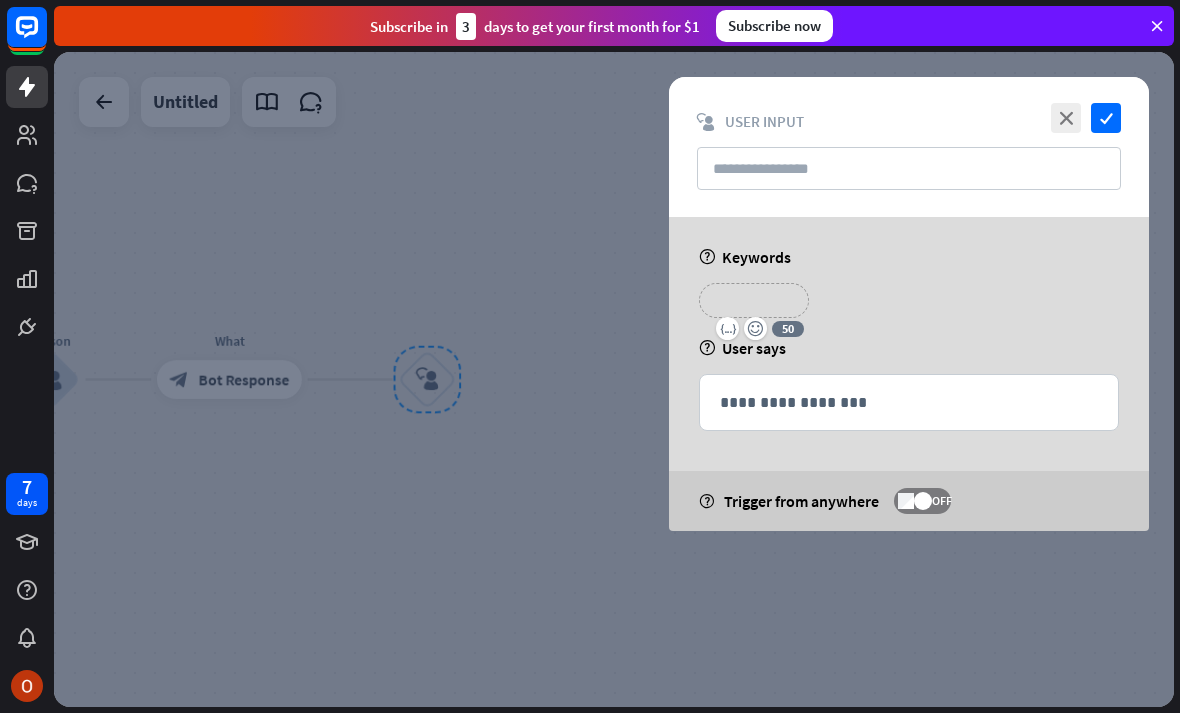 type 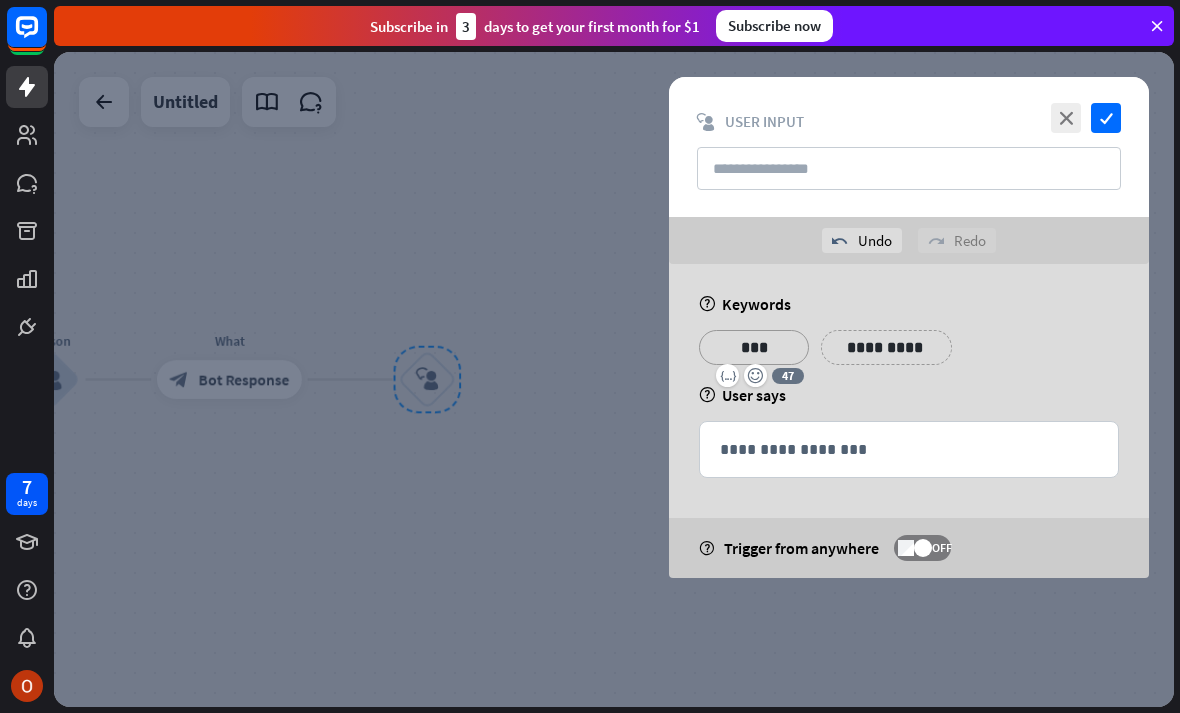 click on "**********" at bounding box center [886, 347] 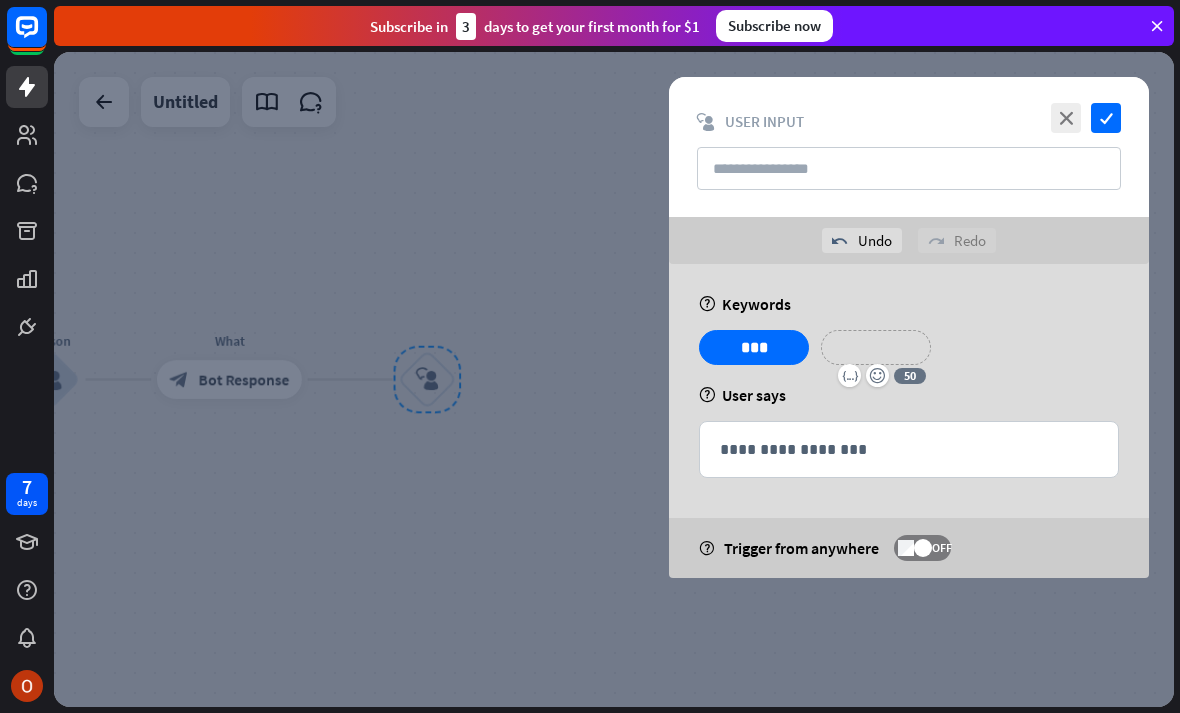 type 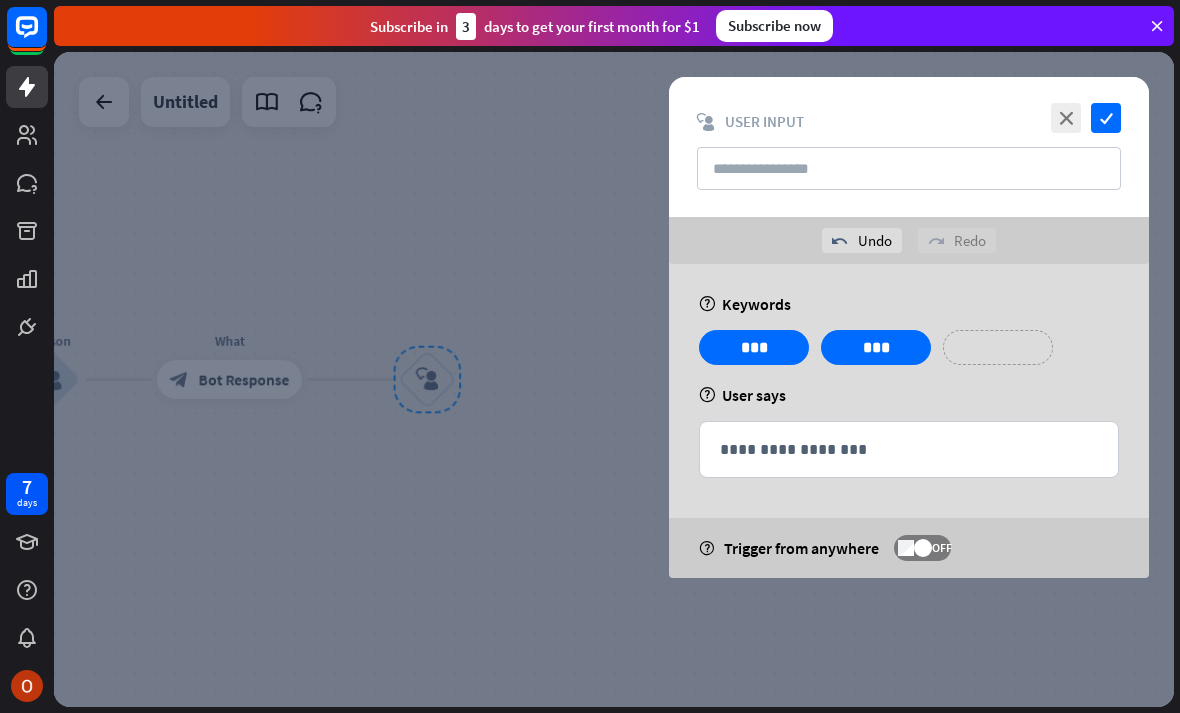 click on "**********" at bounding box center (998, 347) 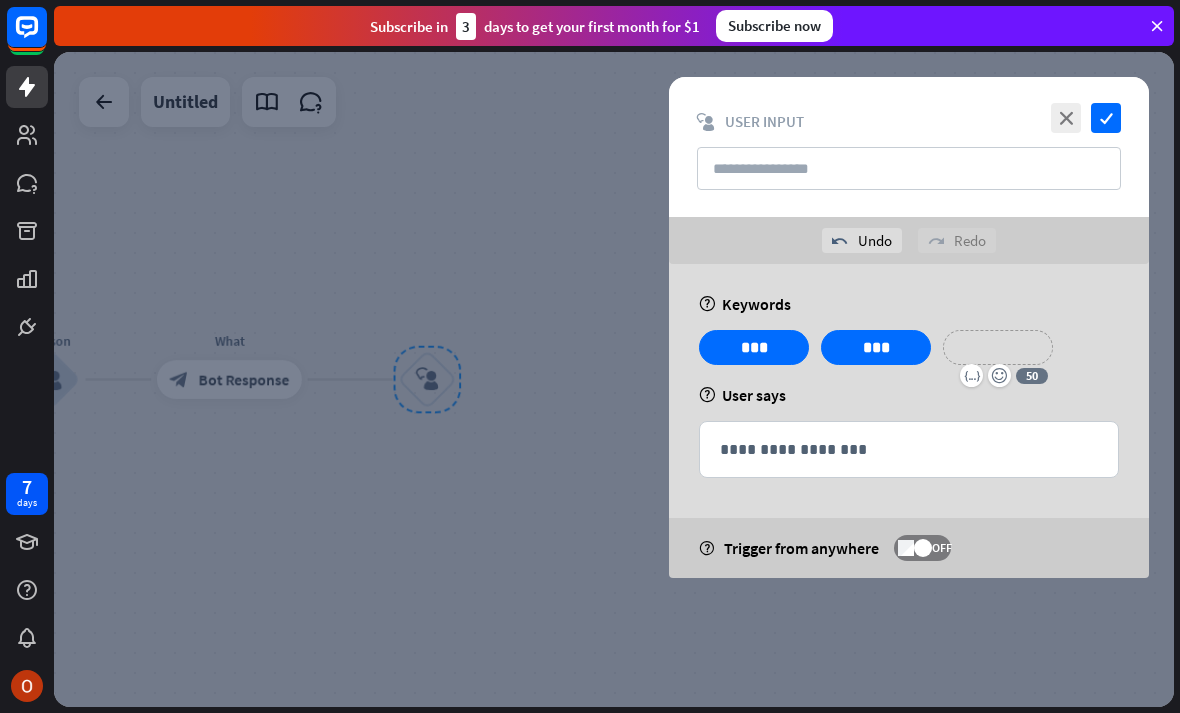 type 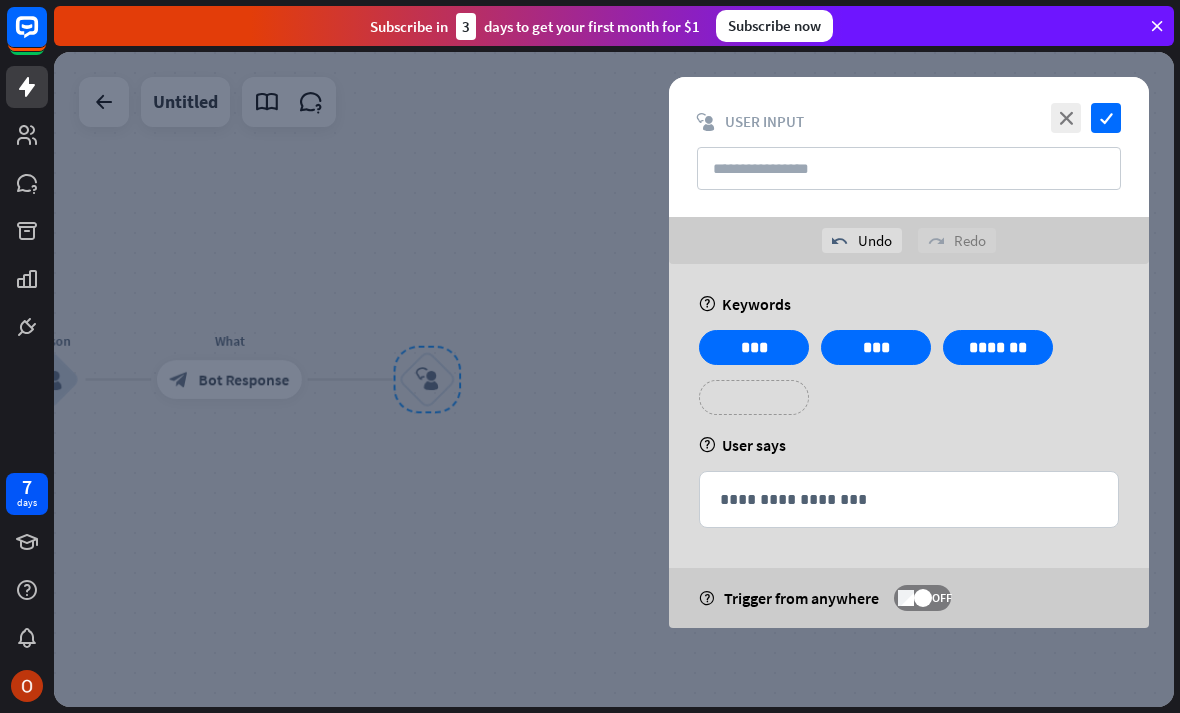 click on "**********" at bounding box center (754, 397) 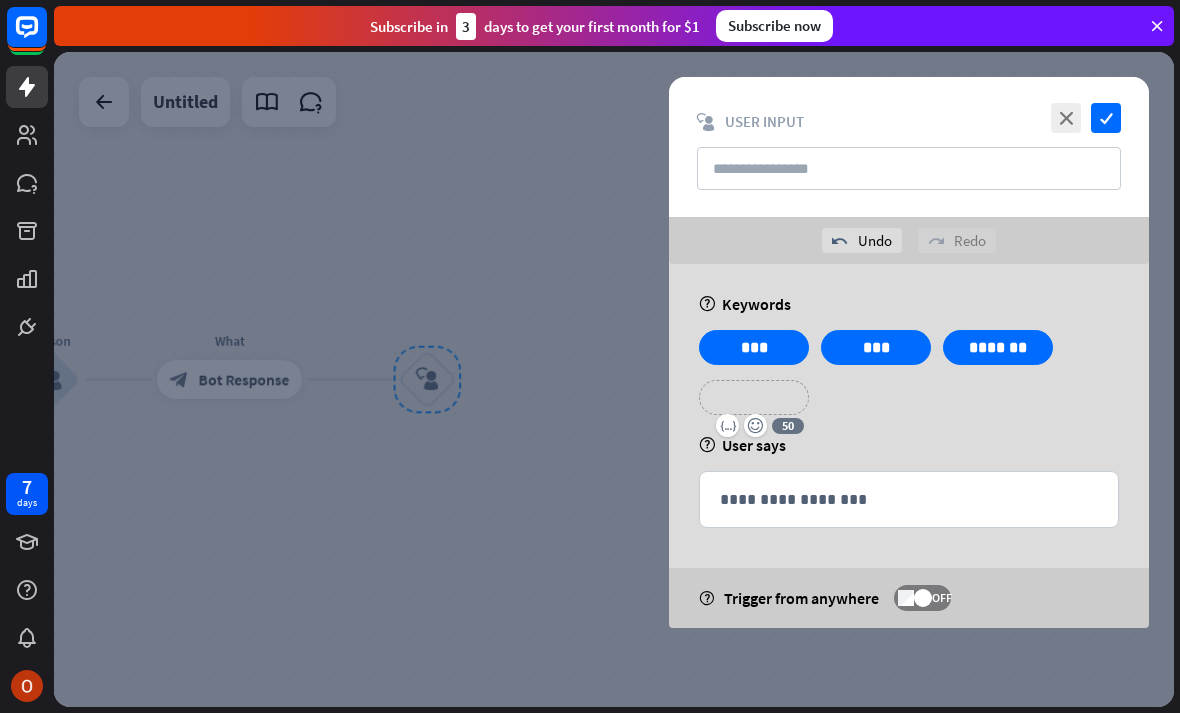 type 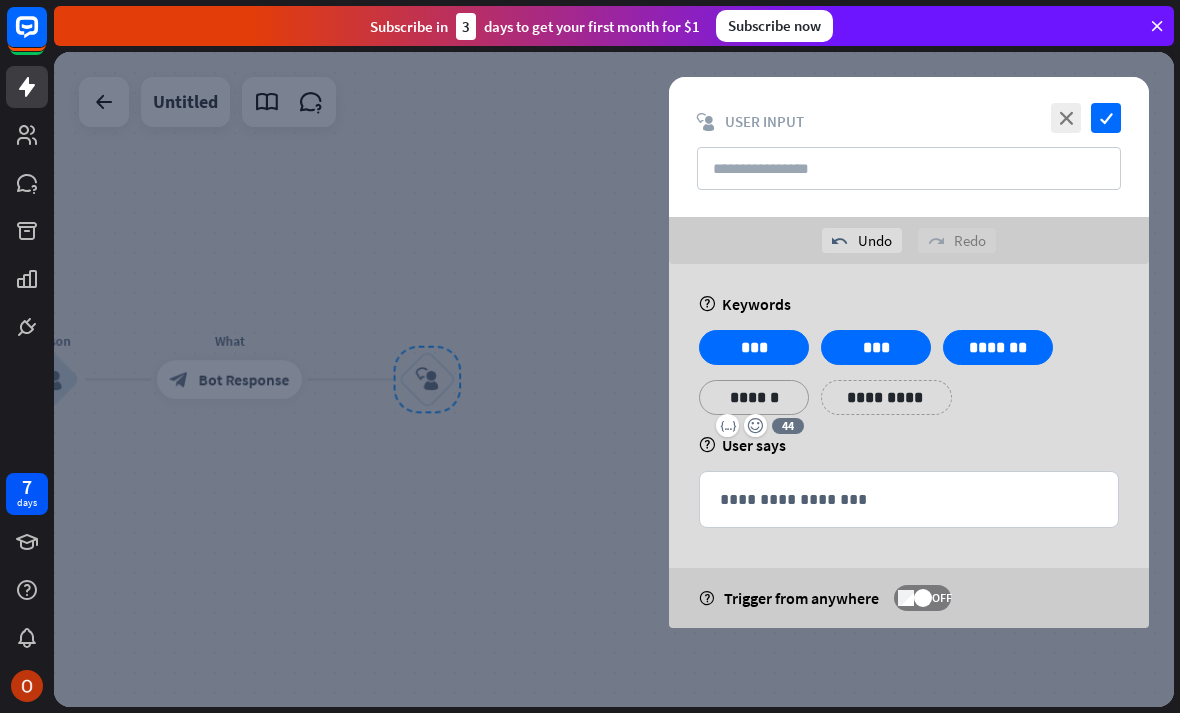 click on "**********" at bounding box center (886, 397) 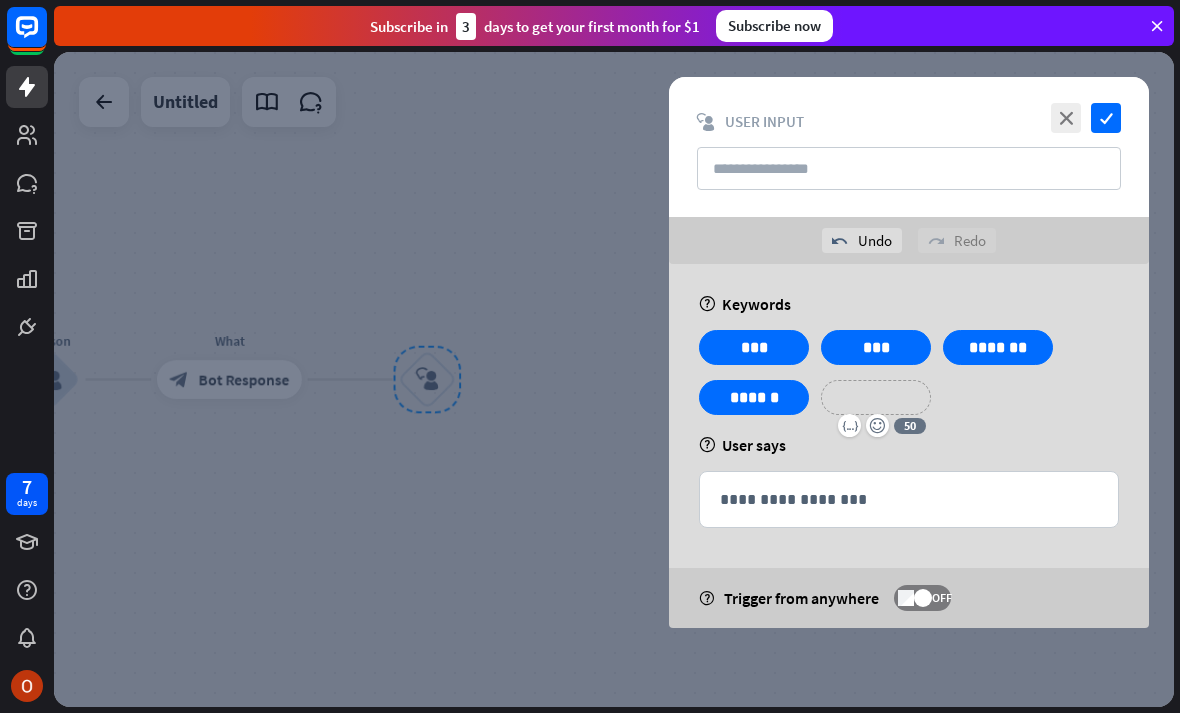 type 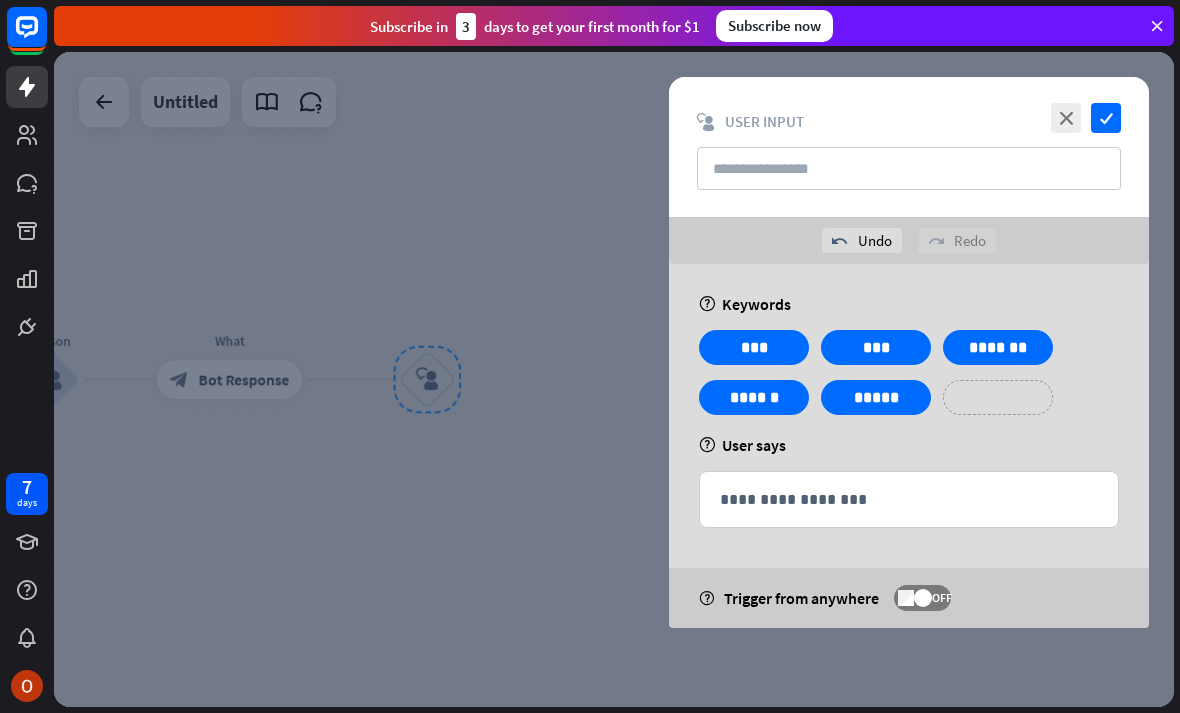 click on "**********" at bounding box center [998, 397] 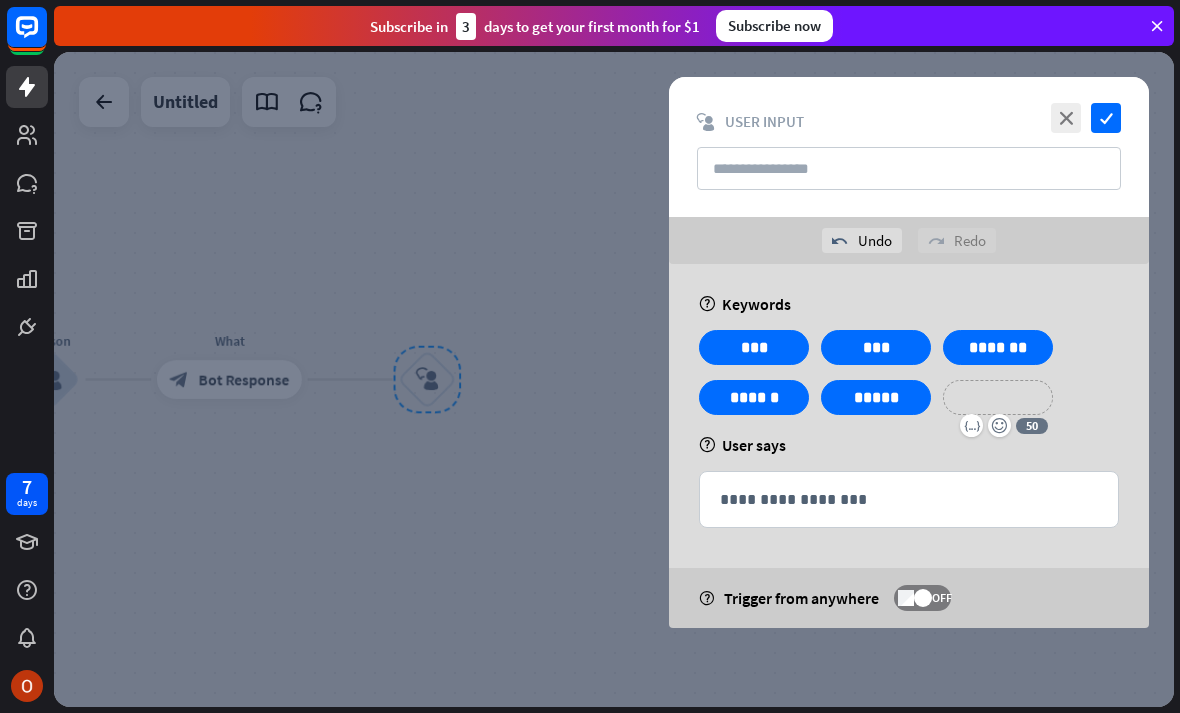 type 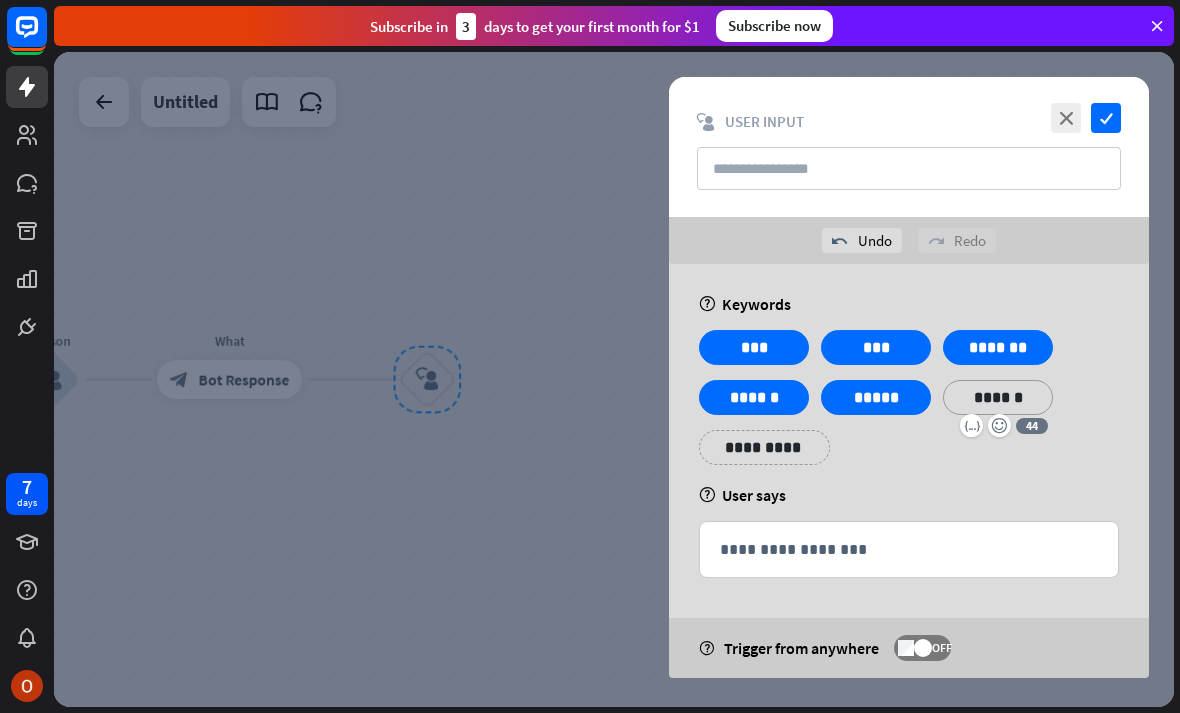 click on "**********" at bounding box center [764, 447] 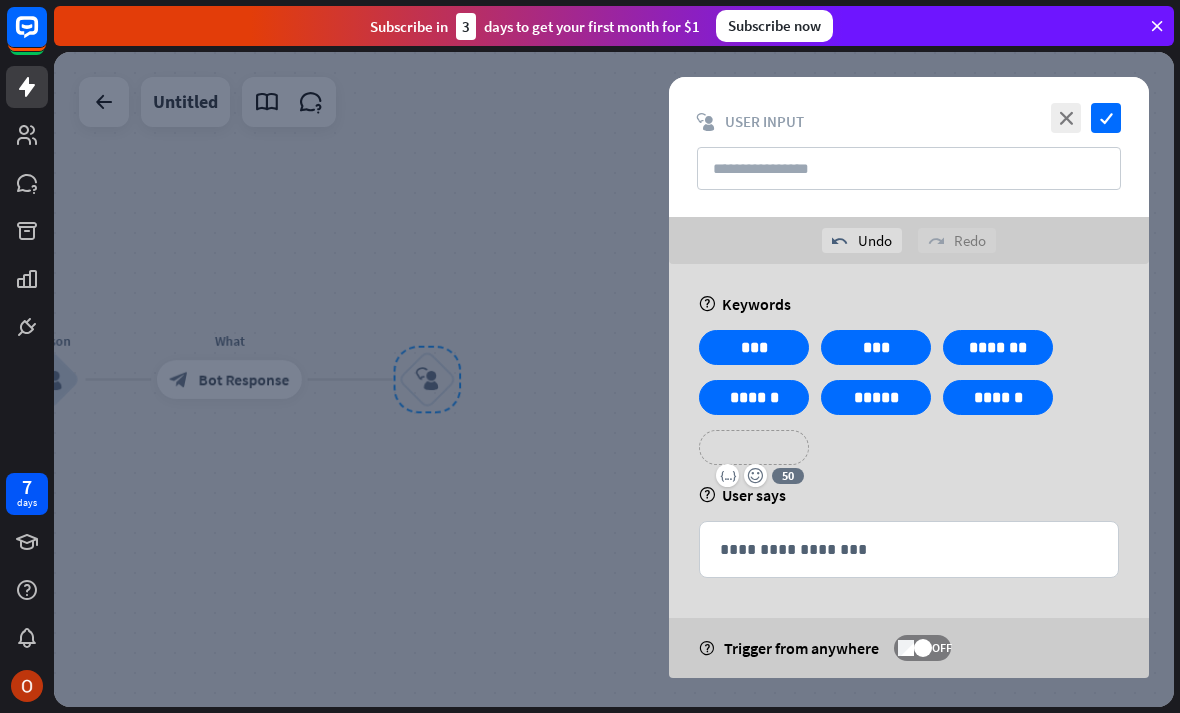 type 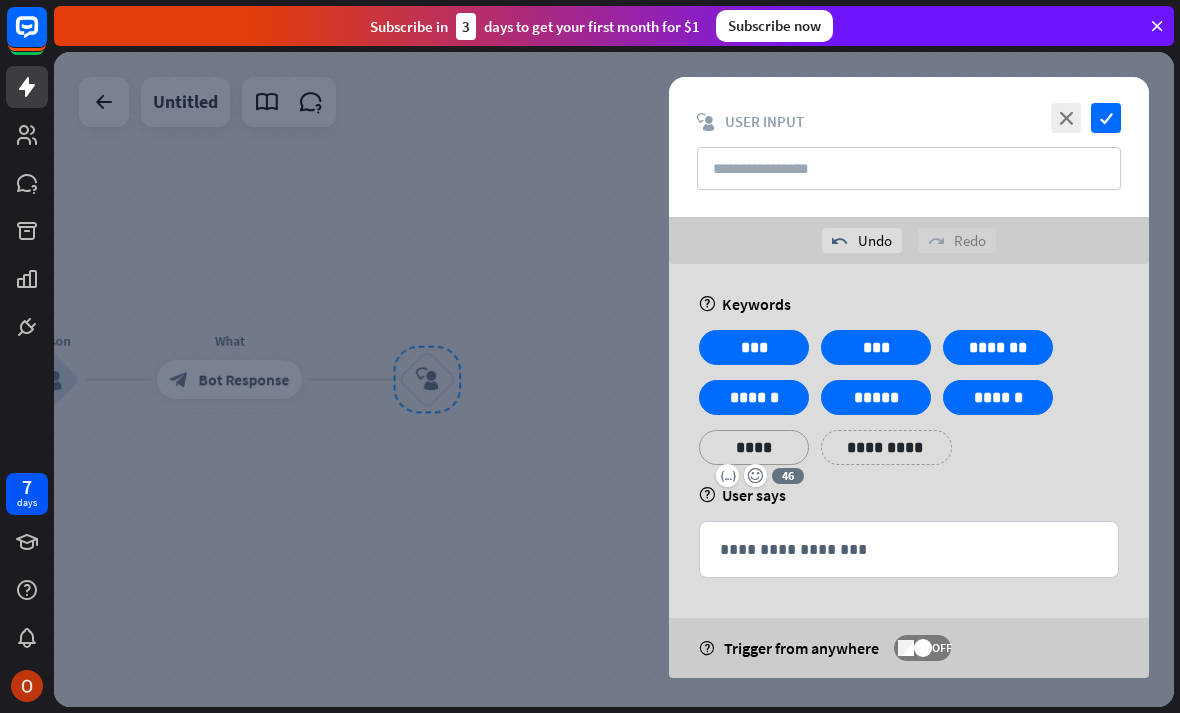 click on "**********" at bounding box center [886, 447] 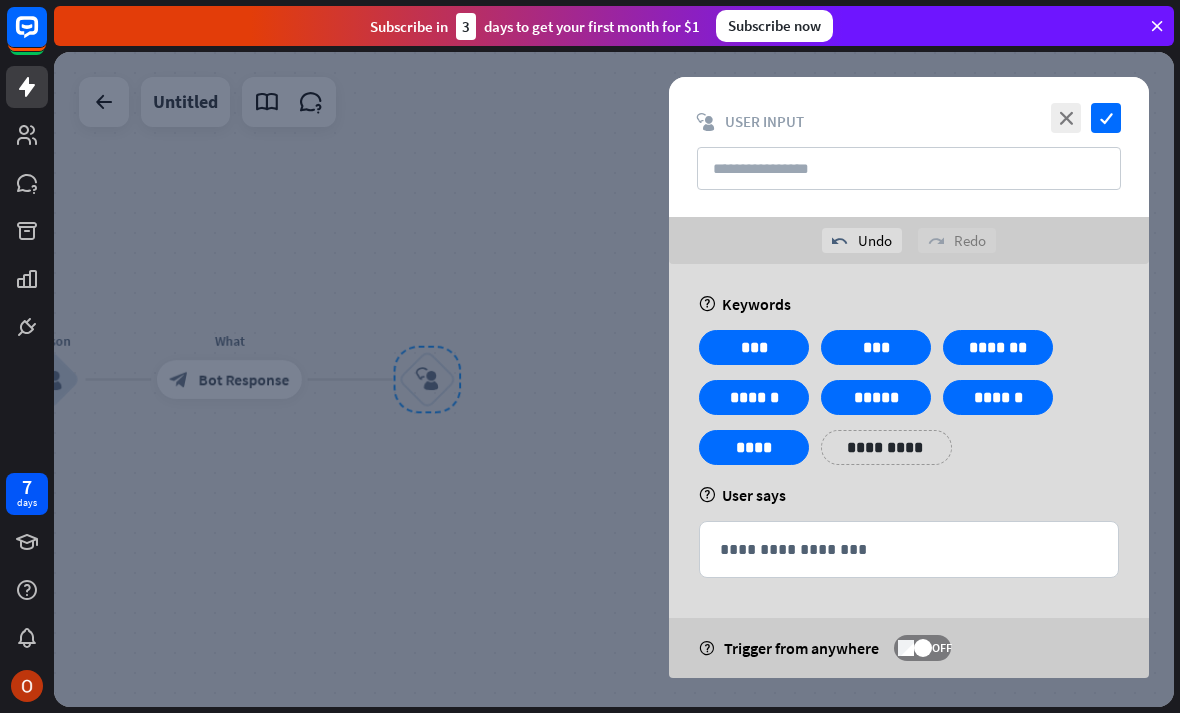 click on "**********" at bounding box center (886, 447) 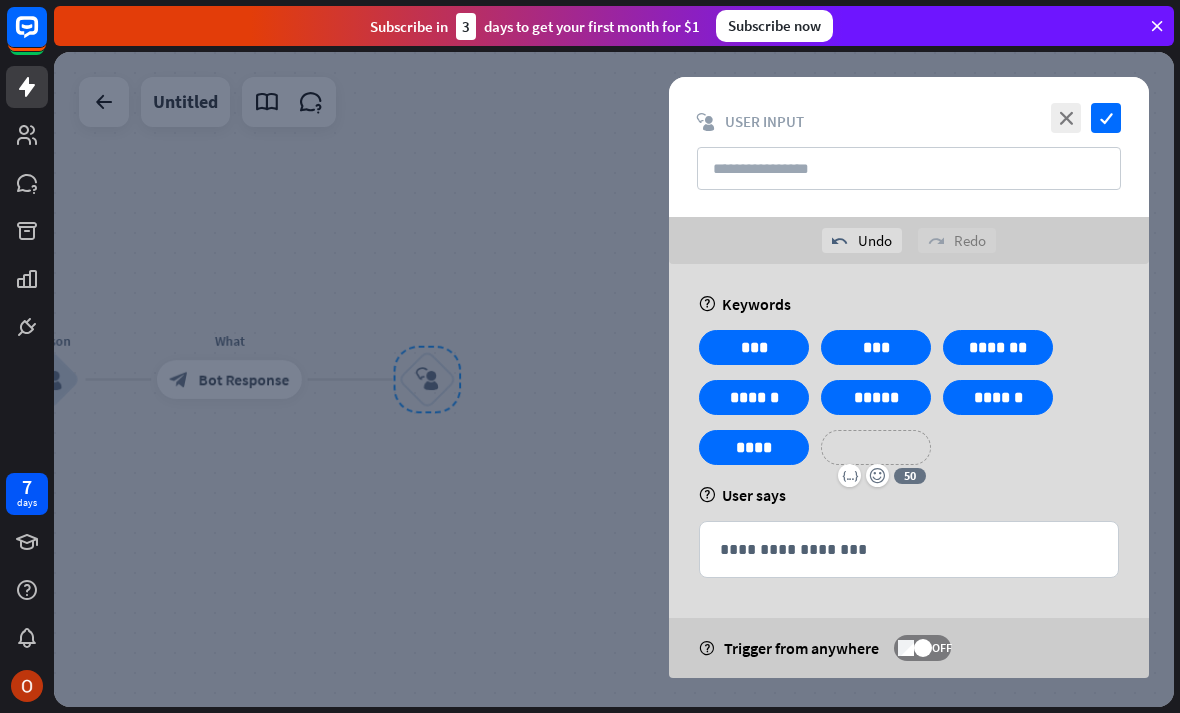 type 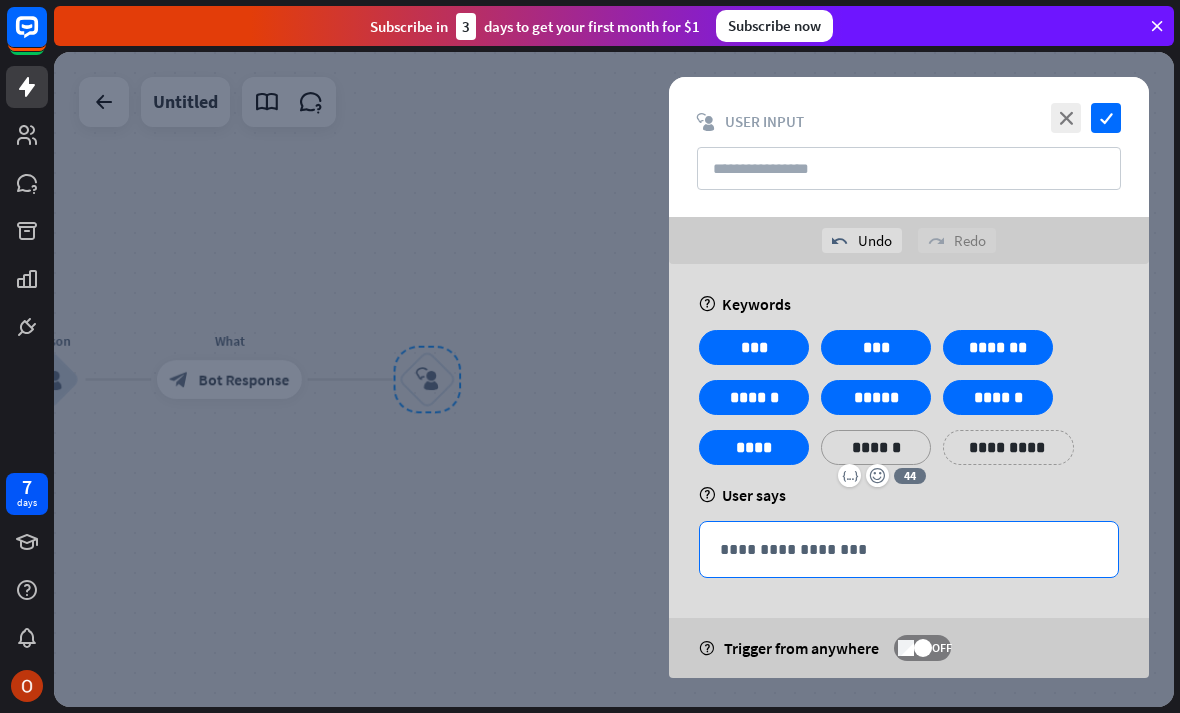 click on "**********" at bounding box center (909, 549) 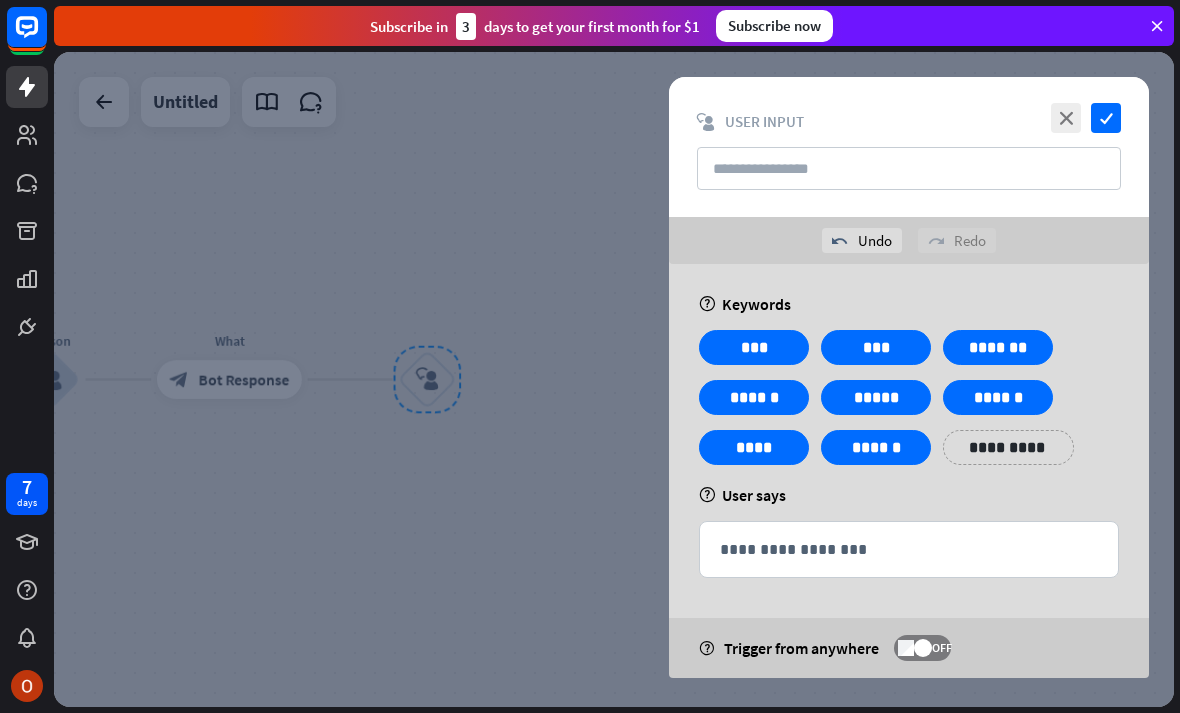 click at bounding box center [614, 379] 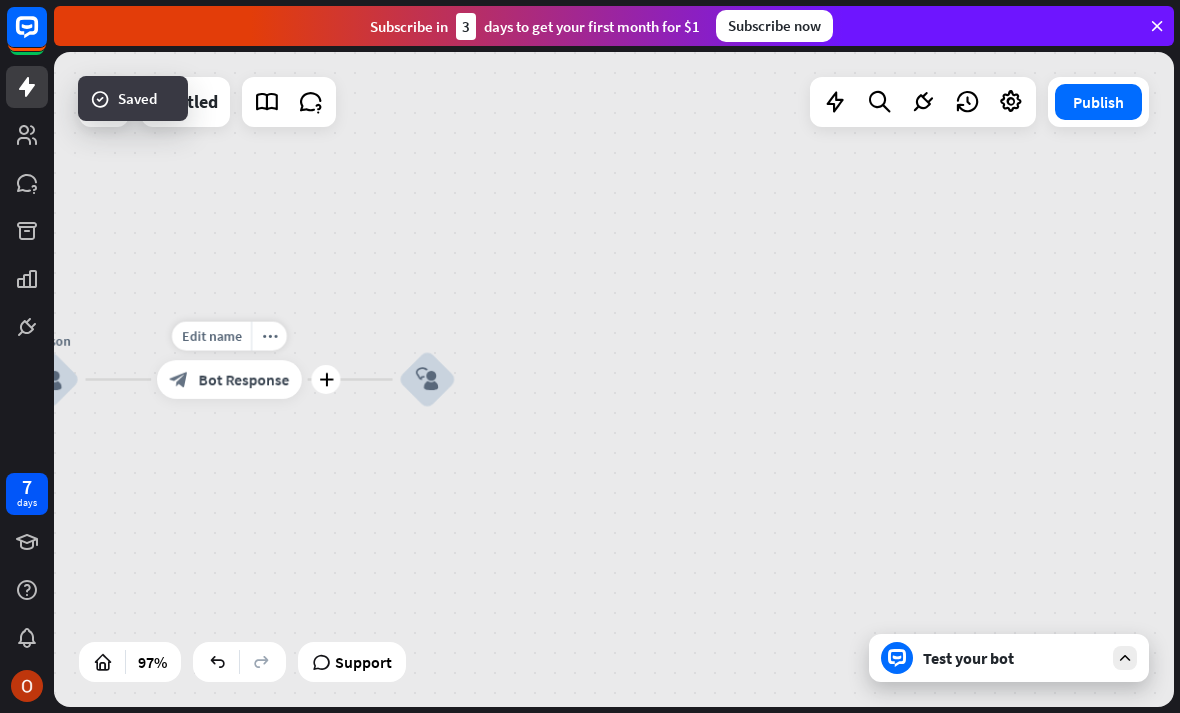click on "Bot Response" at bounding box center (243, 379) 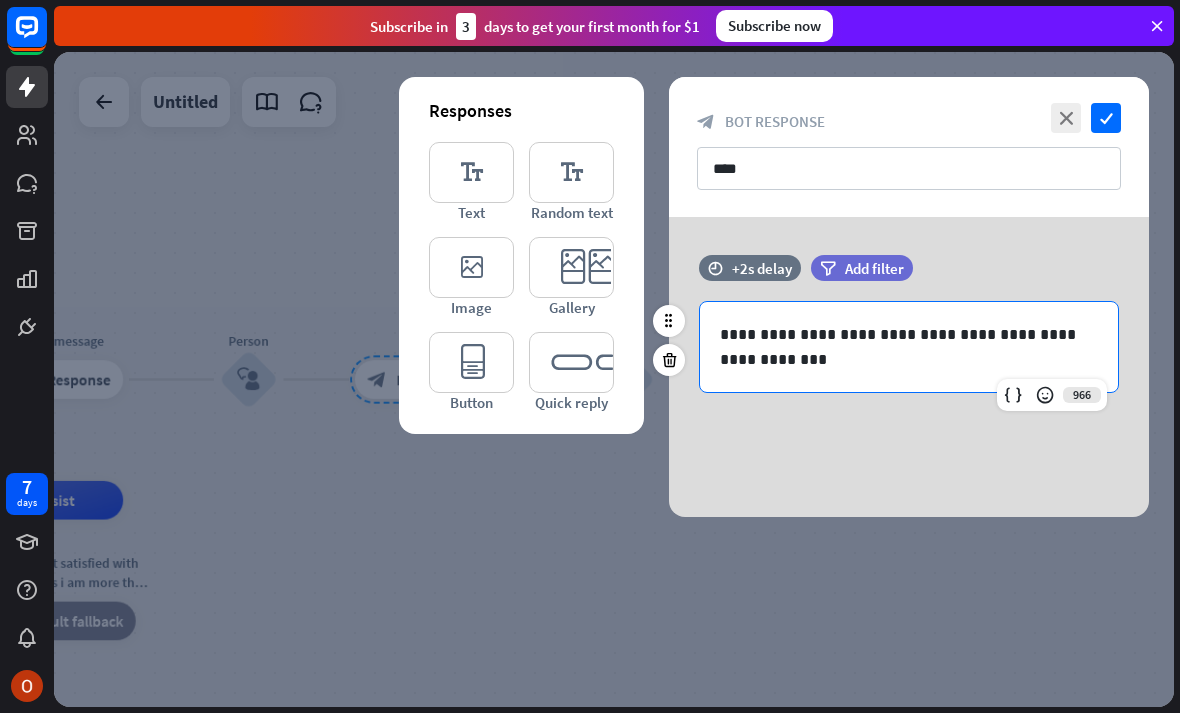 drag, startPoint x: 725, startPoint y: 333, endPoint x: 818, endPoint y: 367, distance: 99.0202 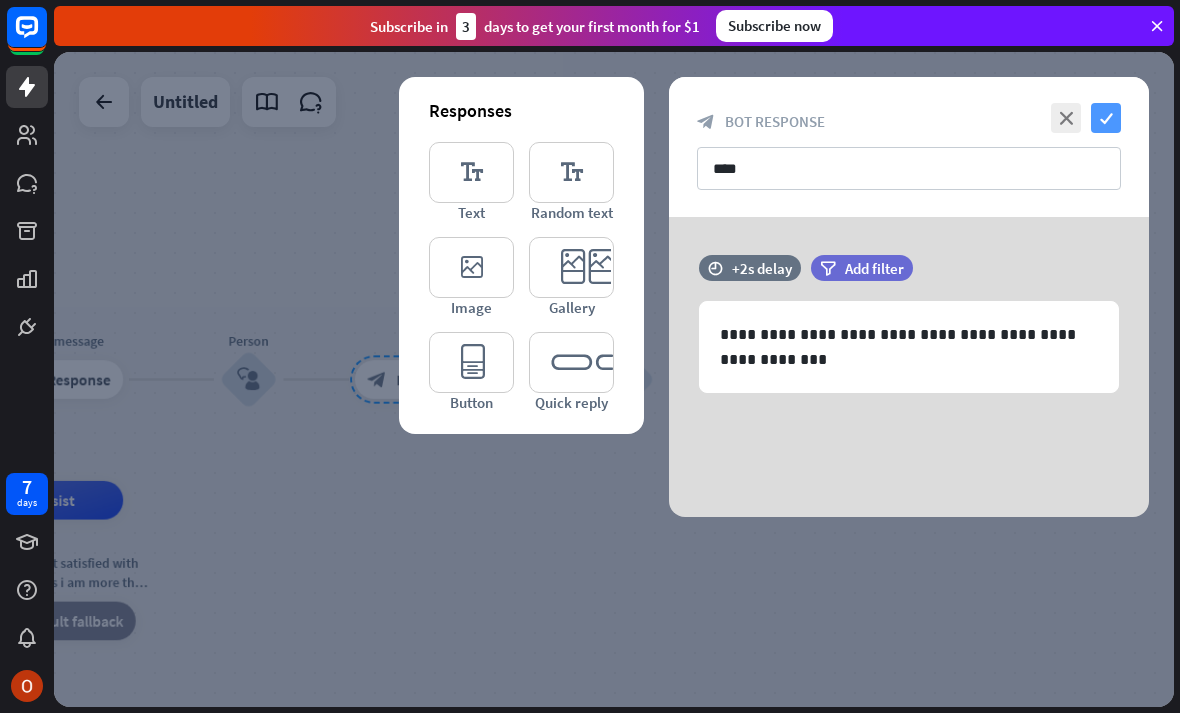 click on "check" at bounding box center (1106, 118) 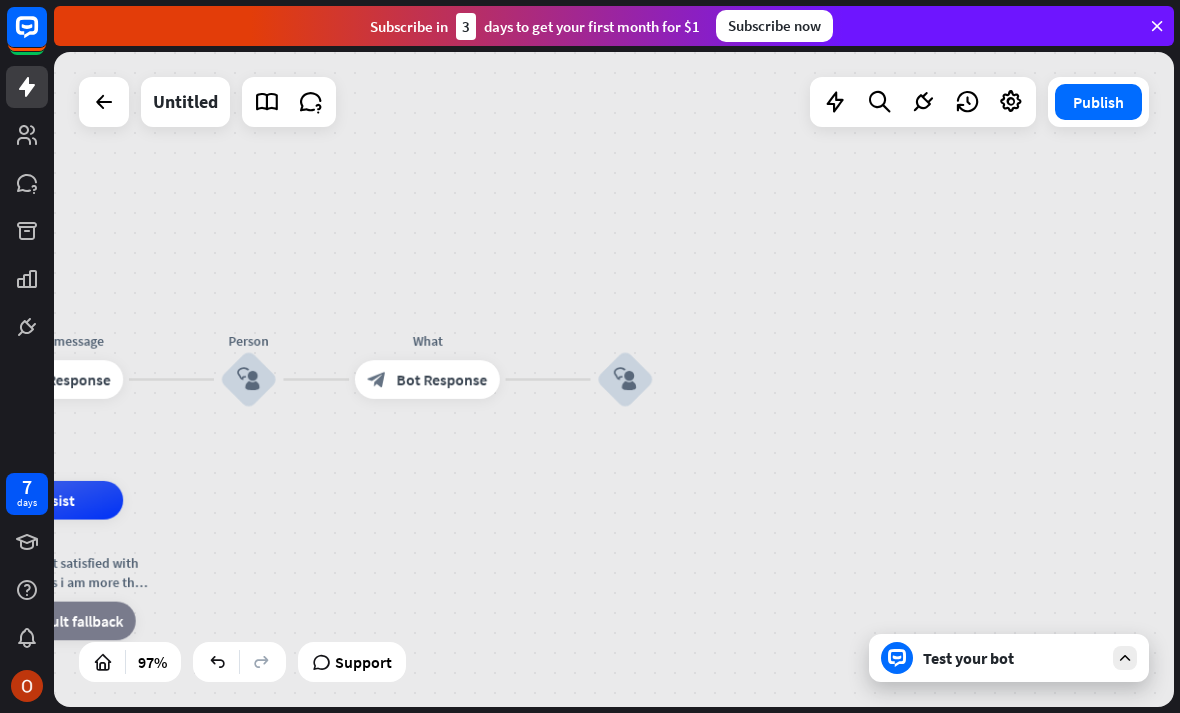 click on "Test your bot" at bounding box center [1009, 658] 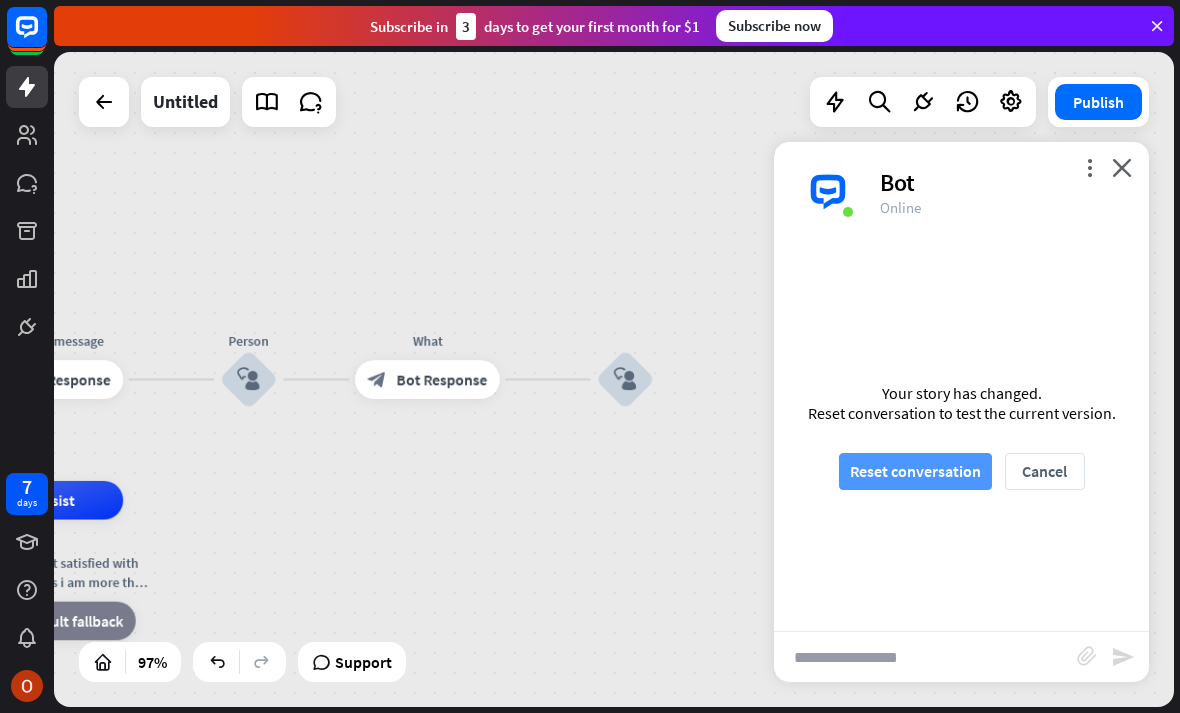 click on "Reset conversation" at bounding box center [915, 471] 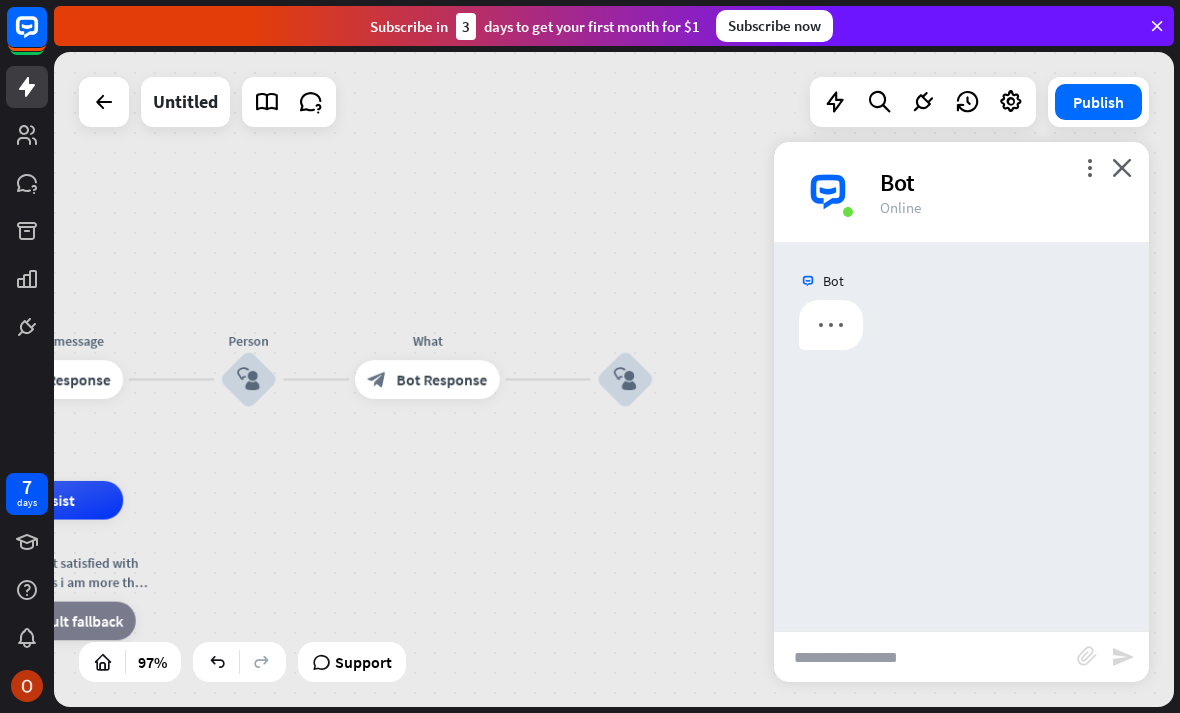 scroll, scrollTop: 0, scrollLeft: 0, axis: both 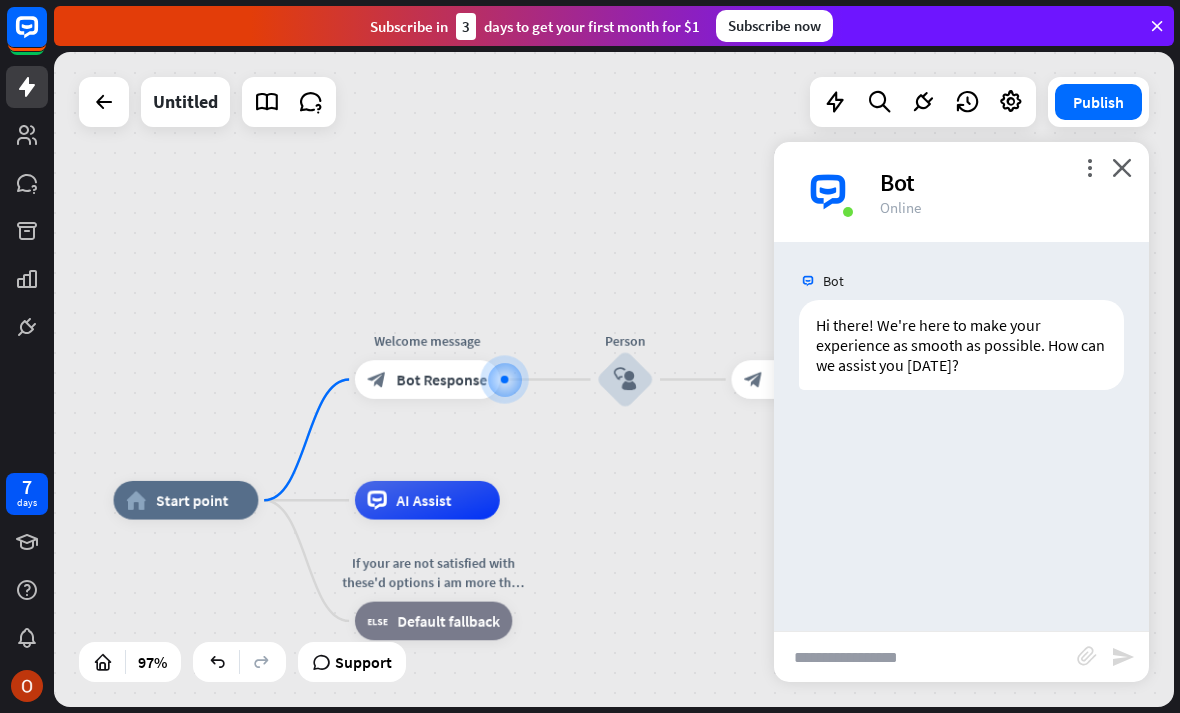 click at bounding box center (925, 657) 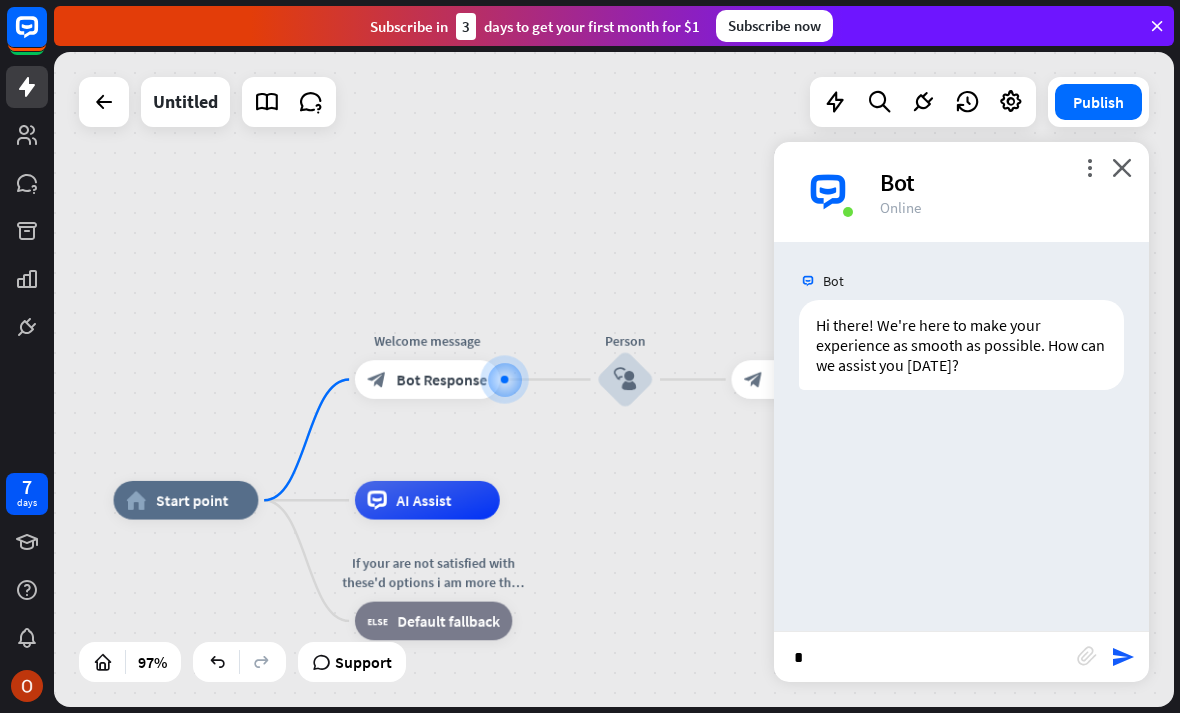 type on "**" 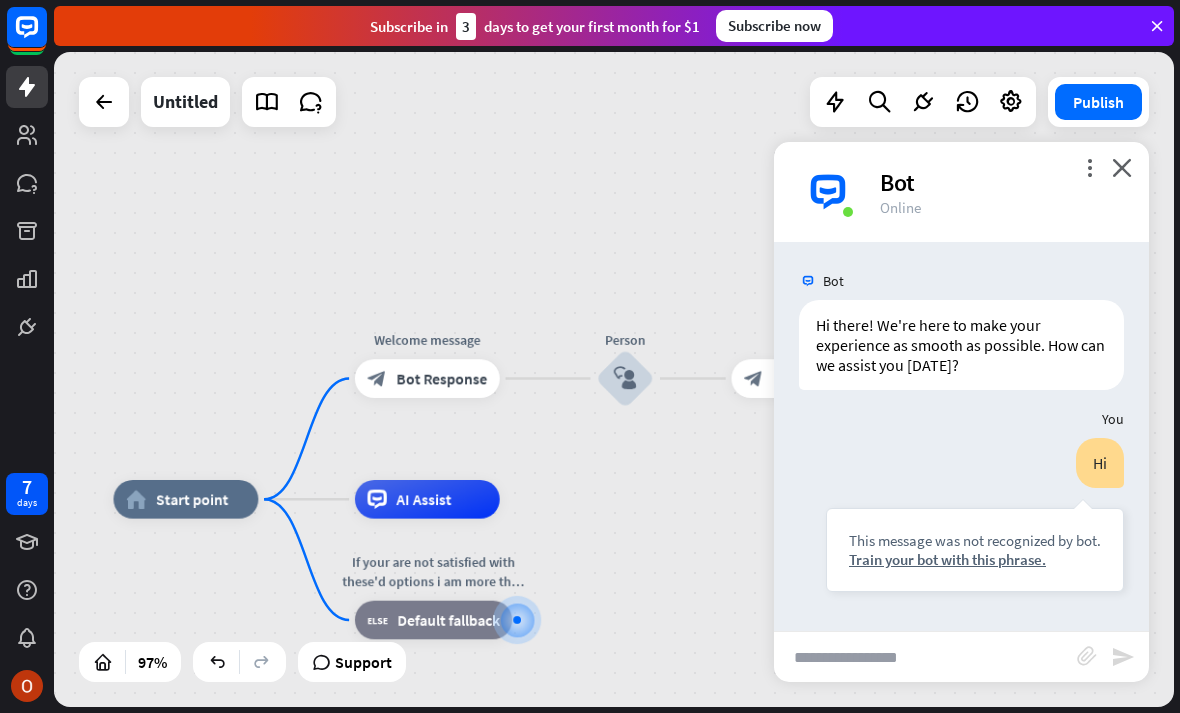 scroll, scrollTop: 0, scrollLeft: 0, axis: both 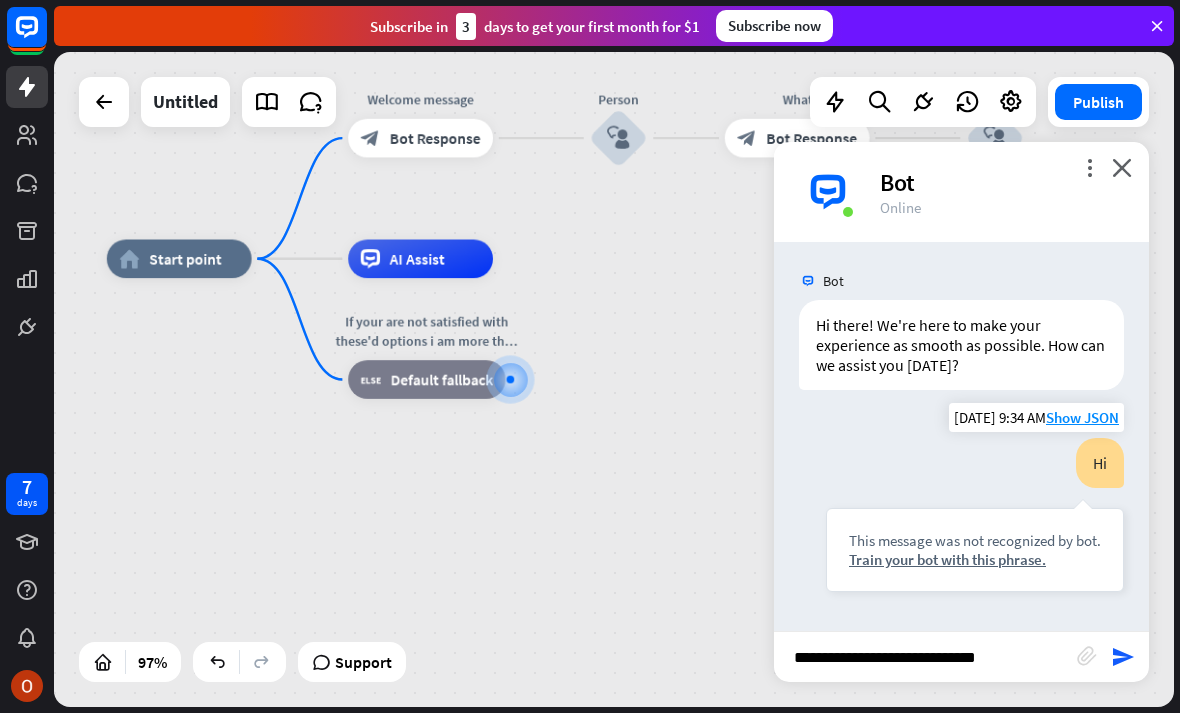 type on "**********" 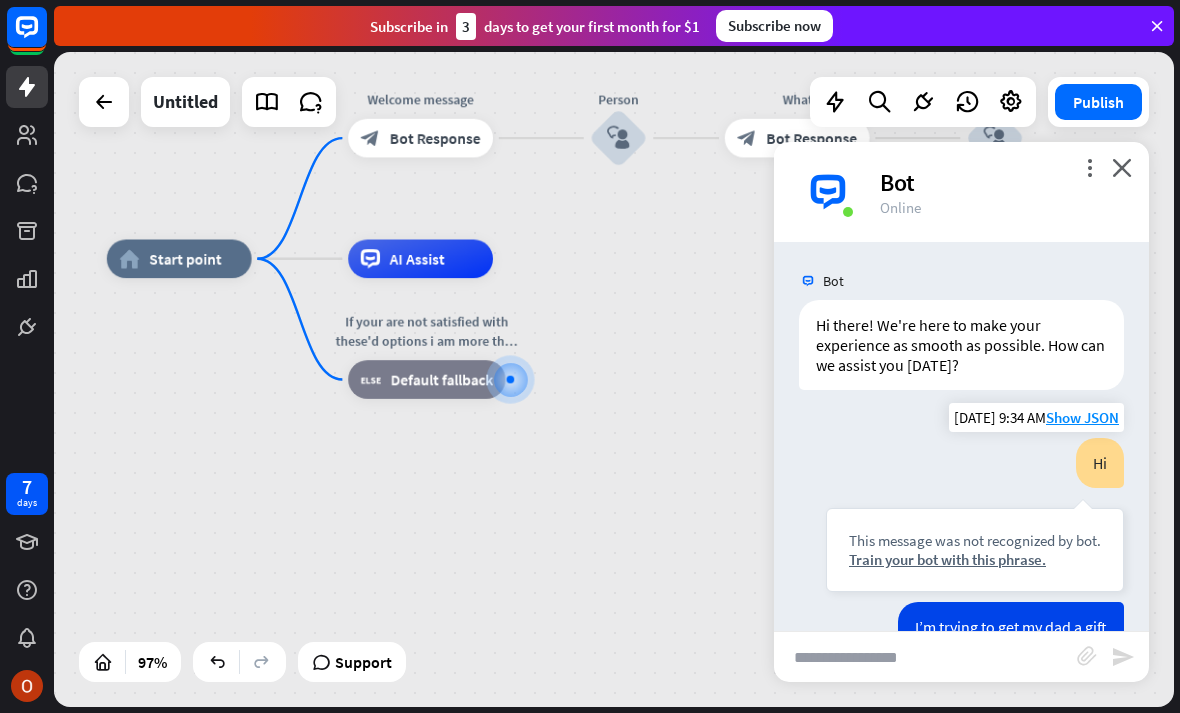 scroll, scrollTop: 155, scrollLeft: 0, axis: vertical 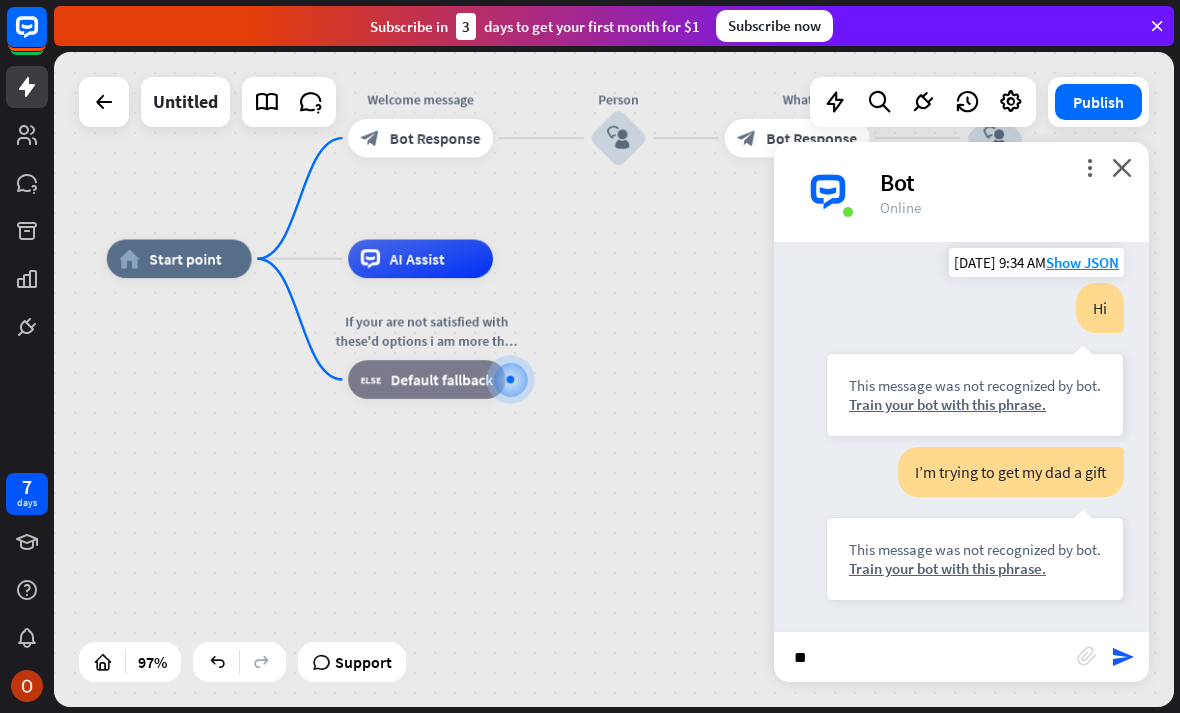 type on "*" 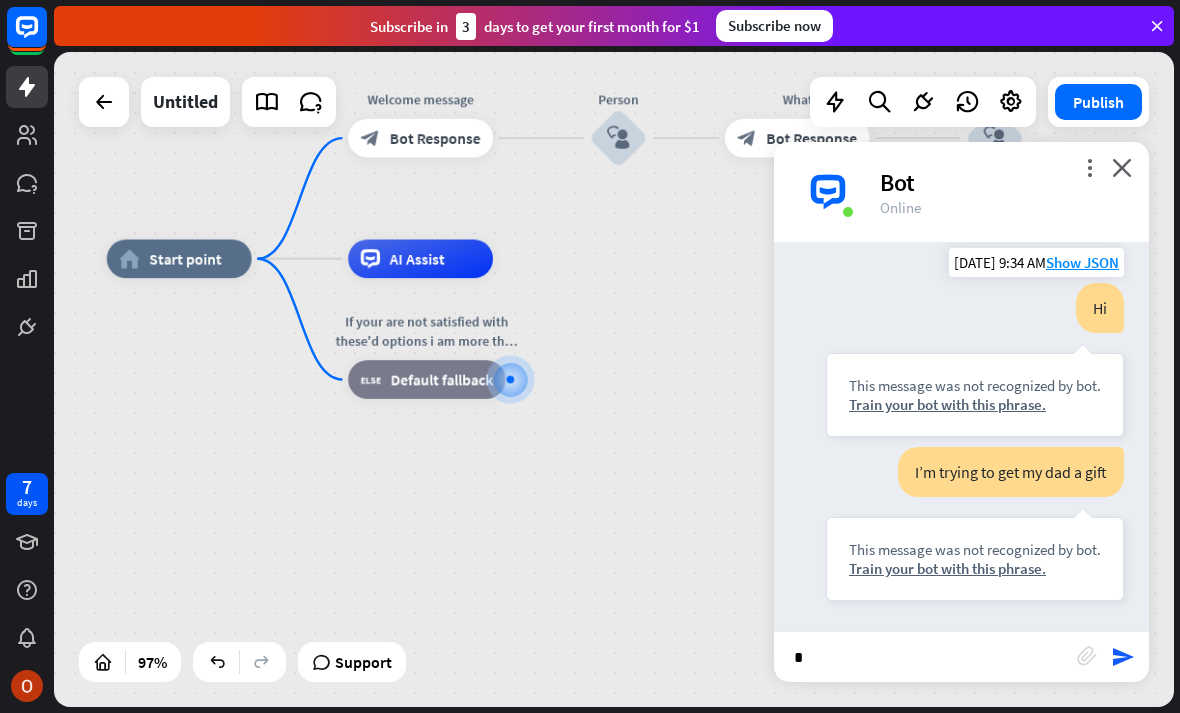 type 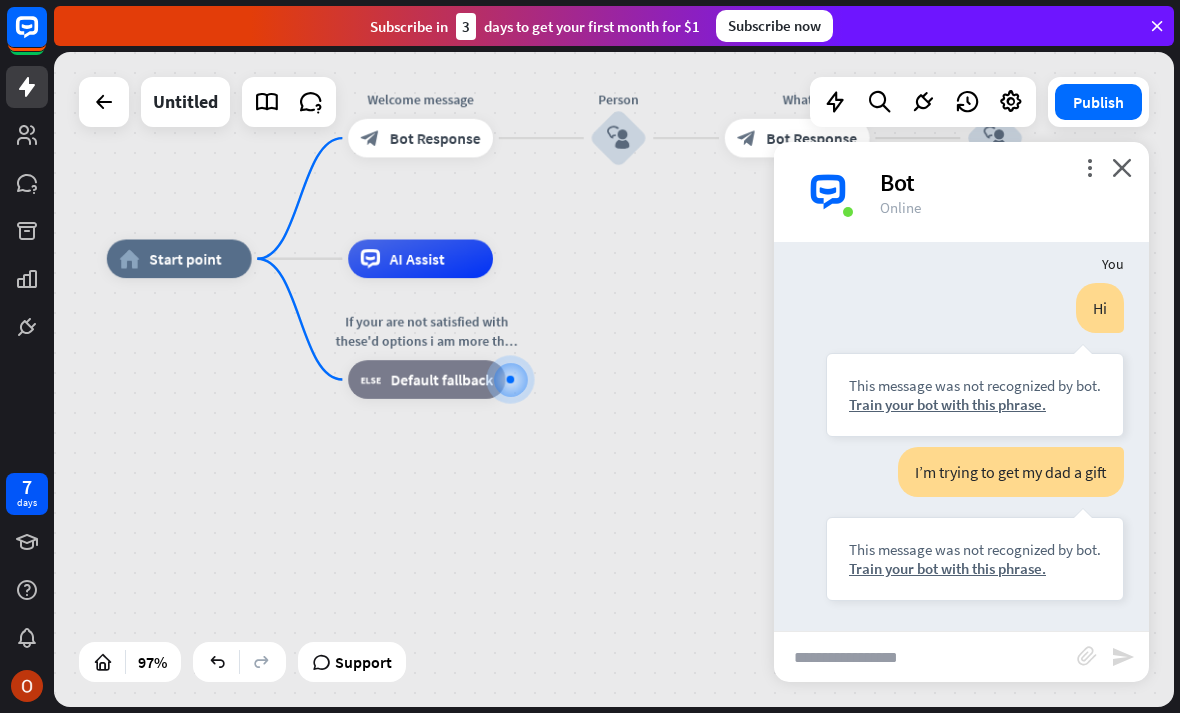 click on "home_2   Start point                 Welcome message   block_bot_response   Bot Response                 Person   block_user_input                 What   block_bot_response   Bot Response                   block_user_input                     AI Assist                 If your are not satisfied with these'd options i am more than welcome to generate more.   block_fallback   Default fallback" at bounding box center [647, 575] 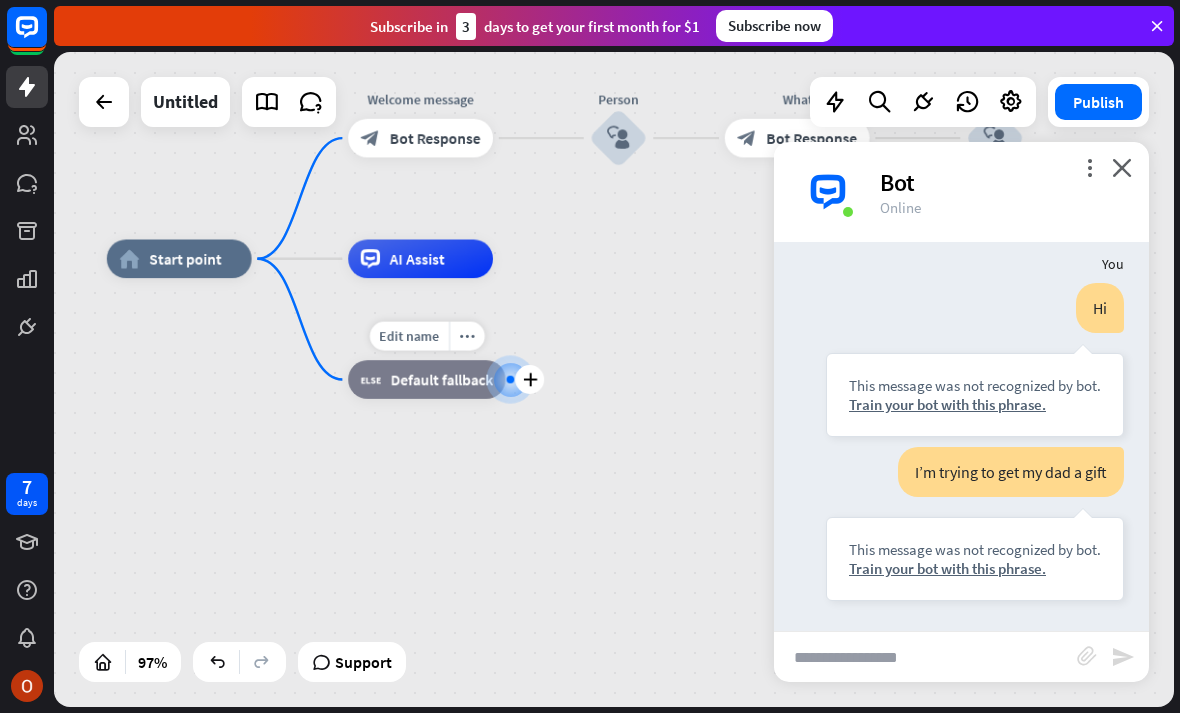 click on "Edit name   more_horiz         plus     block_fallback   Default fallback" at bounding box center [426, 379] 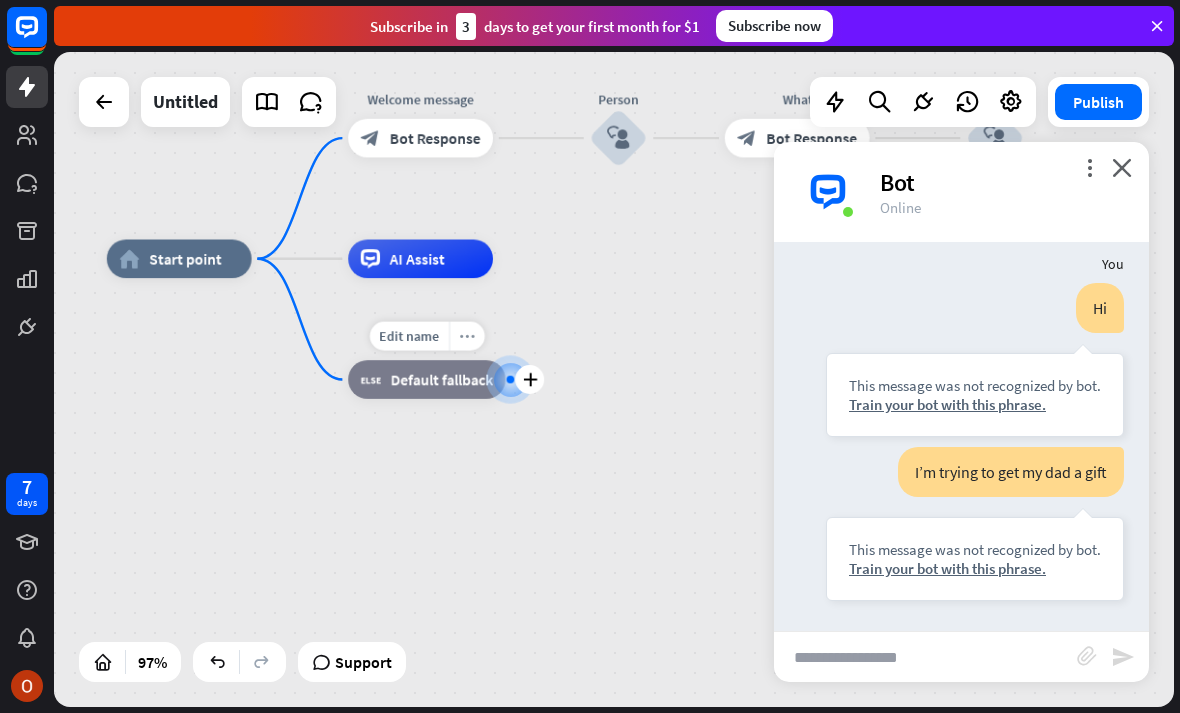 click on "more_horiz" at bounding box center [467, 336] 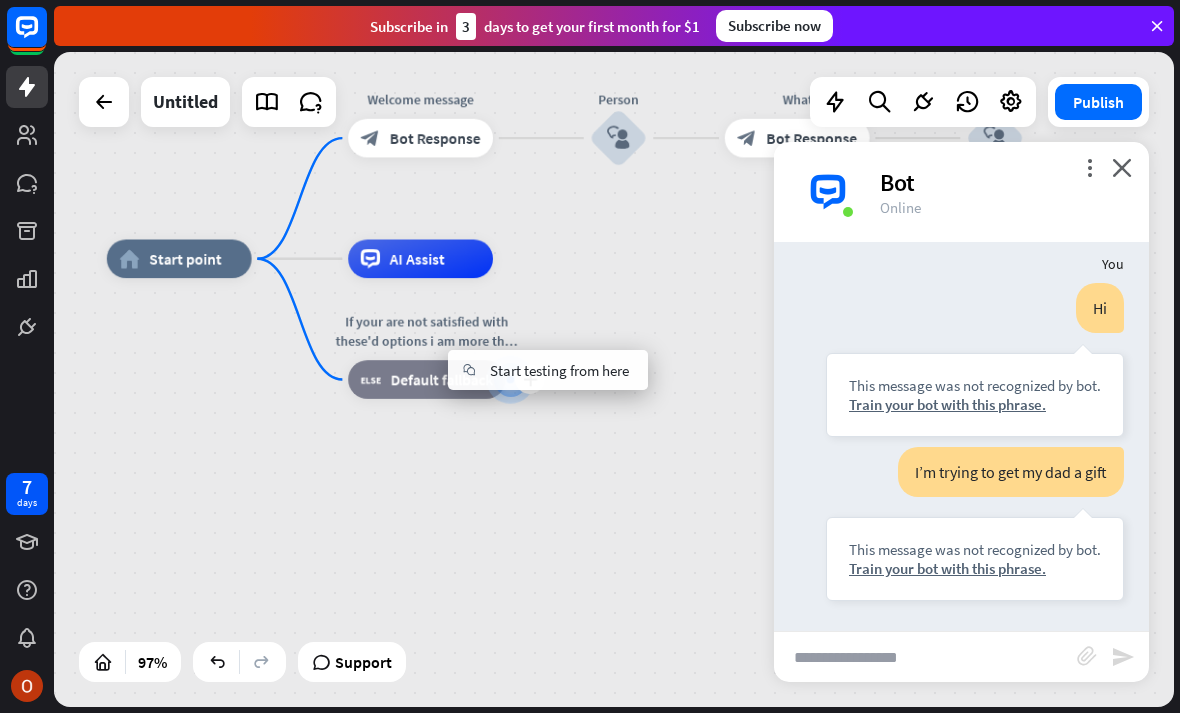 click on "plus   If your are not satisfied with these'd options i am more than welcome to generate more.   block_fallback   Default fallback" at bounding box center [426, 379] 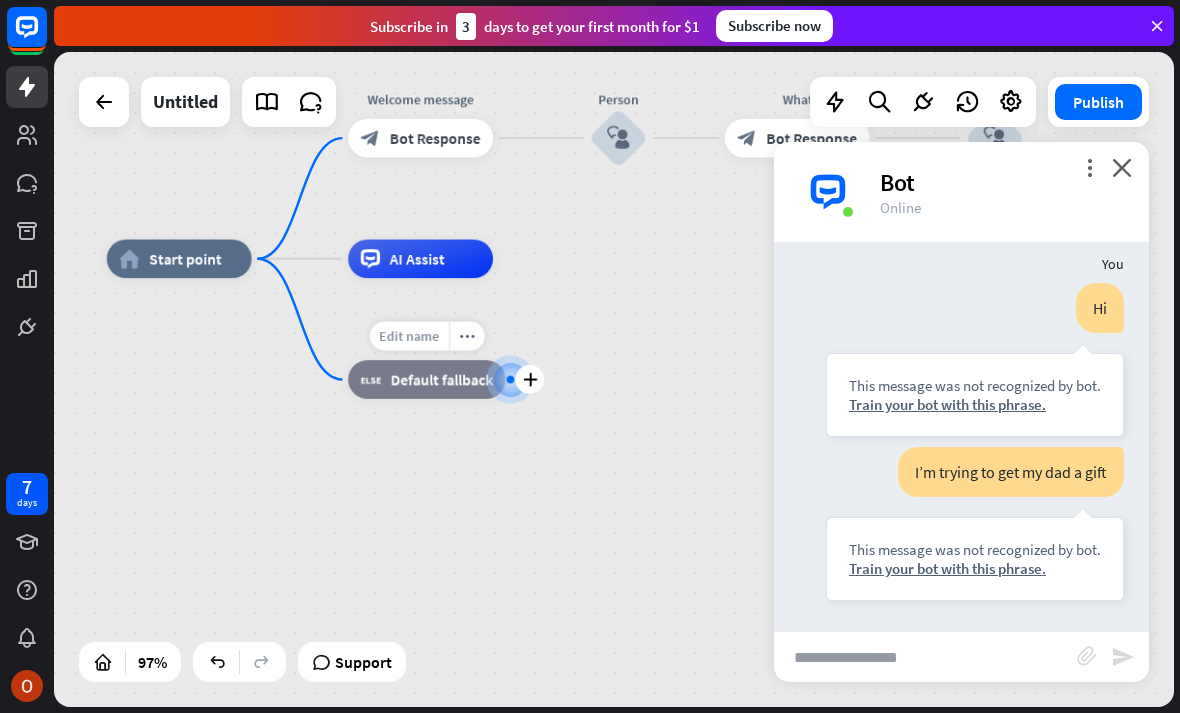 click on "Edit name" at bounding box center (409, 335) 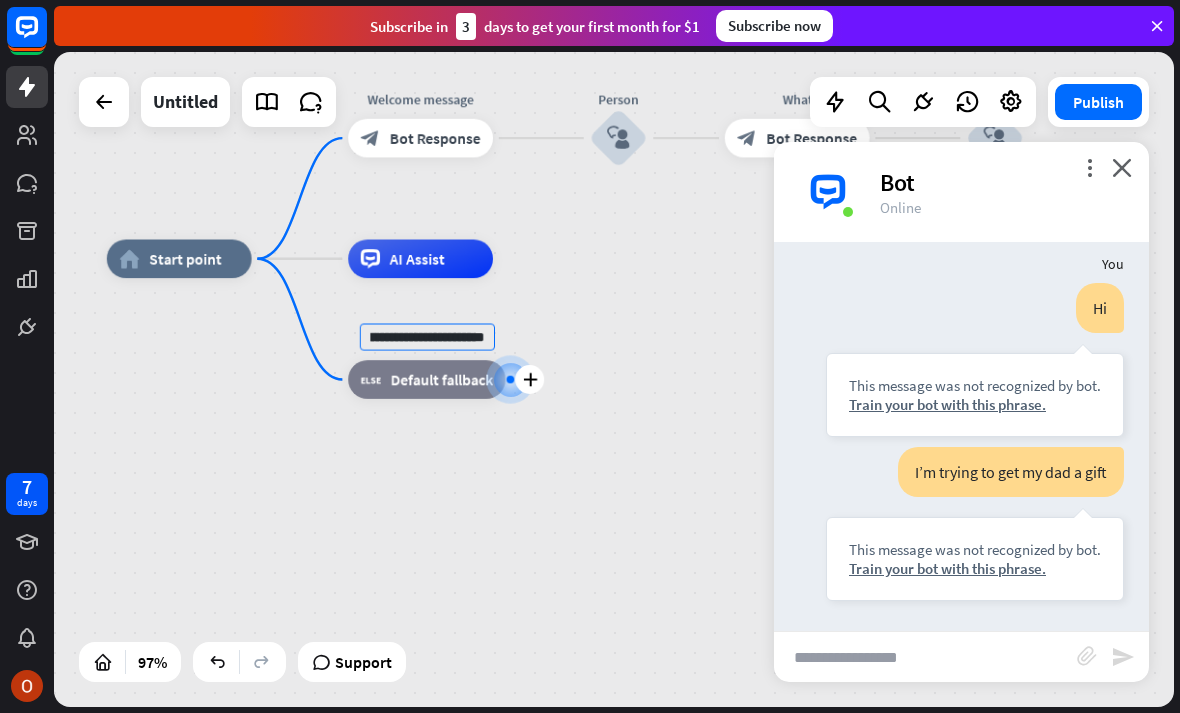 click at bounding box center (510, 379) 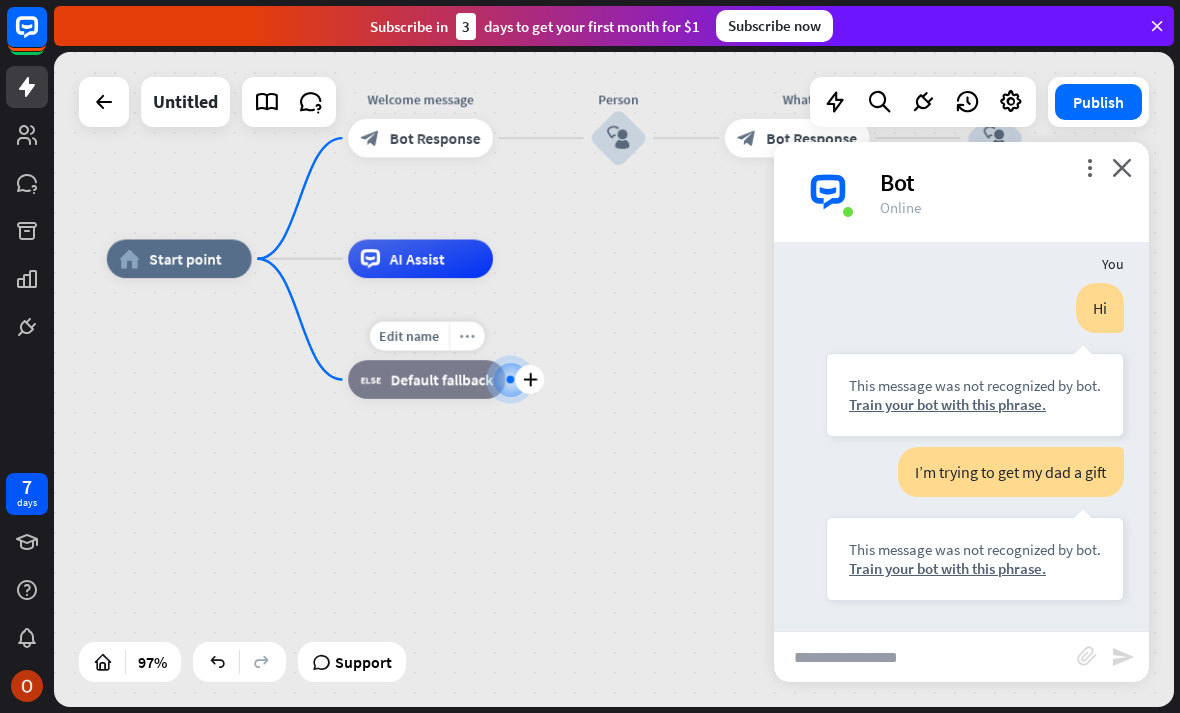 click on "more_horiz" at bounding box center [466, 336] 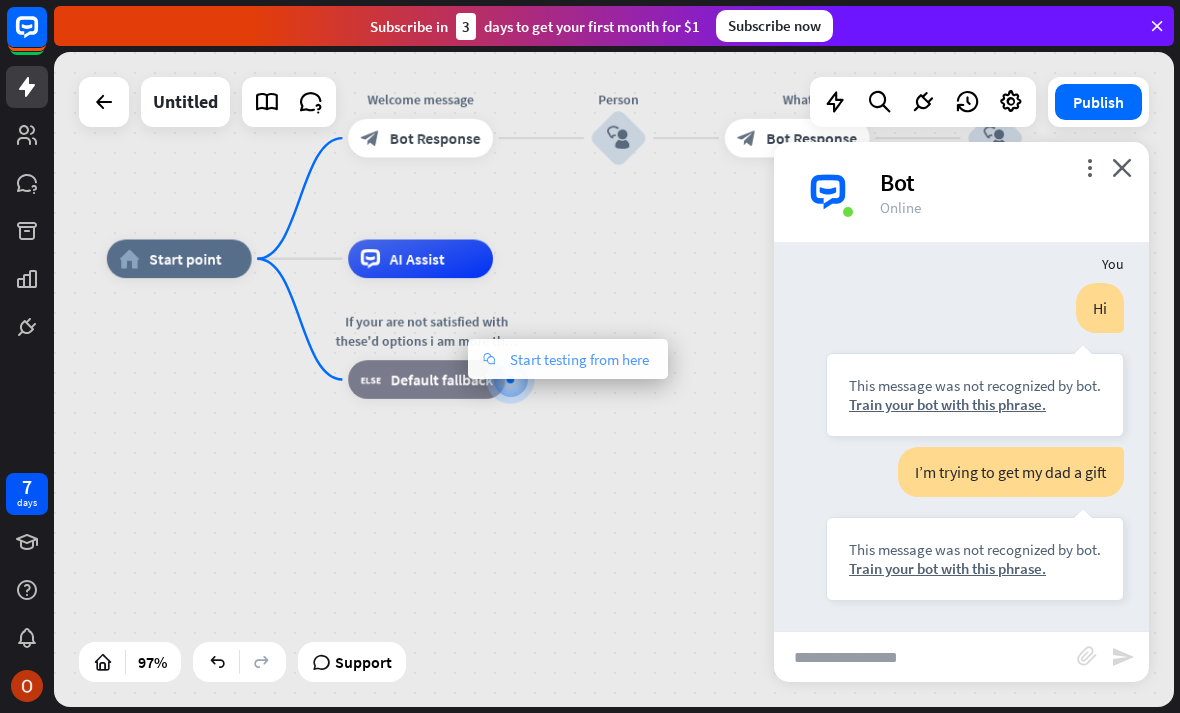 click on "chat   Start testing from here" at bounding box center [568, 359] 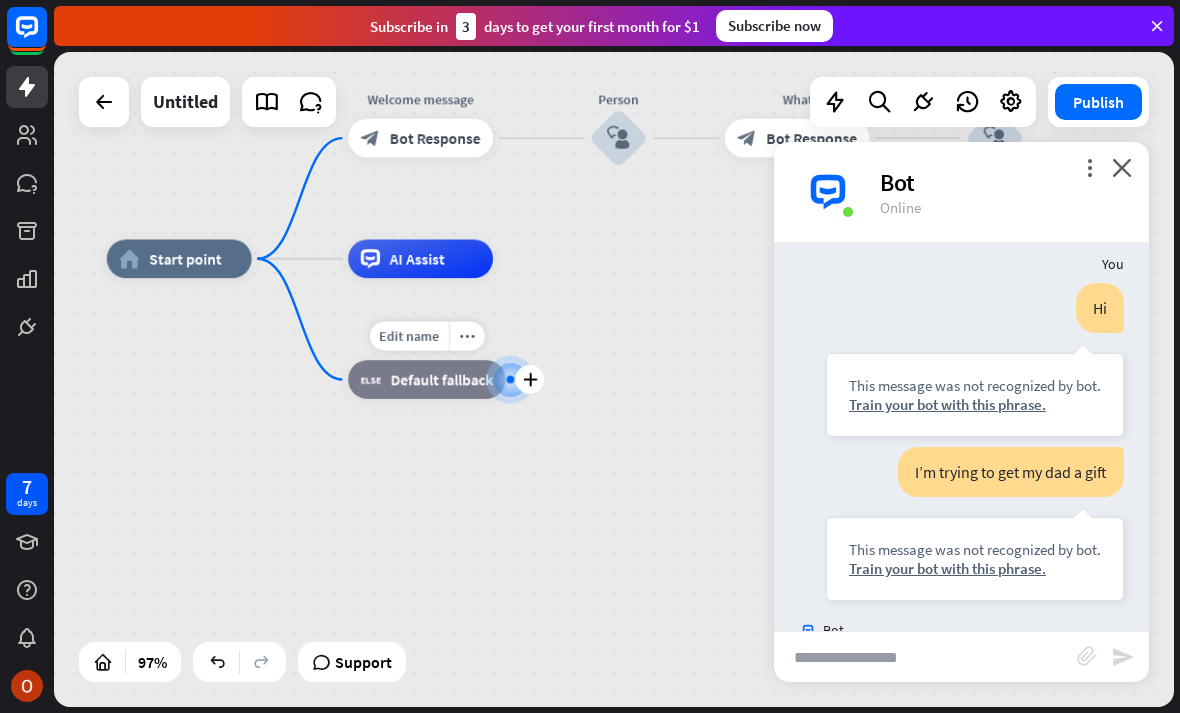 scroll, scrollTop: 155, scrollLeft: 0, axis: vertical 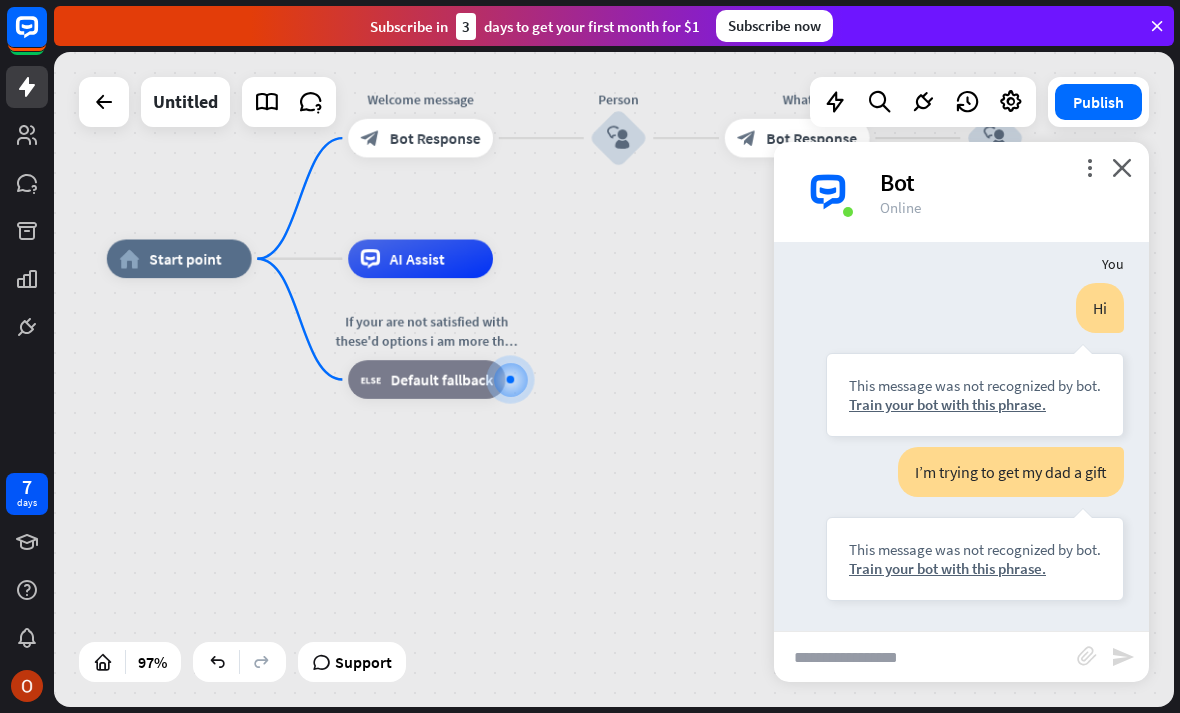 click on "home_2   Start point                 Welcome message   block_bot_response   Bot Response                 Person   block_user_input                 What   block_bot_response   Bot Response                   block_user_input                     AI Assist                 If your are not satisfied with these'd options i am more than welcome to generate more.   block_fallback   Default fallback" at bounding box center (647, 575) 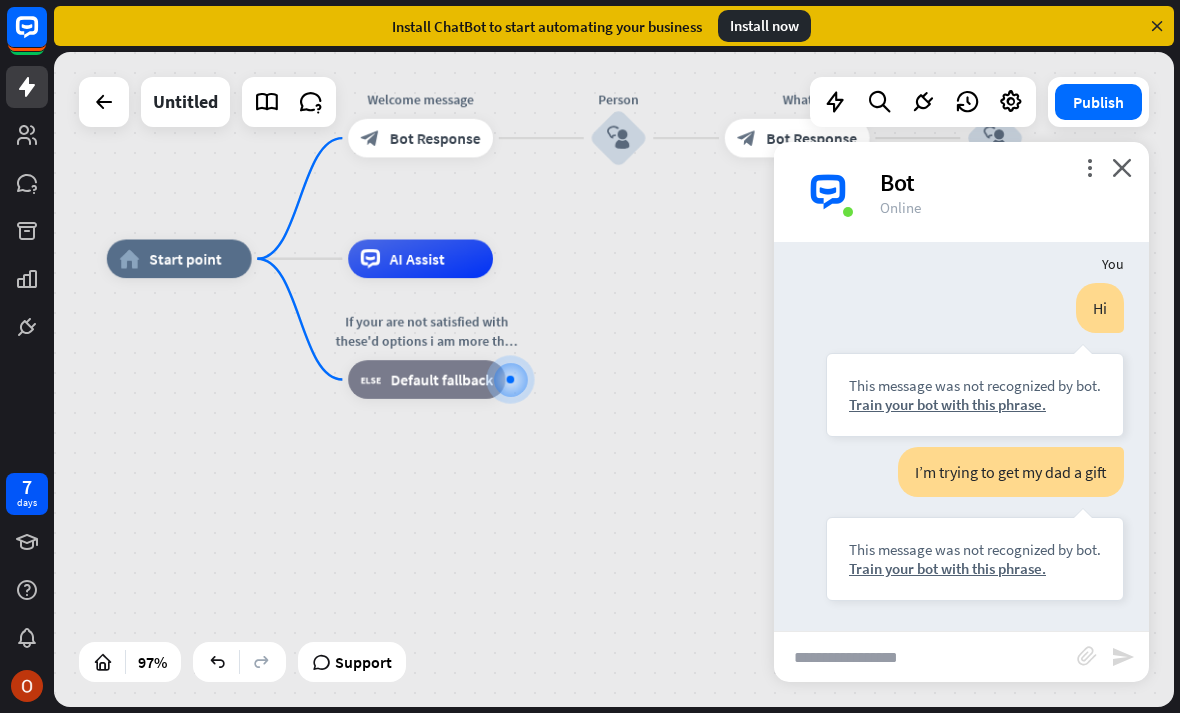 click at bounding box center (1157, 26) 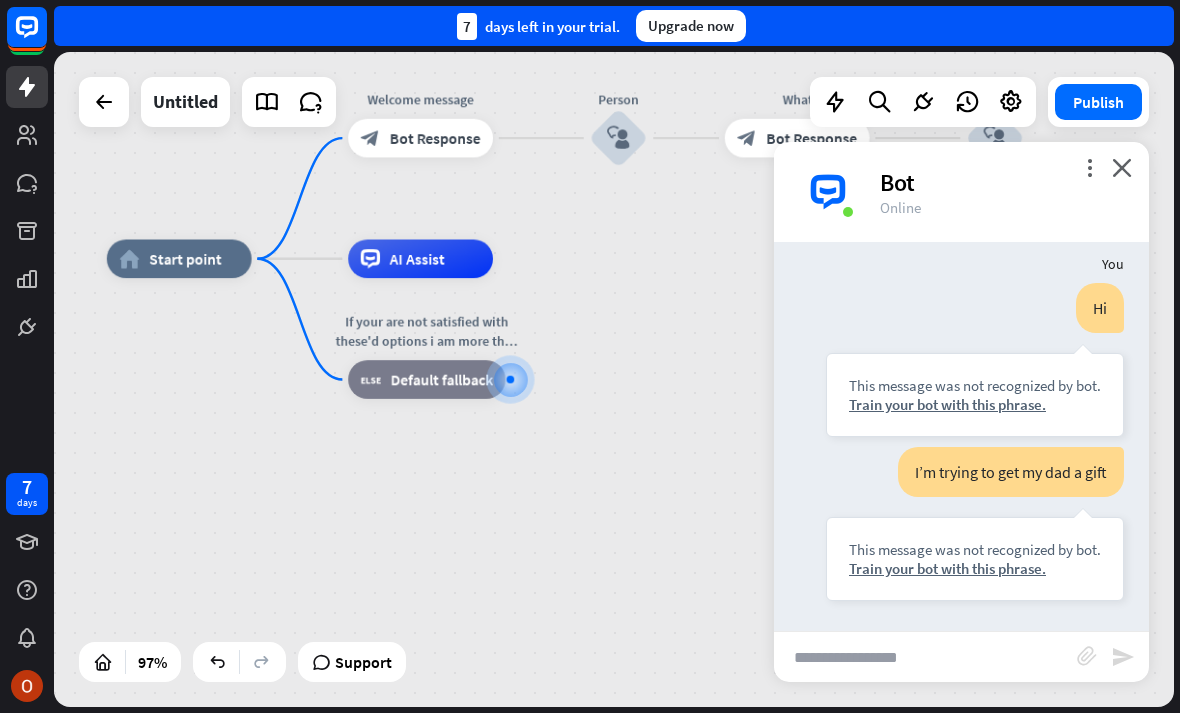 click on "7
days
left in your trial.
Upgrade now" at bounding box center (614, 26) 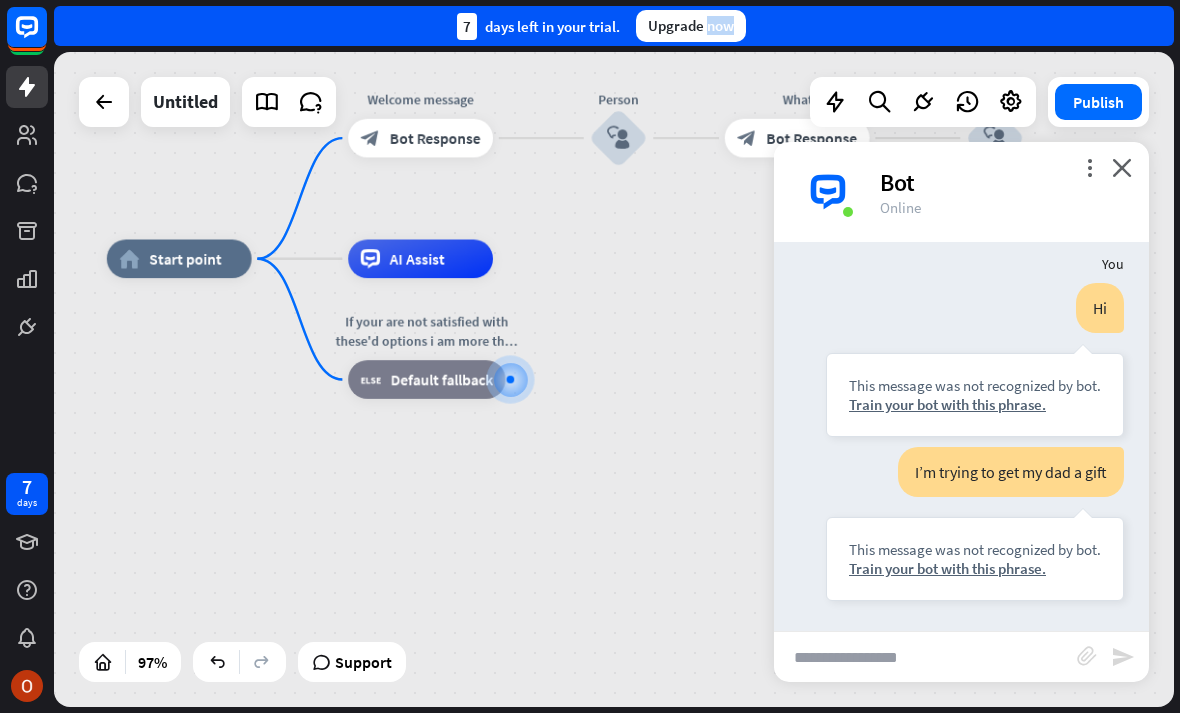 click on "7
days
left in your trial.
Upgrade now" at bounding box center (614, 26) 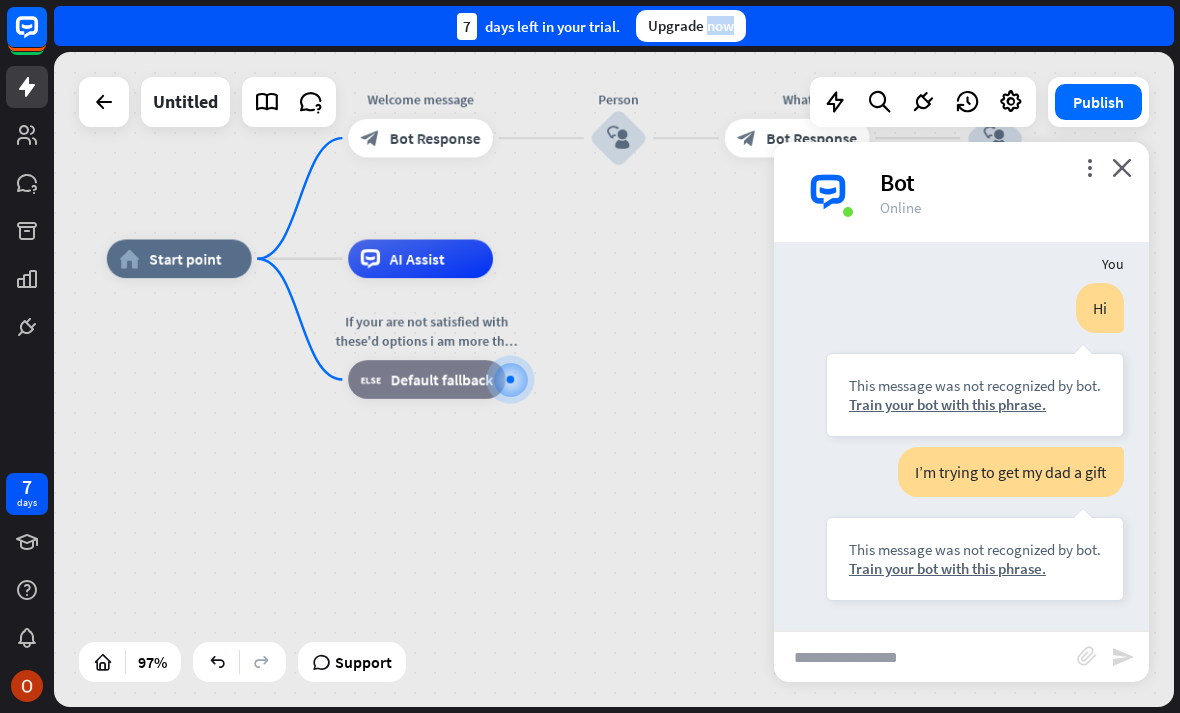 click on "7
days
left in your trial.
Upgrade now" at bounding box center (614, 26) 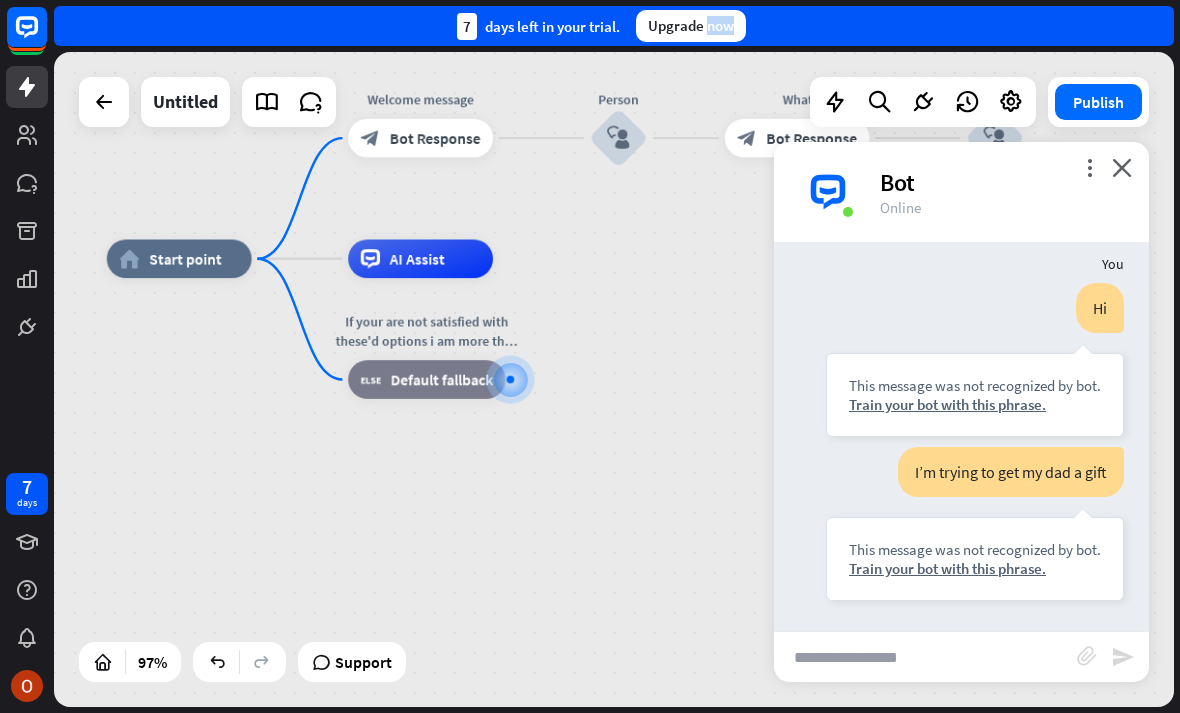 click on "7
days
left in your trial.
Upgrade now" at bounding box center (614, 26) 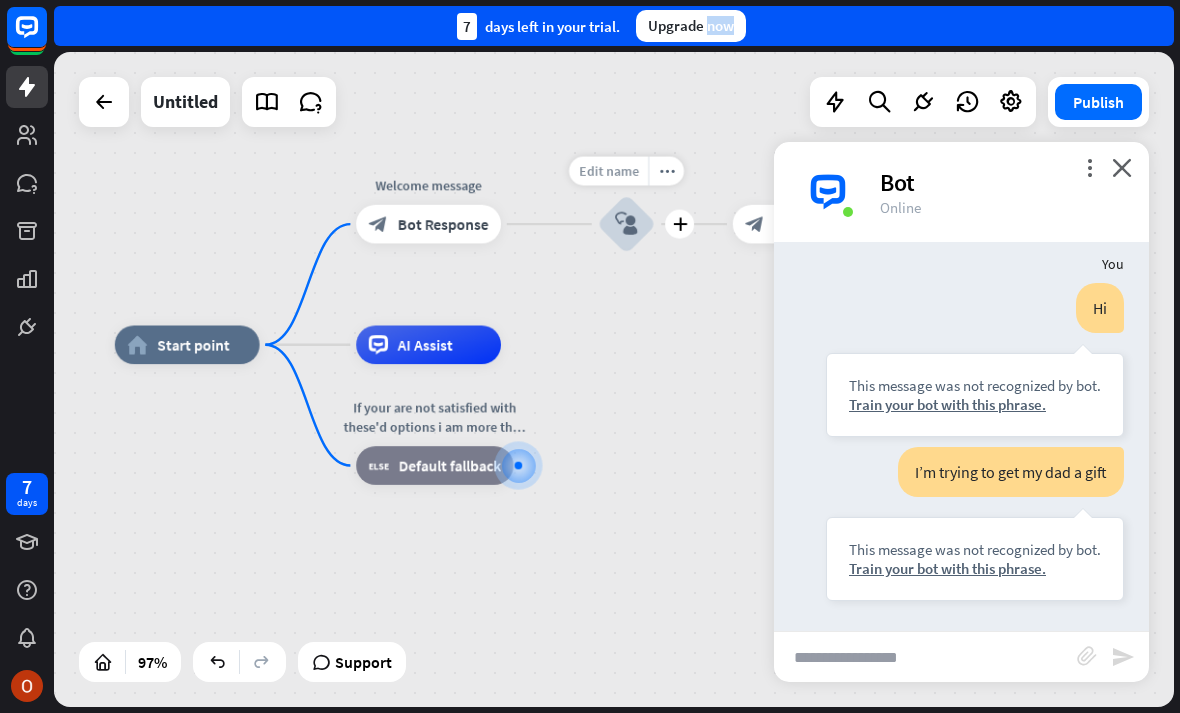 click on "Edit name" at bounding box center (609, 170) 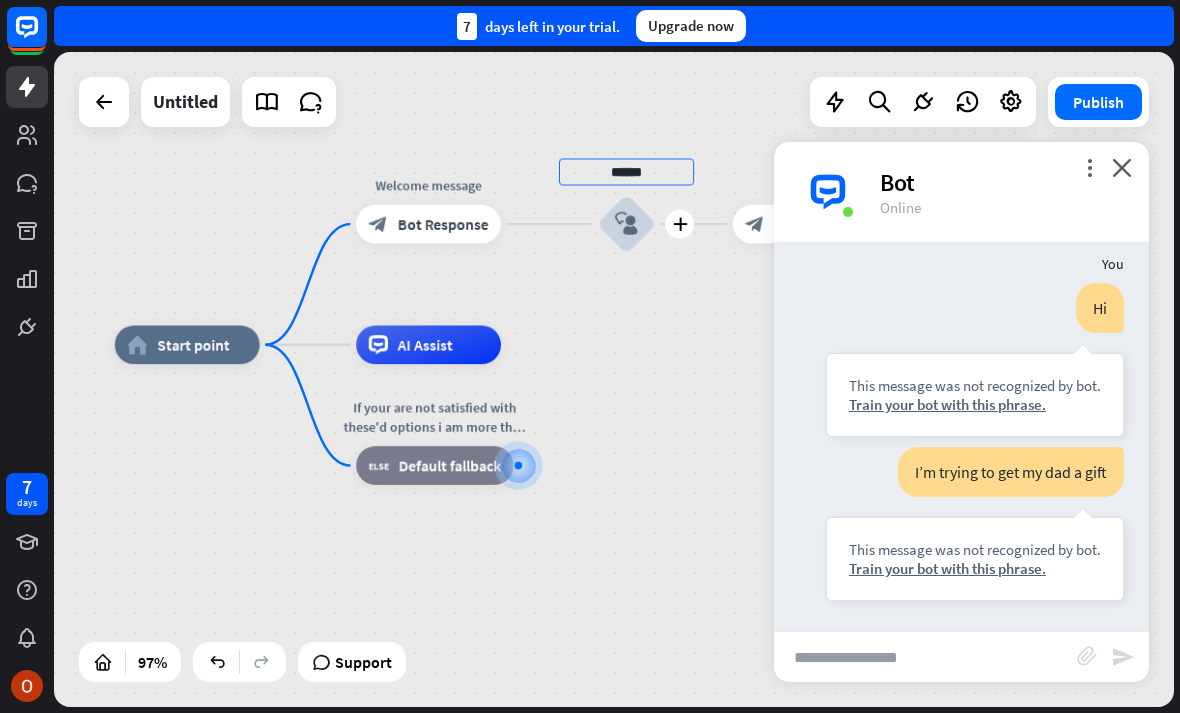 click on "block_user_input" at bounding box center (626, 224) 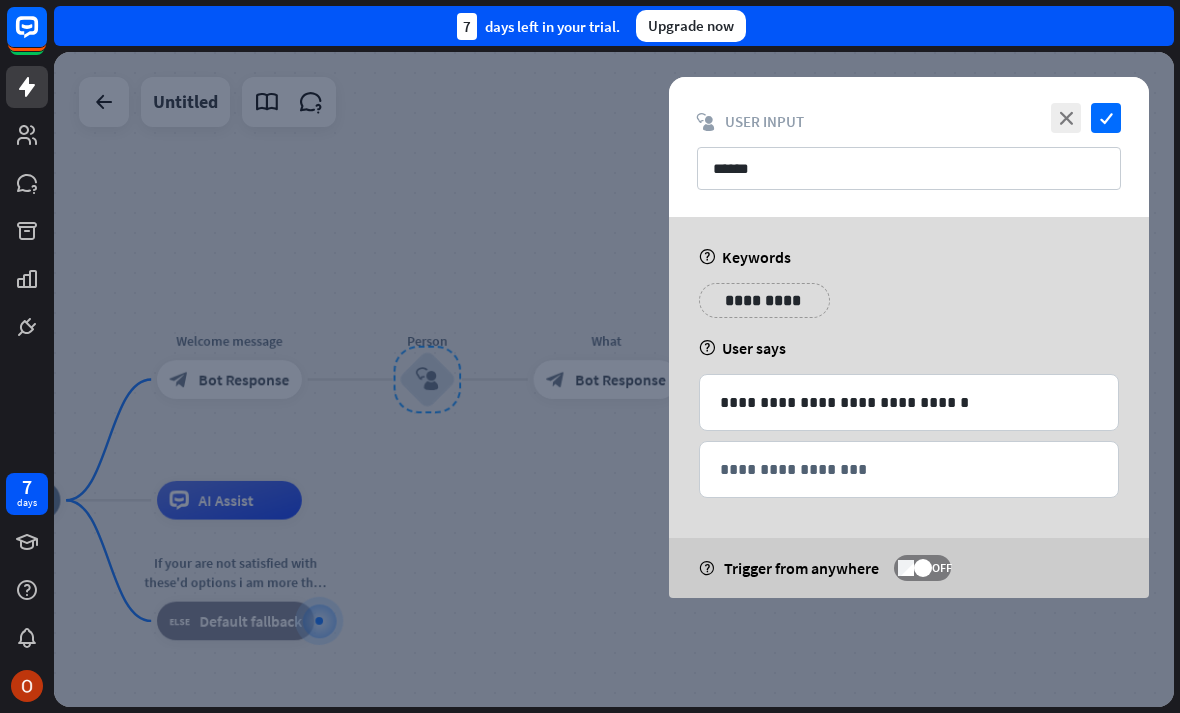 click at bounding box center (614, 379) 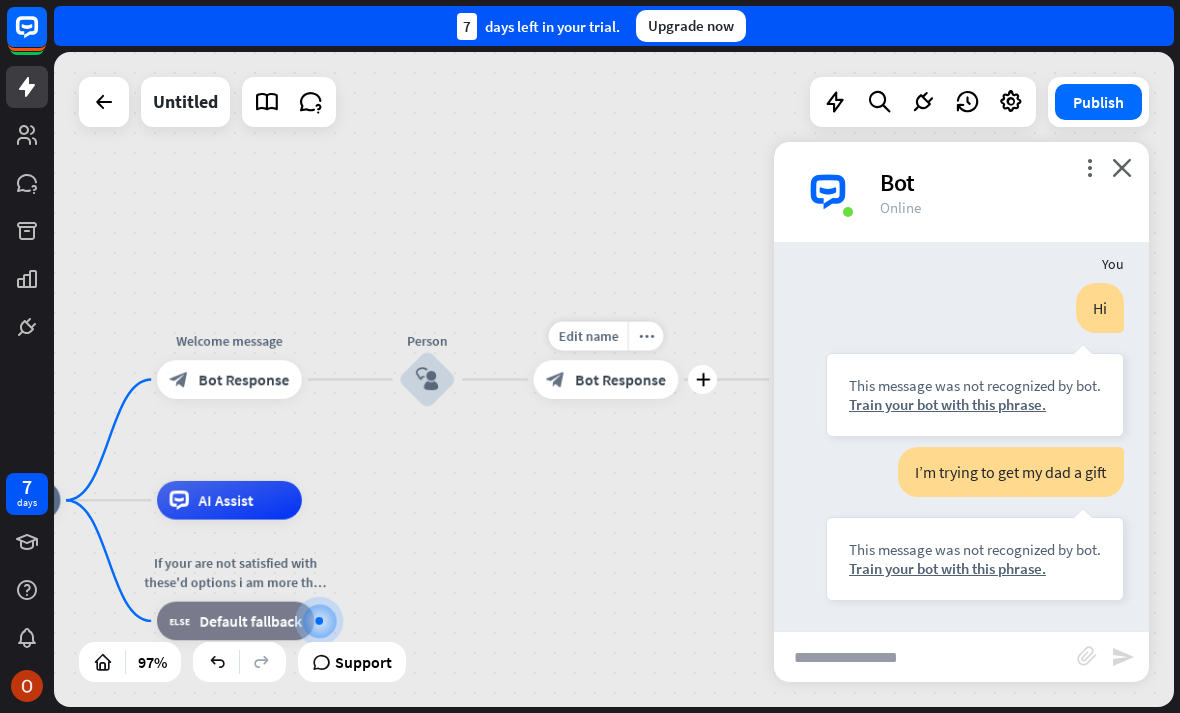 click on "block_bot_response   Bot Response" at bounding box center (606, 379) 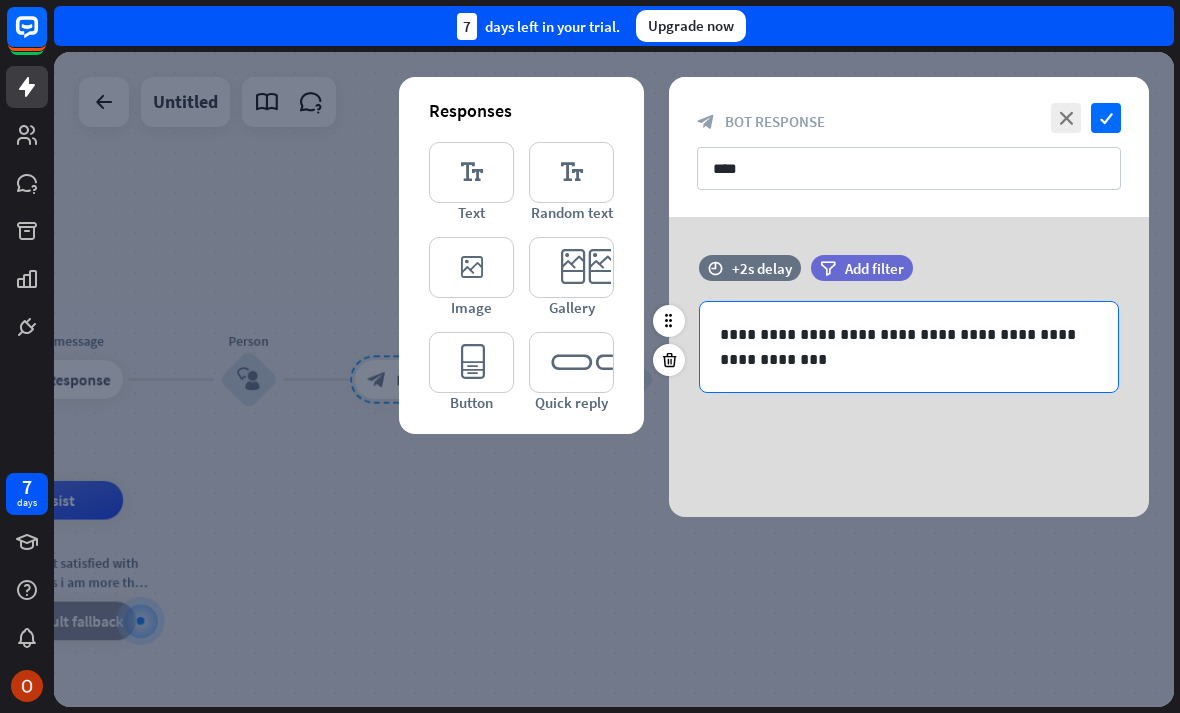 click on "**********" at bounding box center [909, 347] 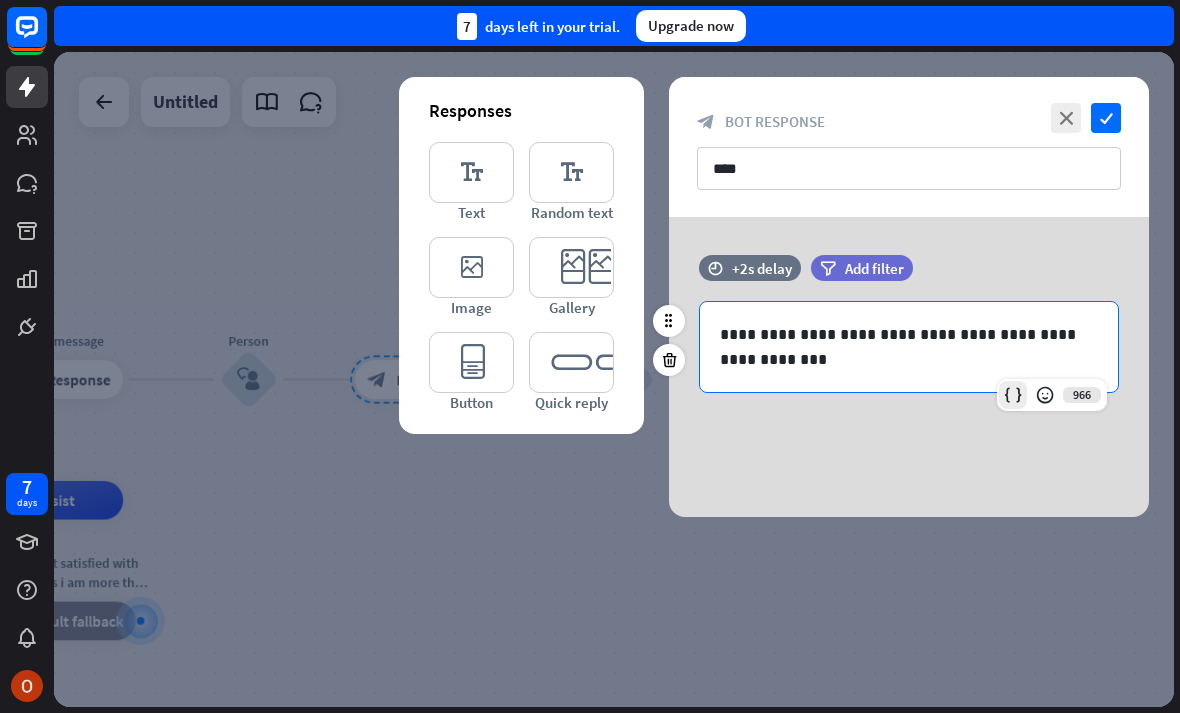 click at bounding box center (1013, 395) 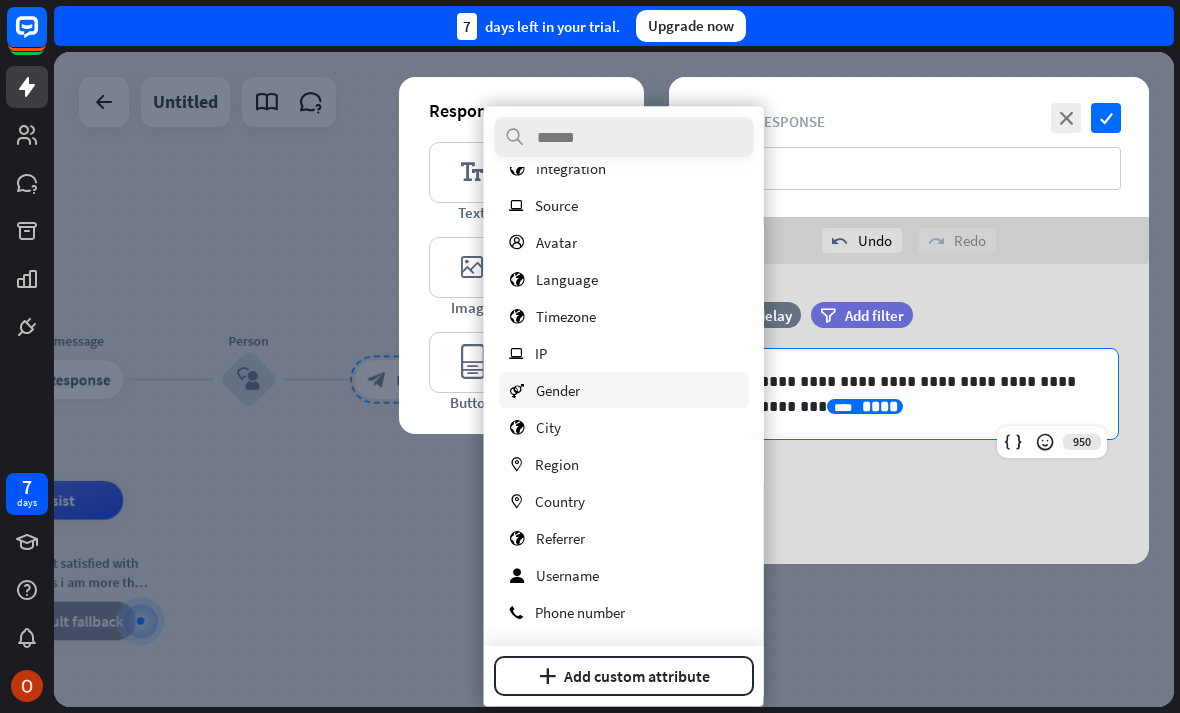 scroll, scrollTop: 133, scrollLeft: 0, axis: vertical 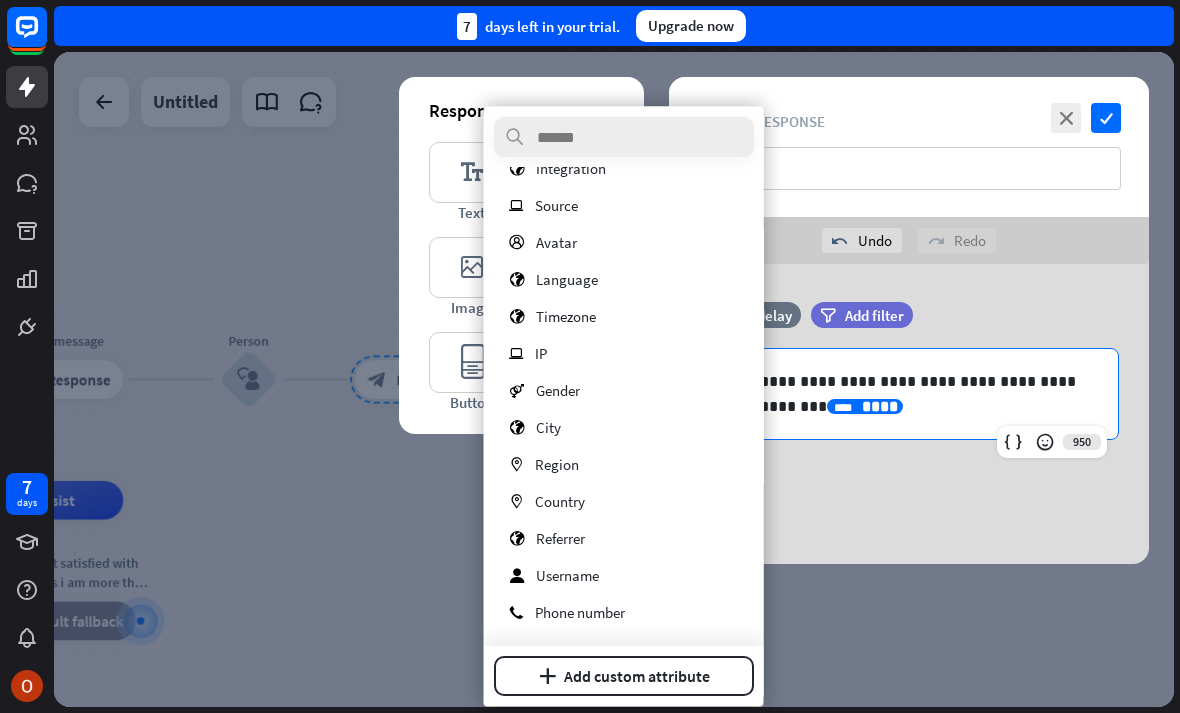 click on "**********" at bounding box center [909, 394] 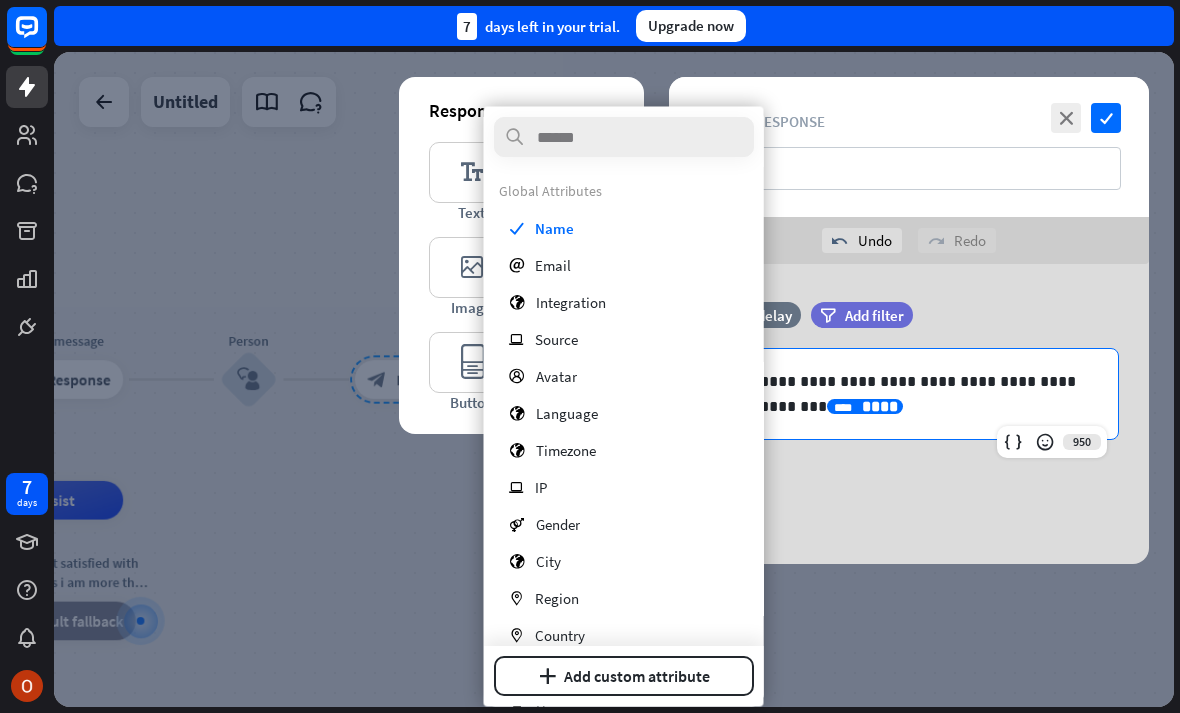 click on "****" at bounding box center (880, 406) 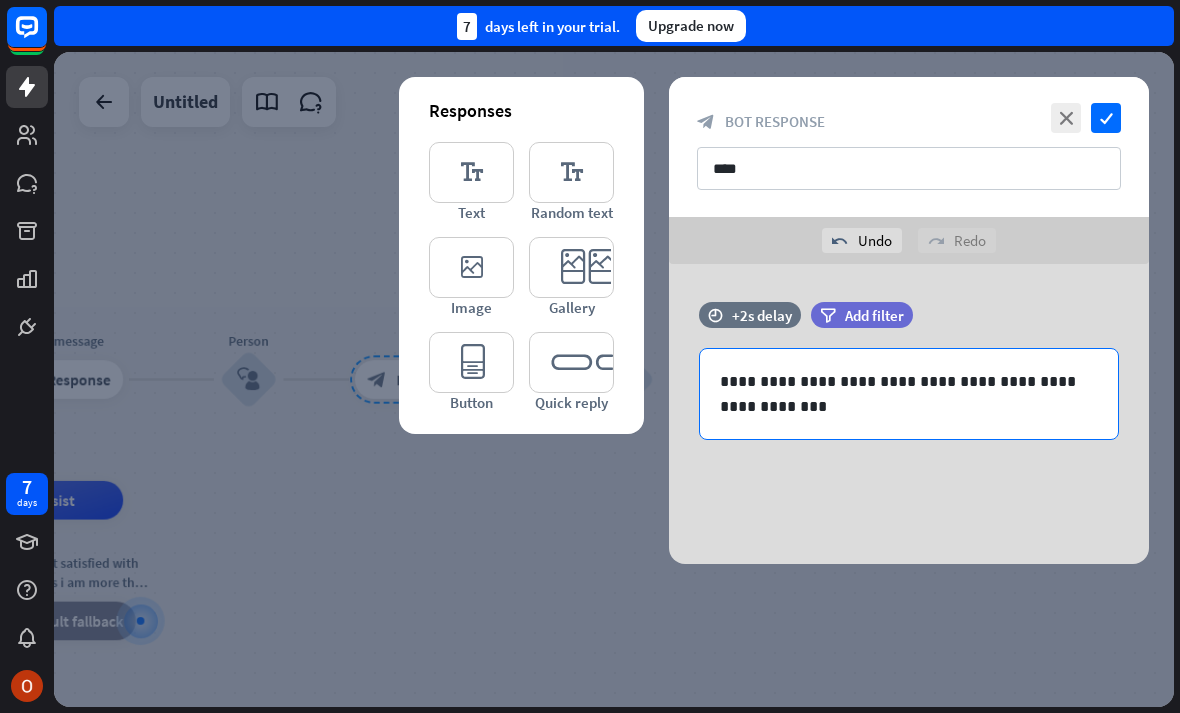 click on "**********" at bounding box center [909, 394] 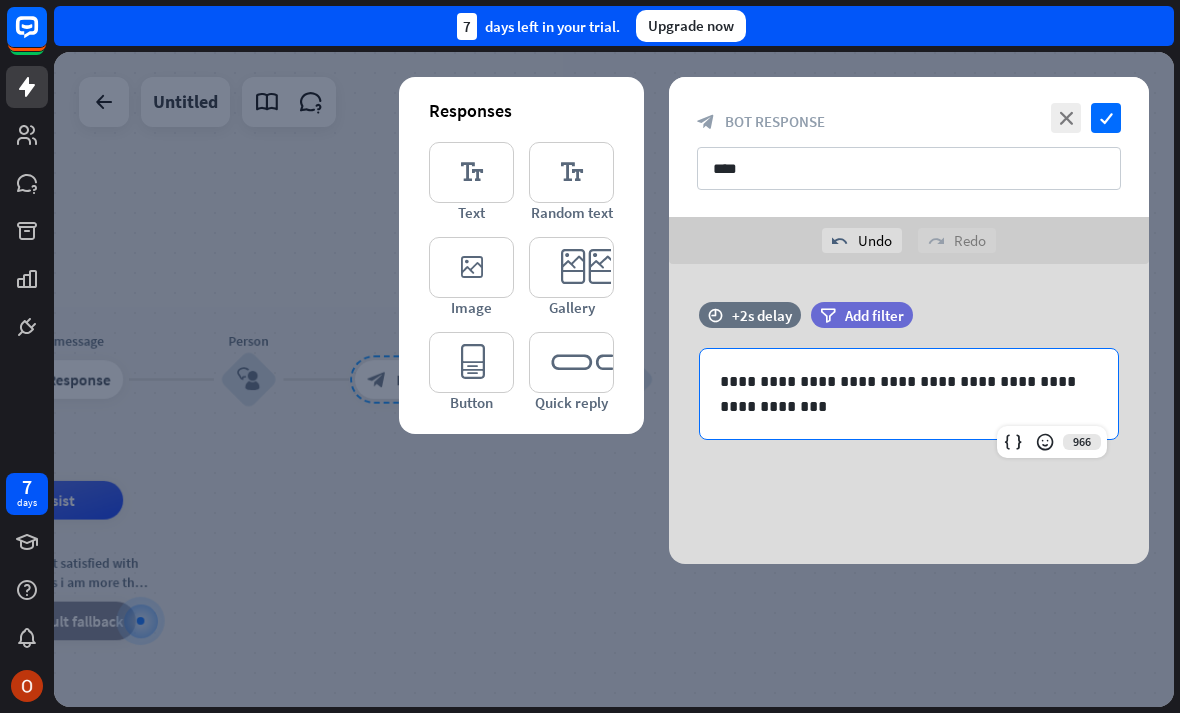 click on "**********" at bounding box center [909, 394] 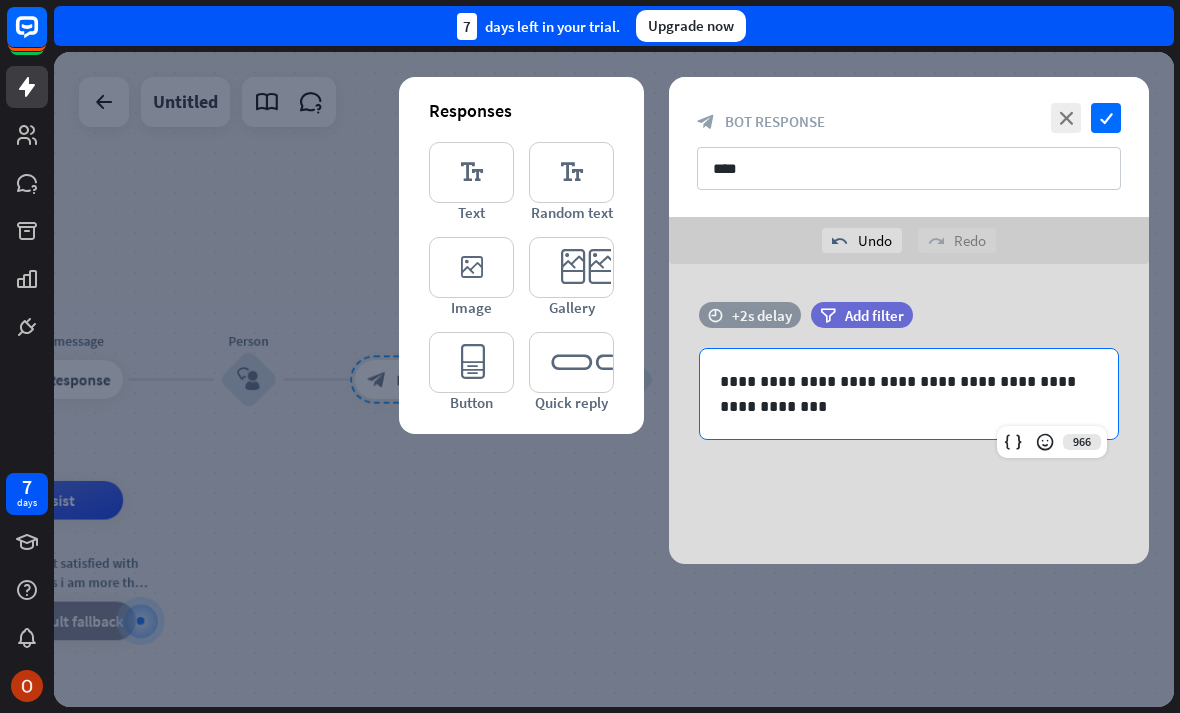 click on "+2s delay" at bounding box center (762, 315) 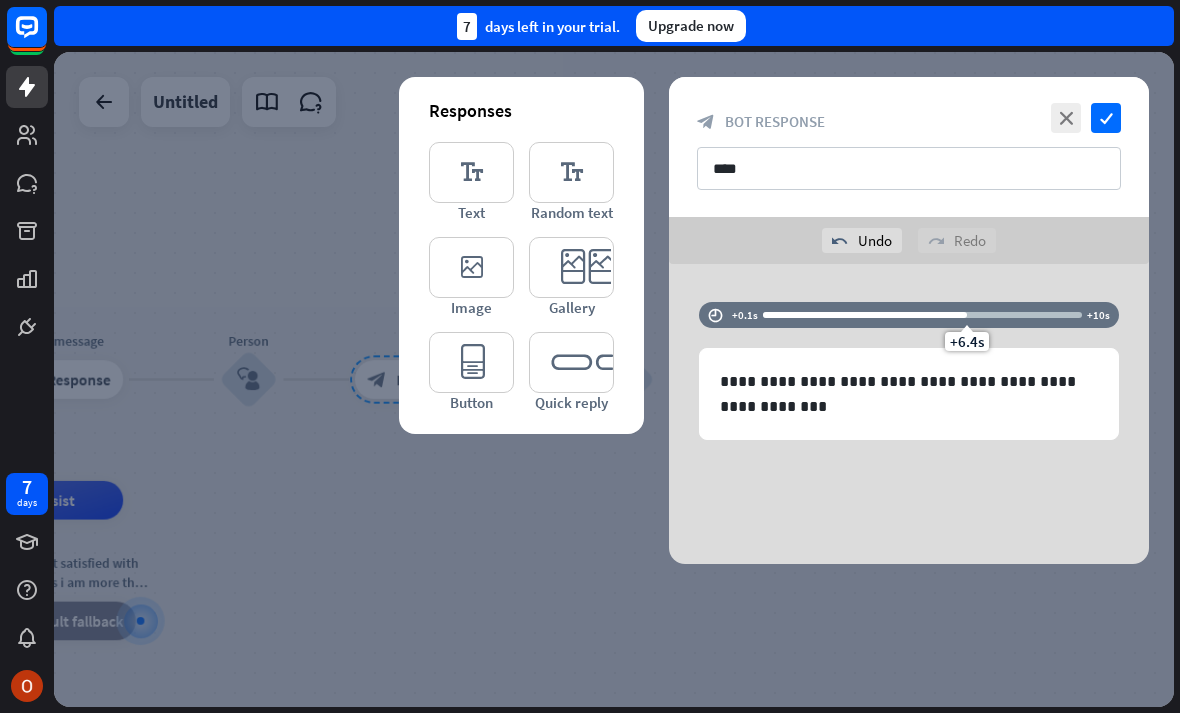 drag, startPoint x: 827, startPoint y: 321, endPoint x: 968, endPoint y: 316, distance: 141.08862 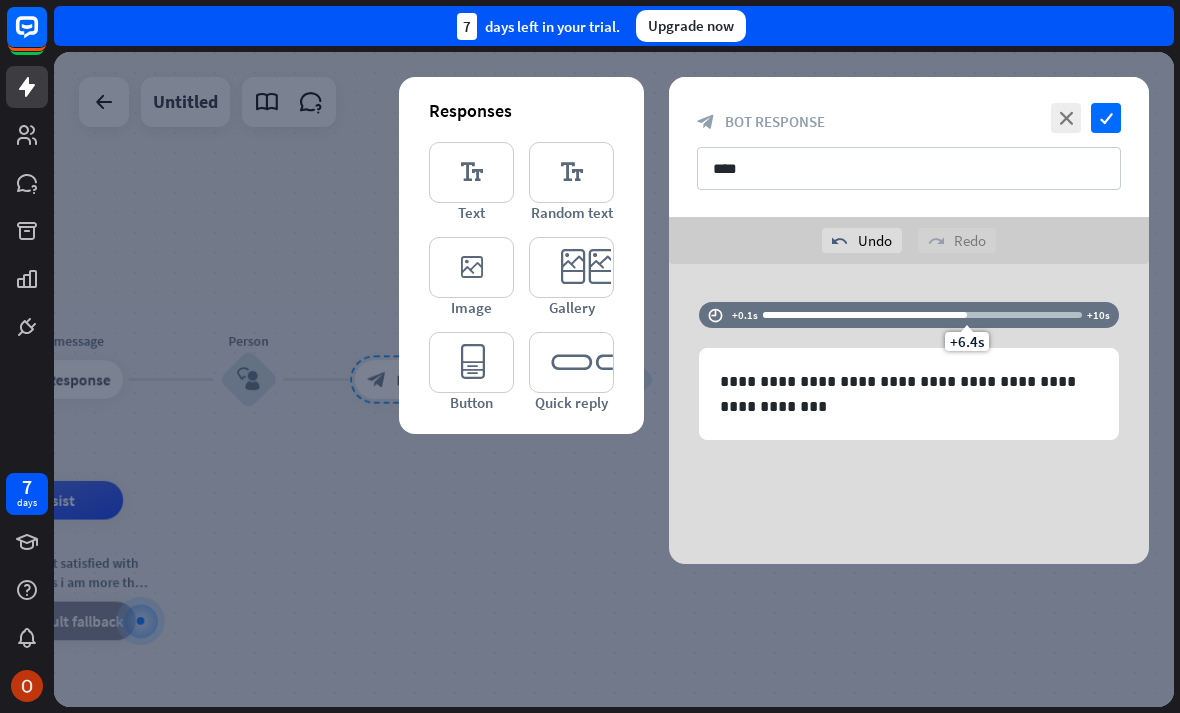 click on "+6.4s" at bounding box center [967, 315] 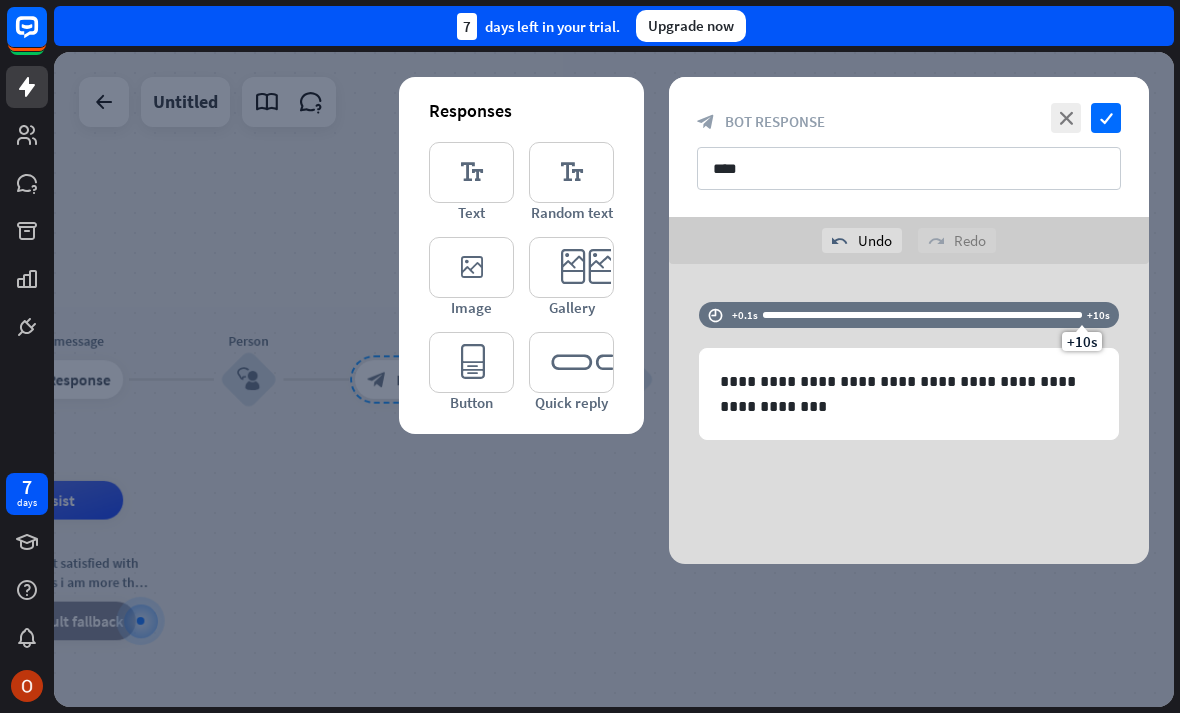 drag, startPoint x: 968, startPoint y: 316, endPoint x: 1097, endPoint y: 304, distance: 129.55693 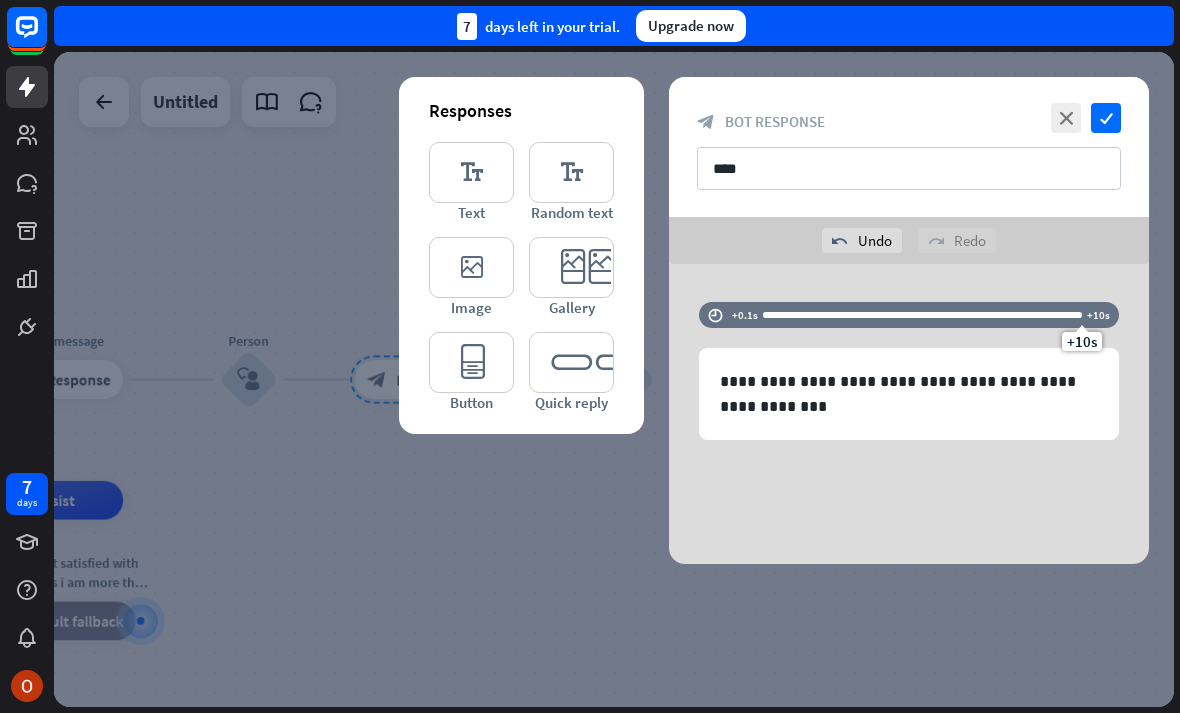click on "time   +0.1s   +10s   +10s" at bounding box center (909, 315) 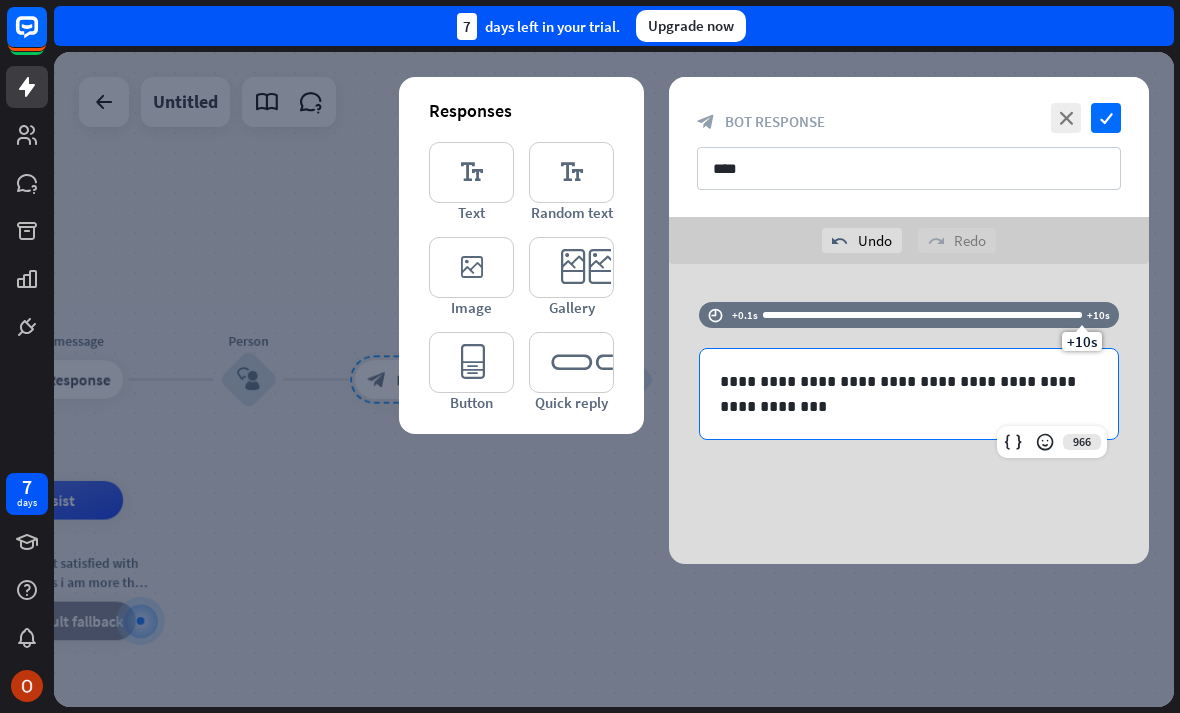 click on "**********" at bounding box center (909, 394) 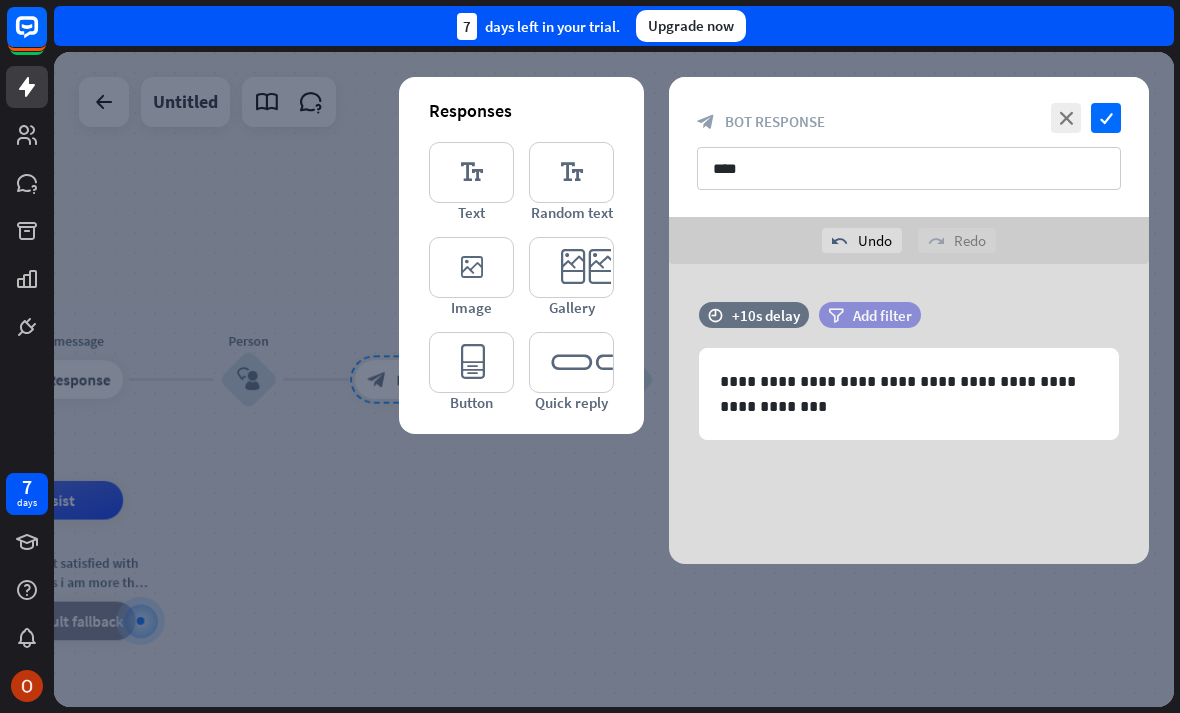 click on "filter   Add filter" at bounding box center [870, 315] 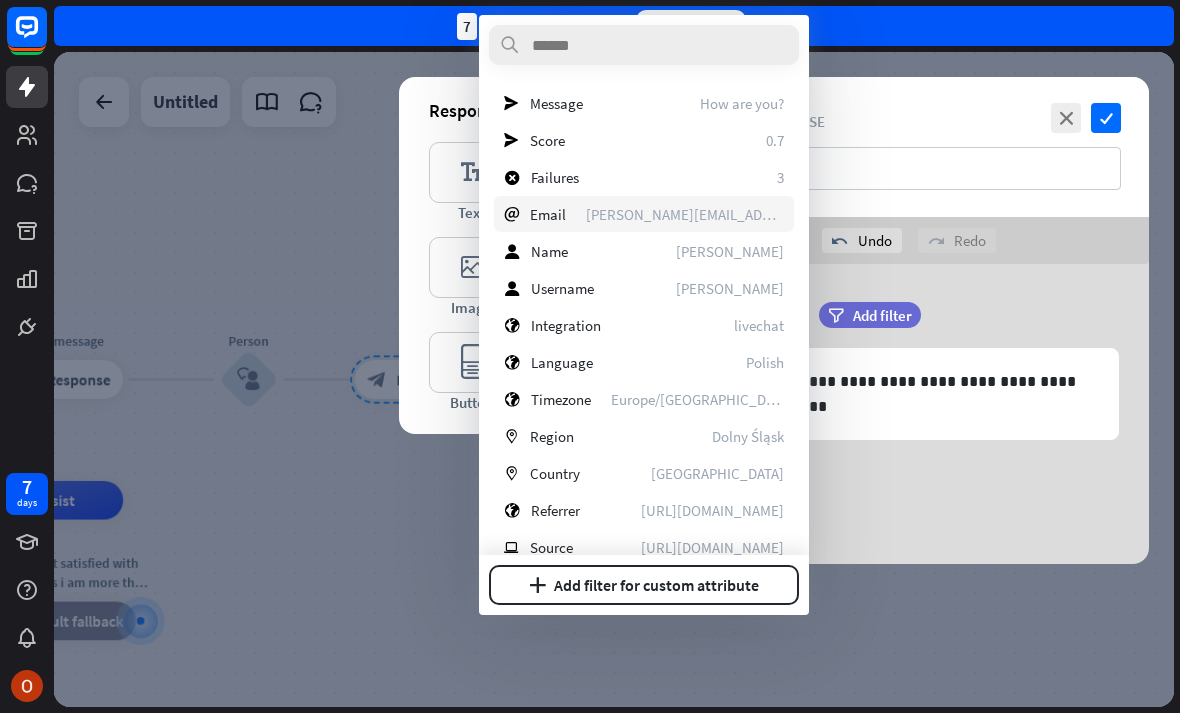 scroll, scrollTop: 27, scrollLeft: 0, axis: vertical 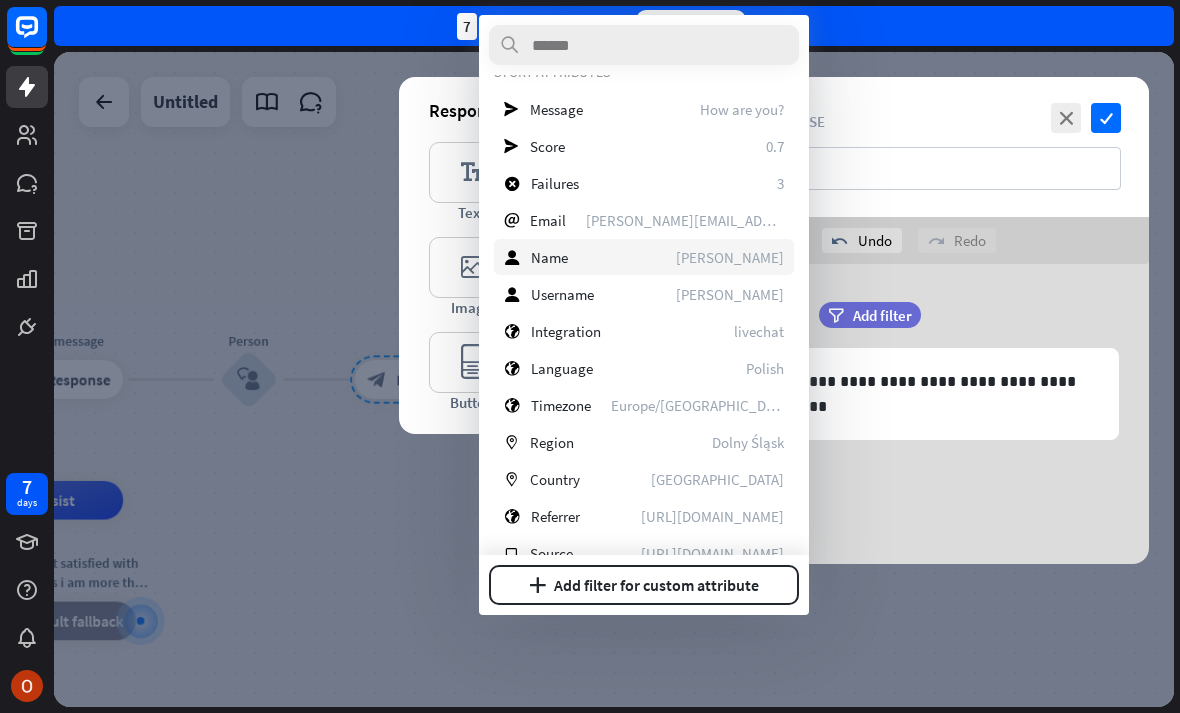 click on "user
Name
[PERSON_NAME]" at bounding box center [644, 257] 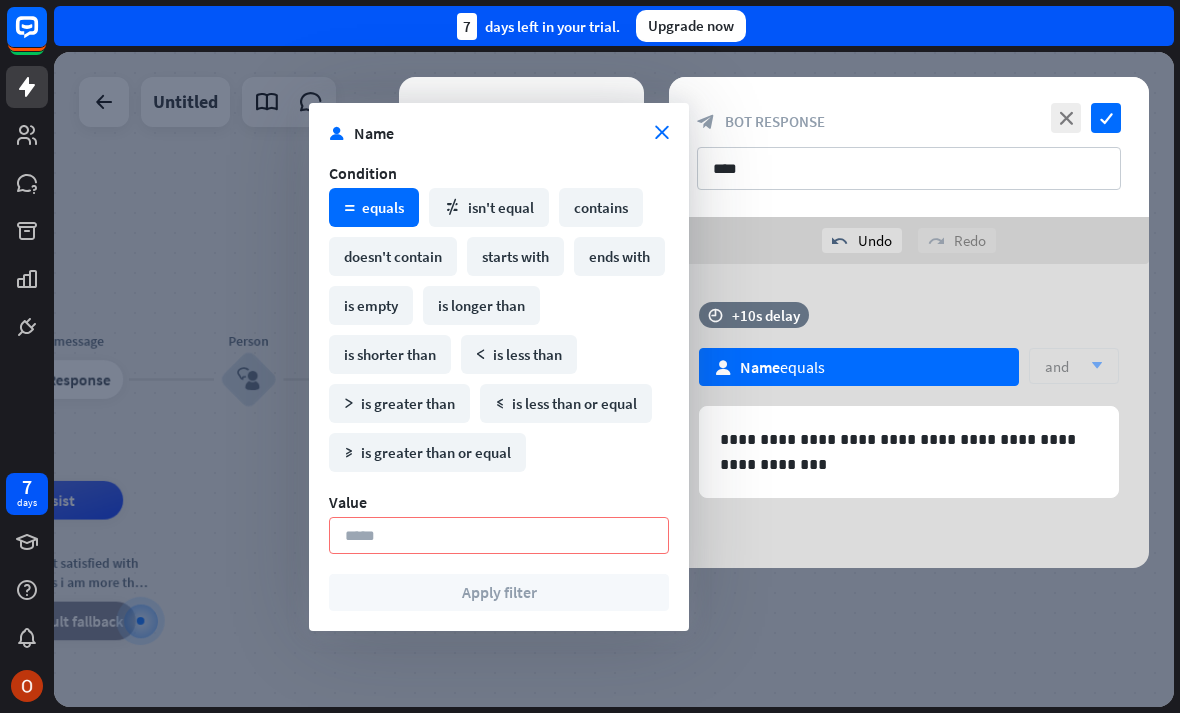 click on "user
Name
close" at bounding box center (499, 133) 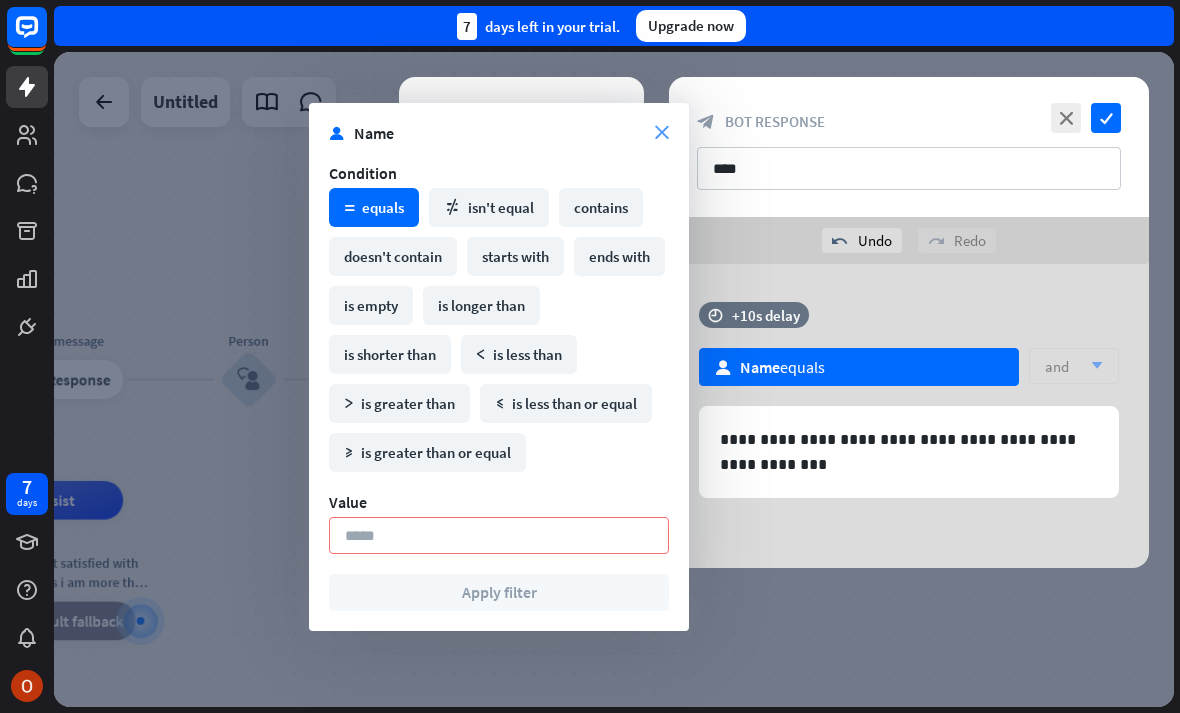 click on "close" at bounding box center [662, 133] 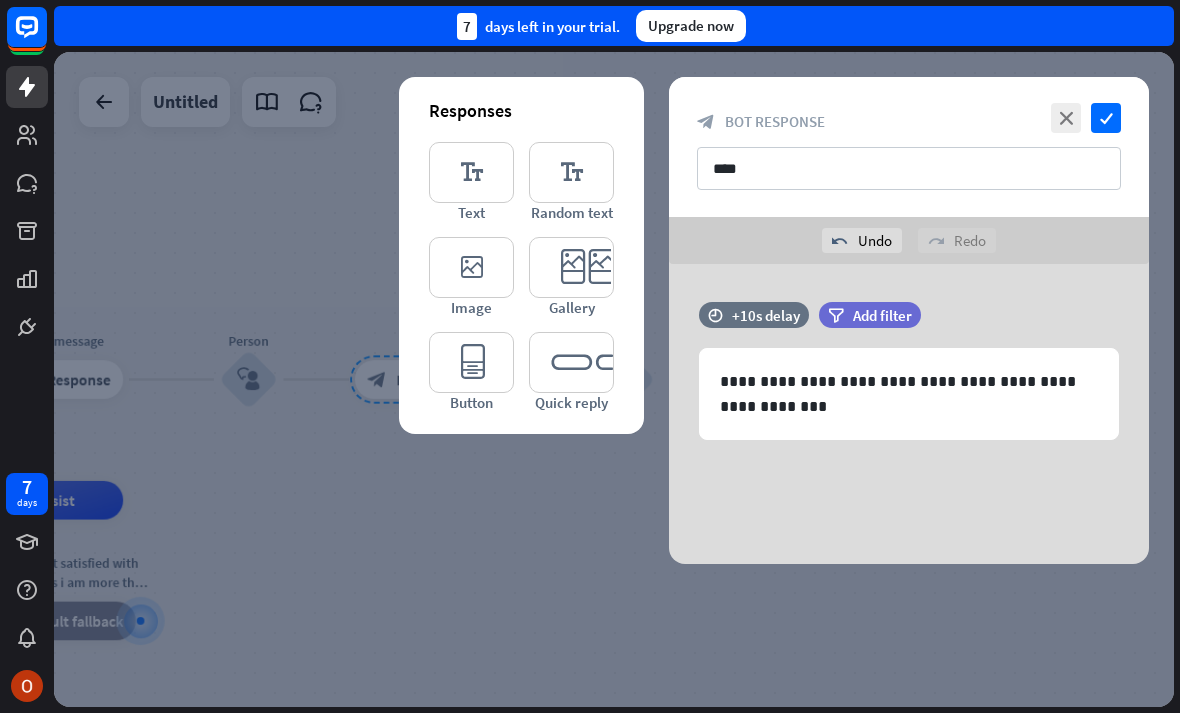 click at bounding box center (614, 379) 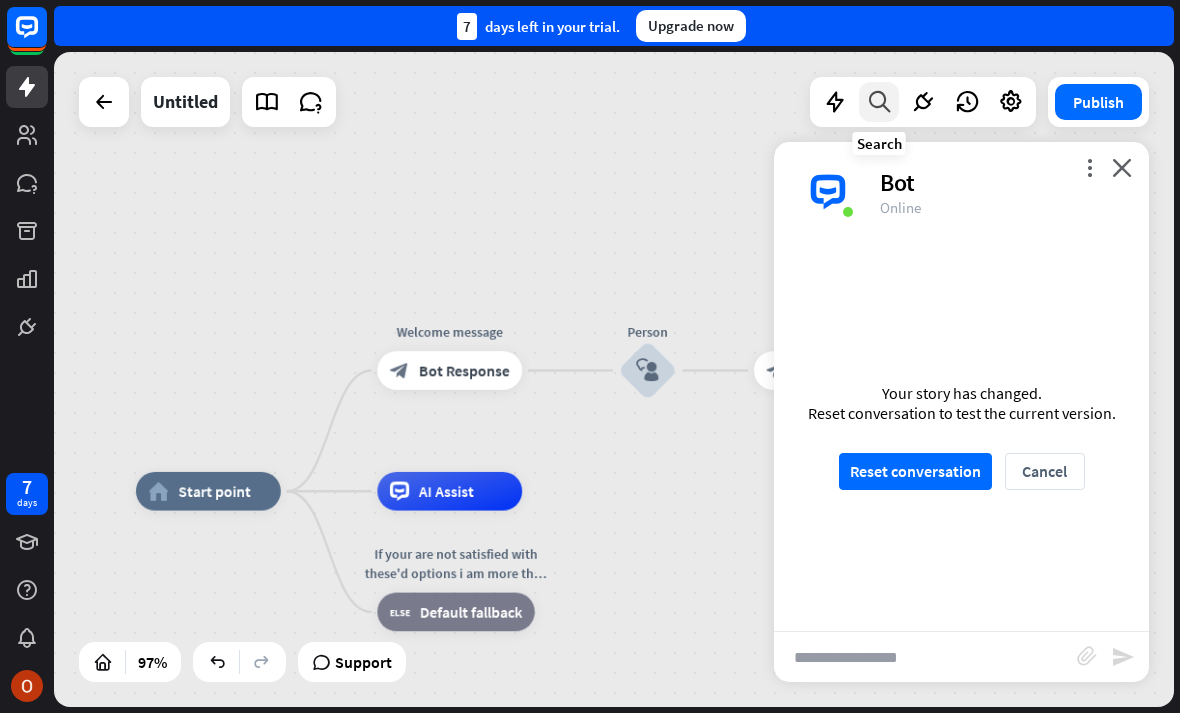 click at bounding box center [879, 102] 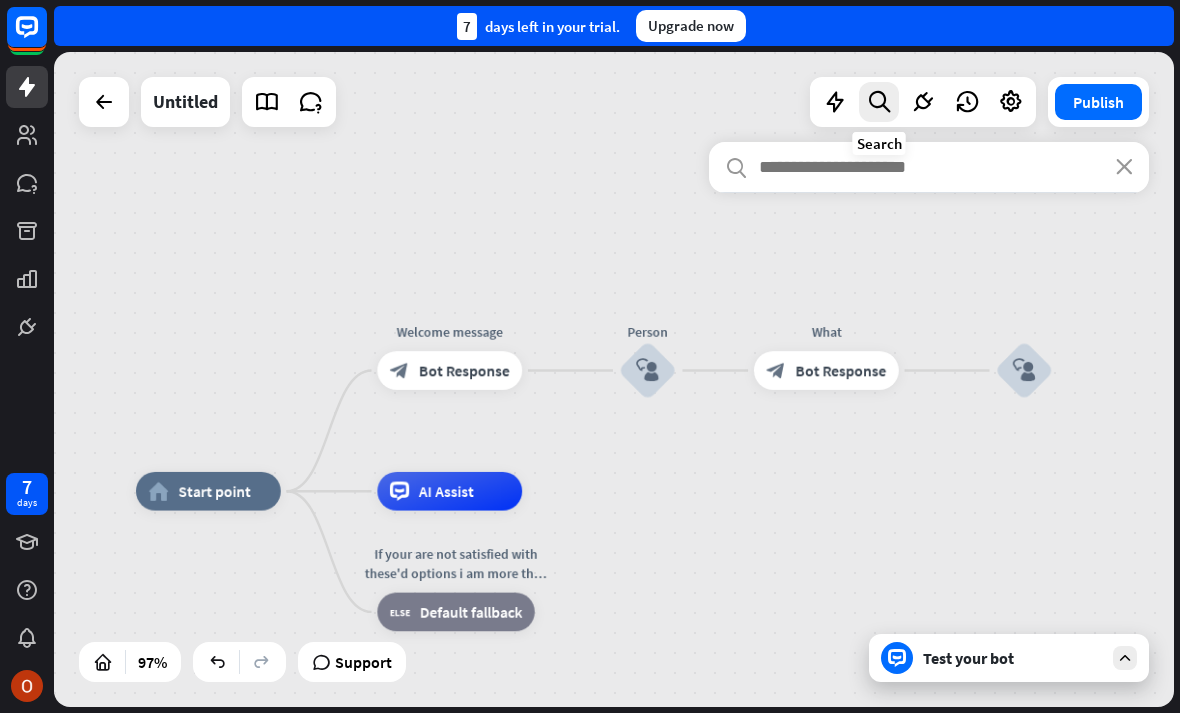 click on "search   close" at bounding box center [929, 412] 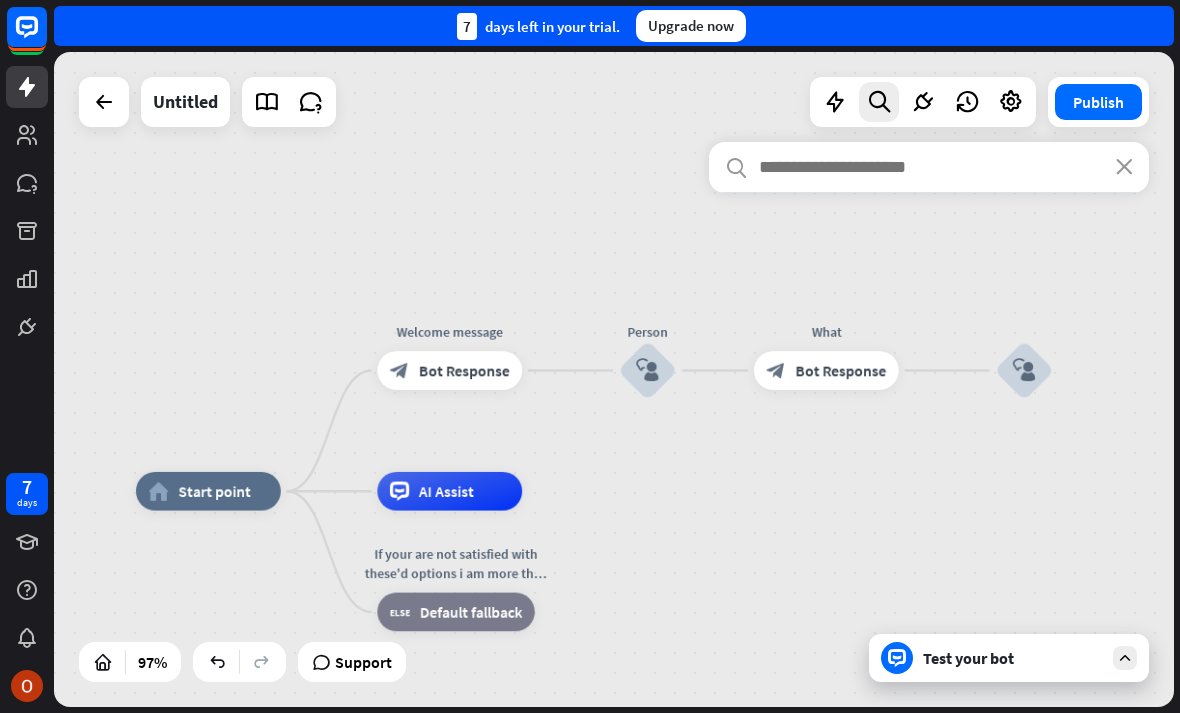 click on "search   close" at bounding box center [929, 412] 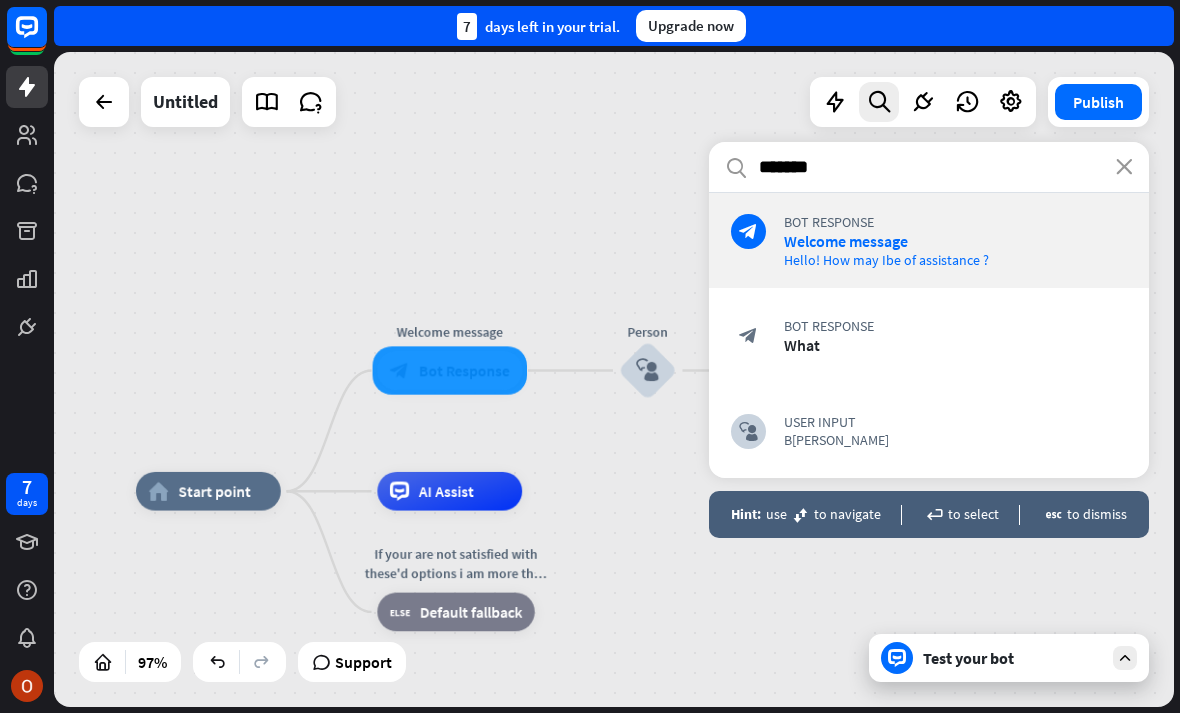 type on "****" 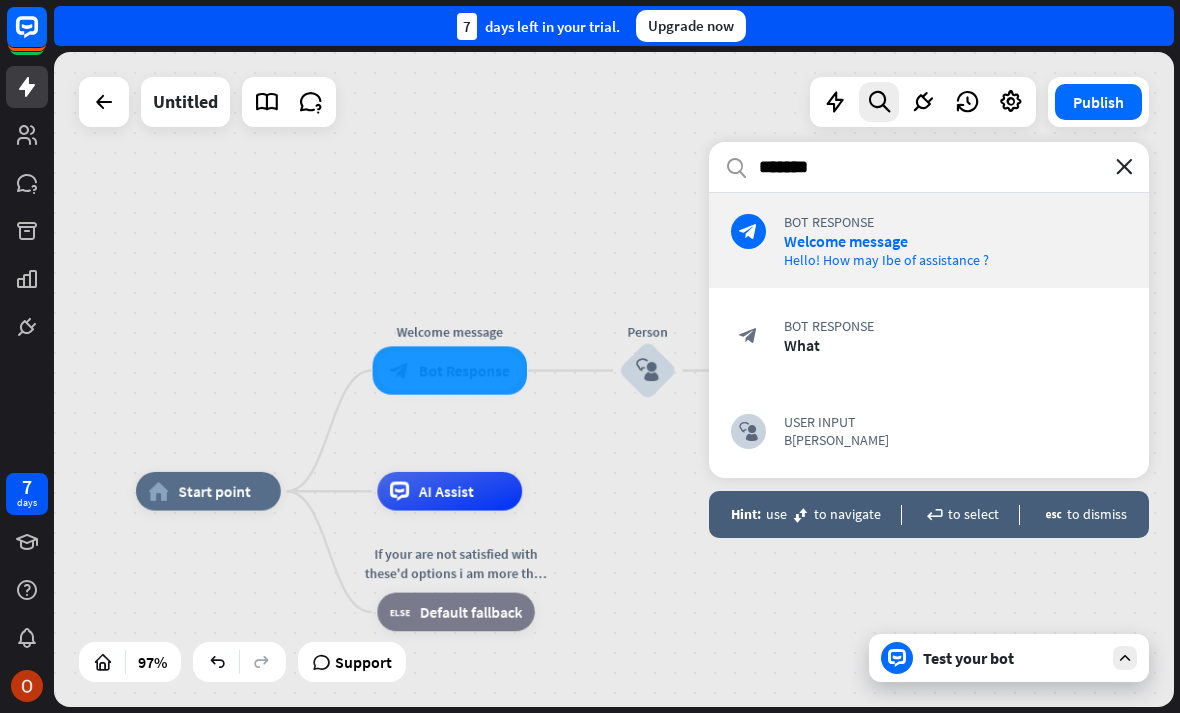 click on "close" at bounding box center (1124, 167) 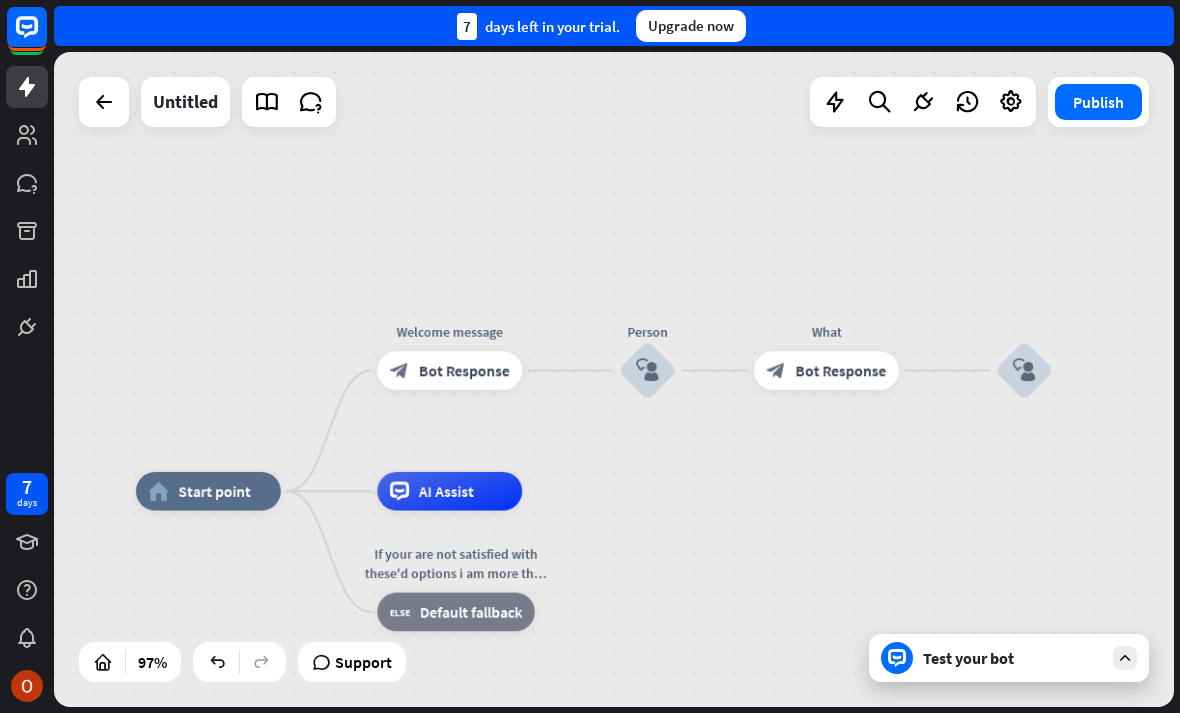 click on "home_2   Start point                 Welcome message   block_bot_response   Bot Response                 Person   block_user_input                 What   block_bot_response   Bot Response                   block_user_input                     AI Assist                 If your are not satisfied with these'd options i am more than welcome to generate more.   block_fallback   Default fallback" at bounding box center (676, 807) 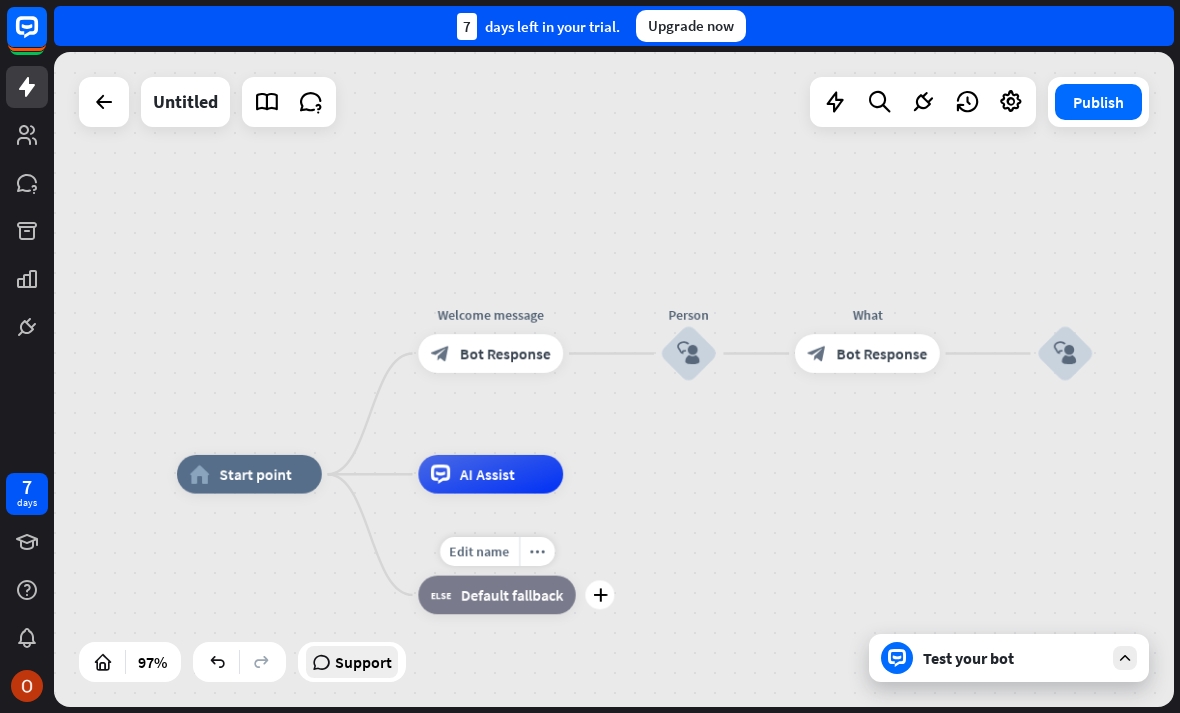click on "Support" at bounding box center [363, 662] 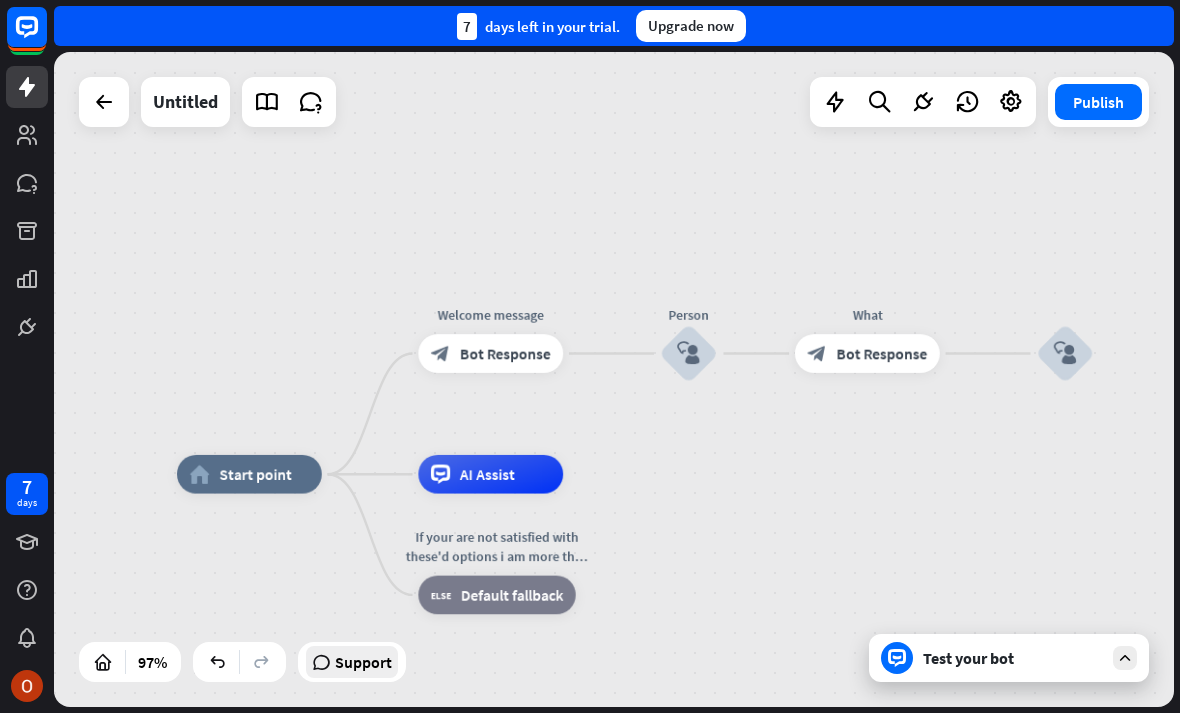 click on "Support" at bounding box center [363, 662] 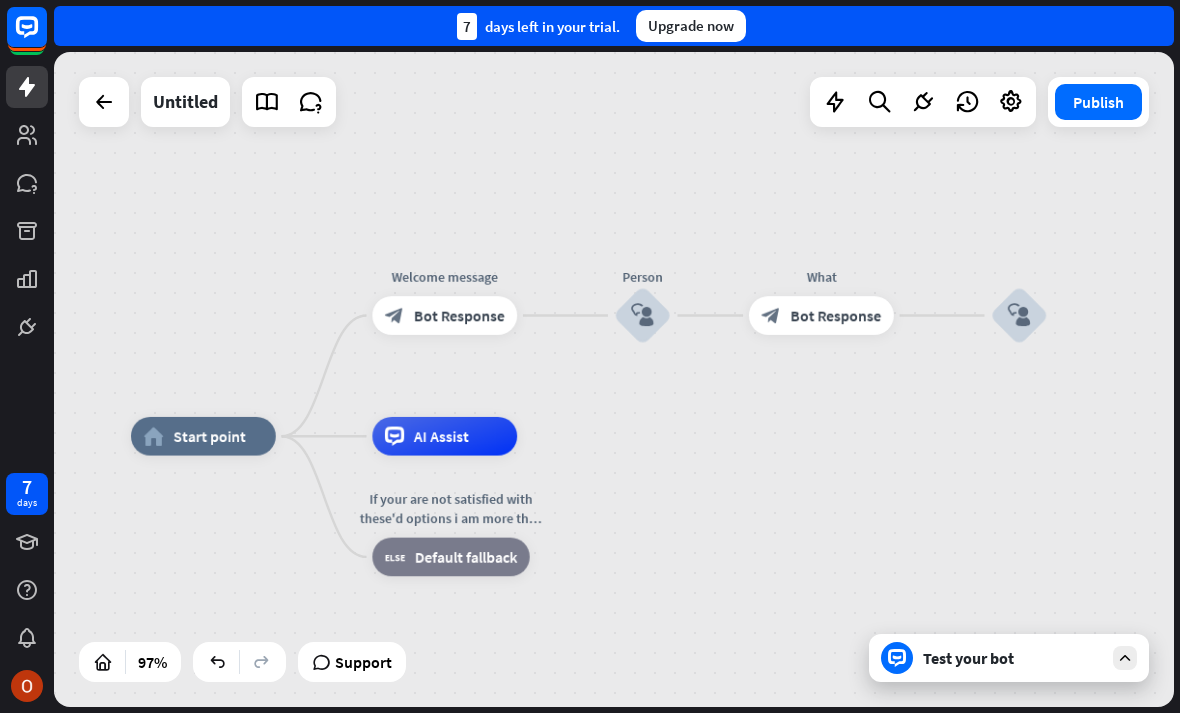 click on "7
days
left in your trial.
Upgrade now" at bounding box center [617, 26] 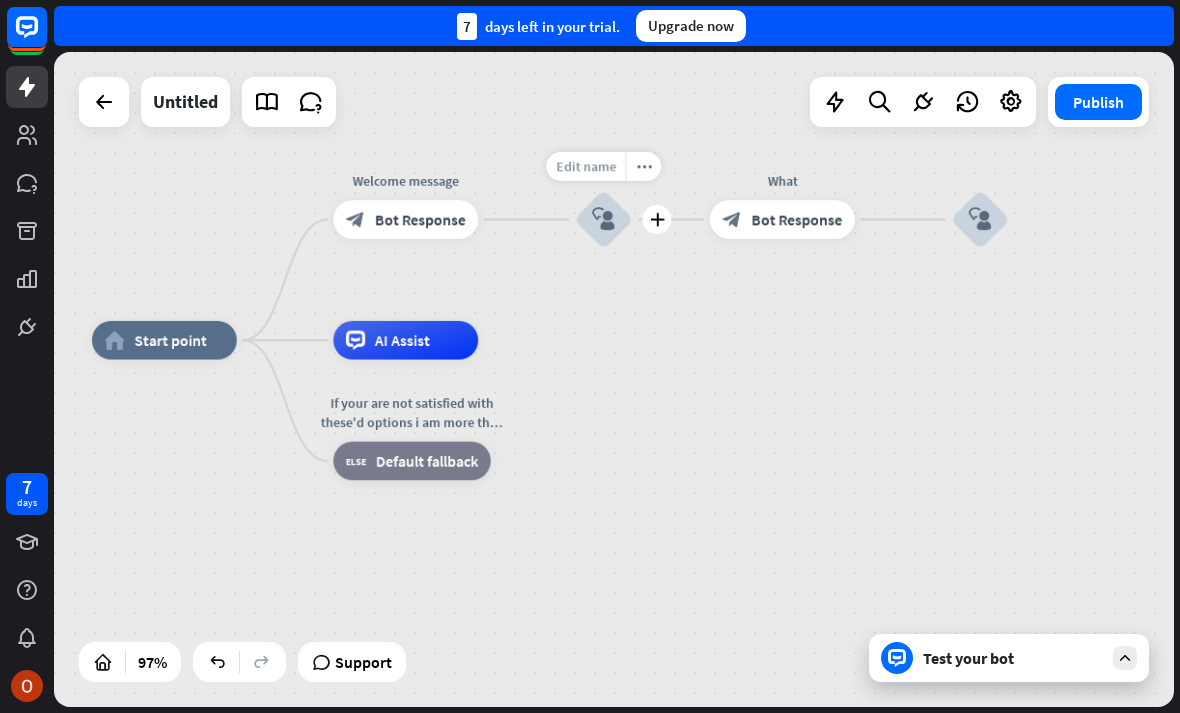 click on "Edit name" at bounding box center (586, 166) 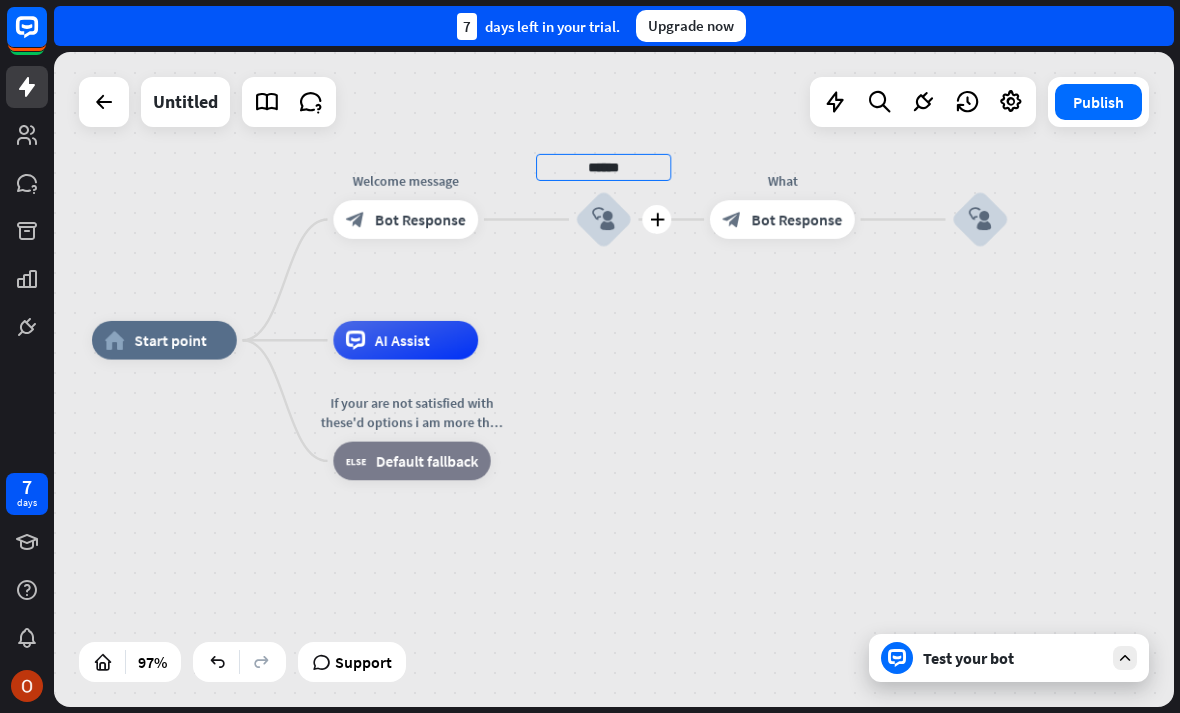 click on "block_user_input" at bounding box center (604, 220) 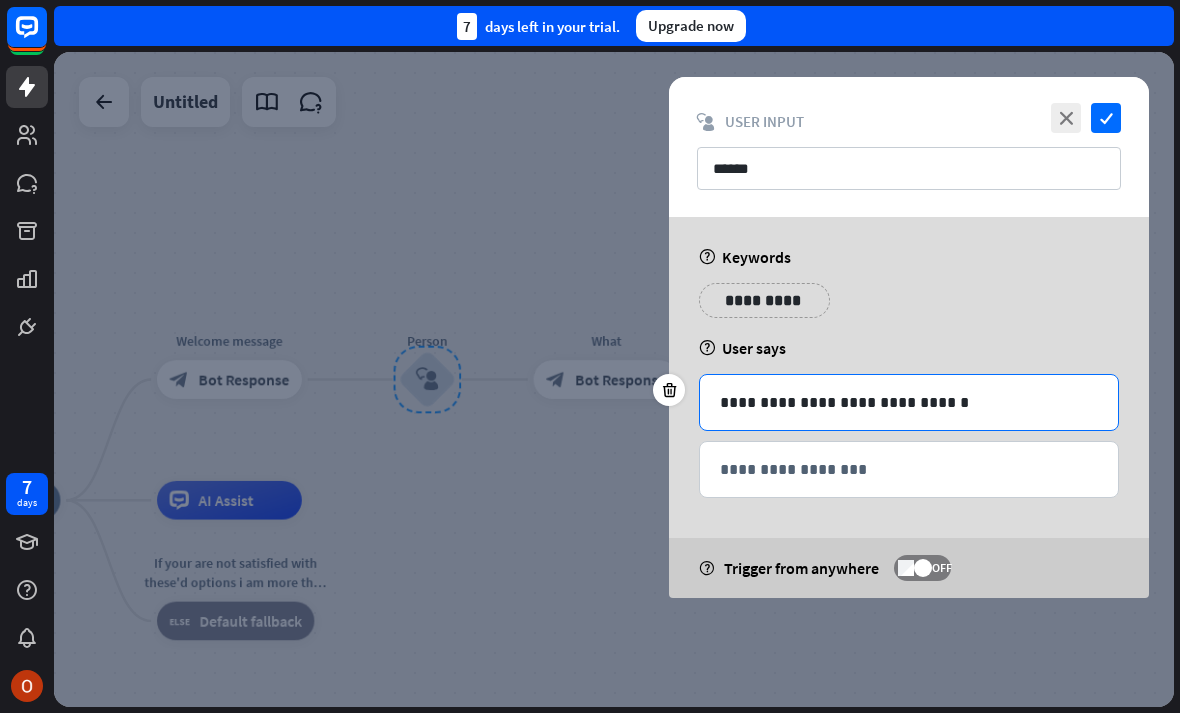 click on "**********" at bounding box center (909, 402) 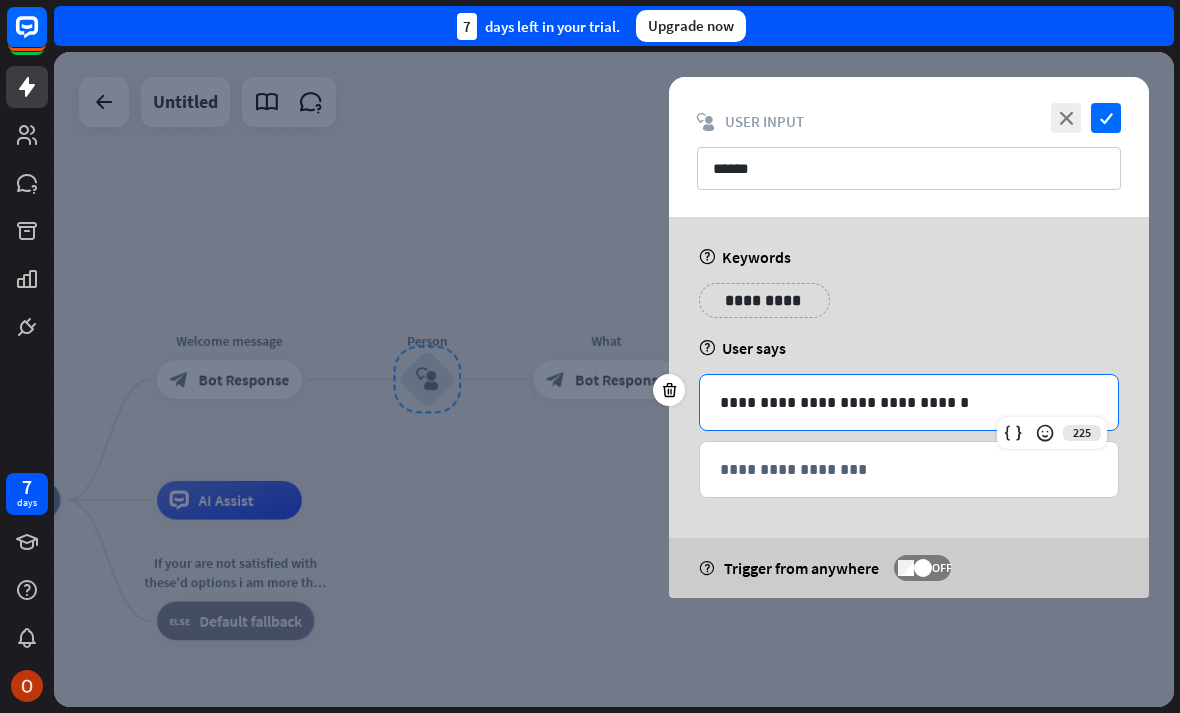 type 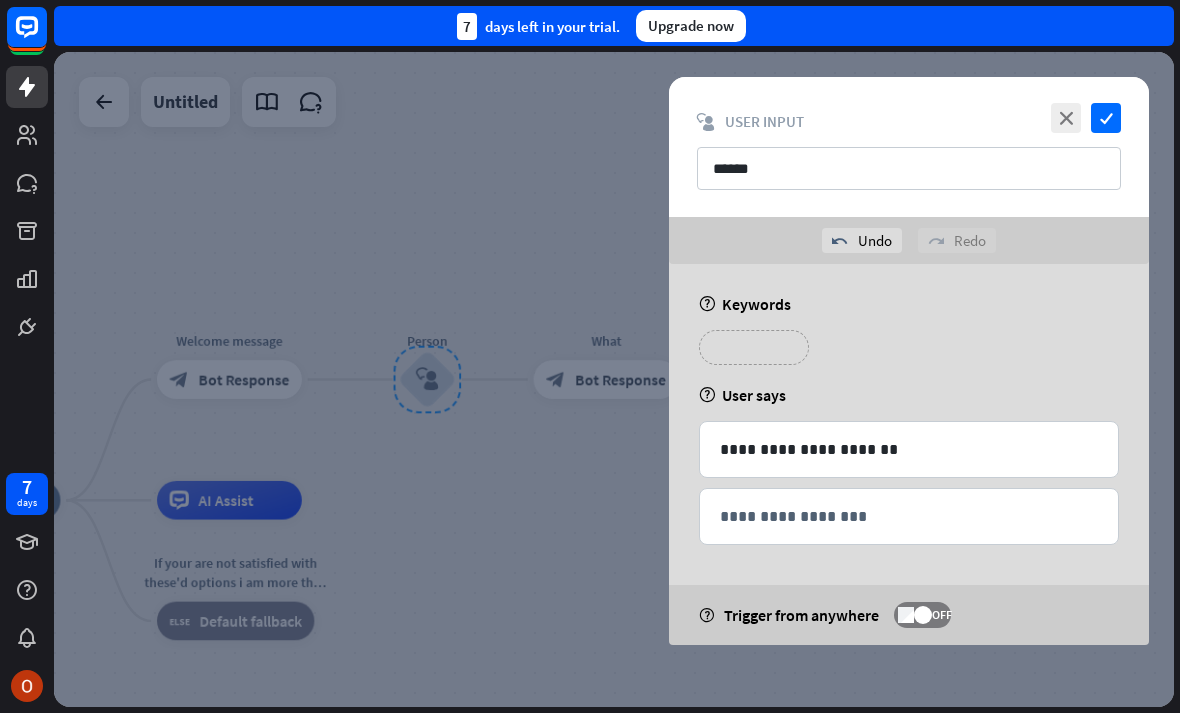 click on "**********" at bounding box center [754, 347] 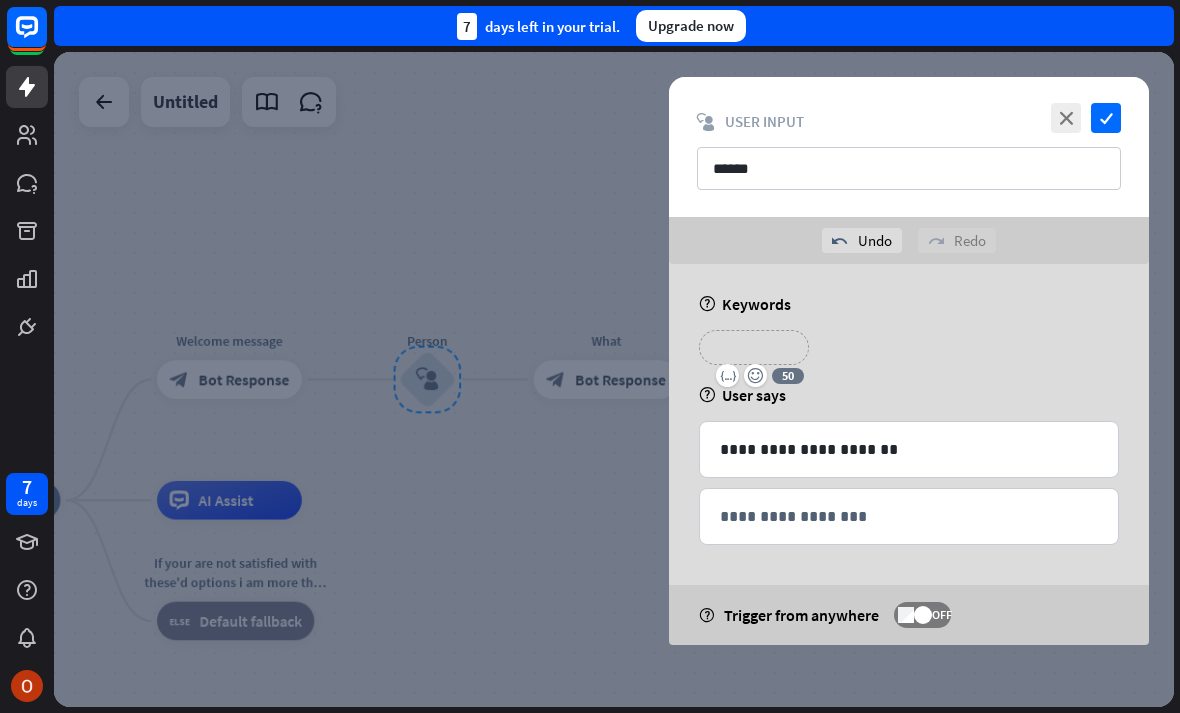 type 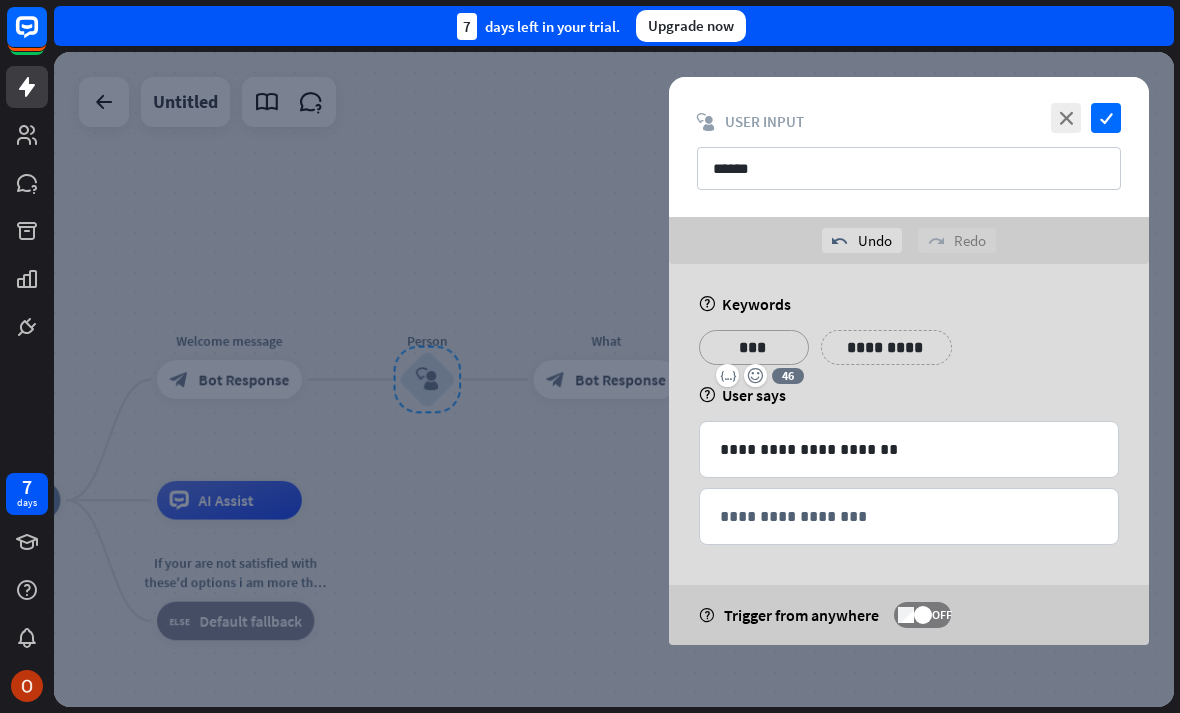 click on "**********" at bounding box center [909, 355] 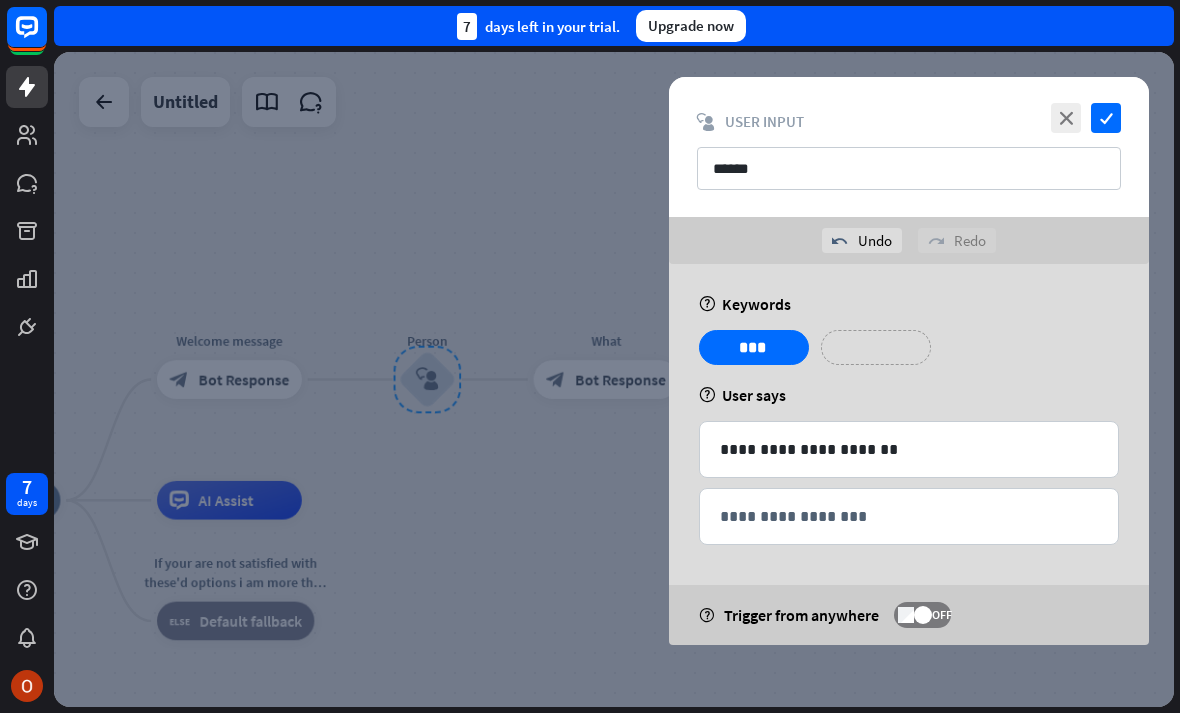 click on "**********" at bounding box center (876, 347) 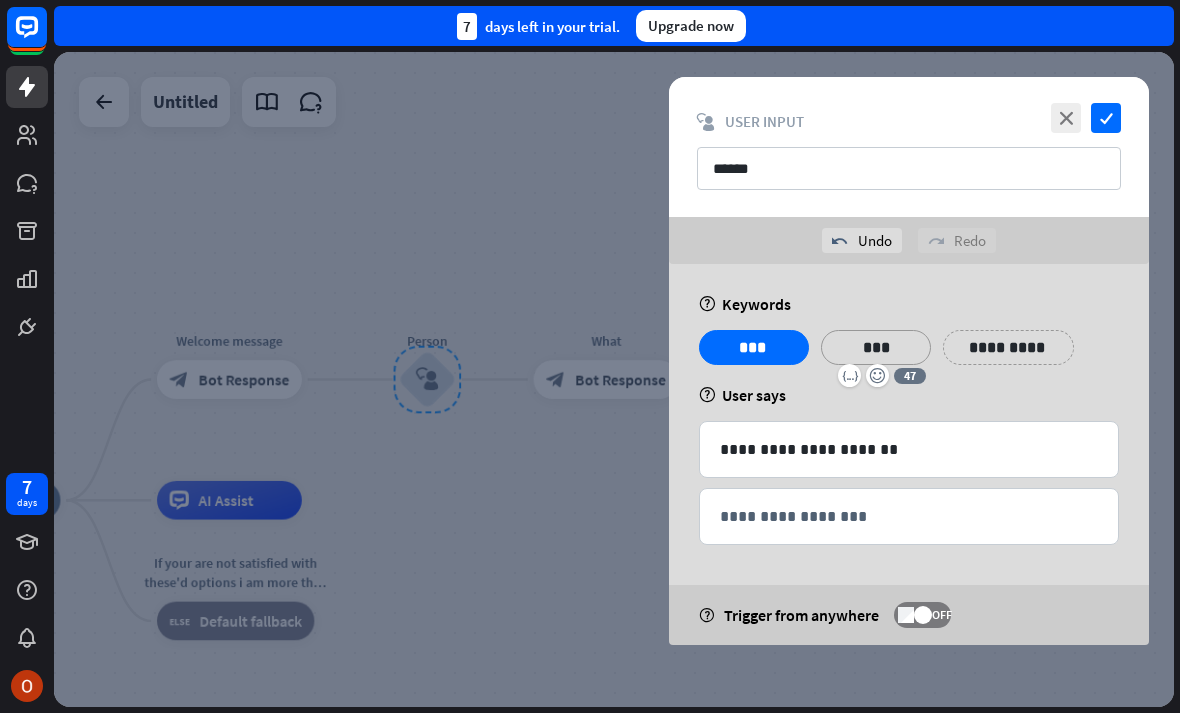 click on "**********" at bounding box center (1008, 347) 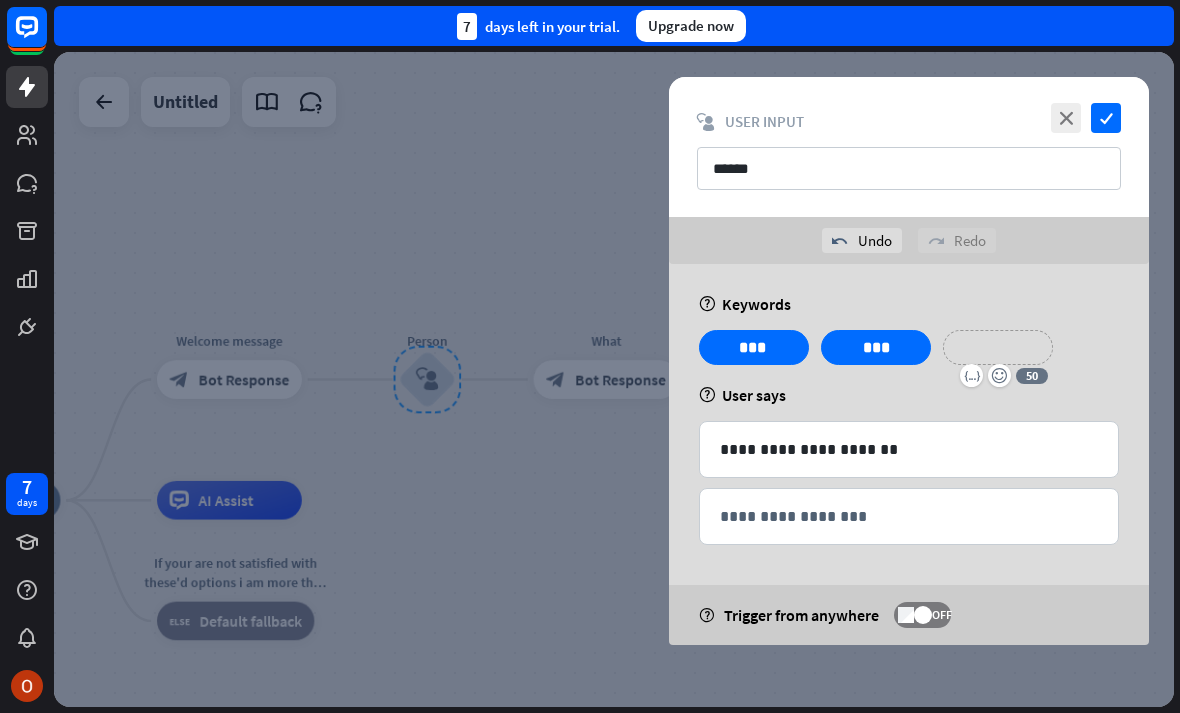 type 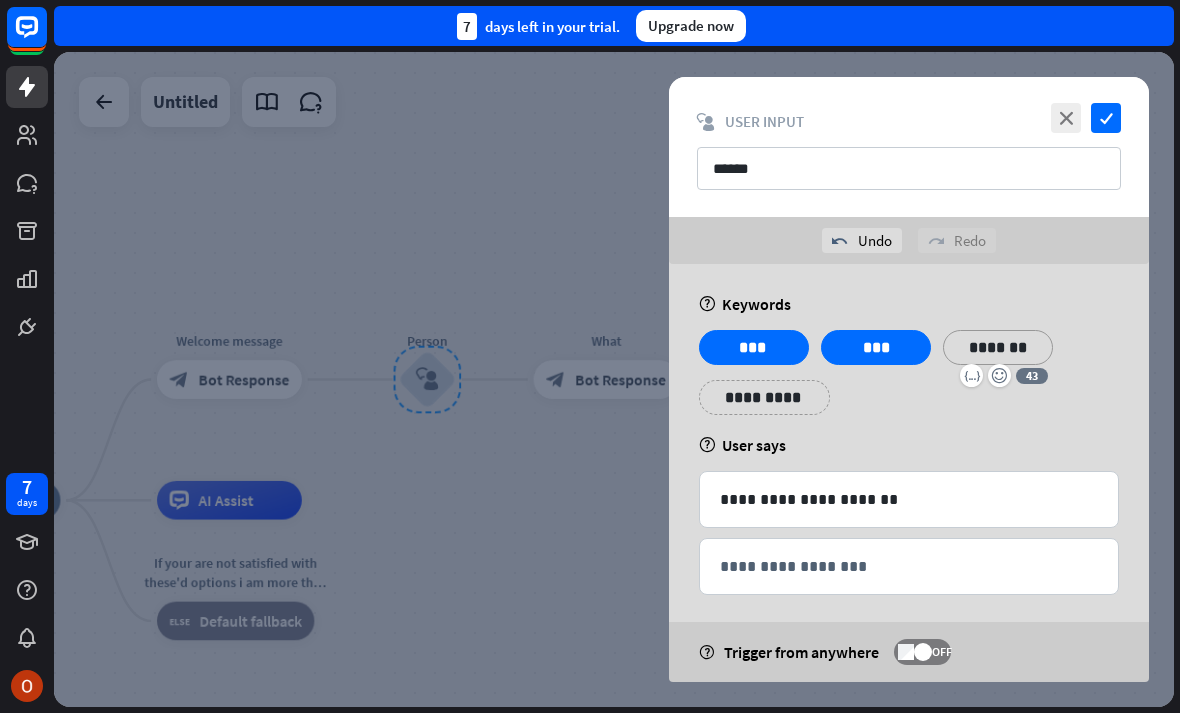 click on "**********" at bounding box center (764, 397) 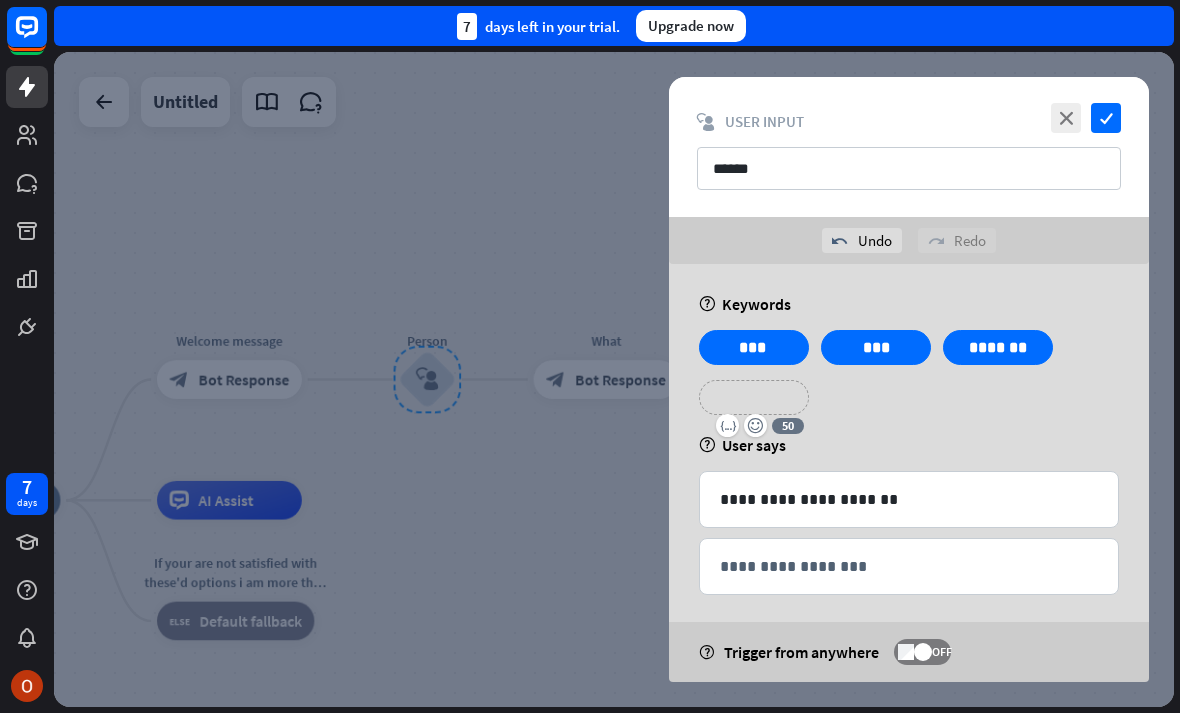 type 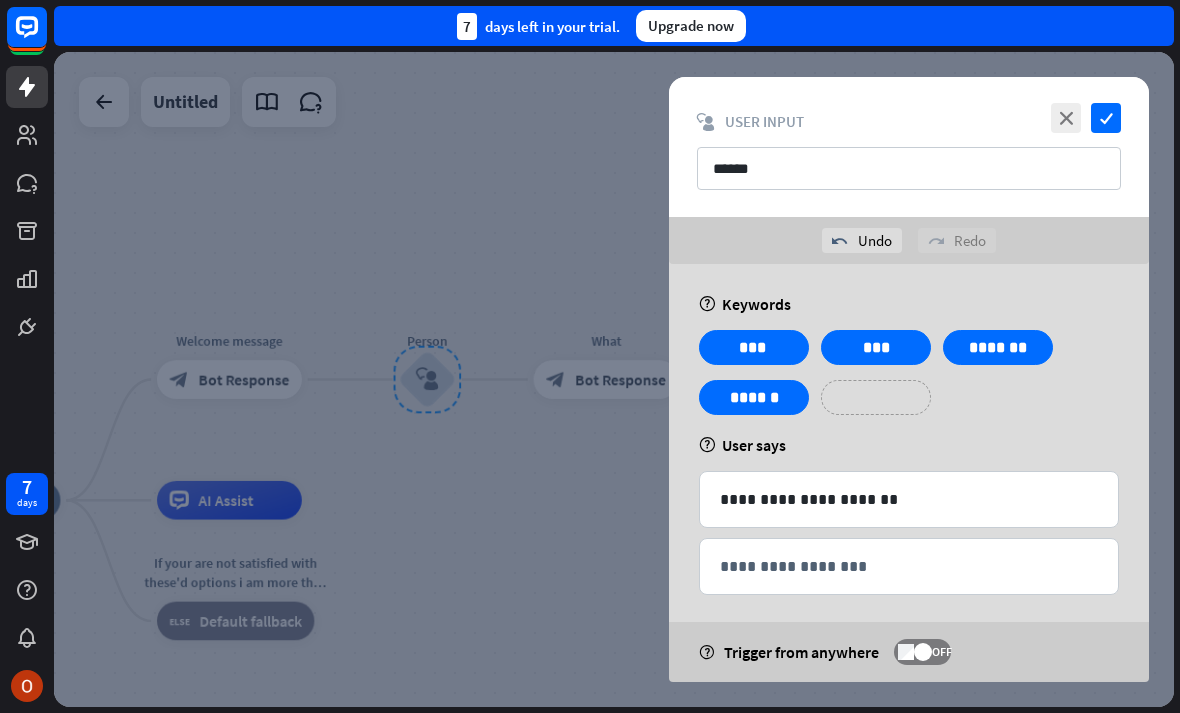 click on "**********" at bounding box center [876, 397] 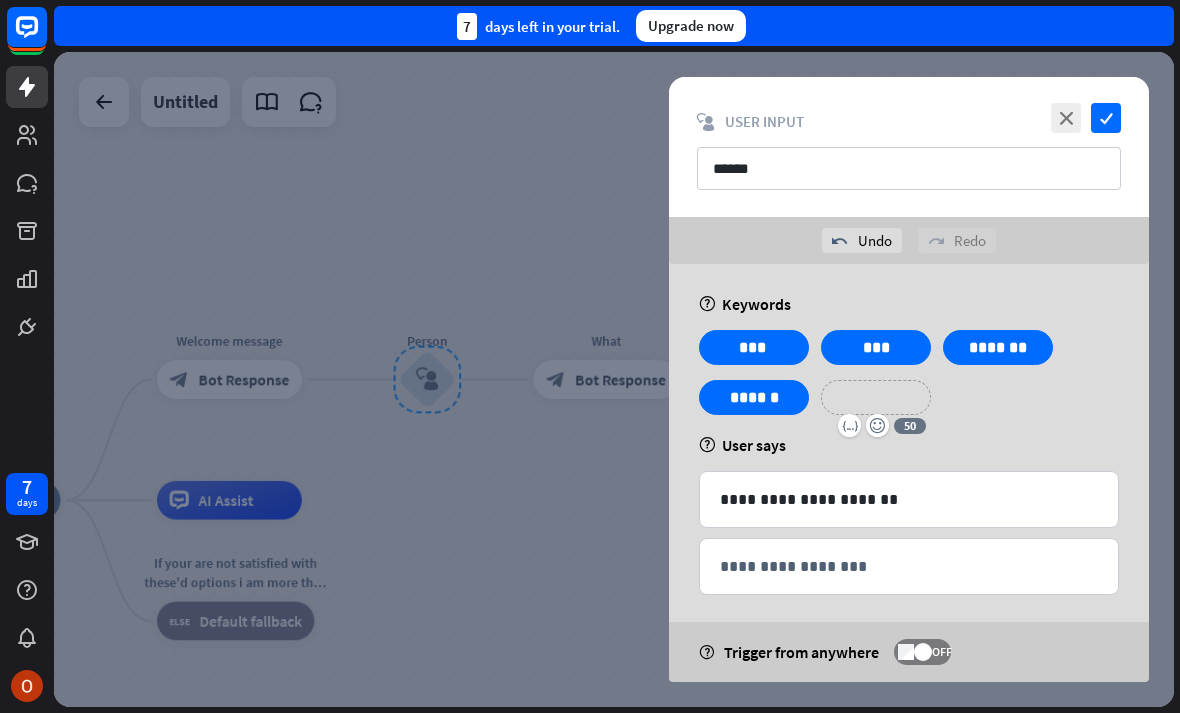 type 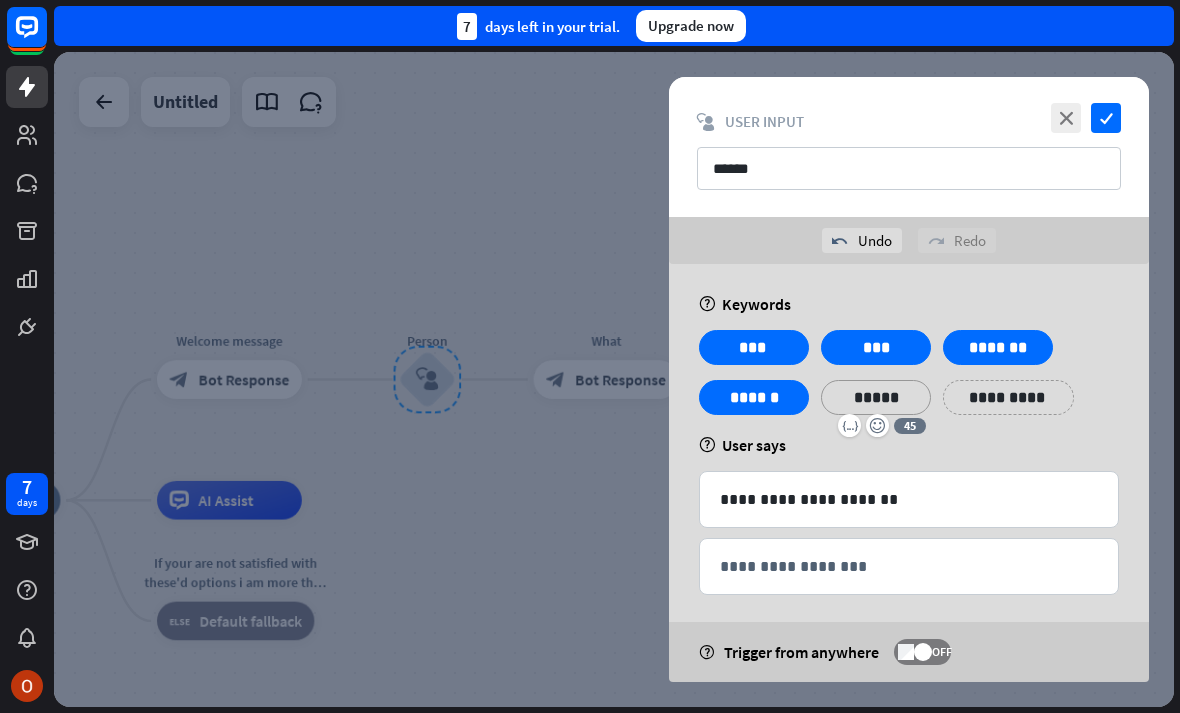 click on "7   days
close
Product Help
First steps   Get started with ChatBot       Help Center   Follow step-by-step tutorials       Academy   Level up your skill set       Contact us   Connect with our Product Experts
7
days
left in your trial.
Upgrade now                         home_2   Start point                 Welcome message   block_bot_response   Bot Response                 Person   block_user_input                 What   block_bot_response   Bot Response                   block_user_input                     AI Assist                 If your are not satisfied with these'd options i am more than welcome to generate more.   block_fallback   Default fallback" at bounding box center (590, 356) 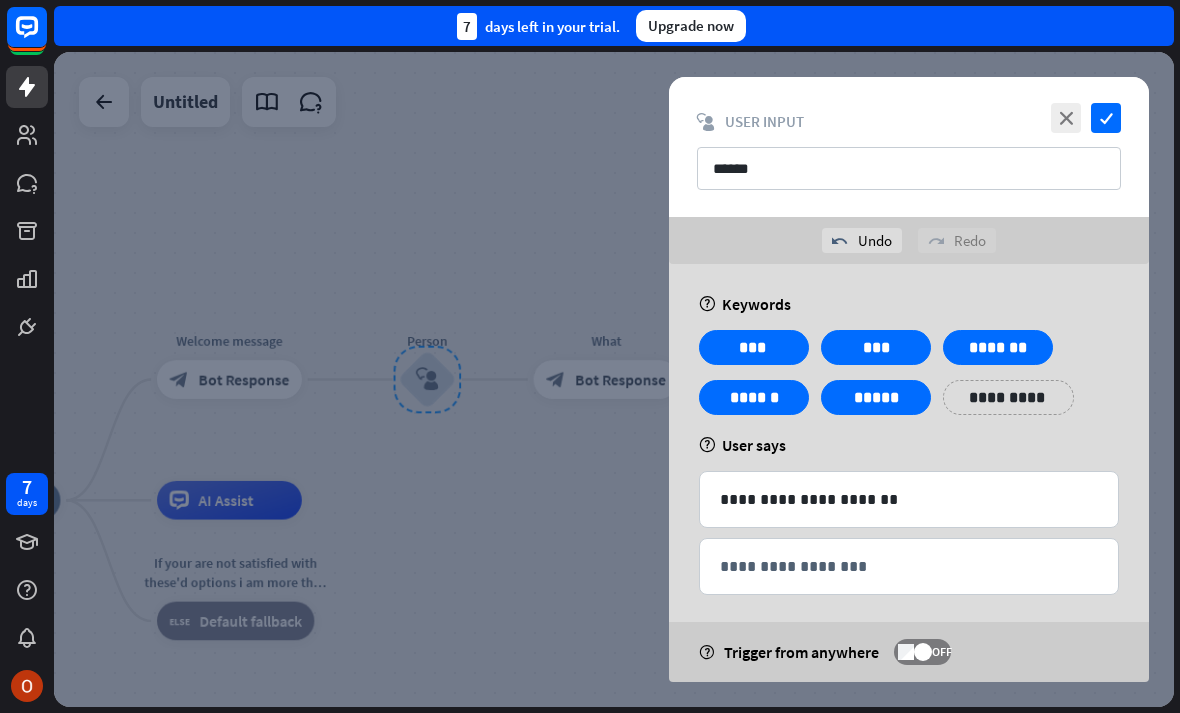 click on "**********" at bounding box center [1008, 397] 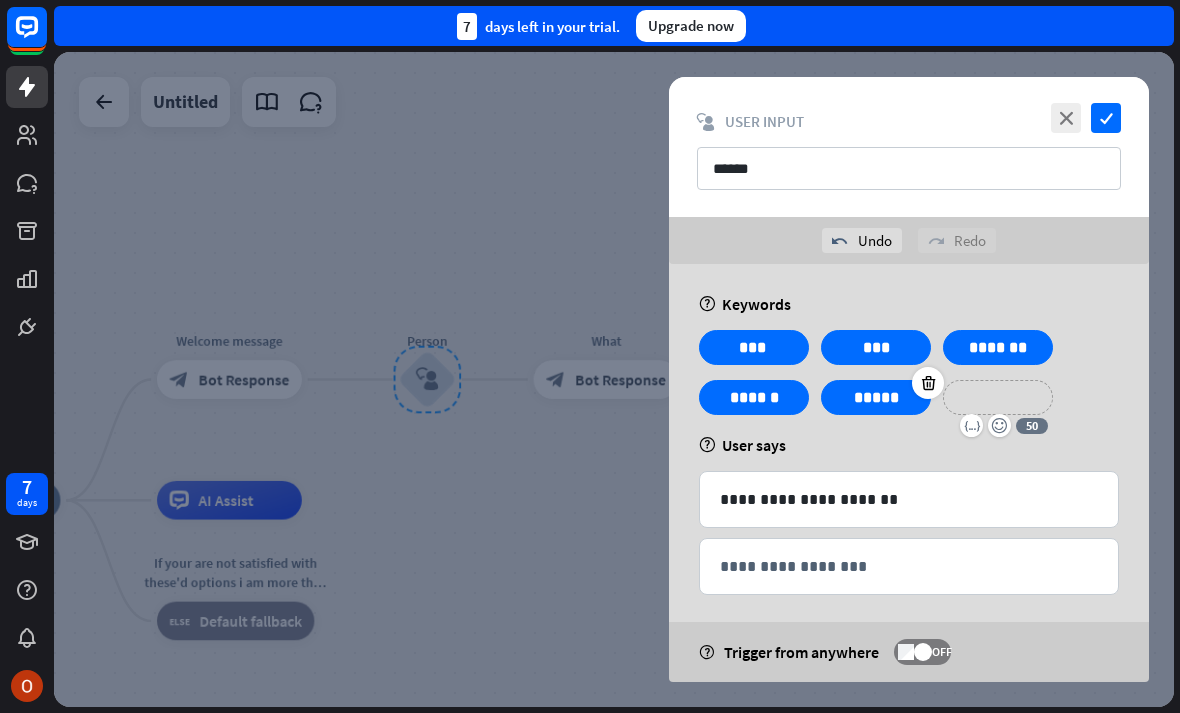 click on "*****" at bounding box center (876, 397) 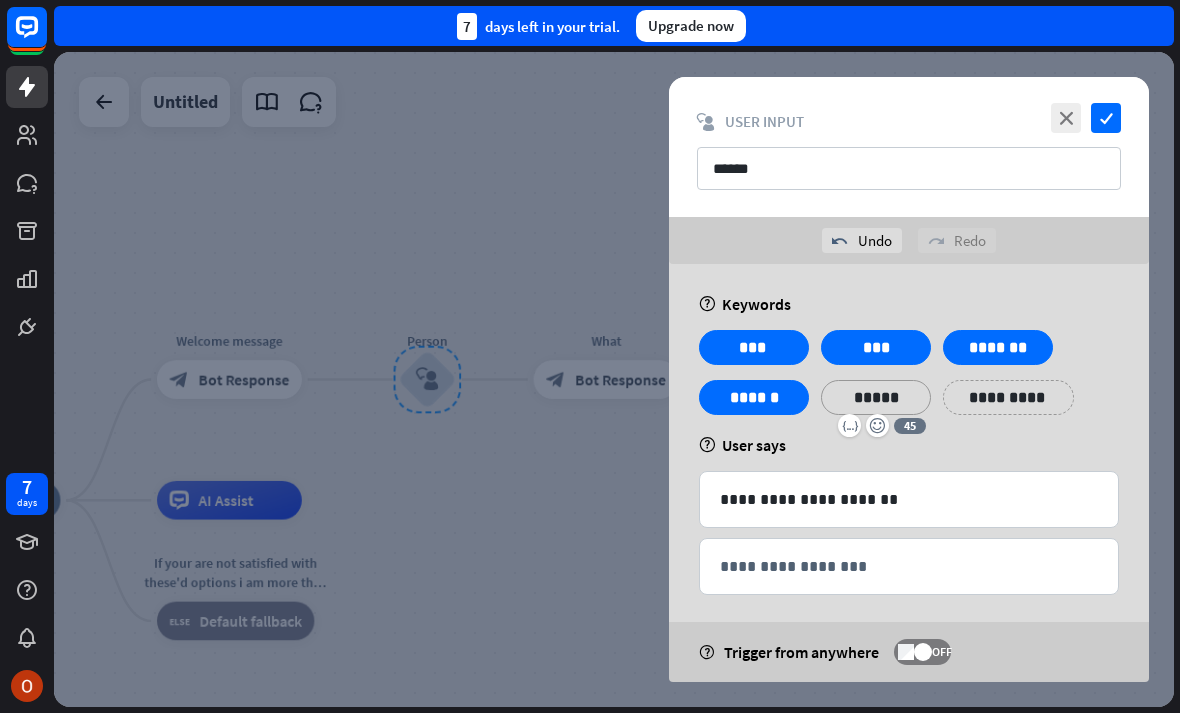 click on "**********" at bounding box center (1008, 397) 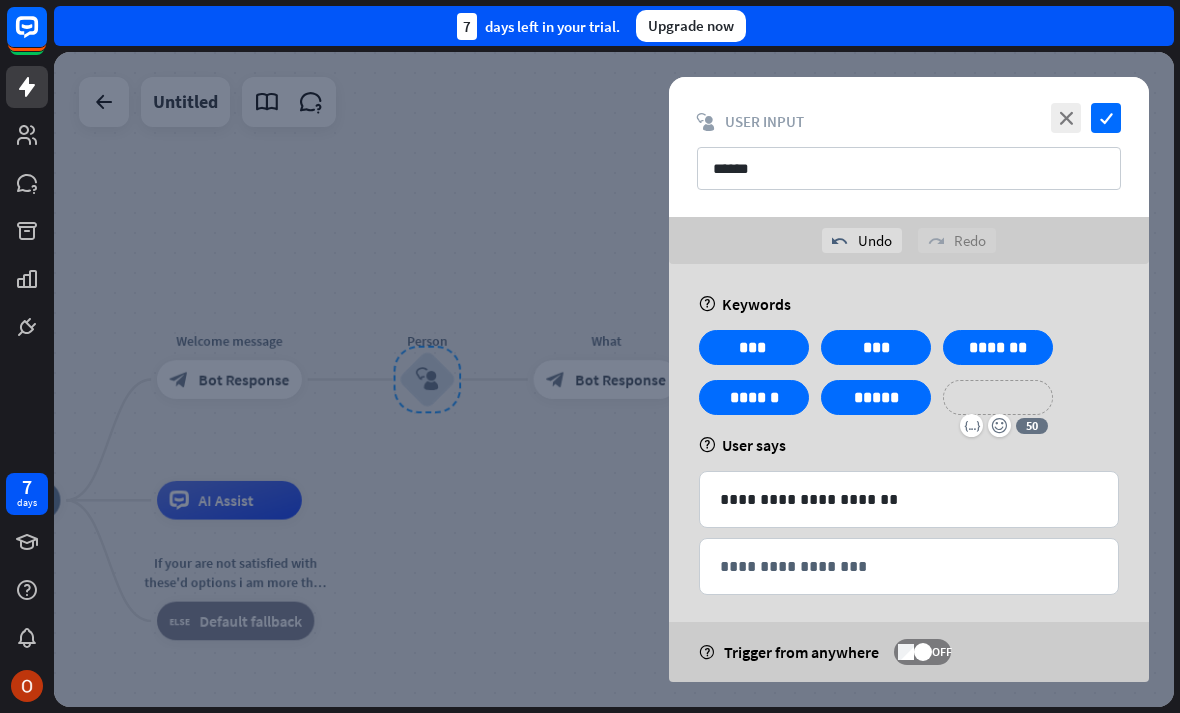 type 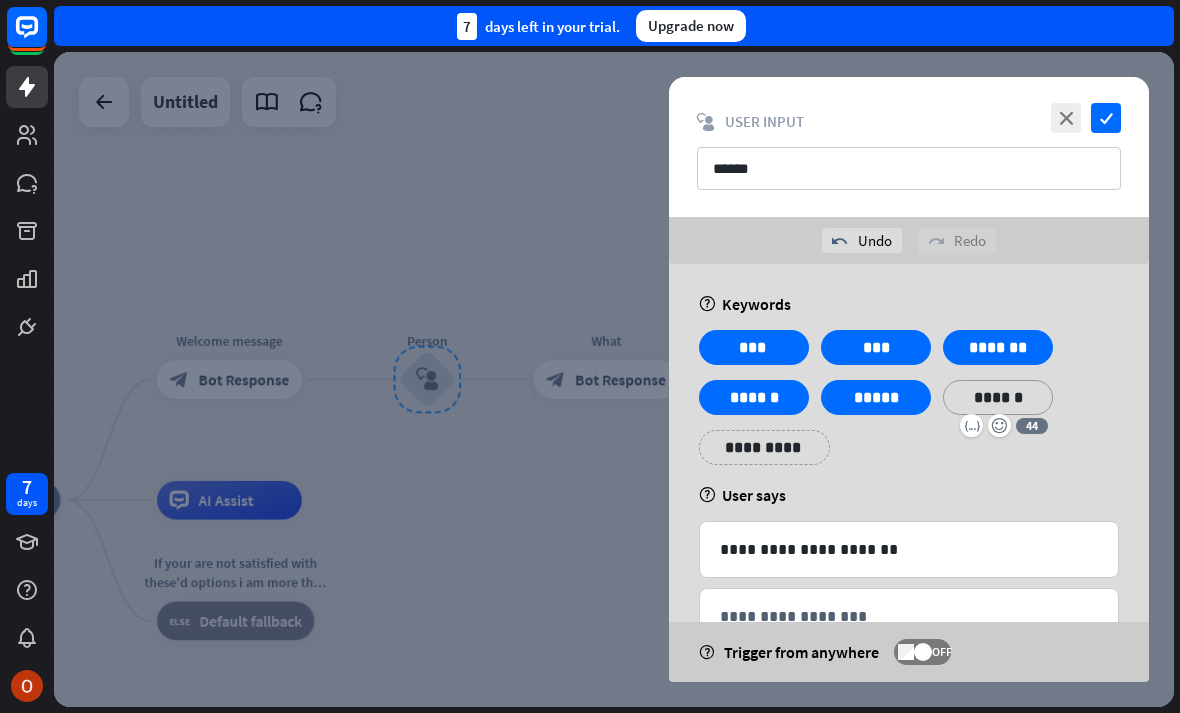 click on "**********" at bounding box center (764, 447) 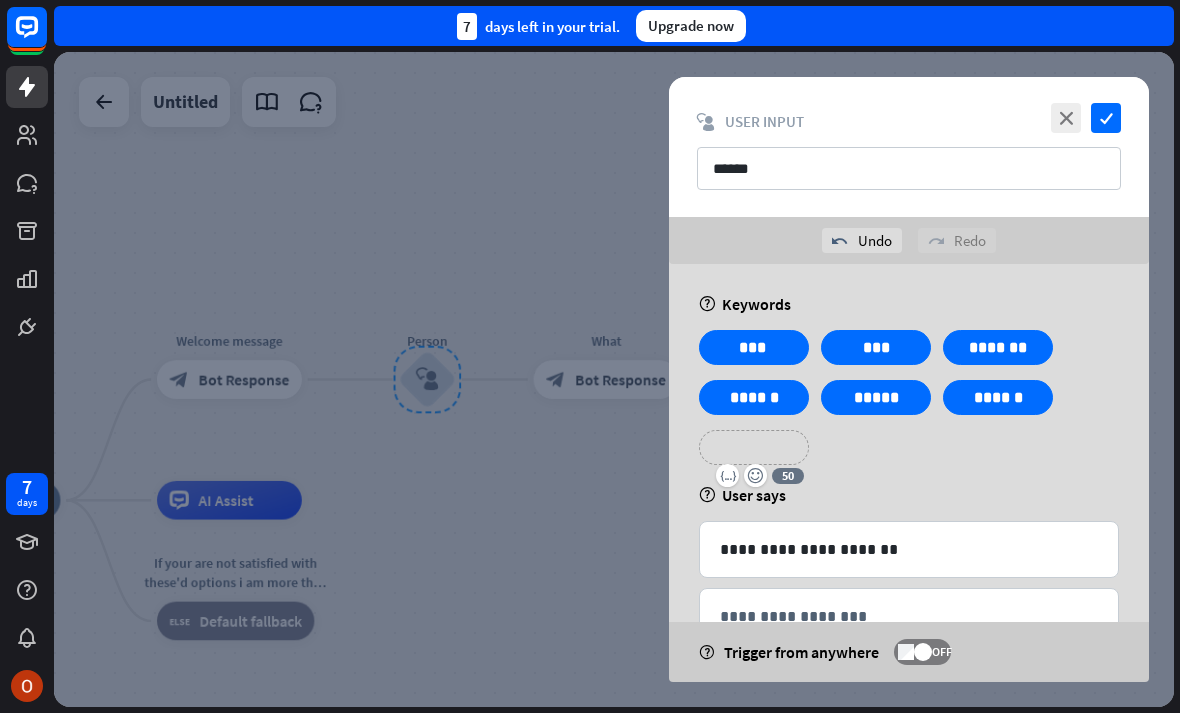 type 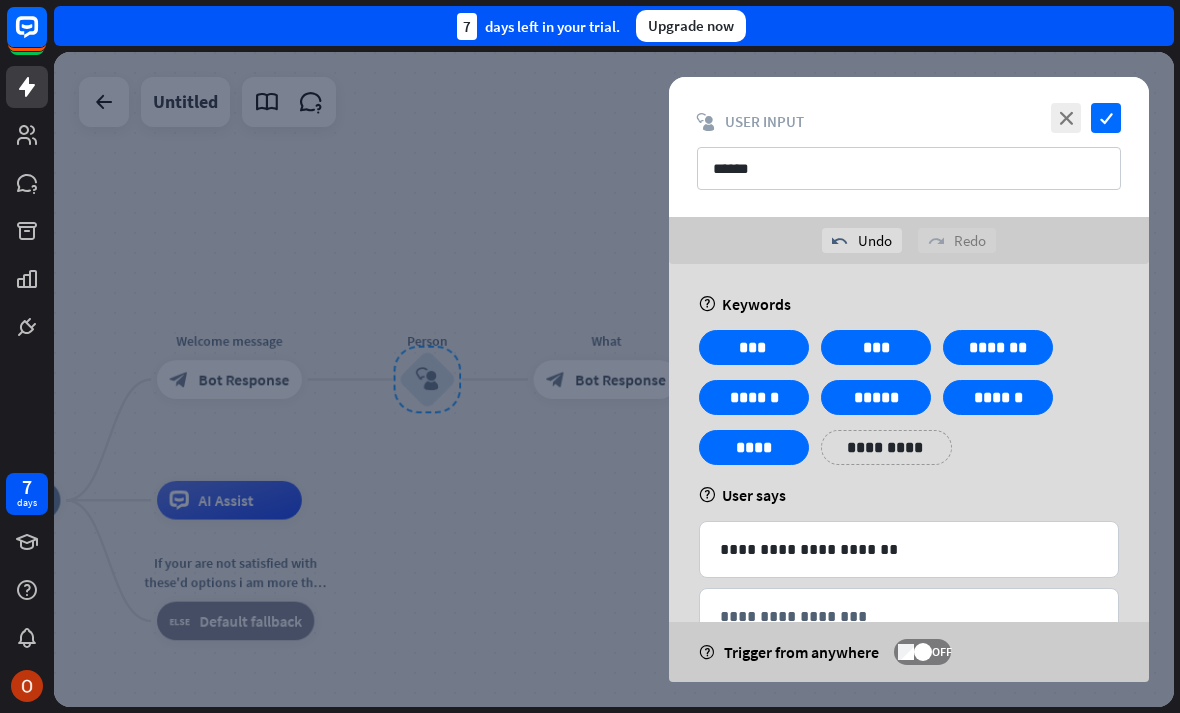 click on "**********" at bounding box center [909, 405] 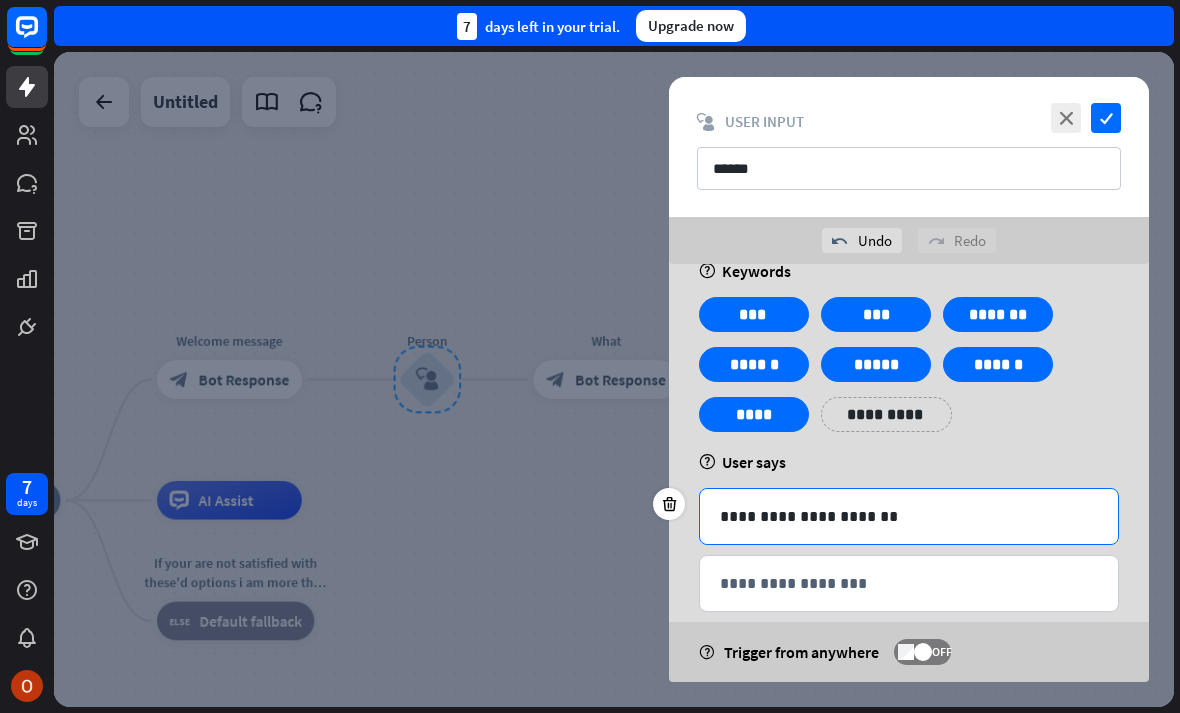 scroll, scrollTop: 63, scrollLeft: 0, axis: vertical 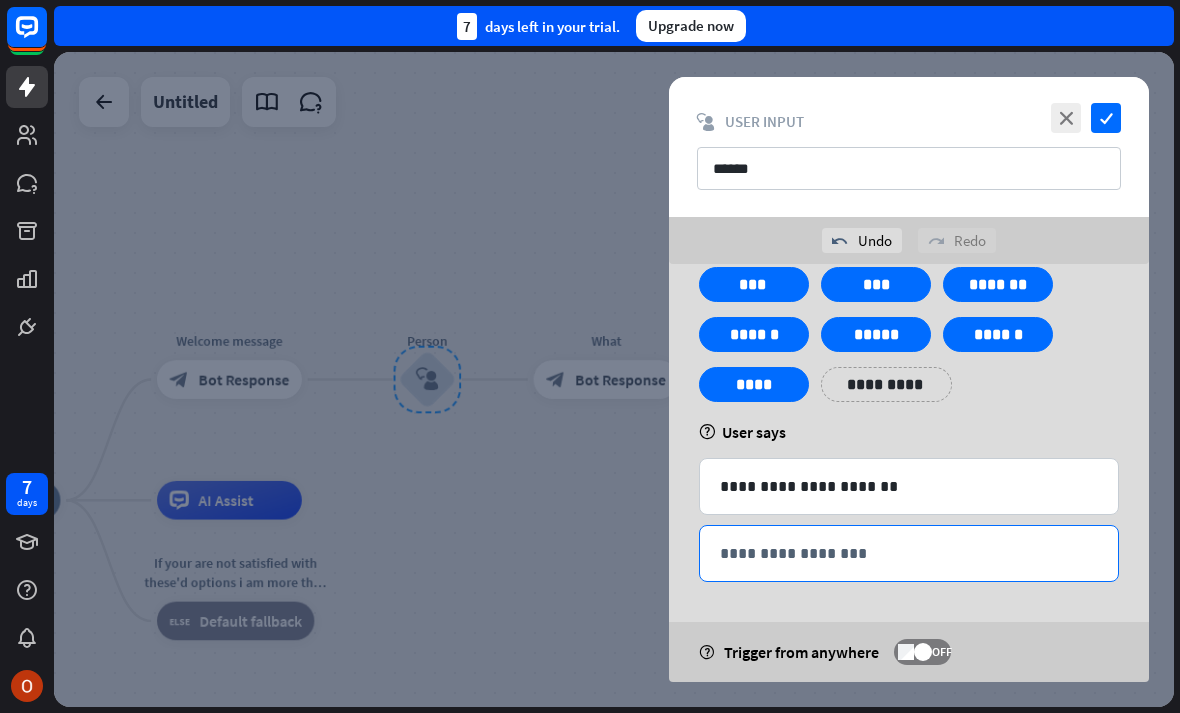 click on "**********" at bounding box center (909, 553) 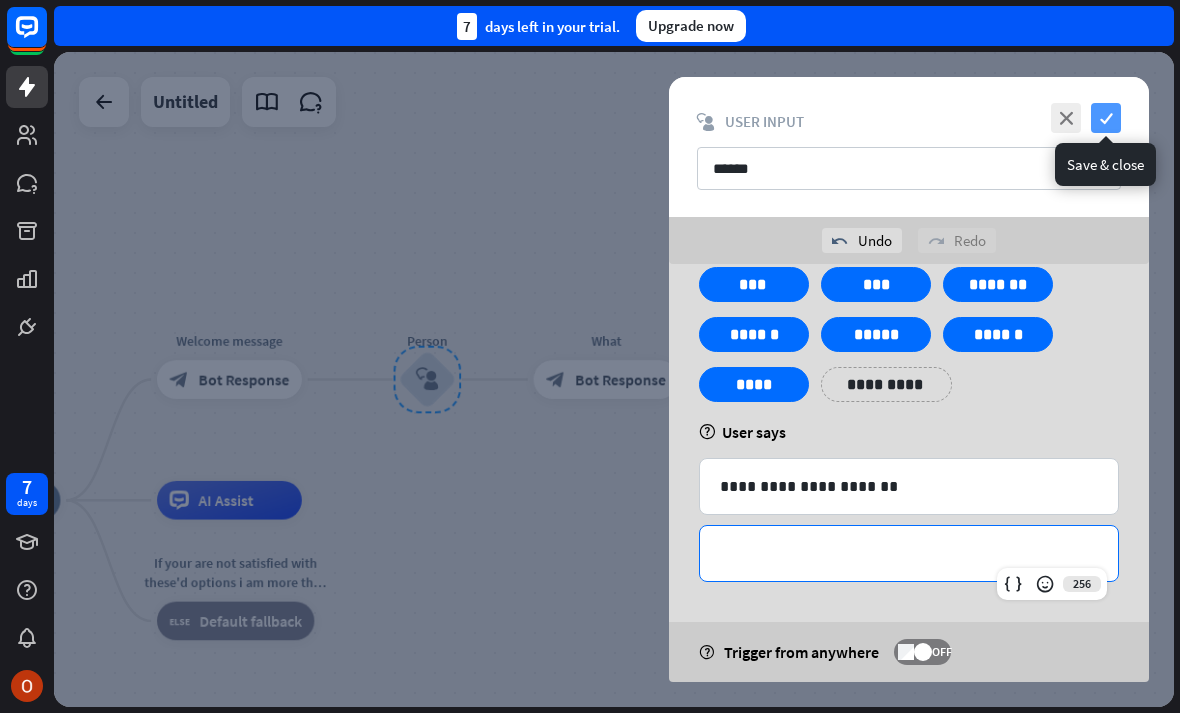 click on "check" at bounding box center [1106, 118] 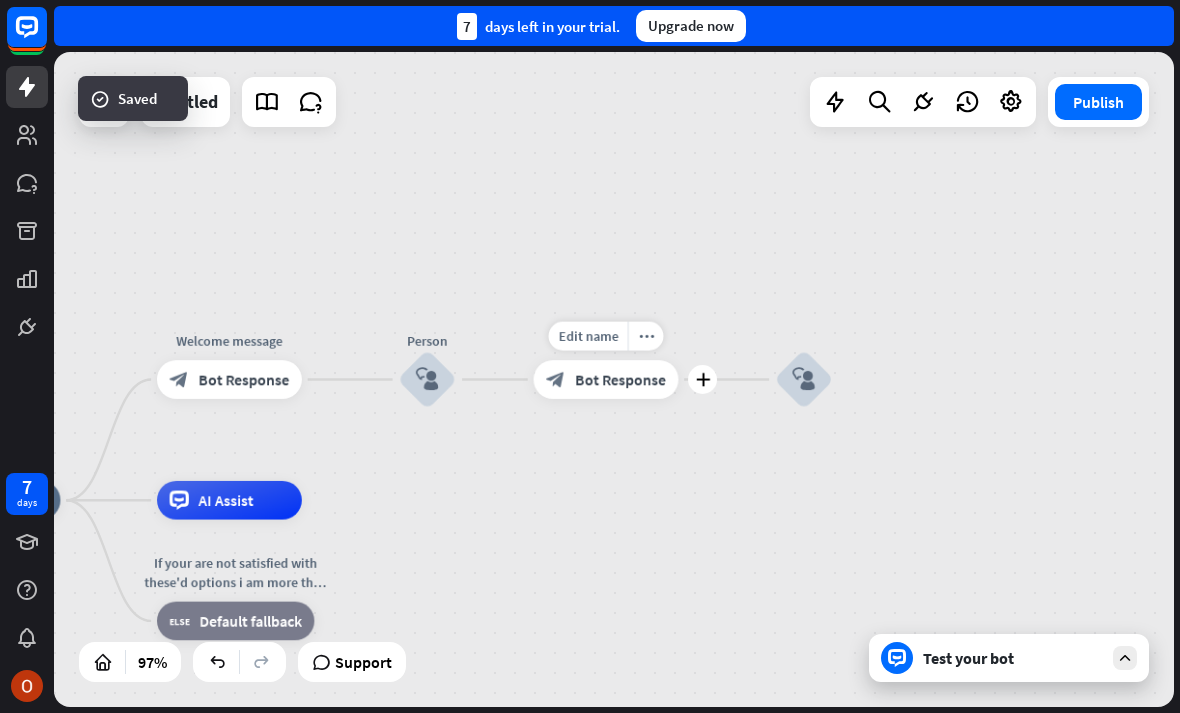 click on "Bot Response" at bounding box center [620, 379] 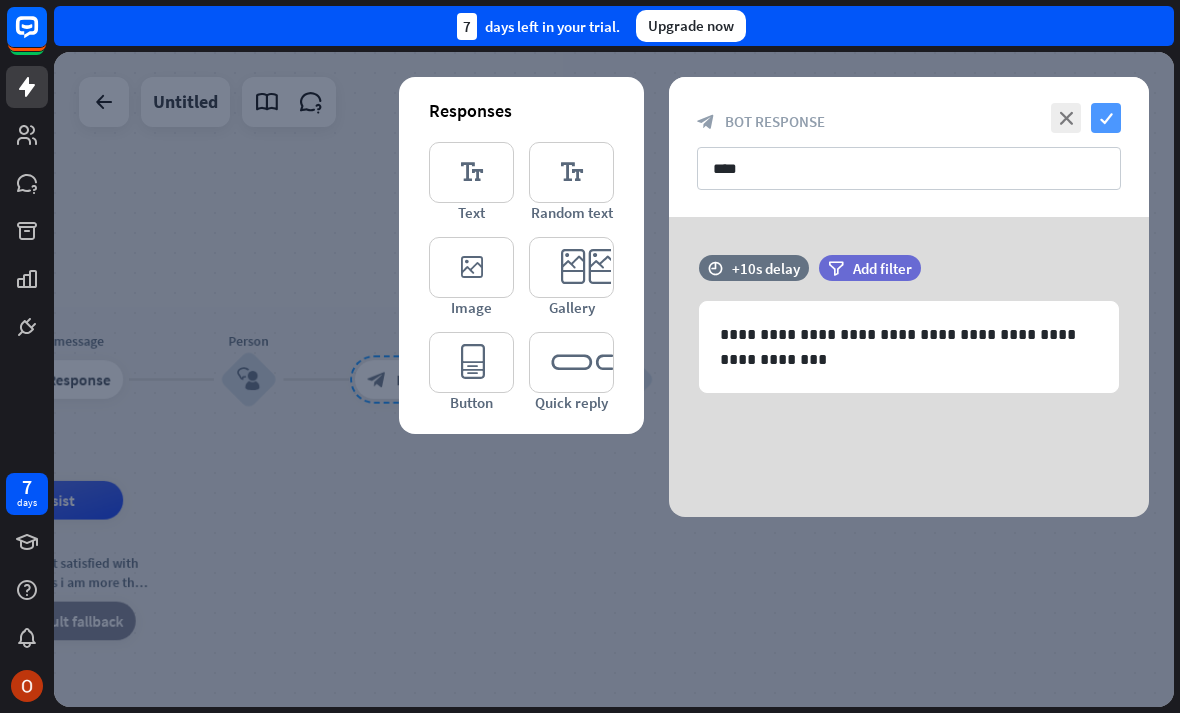 click on "check" at bounding box center [1106, 118] 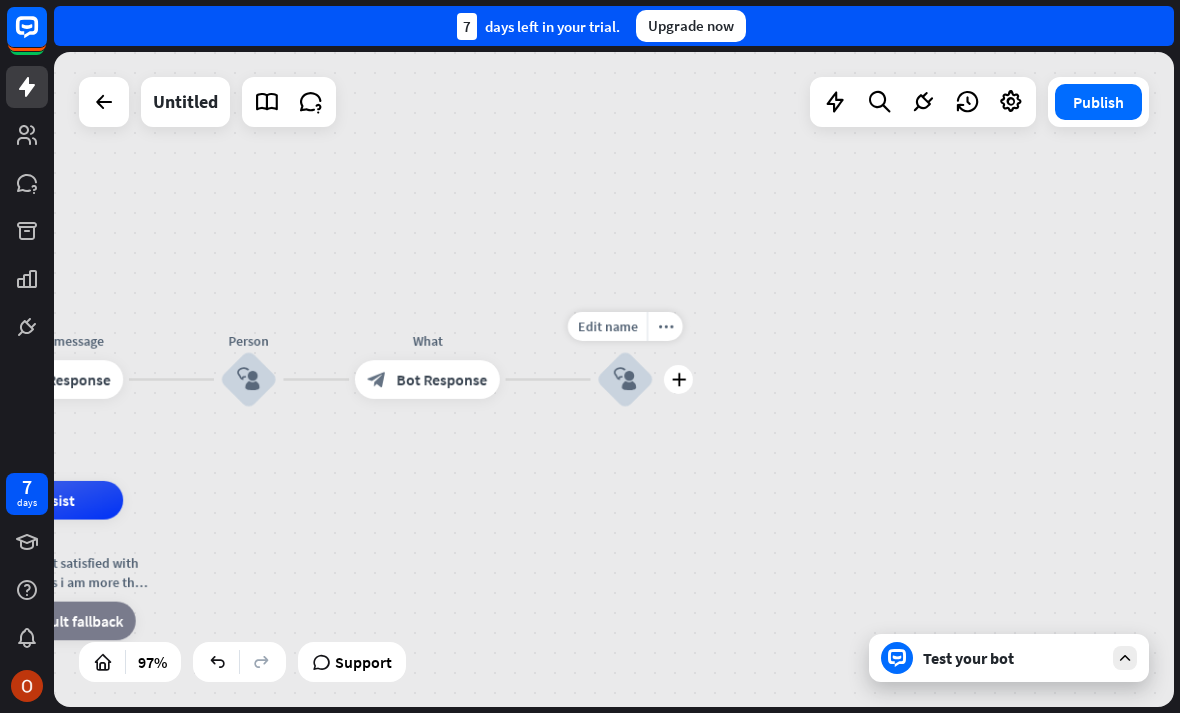 click on "block_user_input" at bounding box center [625, 379] 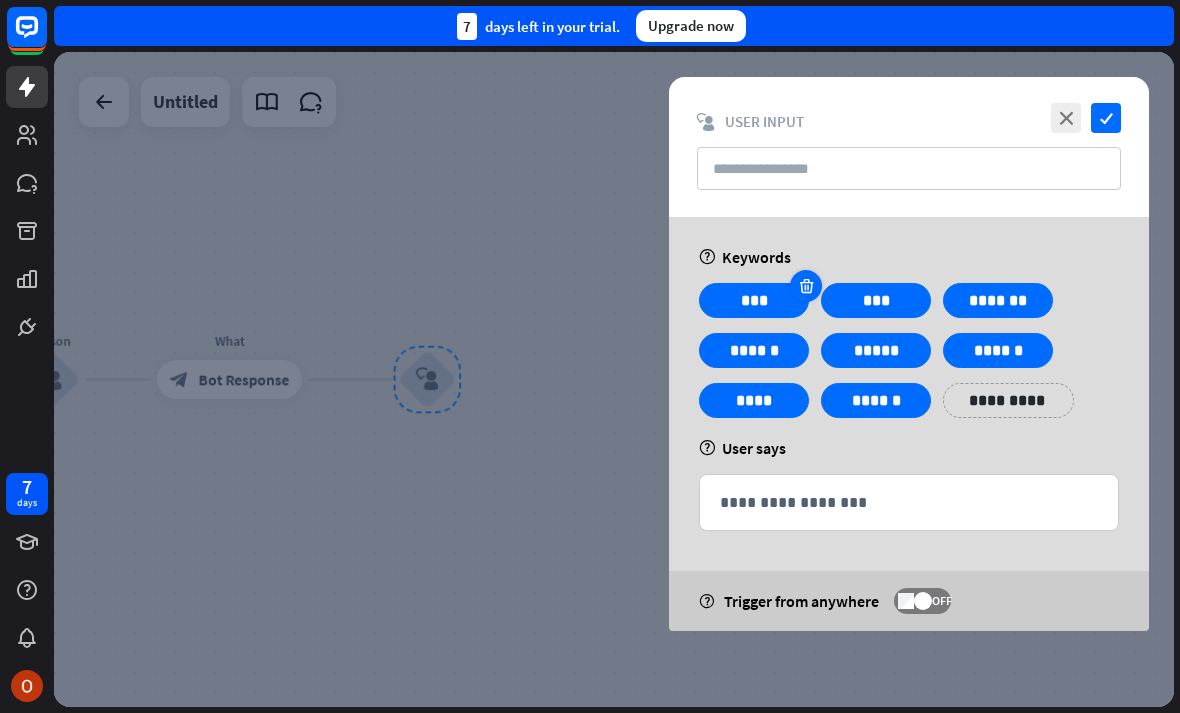 click at bounding box center (806, 286) 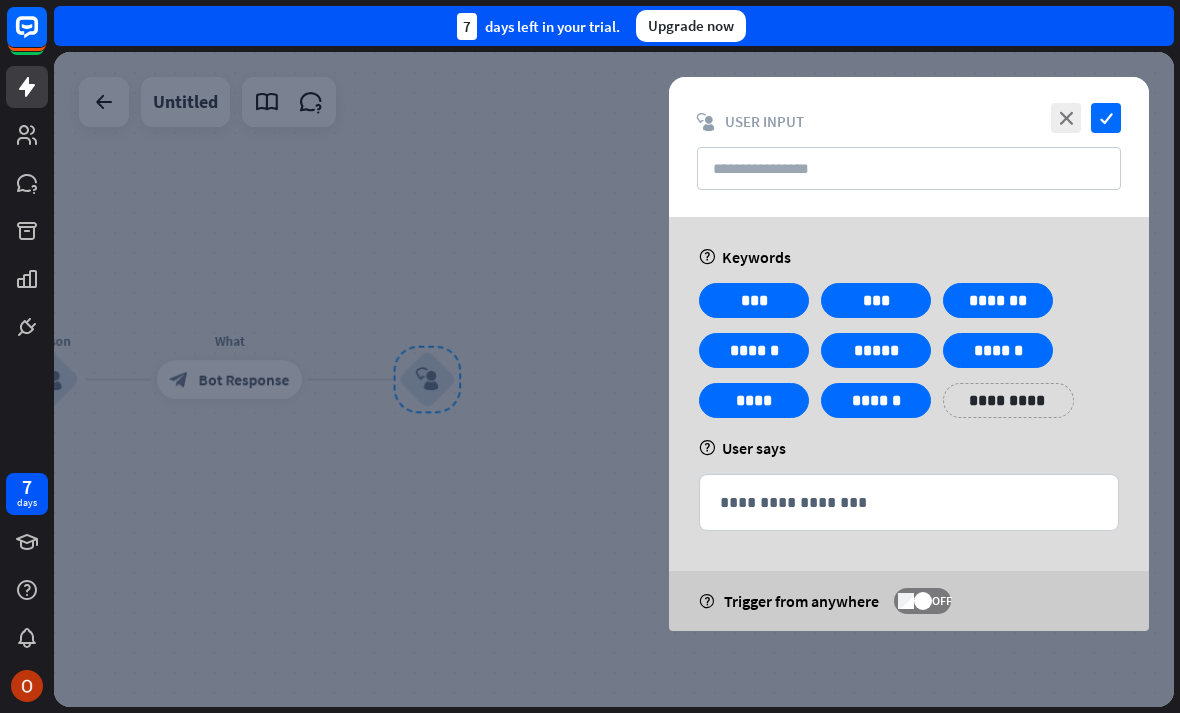 click on "**********" at bounding box center [909, 424] 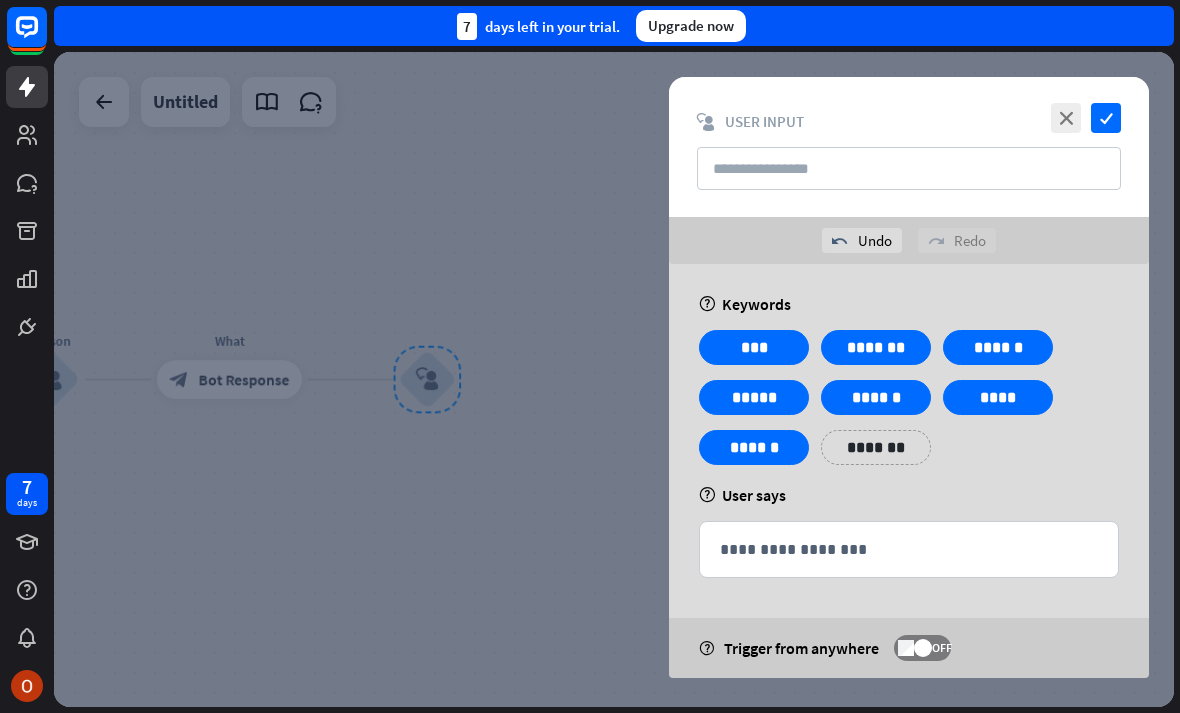 click on "**********" at bounding box center (909, 471) 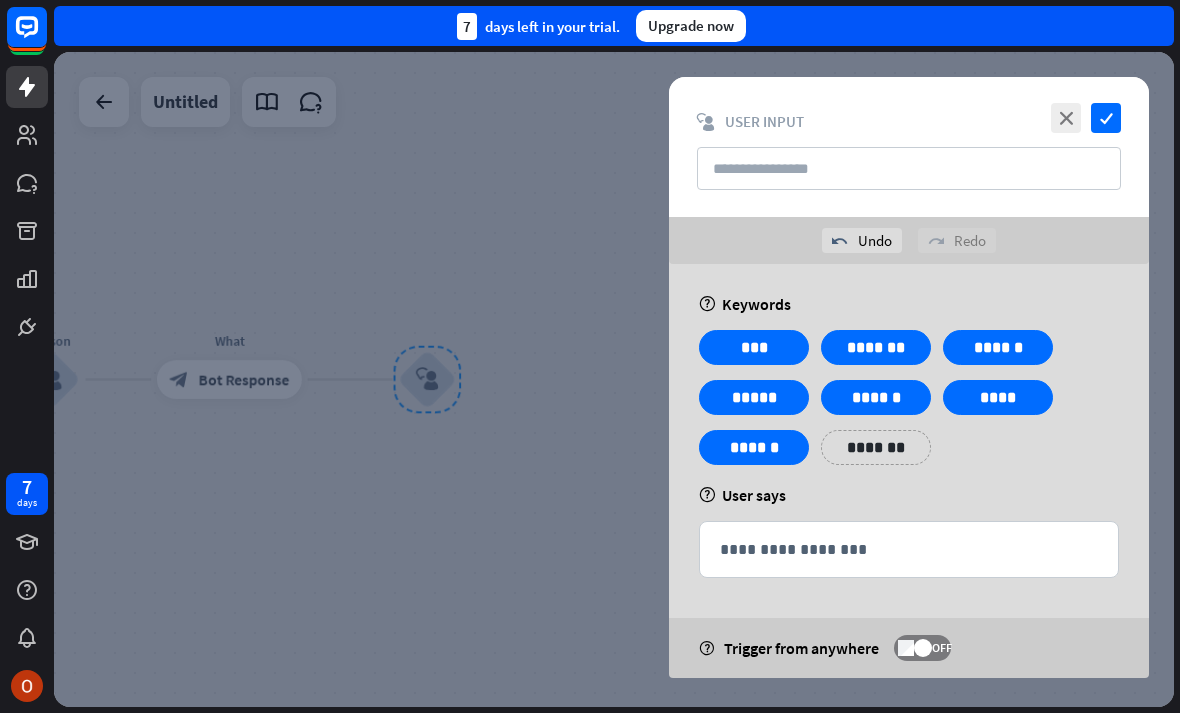 click on "**********" at bounding box center [909, 471] 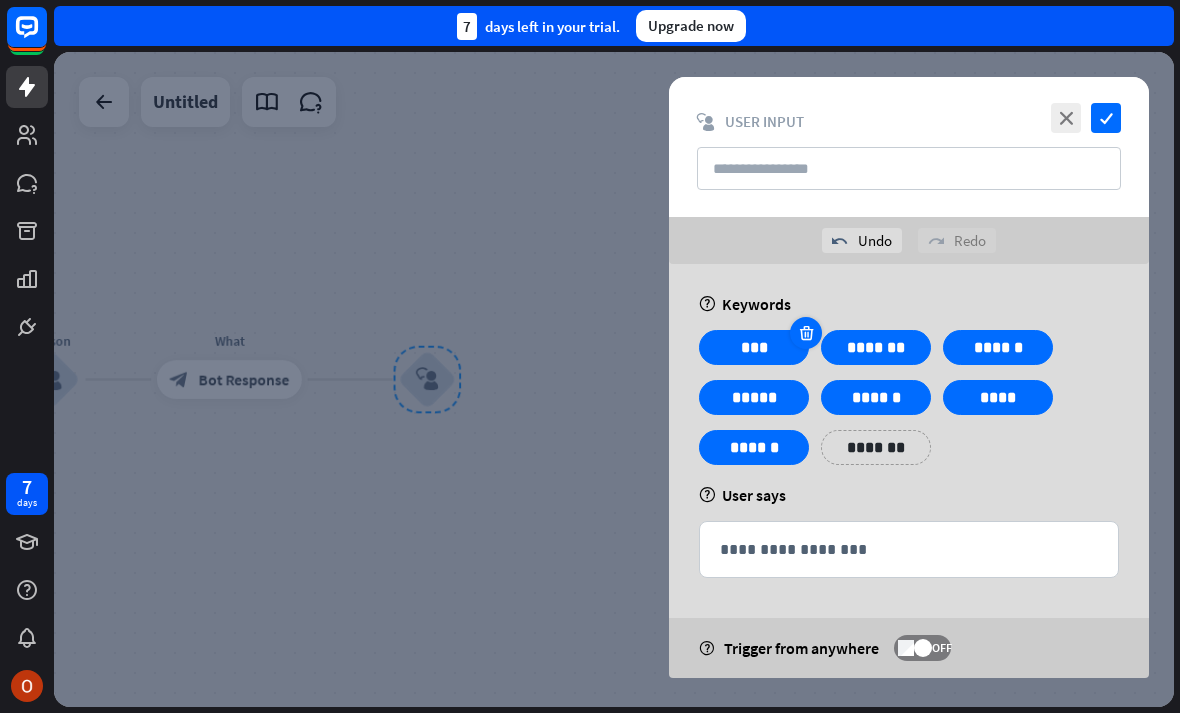 click at bounding box center [806, 333] 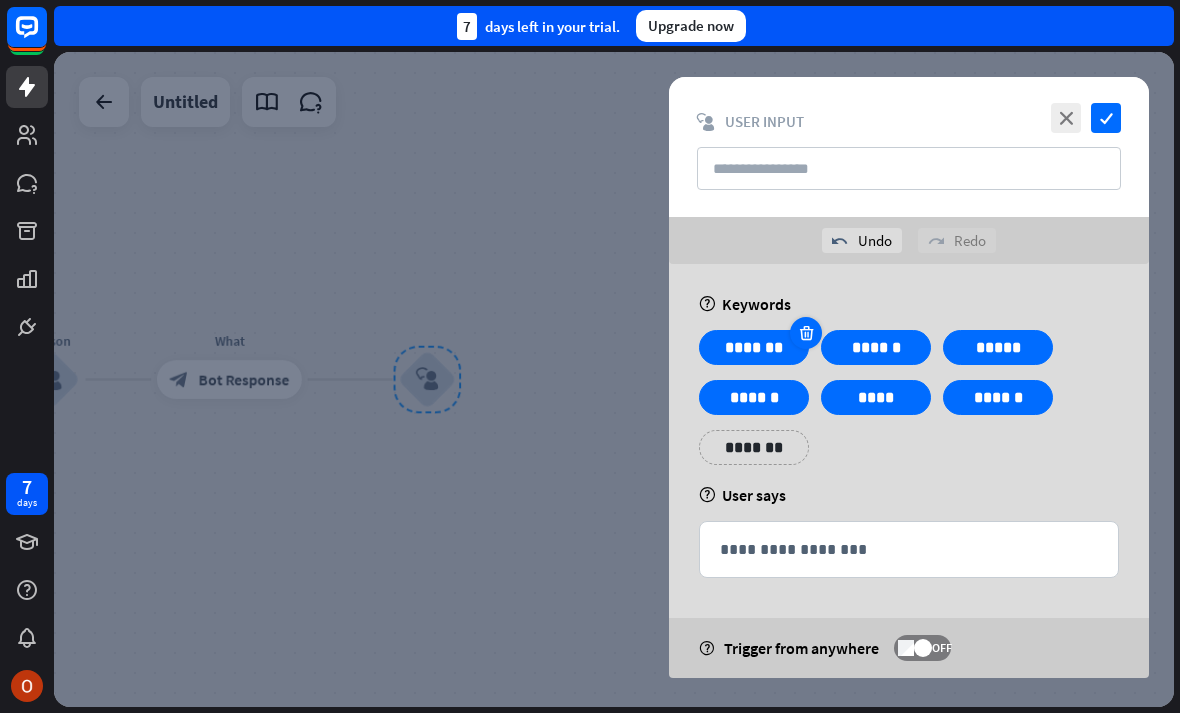 click at bounding box center [806, 333] 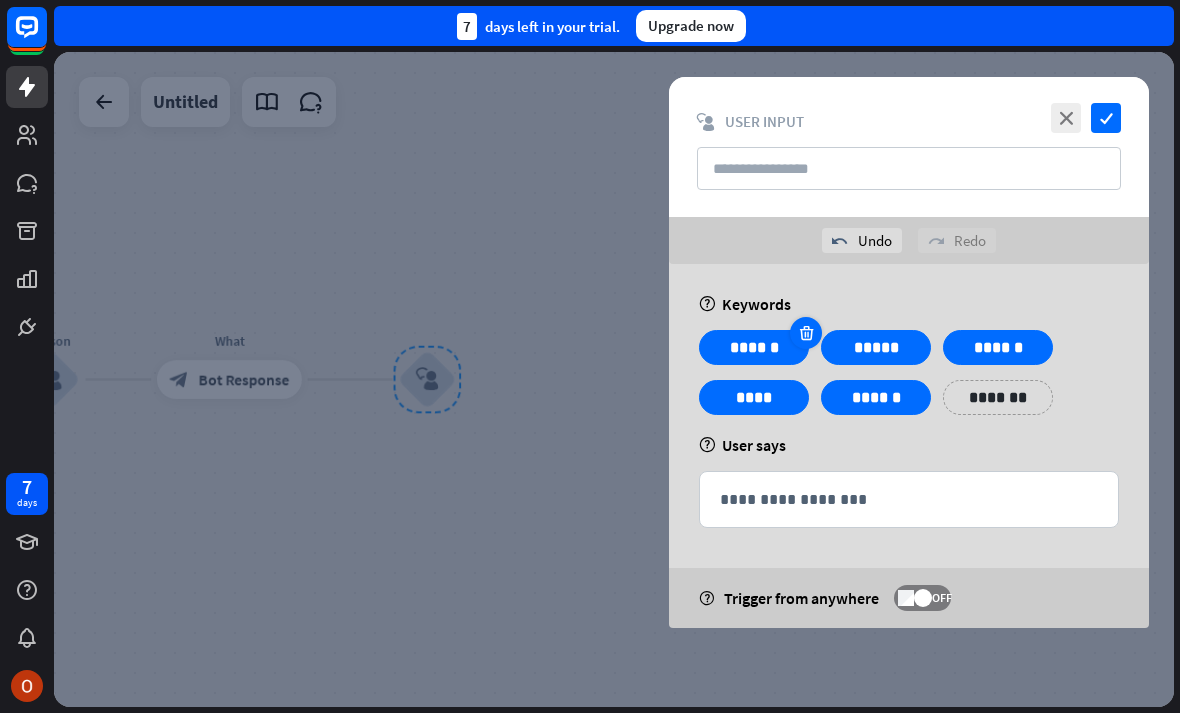 click at bounding box center [806, 333] 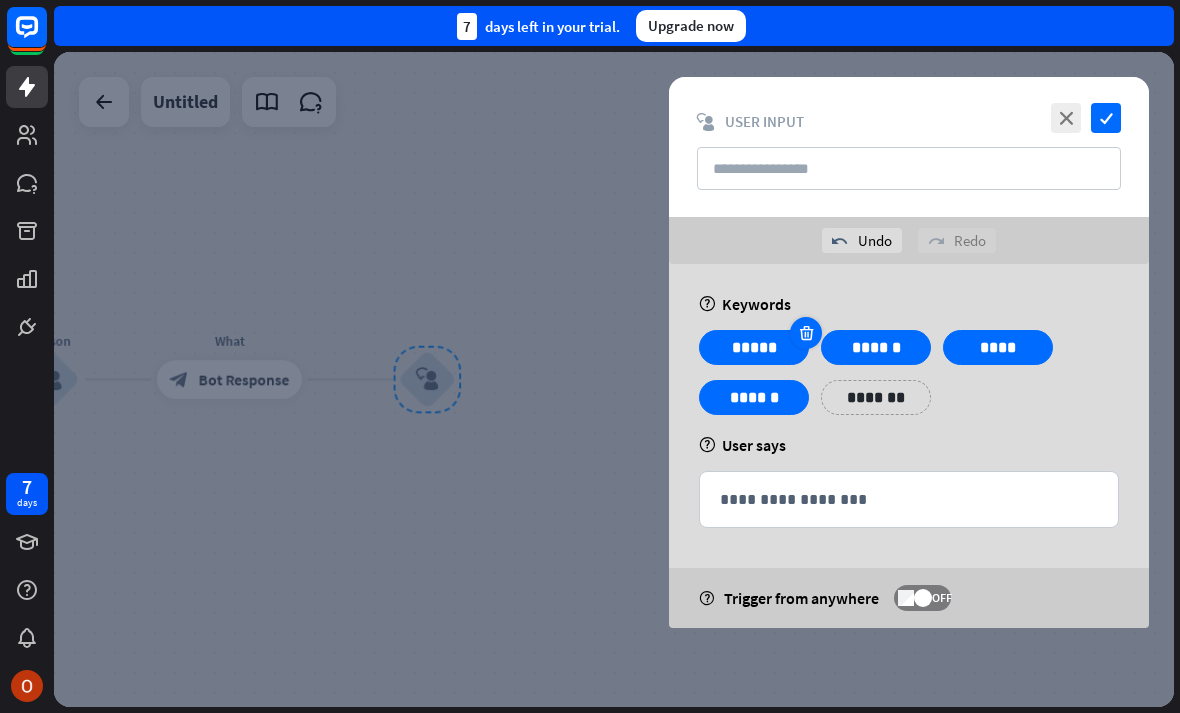 click at bounding box center (806, 333) 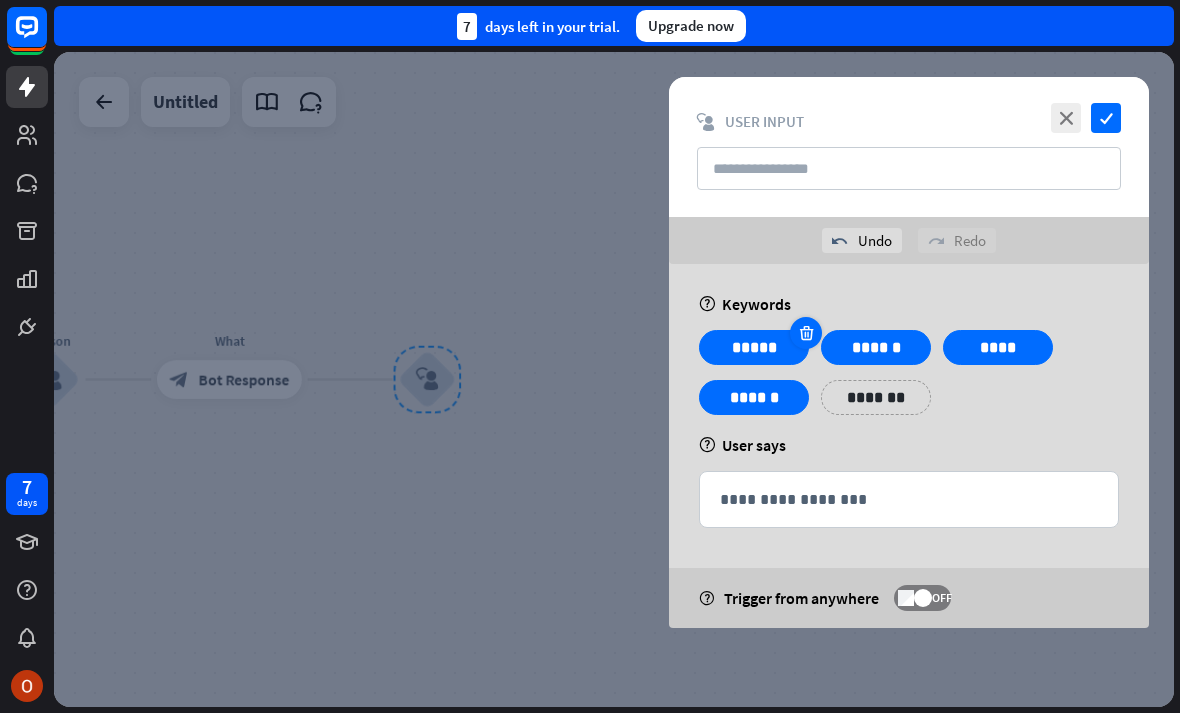 click at bounding box center (806, 333) 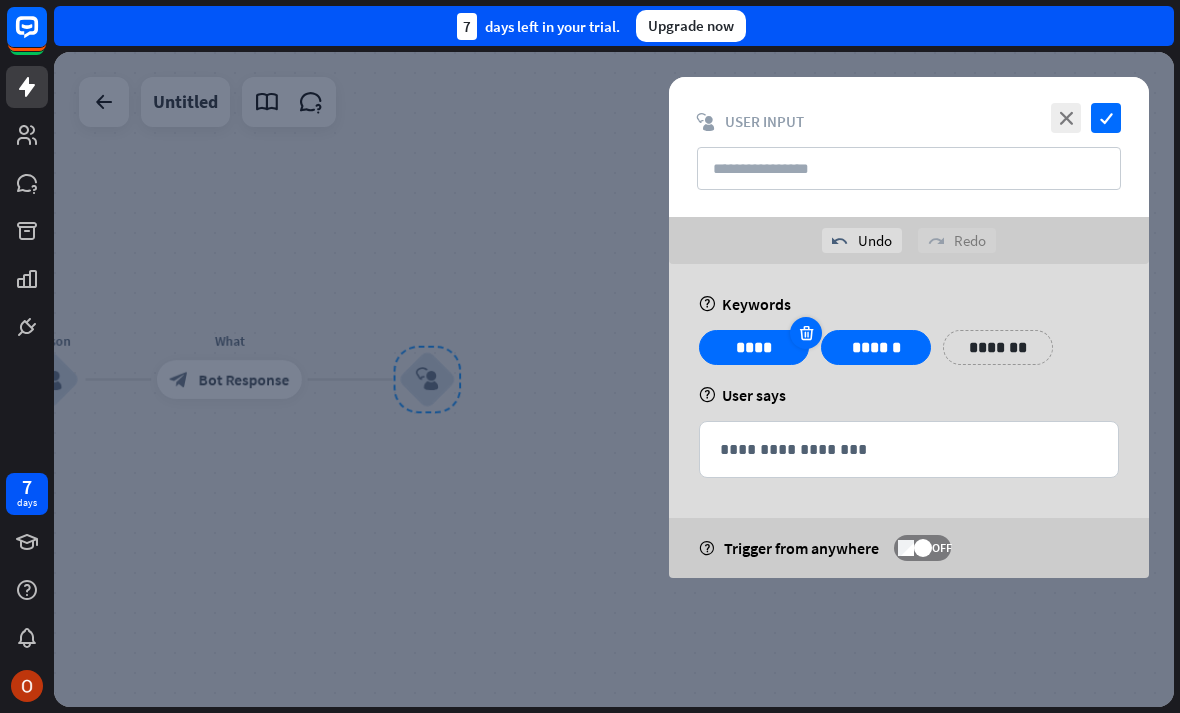 click at bounding box center [806, 333] 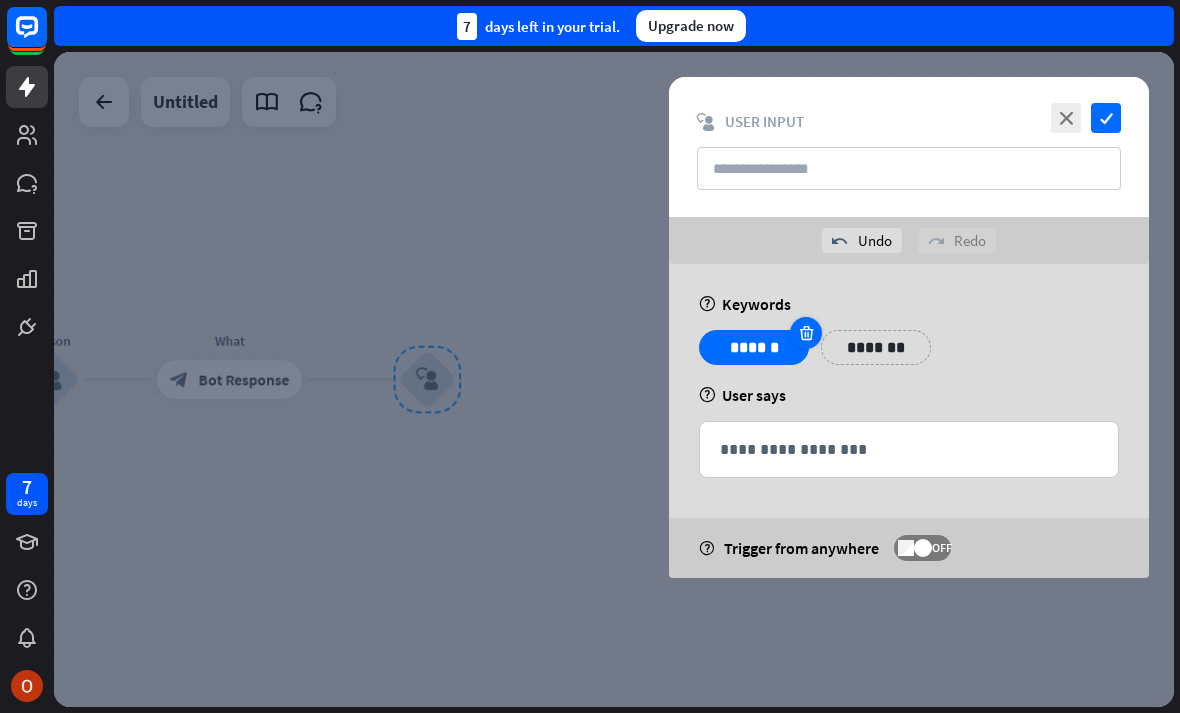 click at bounding box center [806, 333] 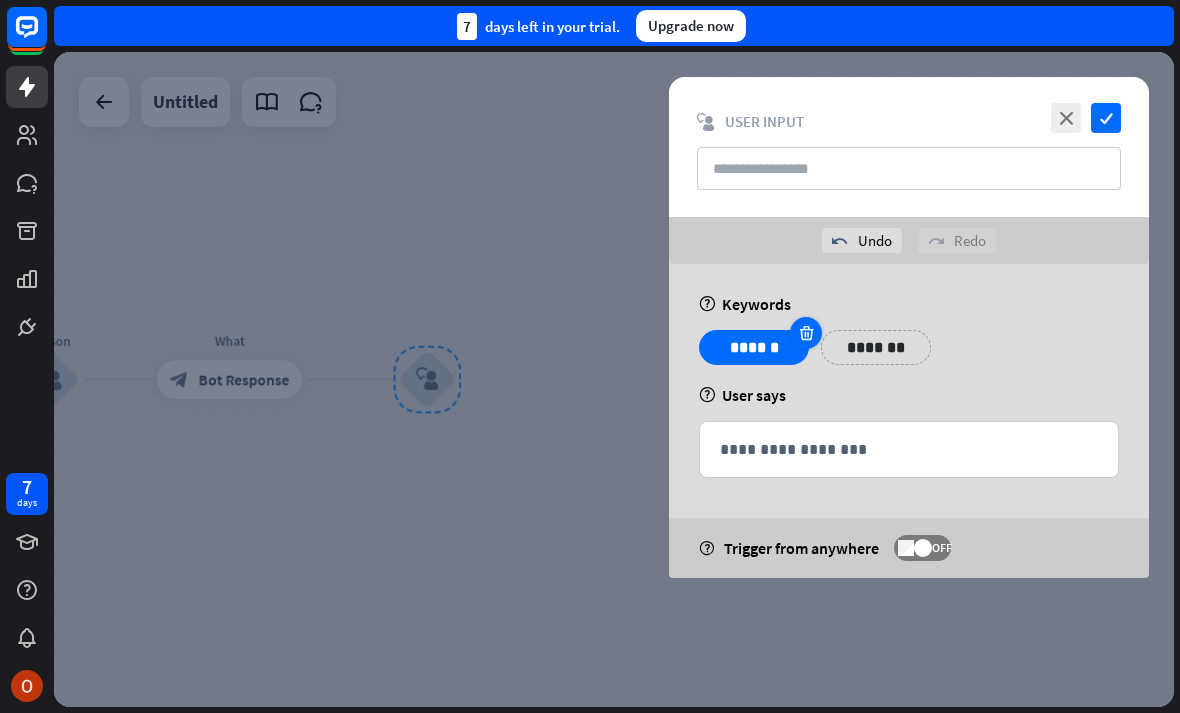 click on "******" at bounding box center [754, 347] 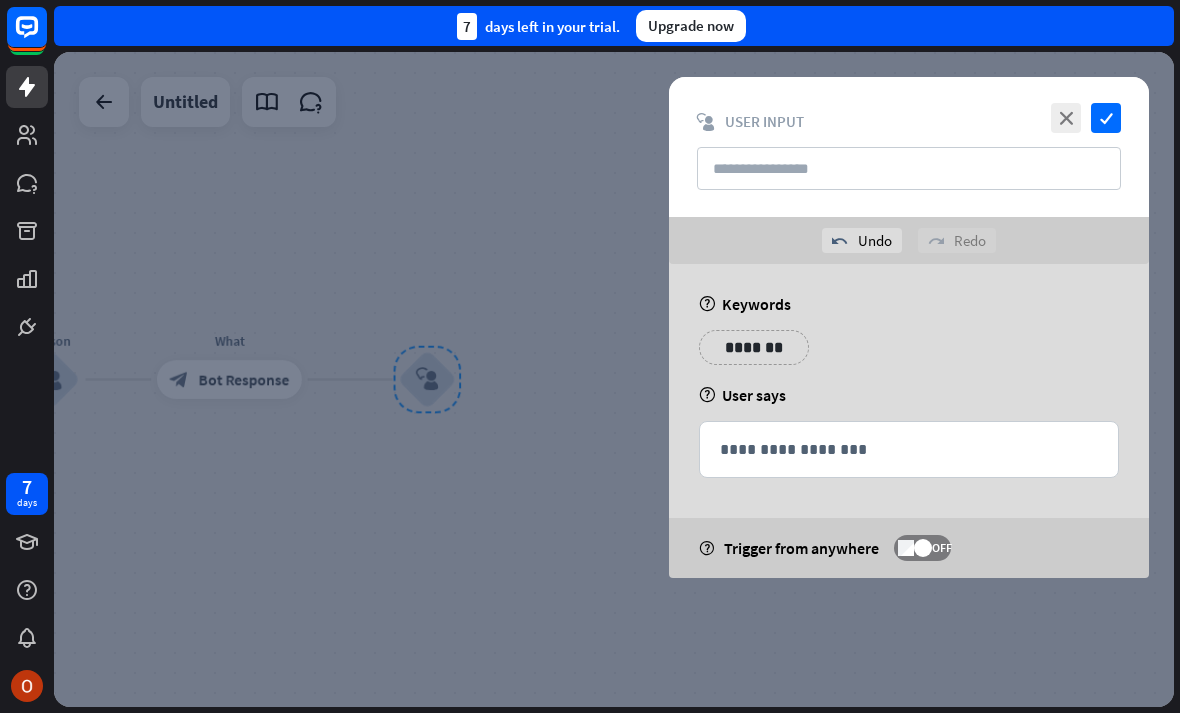click on "*******" at bounding box center (754, 347) 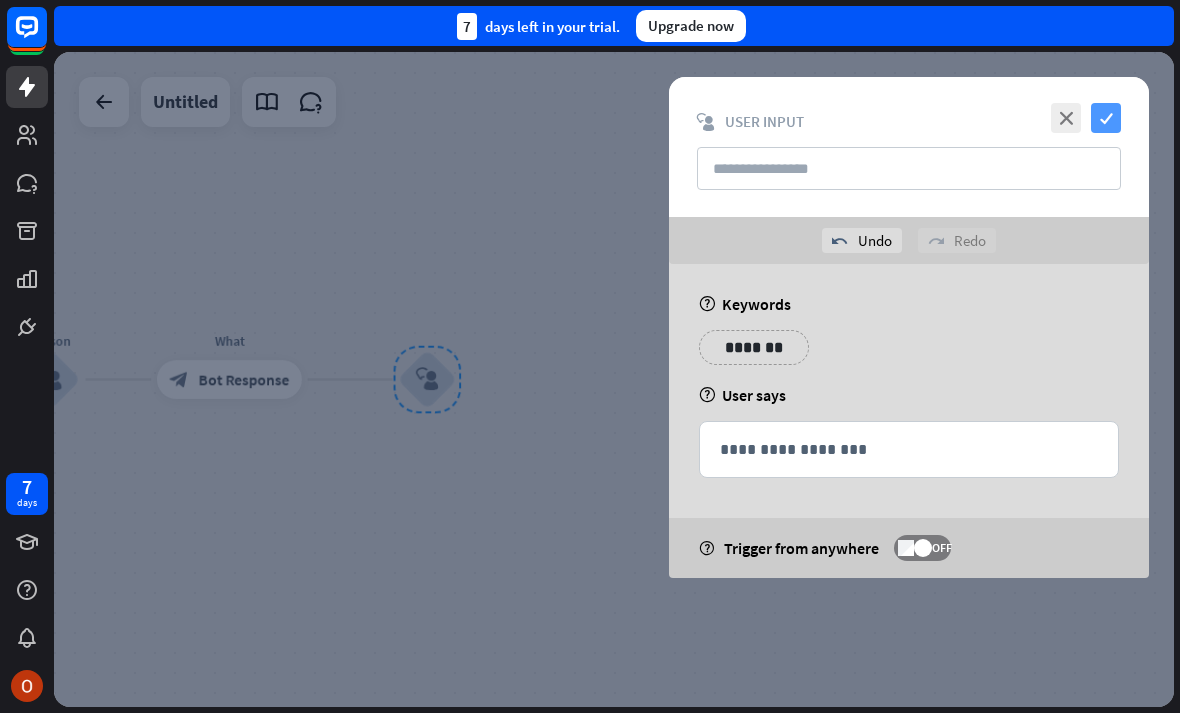 click on "check" at bounding box center [1106, 118] 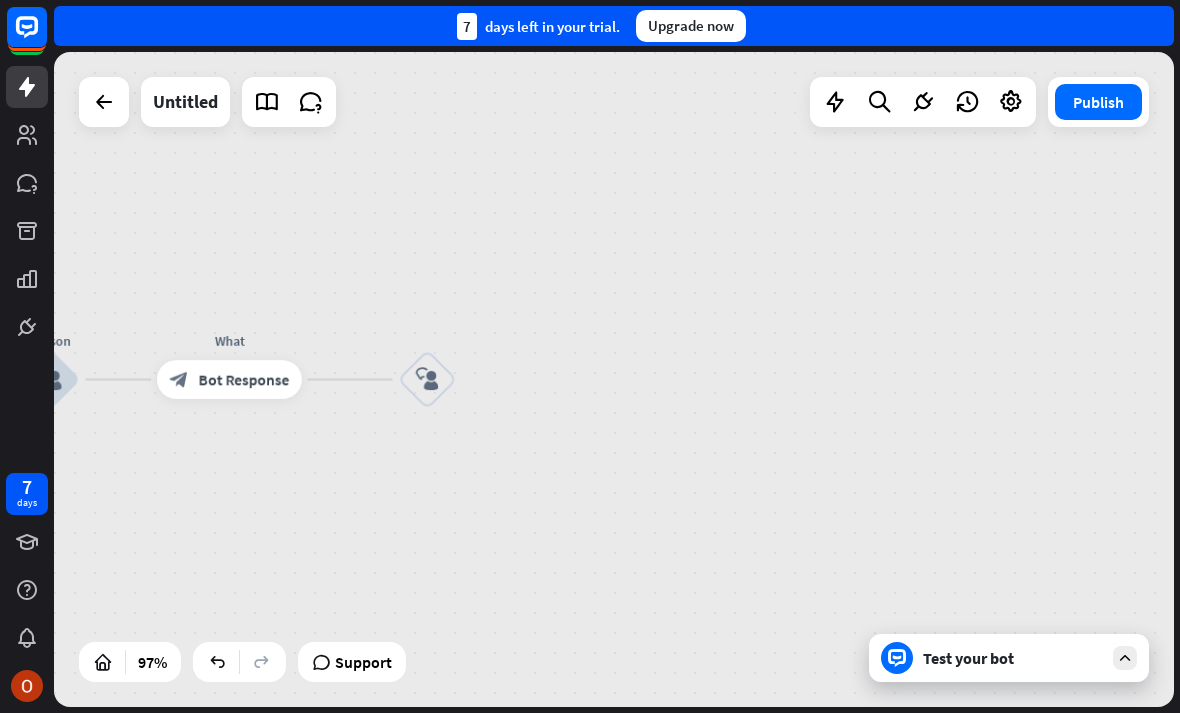 click on "Test your bot" at bounding box center [1009, 658] 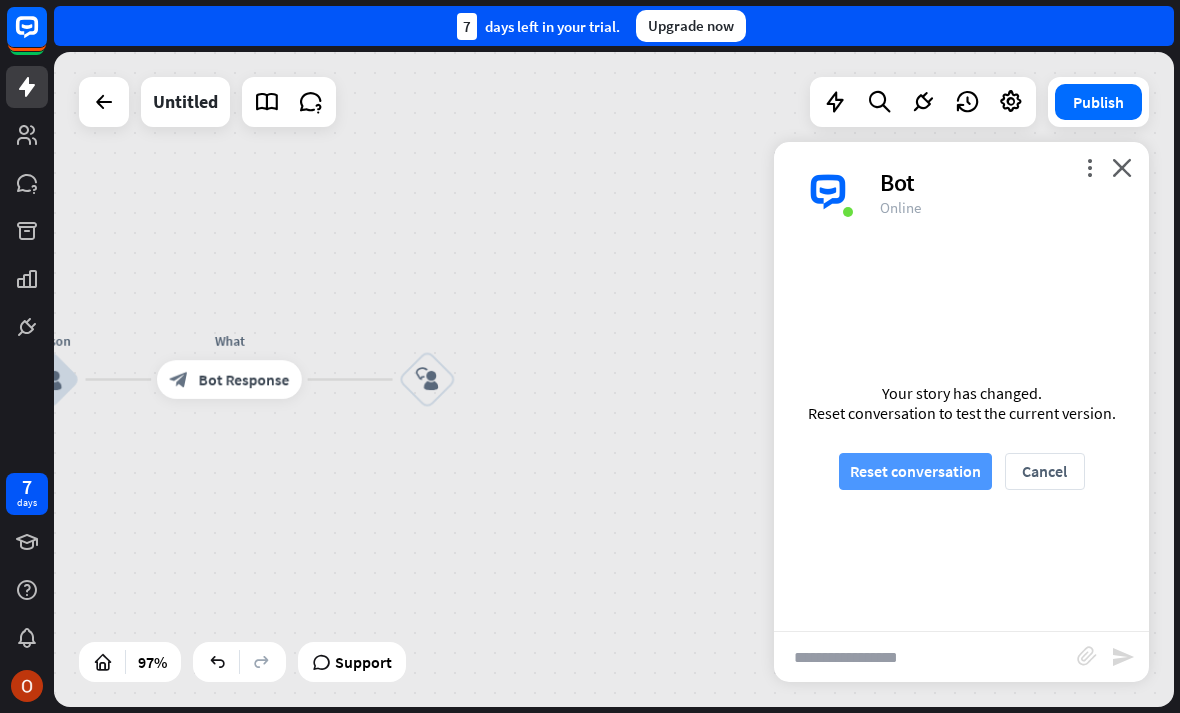 click on "Reset conversation" at bounding box center [915, 471] 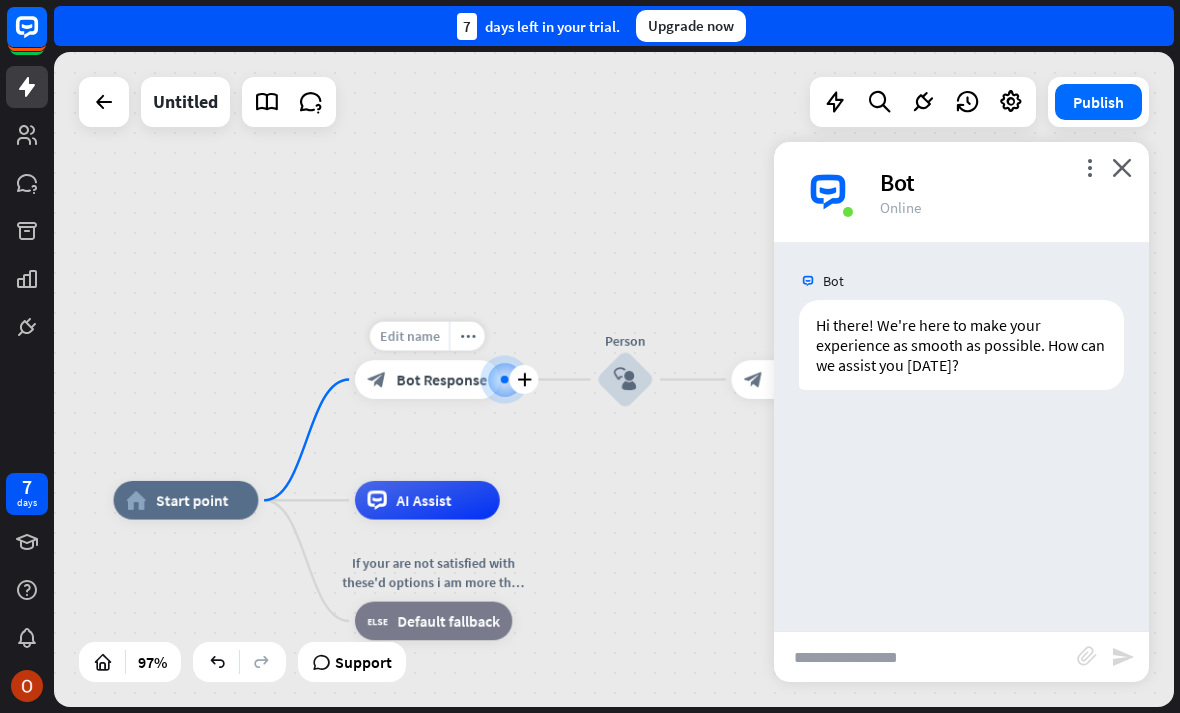 click on "Edit name" at bounding box center (409, 336) 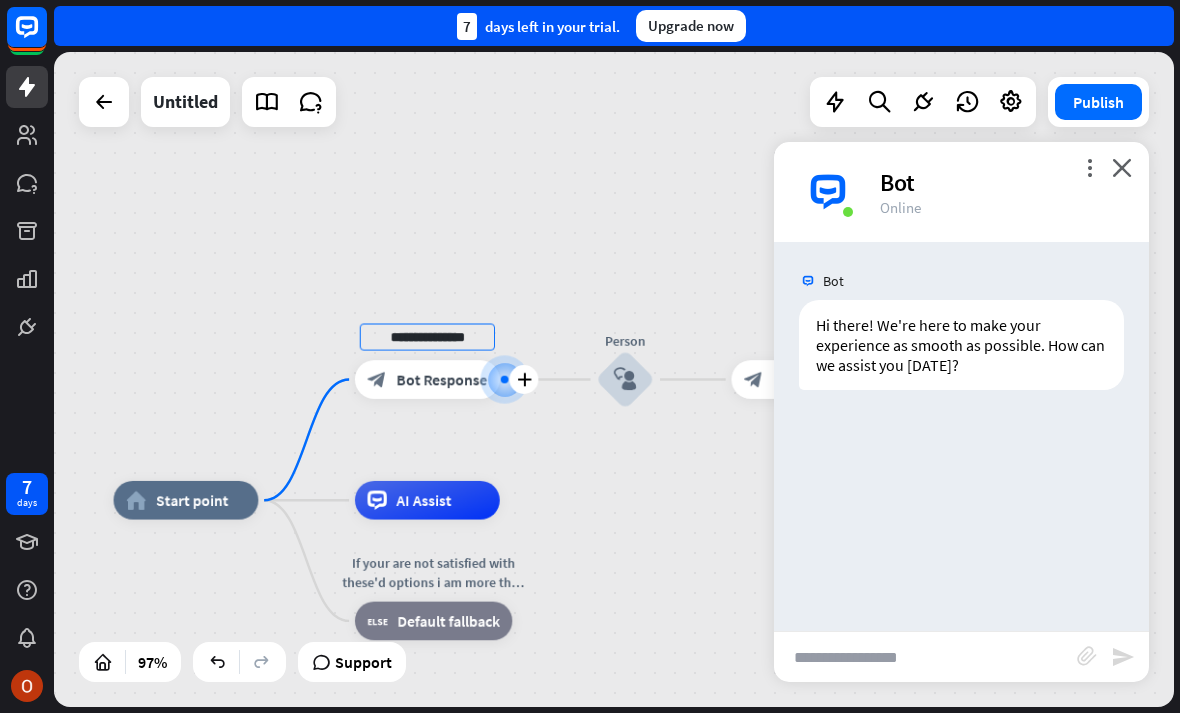 click on "Bot Response" at bounding box center (441, 379) 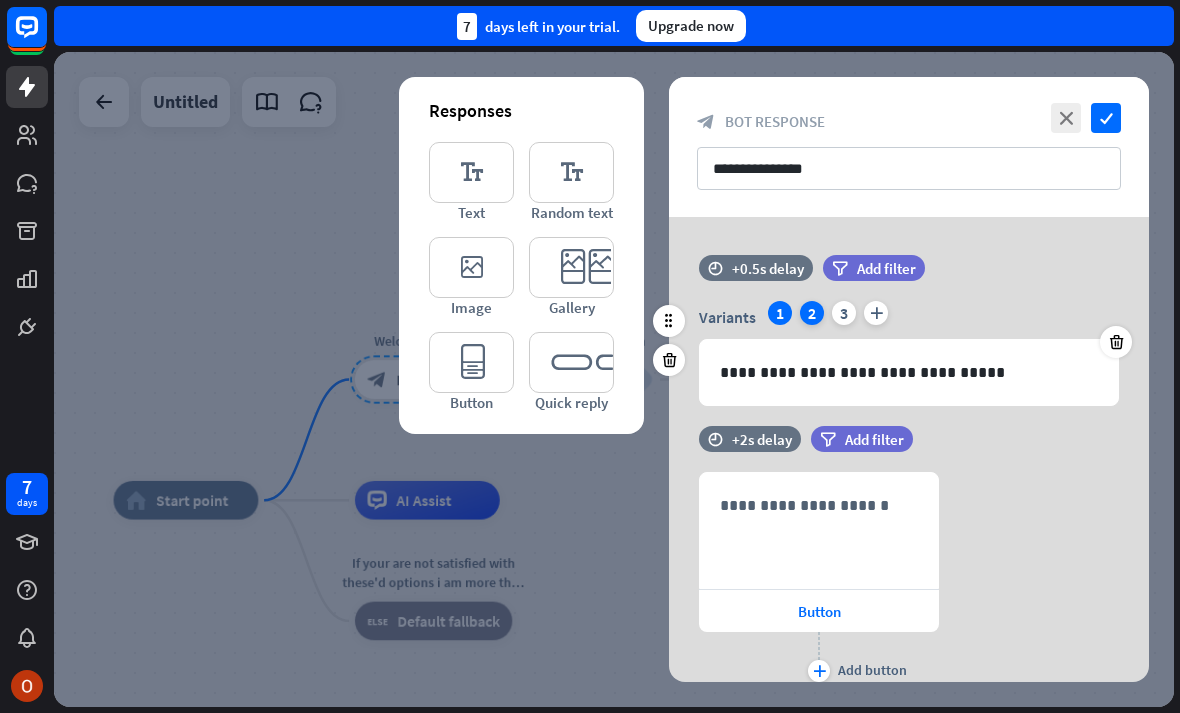 click on "2" at bounding box center [812, 313] 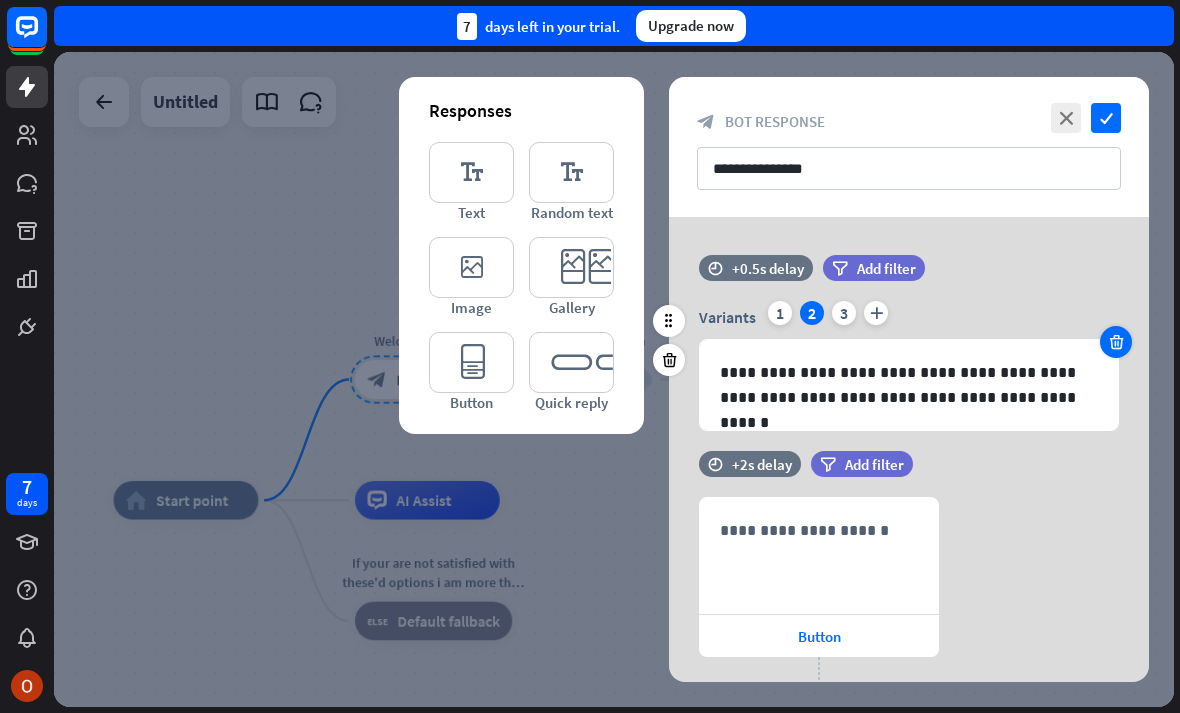 click at bounding box center [1116, 342] 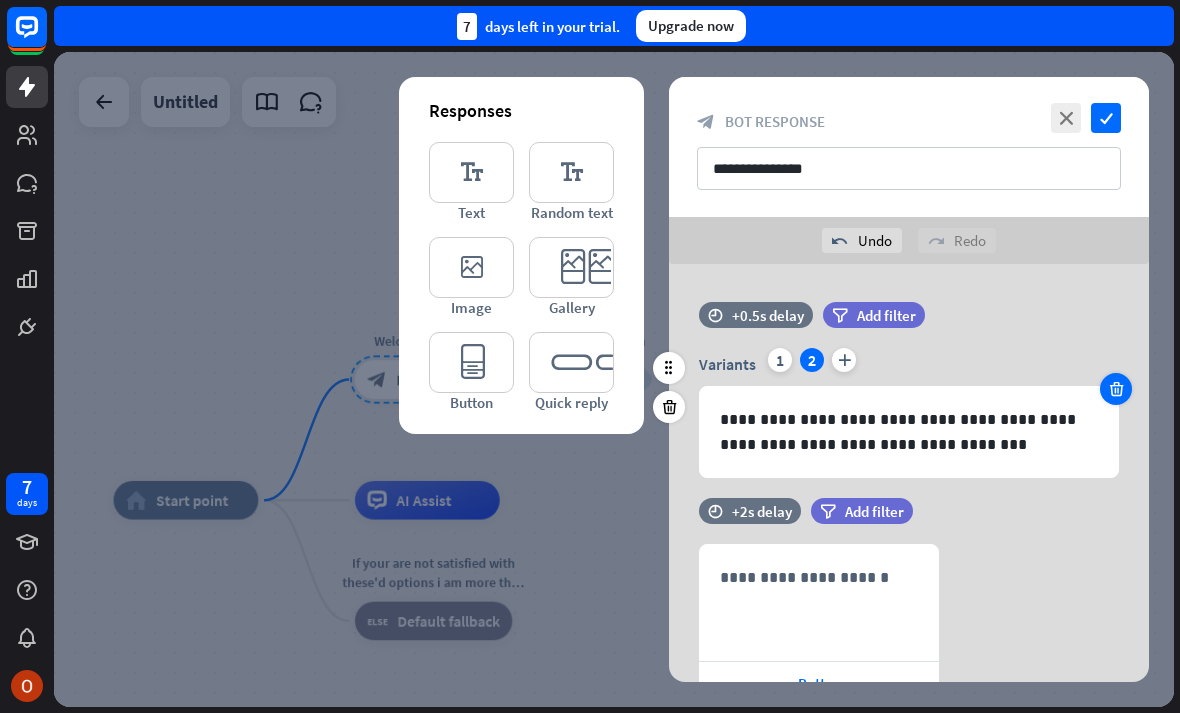 click at bounding box center (1116, 389) 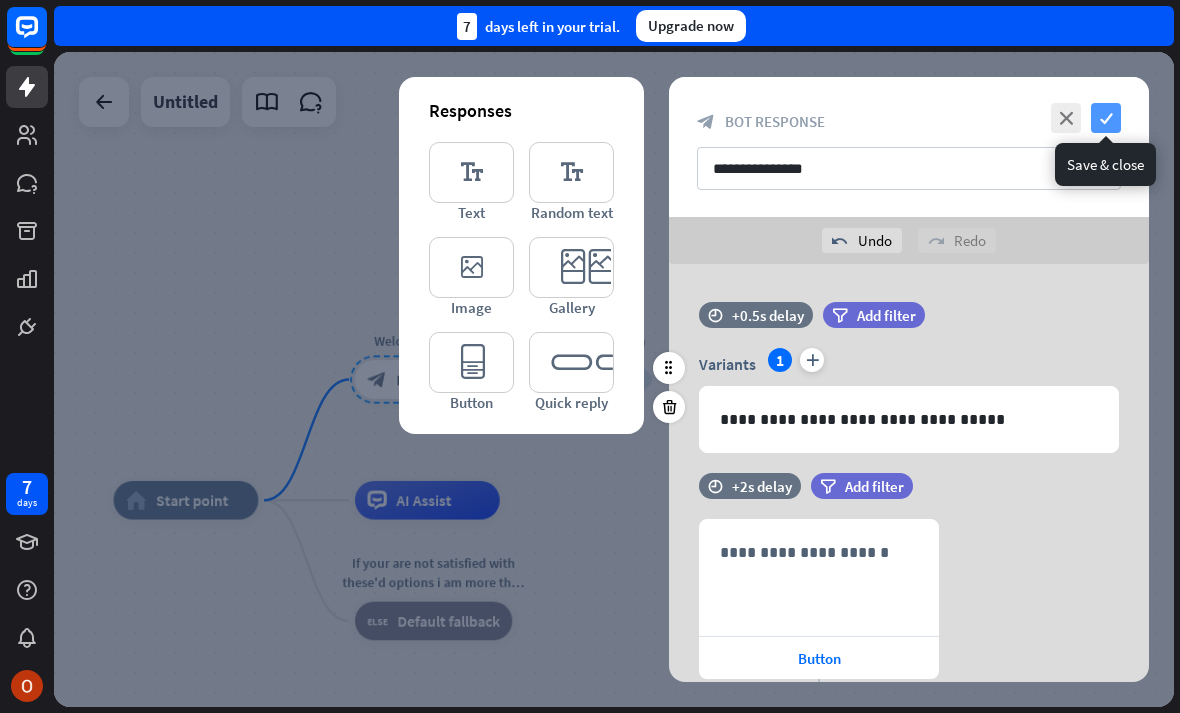 click on "check" at bounding box center [1106, 118] 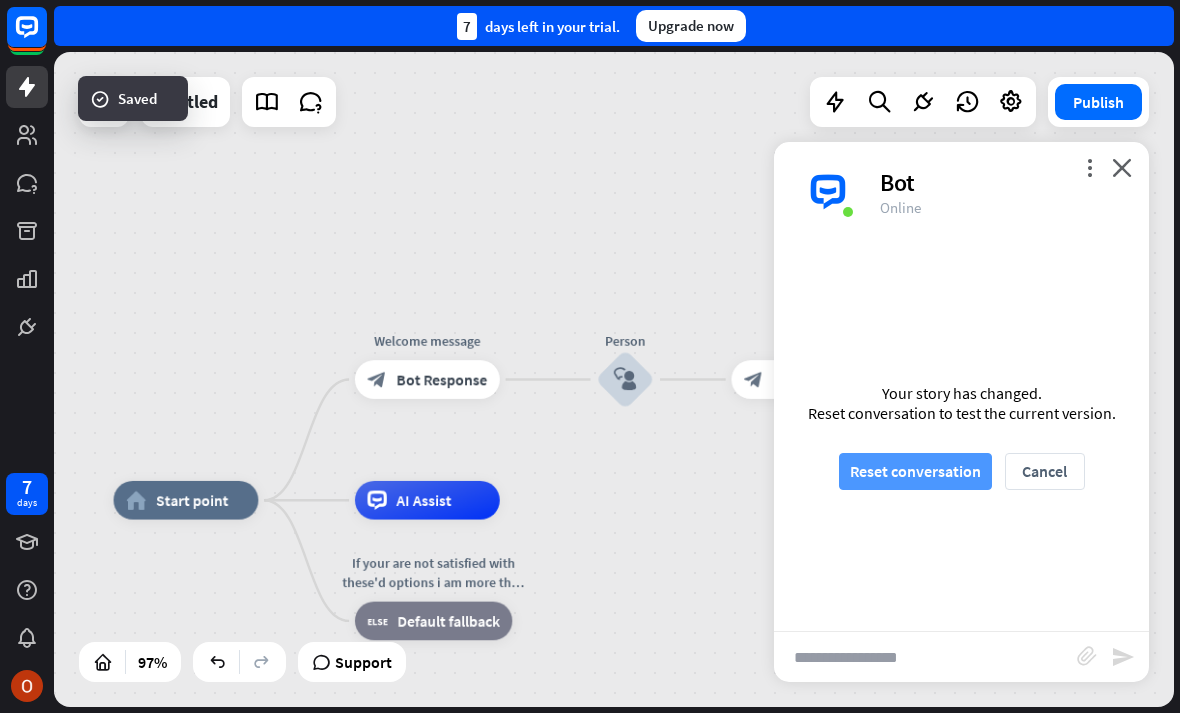 click on "Reset conversation" at bounding box center (915, 471) 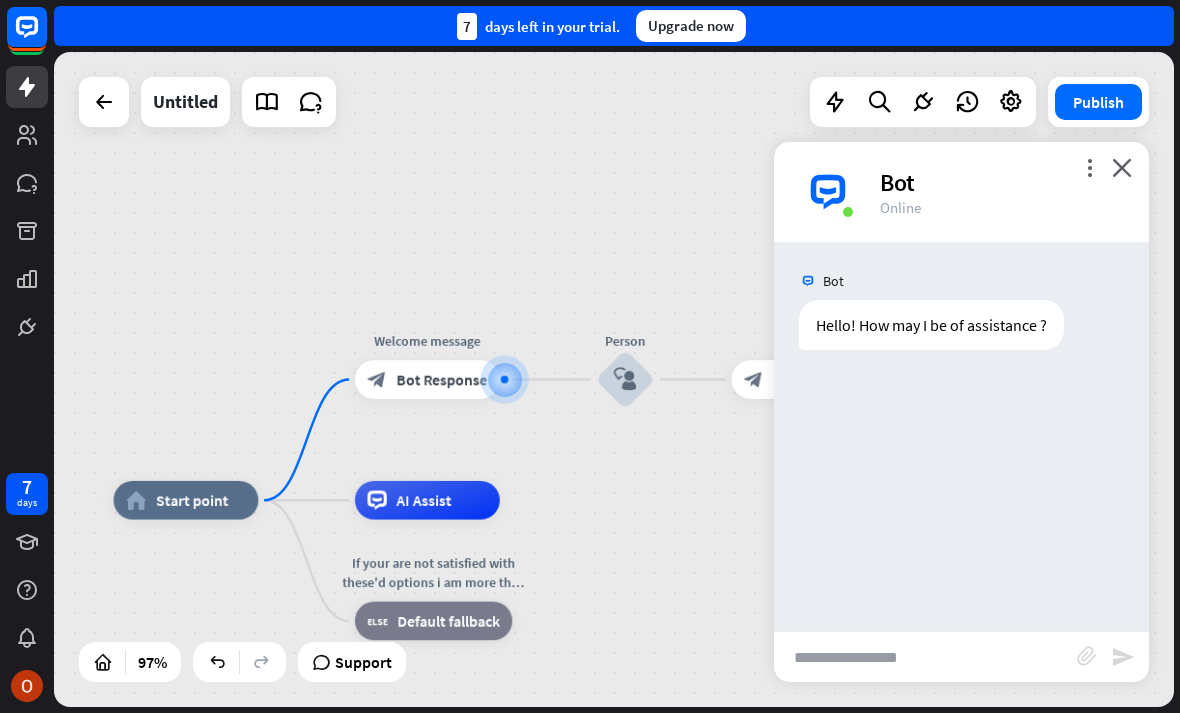click at bounding box center [925, 657] 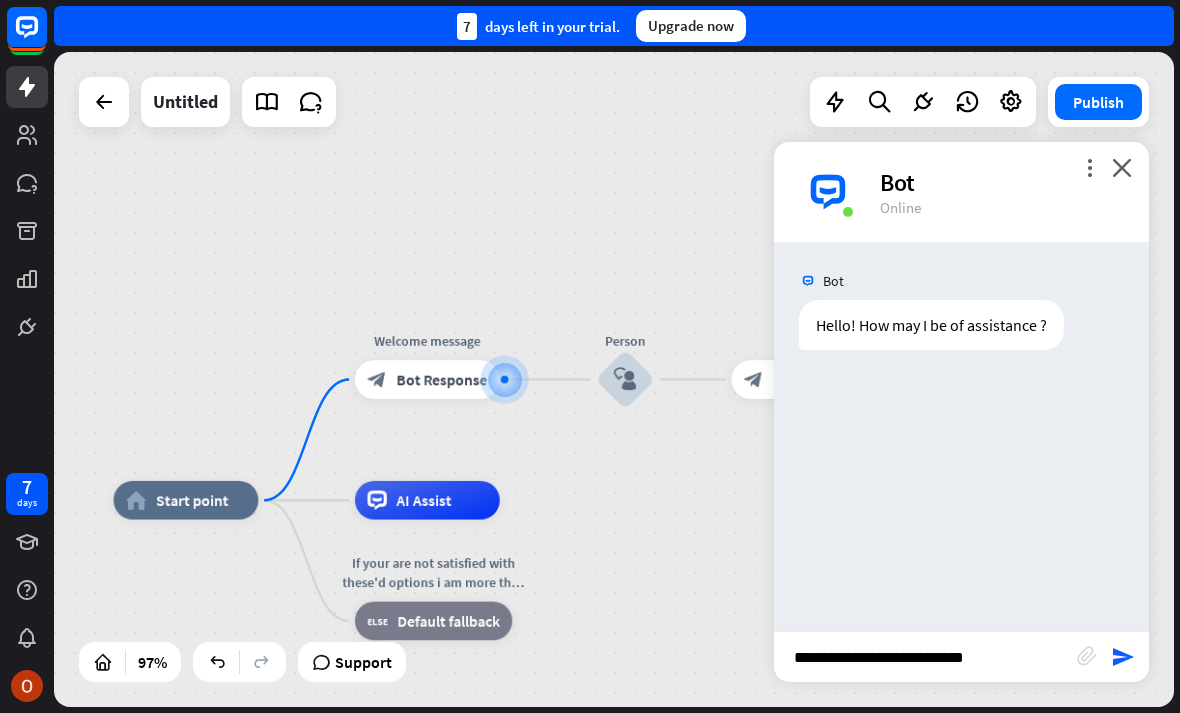 type on "**********" 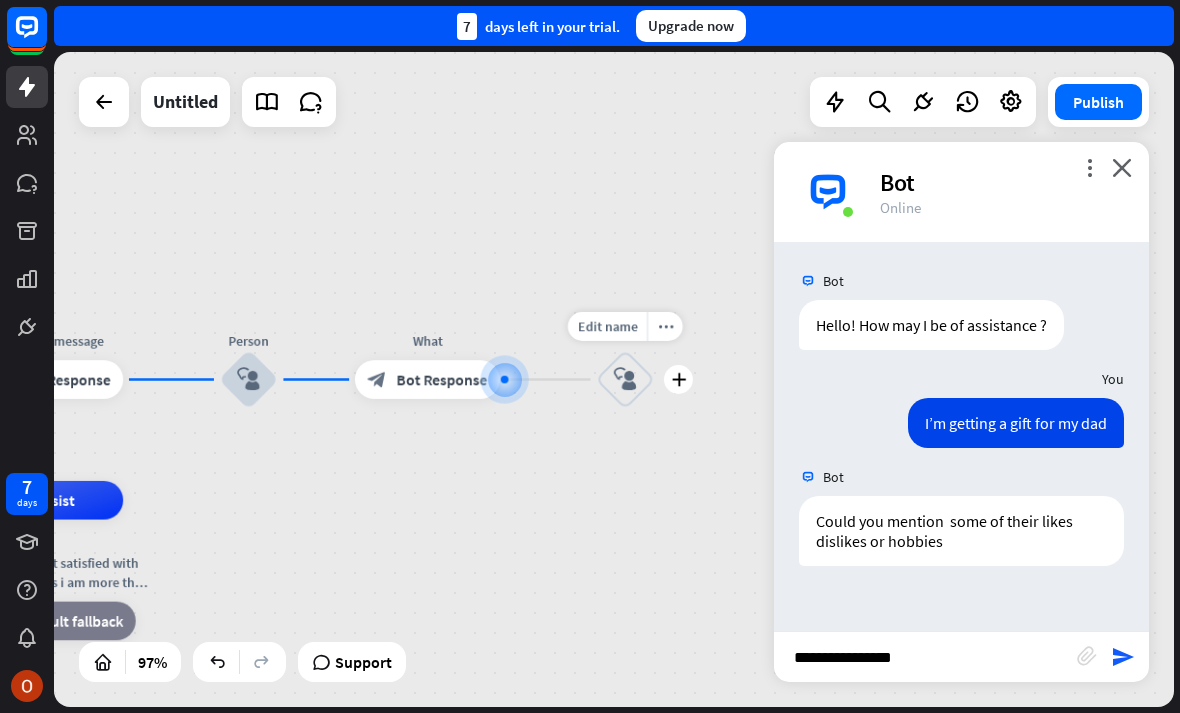 type on "**********" 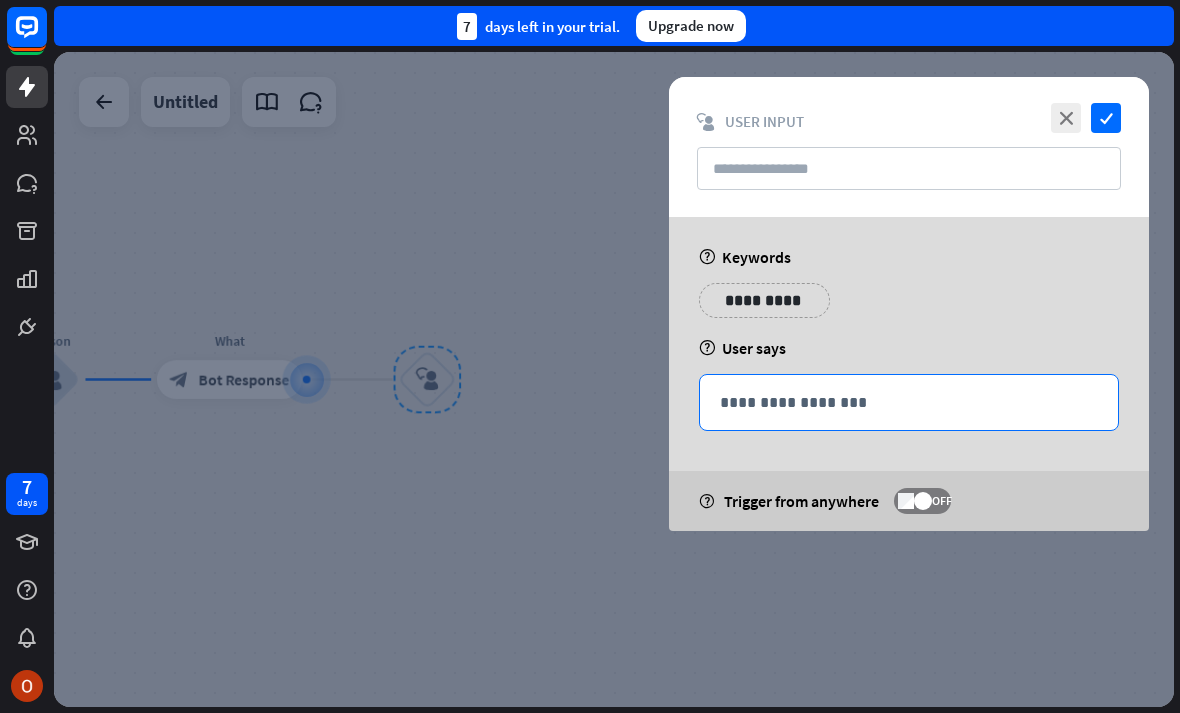 click on "**********" at bounding box center (909, 402) 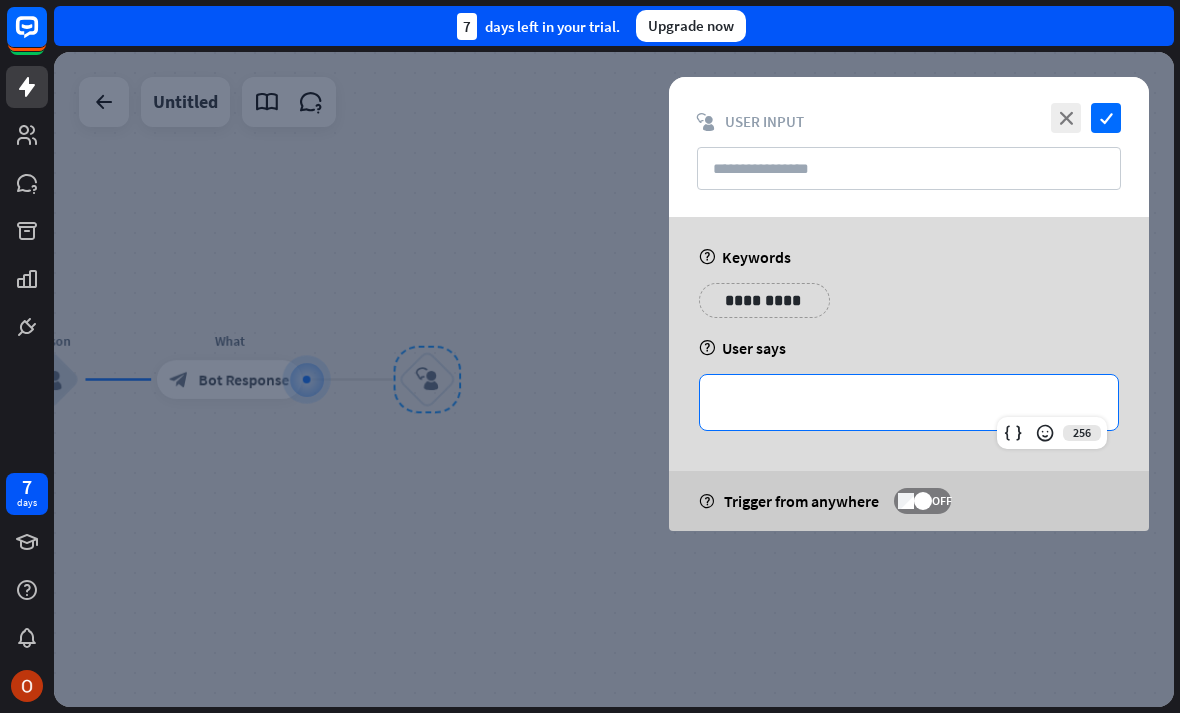 type 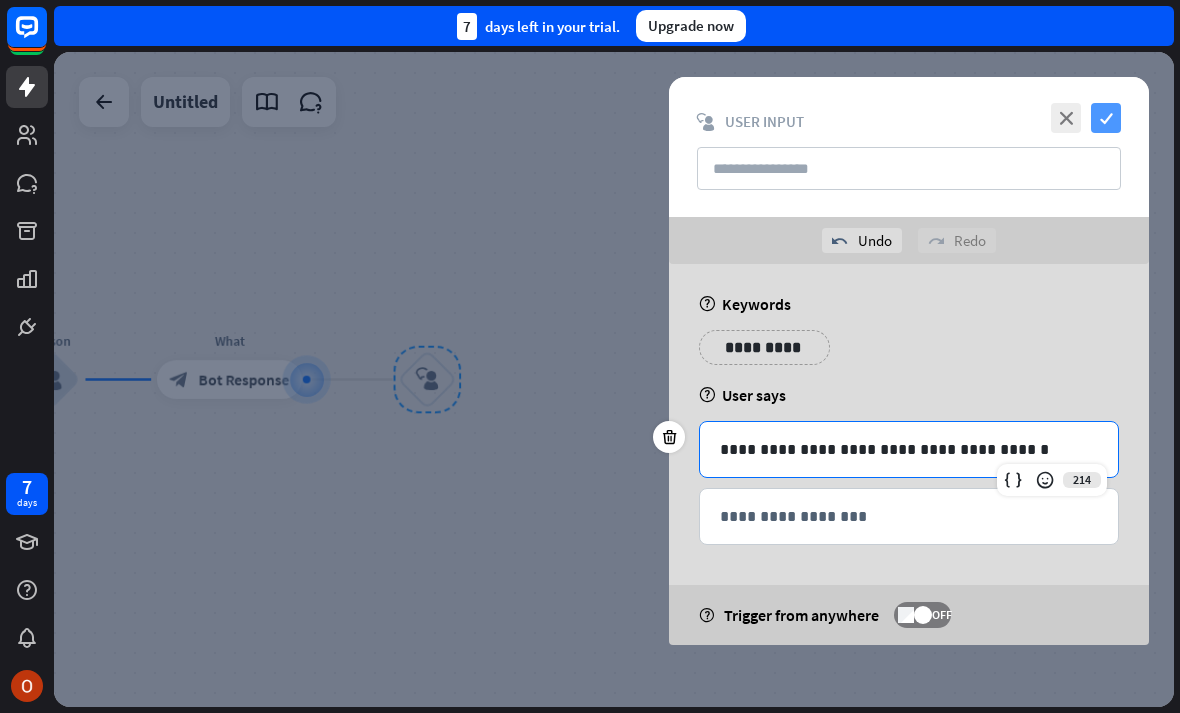 click on "check" at bounding box center [1106, 118] 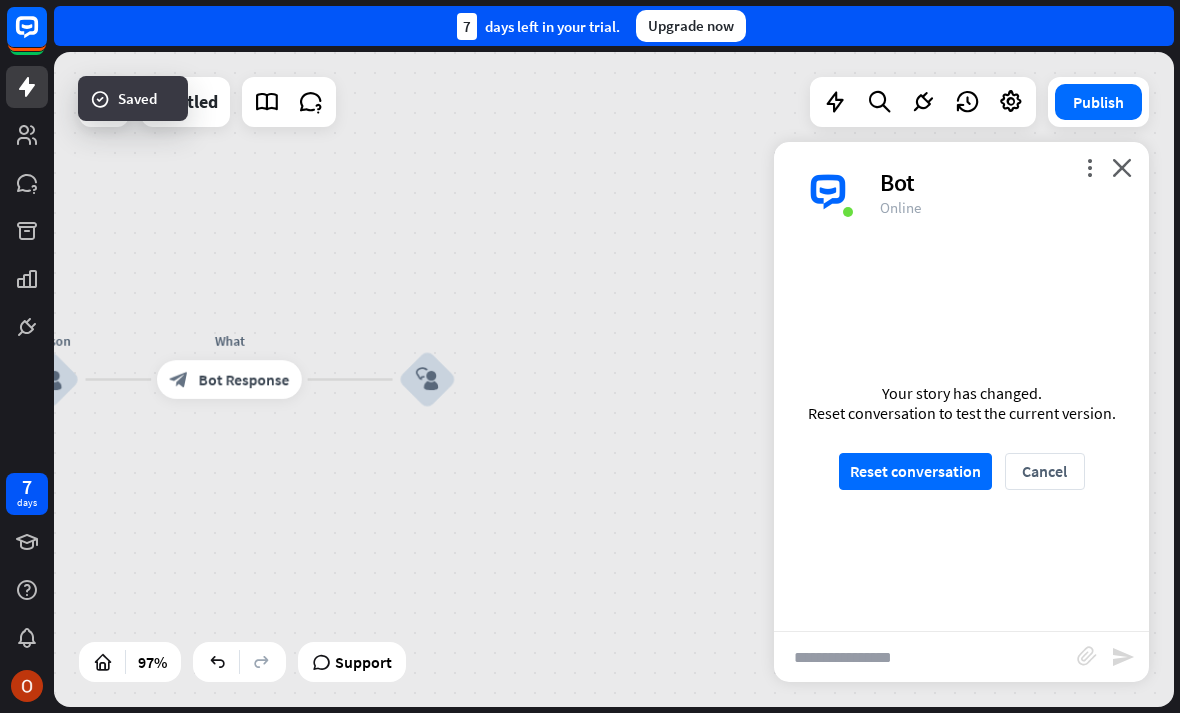 click on "Your story has changed.
Reset conversation to test the current version.
Reset conversation
Cancel" at bounding box center [961, 436] 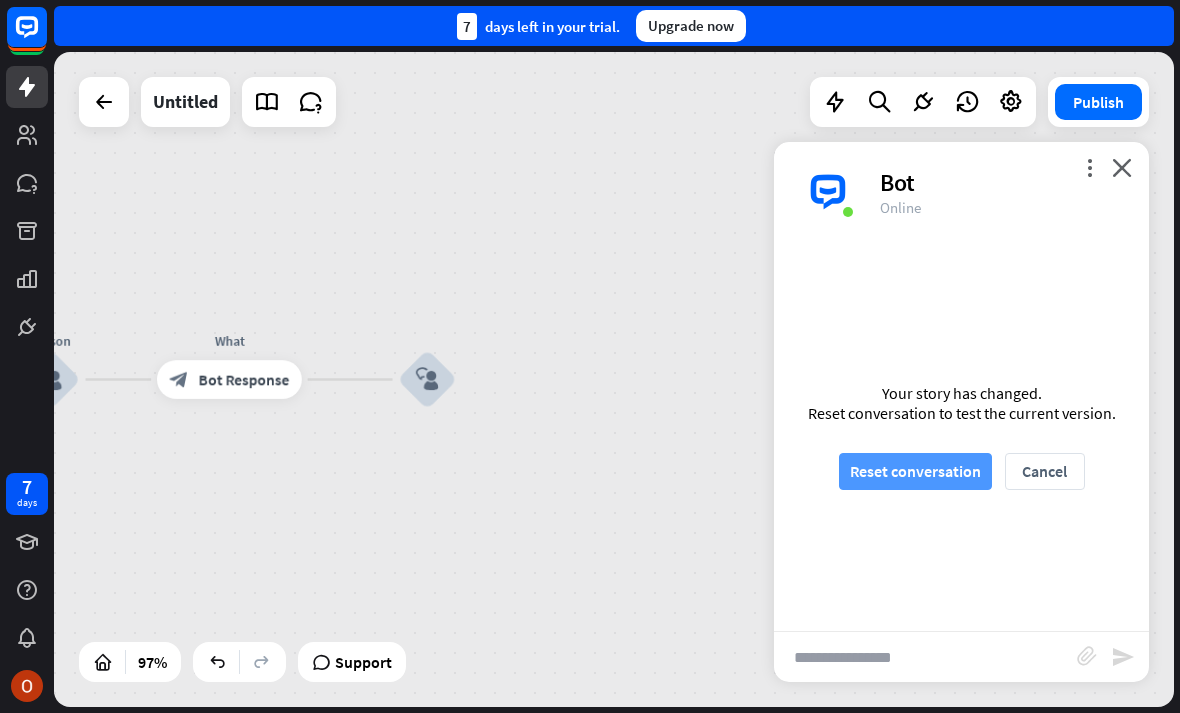 click on "Reset conversation" at bounding box center (915, 471) 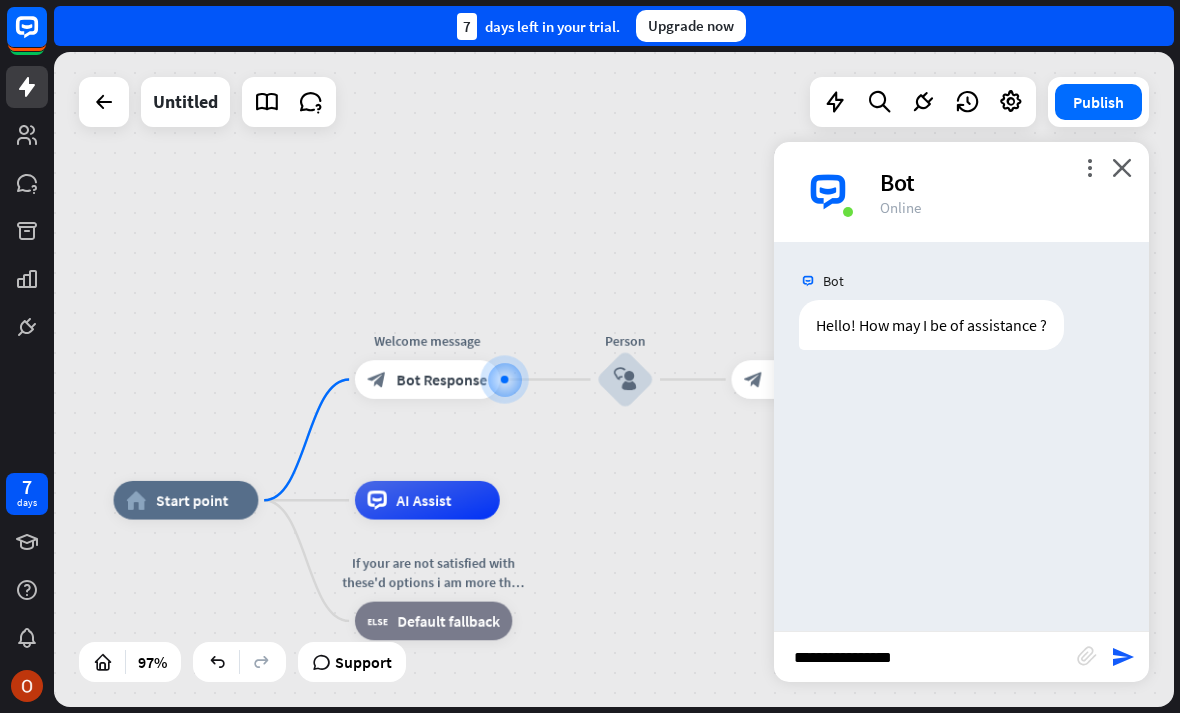 click on "**********" at bounding box center (961, 656) 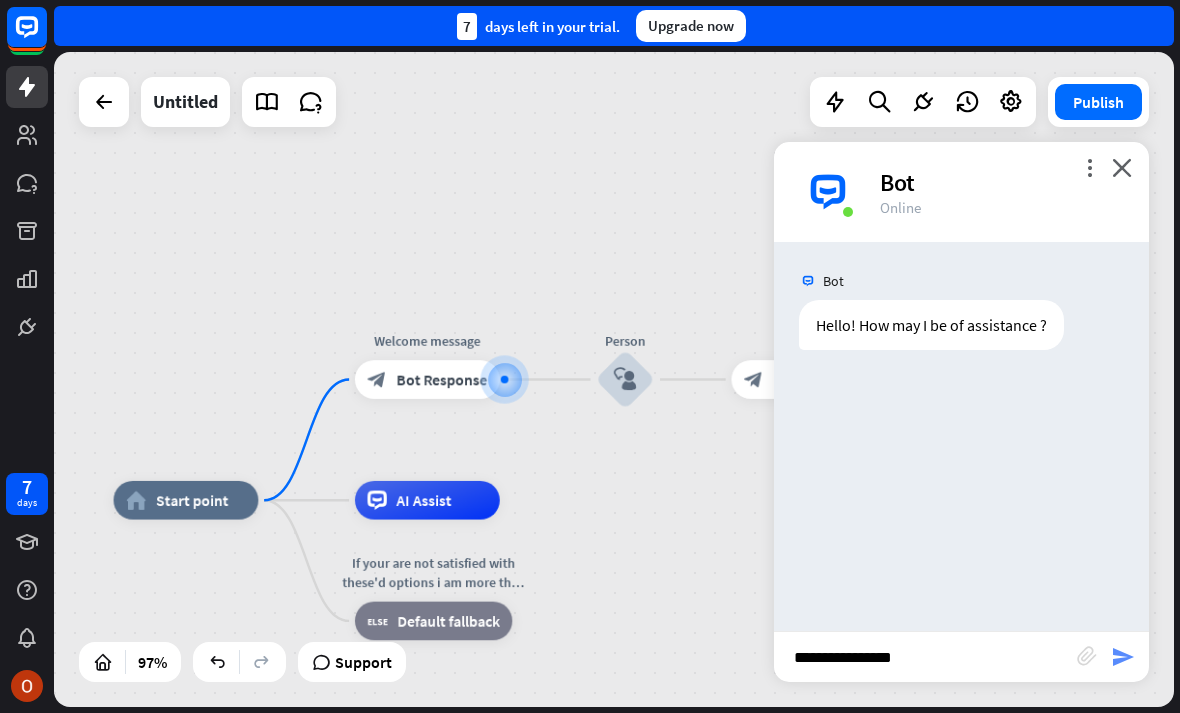 click on "send" at bounding box center (1123, 657) 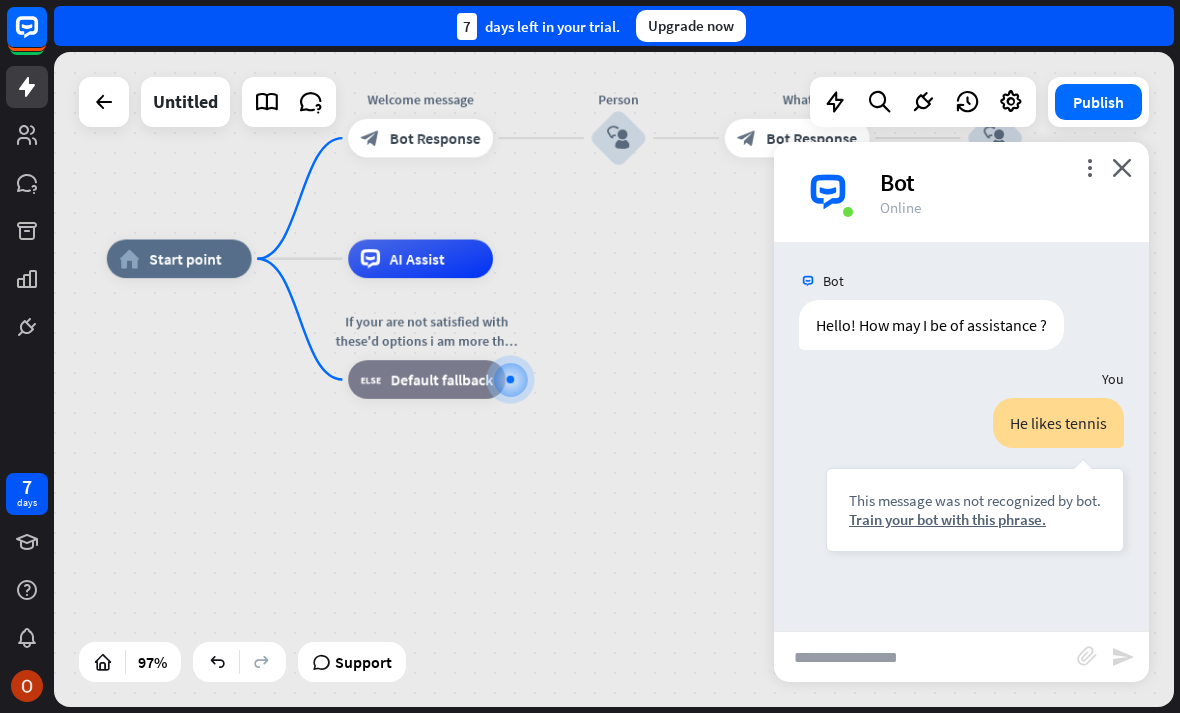 click at bounding box center [925, 657] 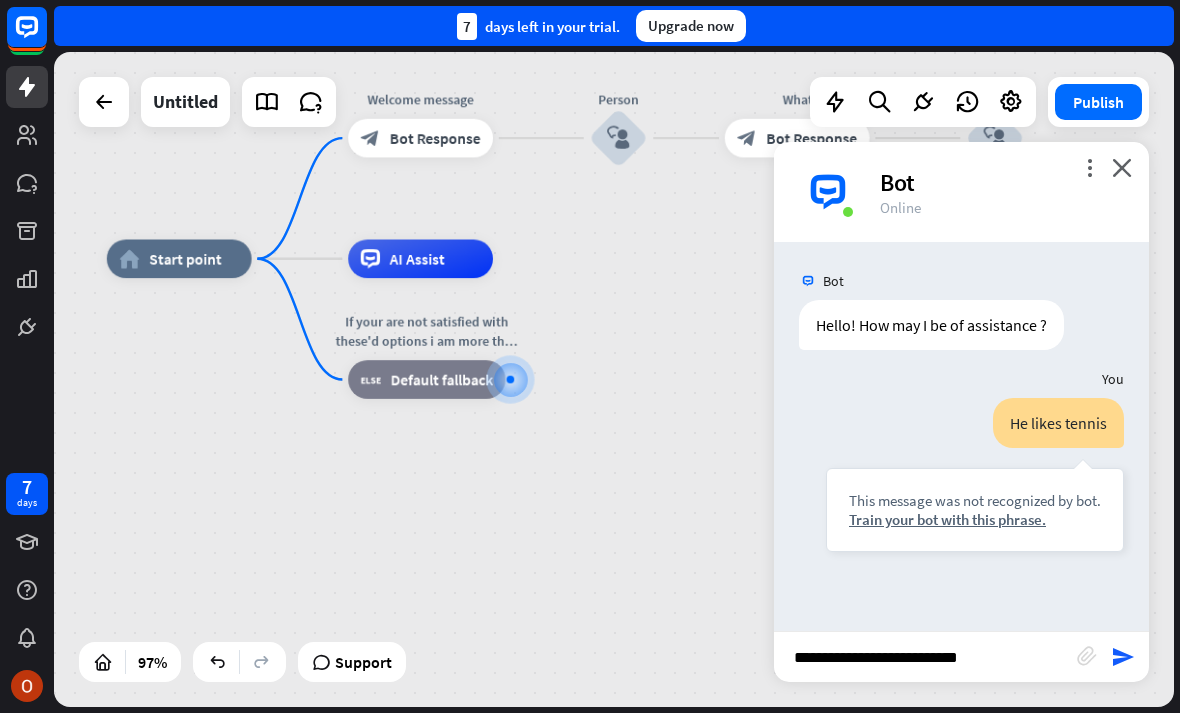 type on "**********" 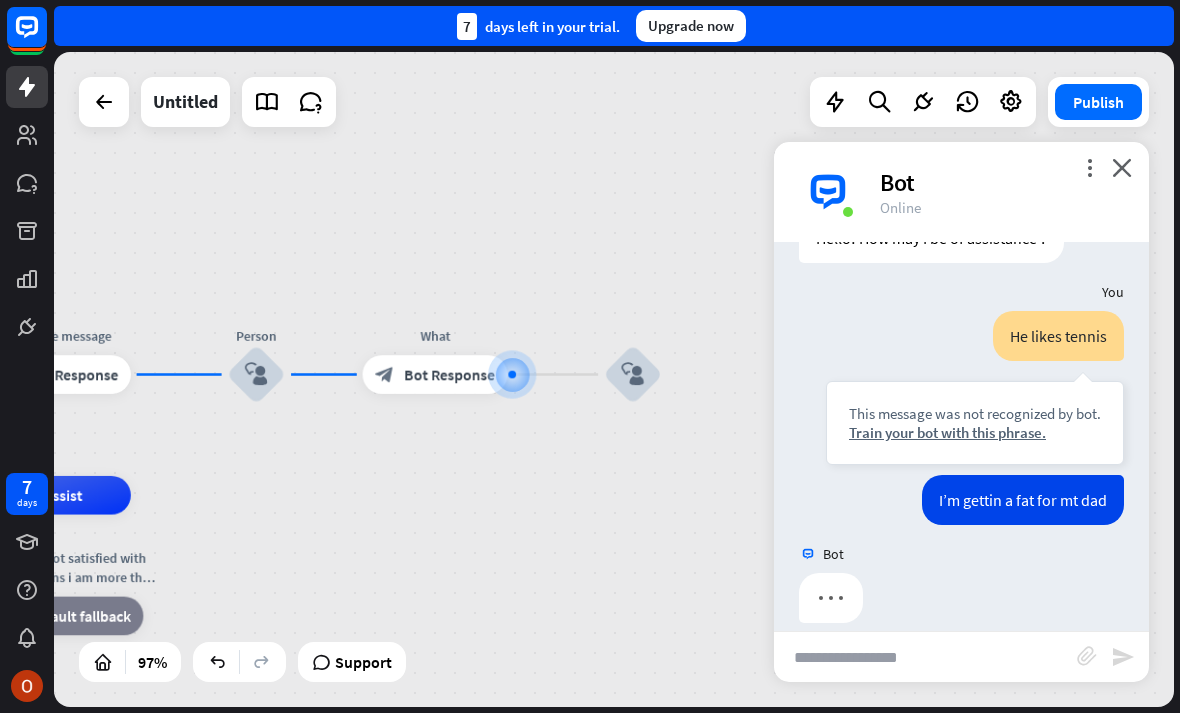scroll, scrollTop: 109, scrollLeft: 0, axis: vertical 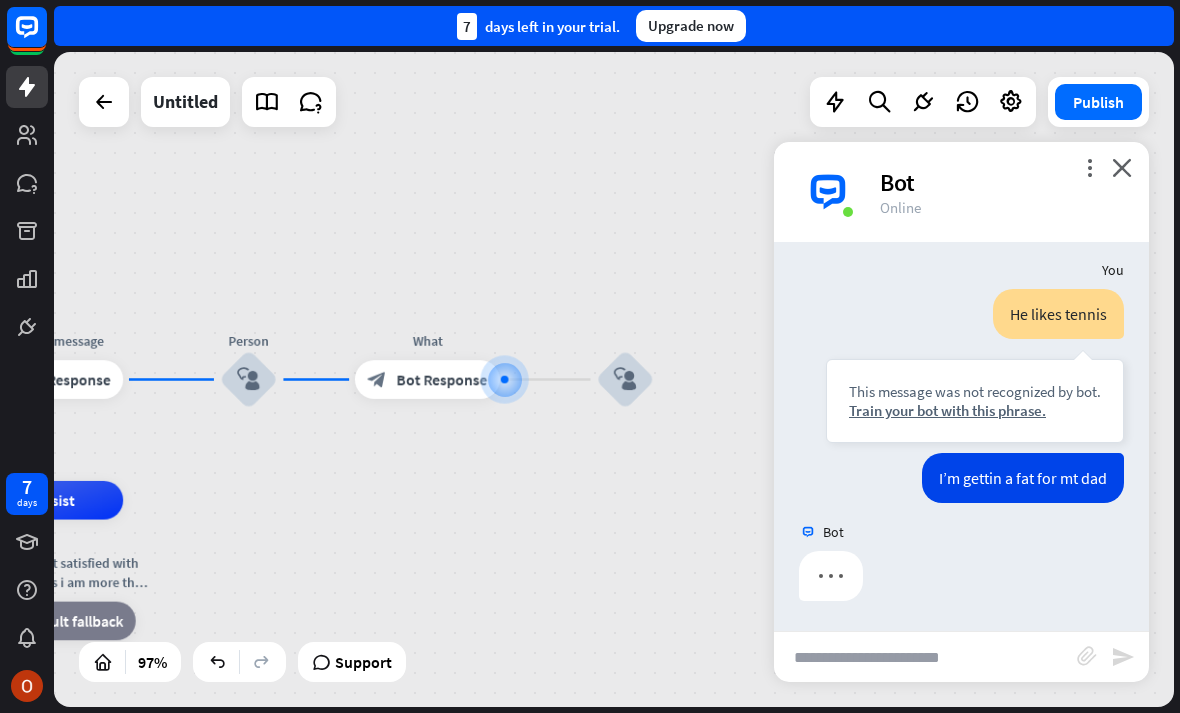 type on "**********" 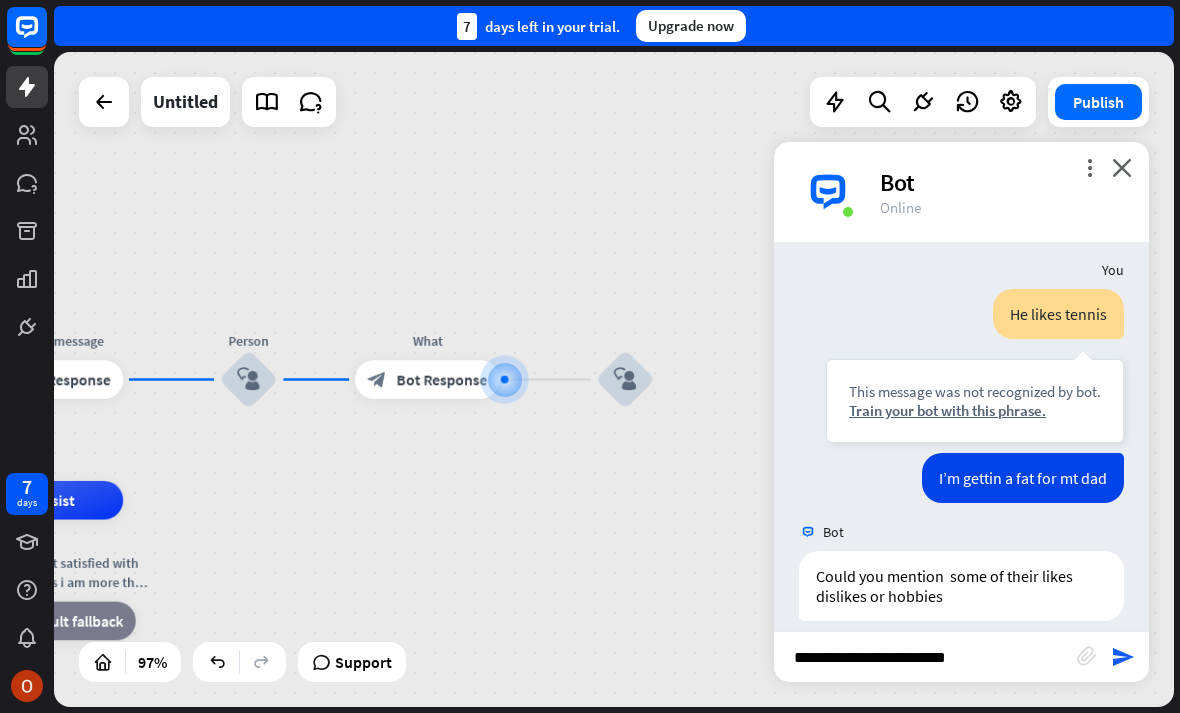 click on "**********" at bounding box center (925, 657) 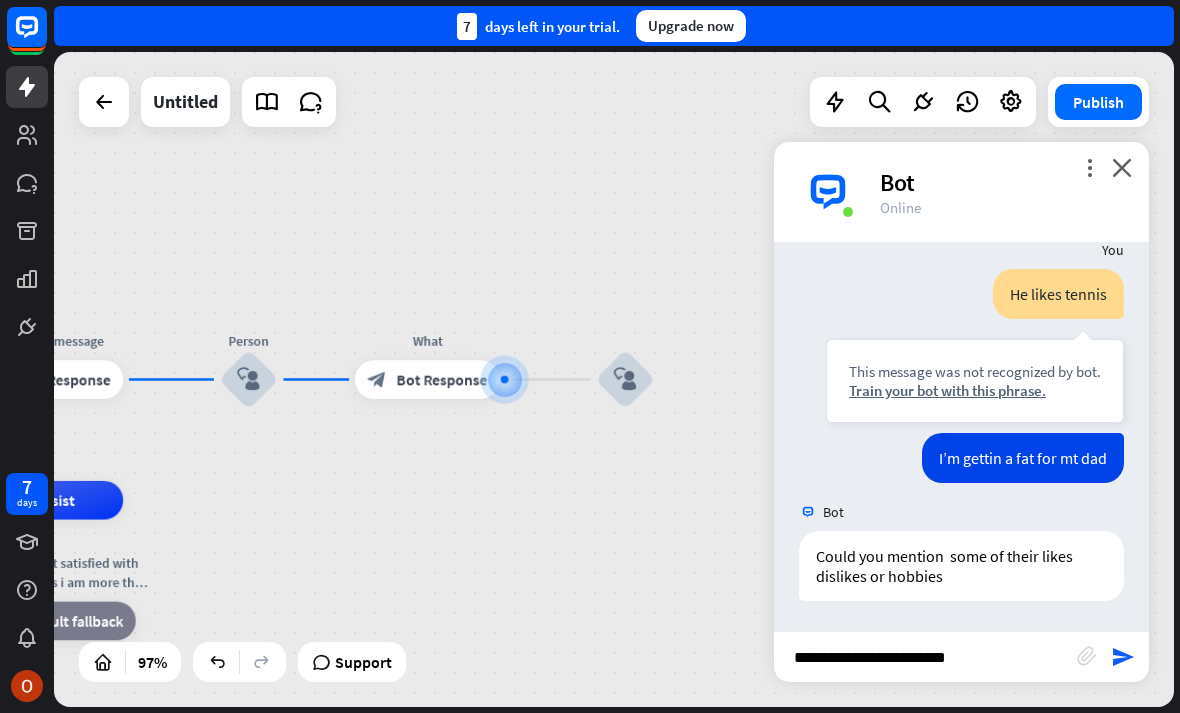 type 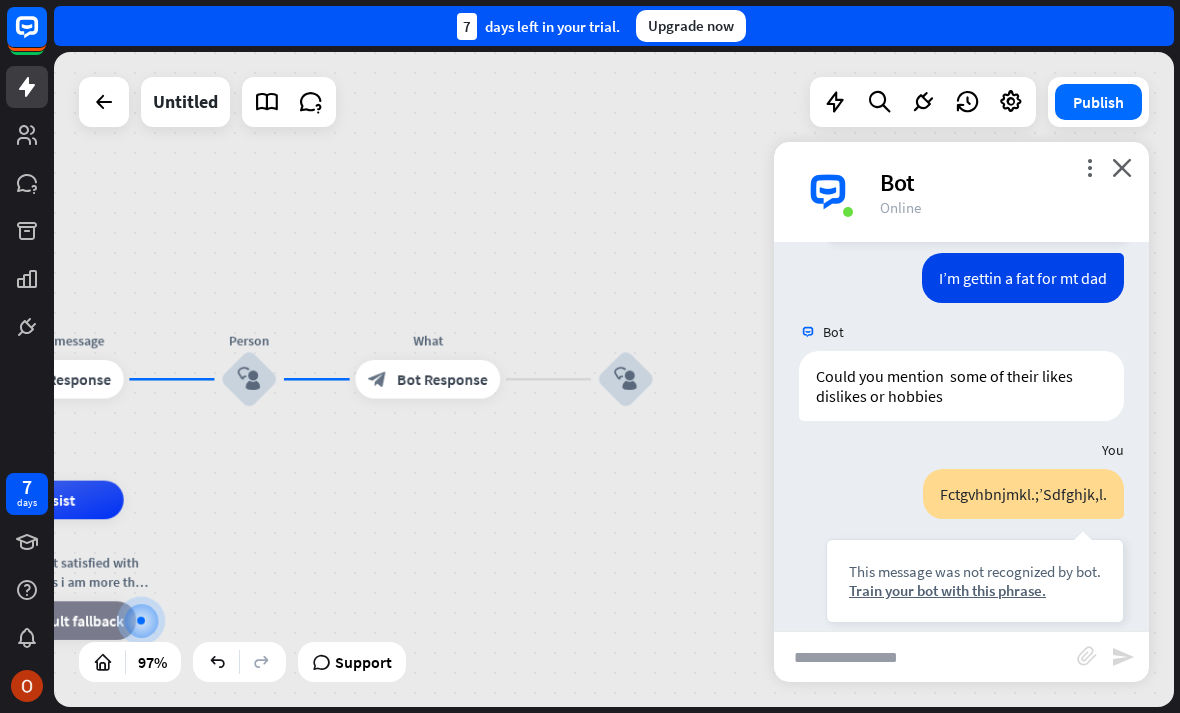 scroll, scrollTop: 331, scrollLeft: 0, axis: vertical 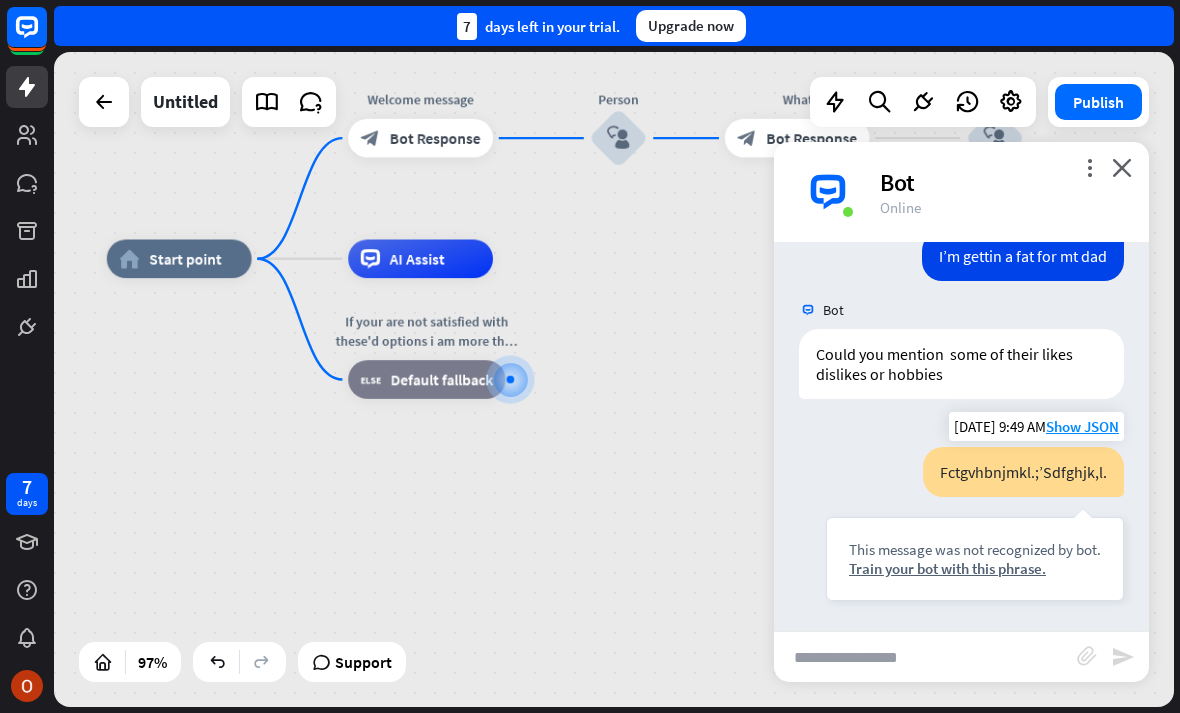 click on "Fctgvhbnjmkl.;’Sdfghjk,l.   This message was not recognized by bot.
Train your bot with this phrase." at bounding box center [975, 524] 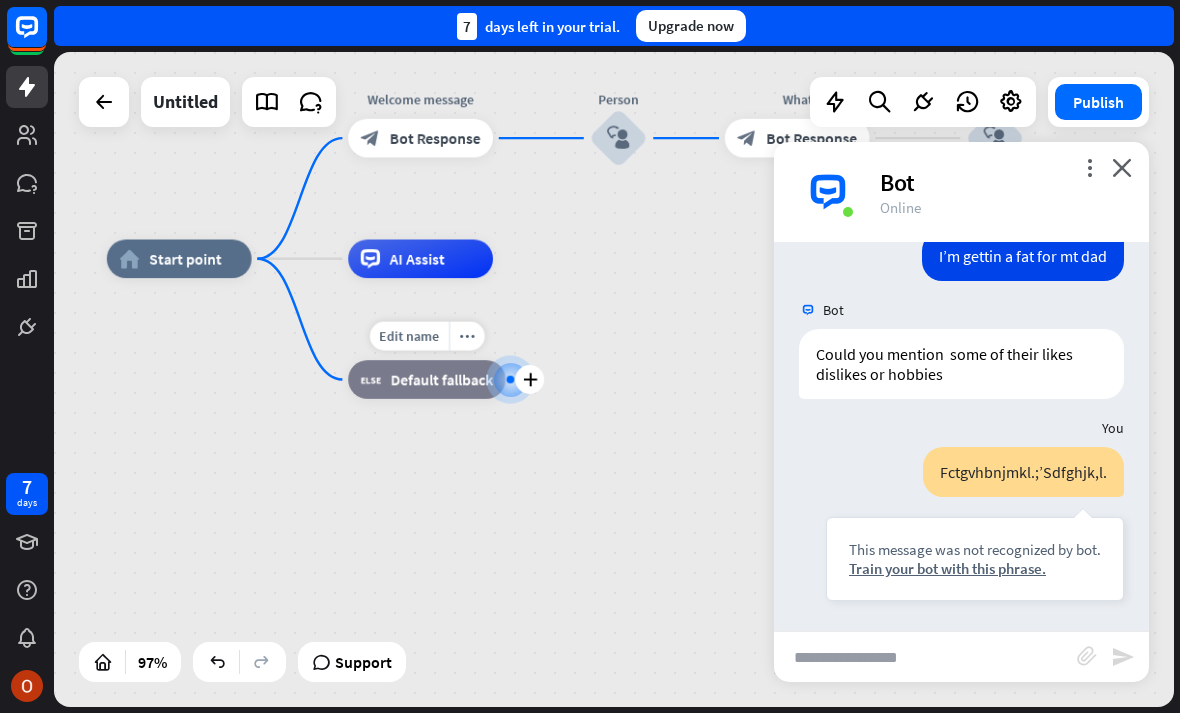 click on "Edit name   more_horiz         plus   If your are not satisfied with these'd options i am more than welcome to generate more.   block_fallback   Default fallback" at bounding box center [426, 379] 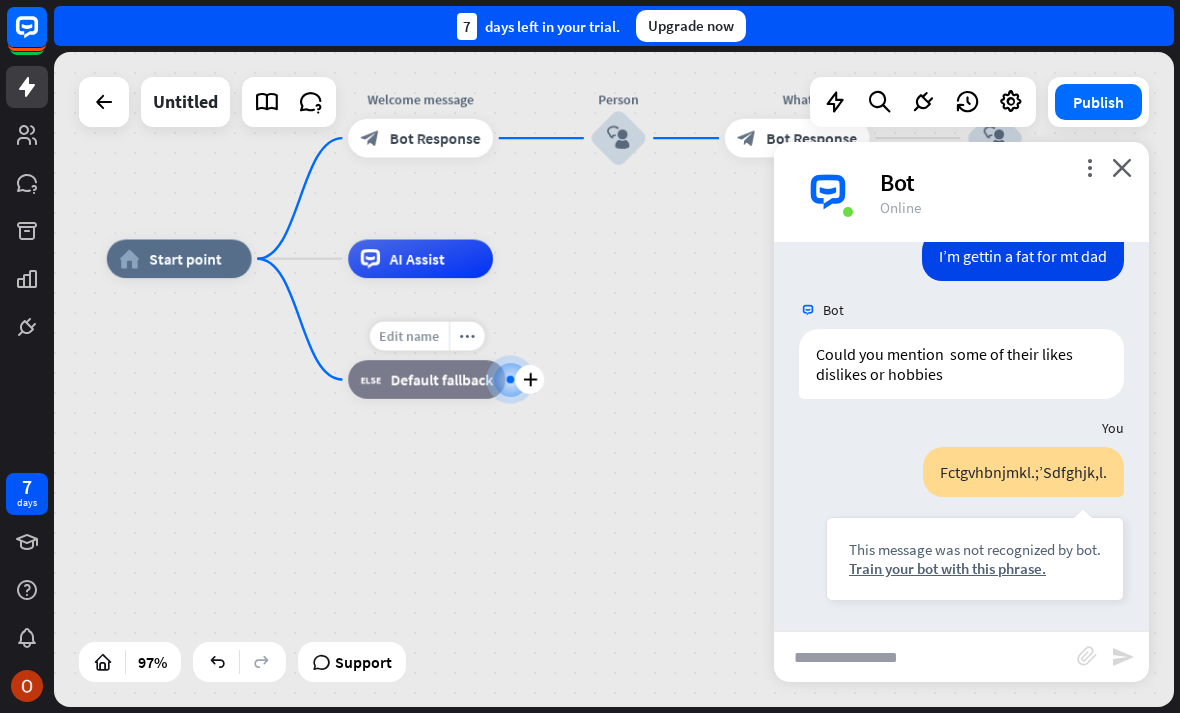 click on "Edit name" at bounding box center [408, 336] 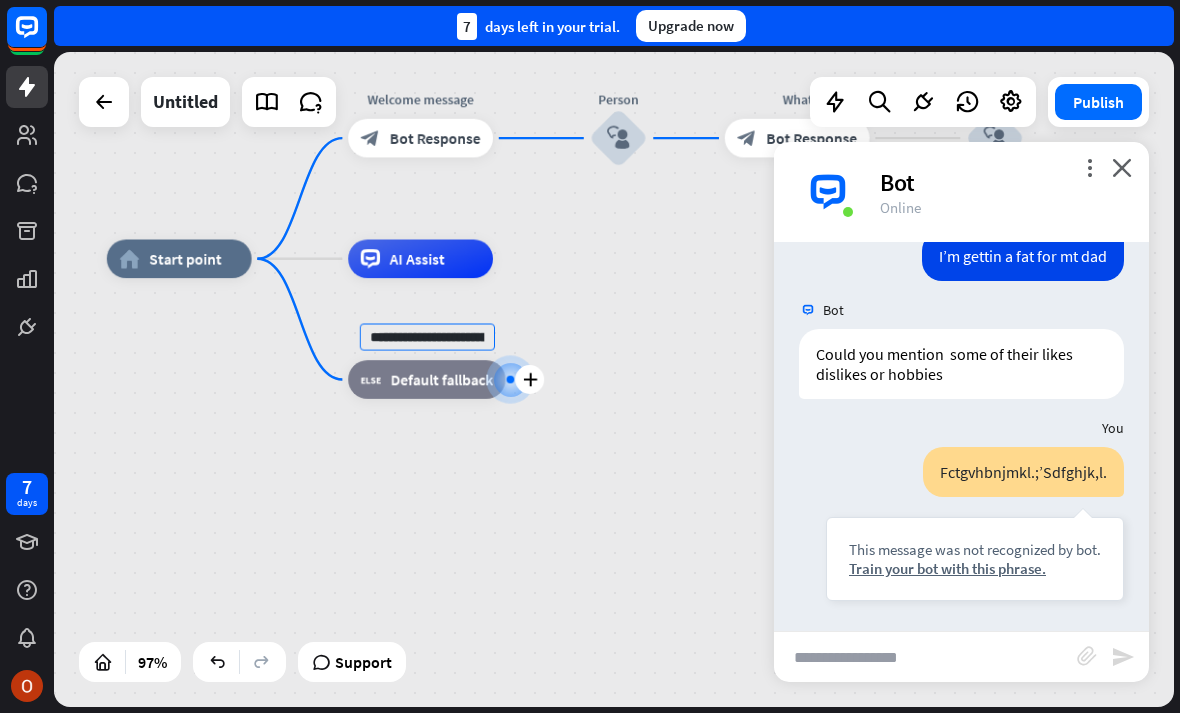scroll, scrollTop: 0, scrollLeft: 407, axis: horizontal 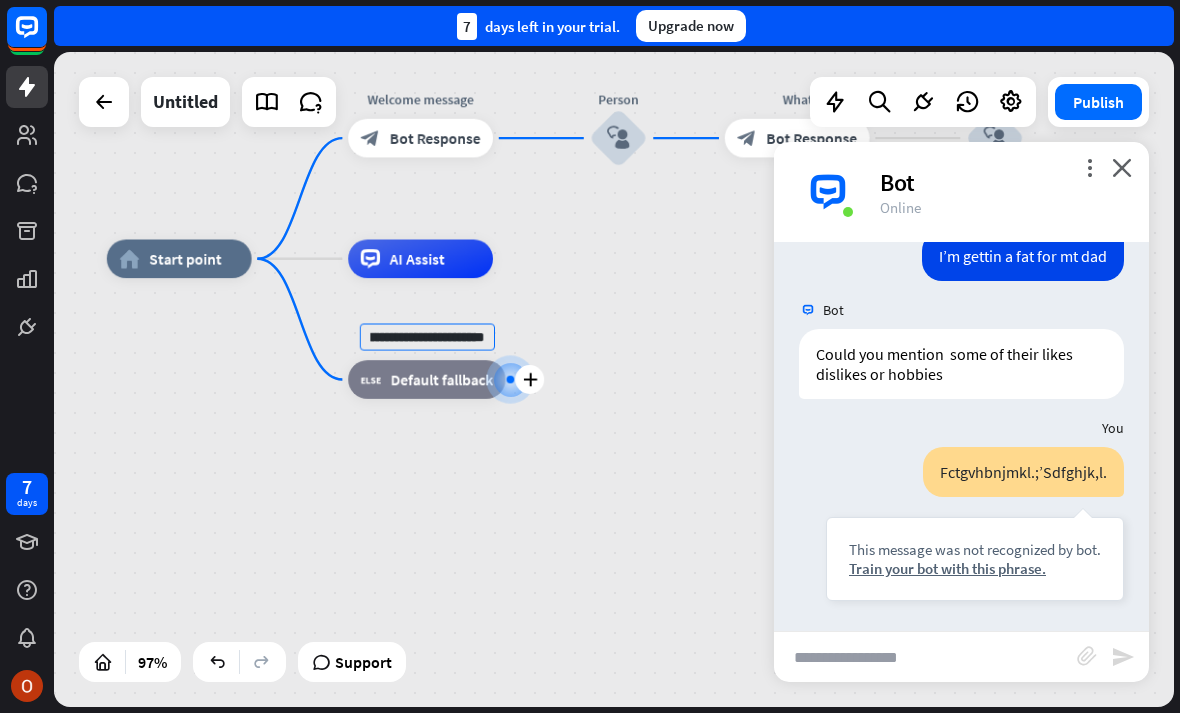 click on "block_fallback   Default fallback" at bounding box center [426, 379] 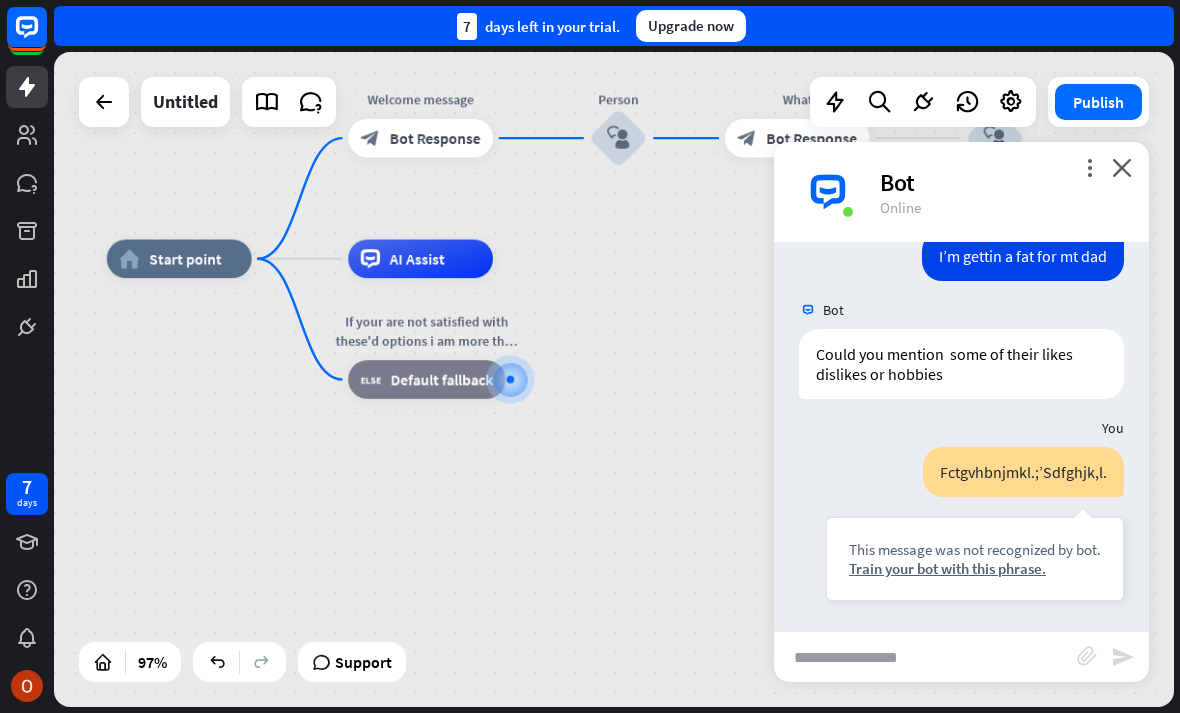 click on "home_2   Start point                 Welcome message   block_bot_response   Bot Response                 Person   block_user_input                 What   block_bot_response   Bot Response                   block_user_input                     AI Assist                 If your are not satisfied with these'd options i am more than welcome to generate more.   block_fallback   Default fallback" at bounding box center (647, 575) 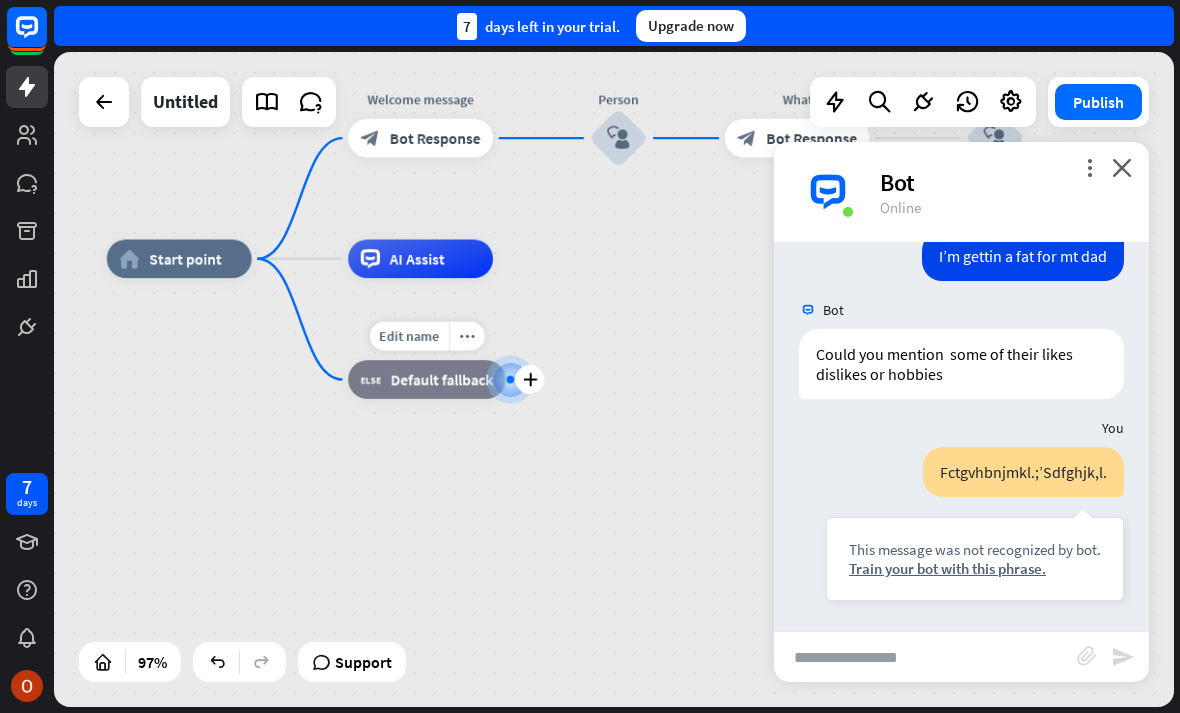click at bounding box center (510, 379) 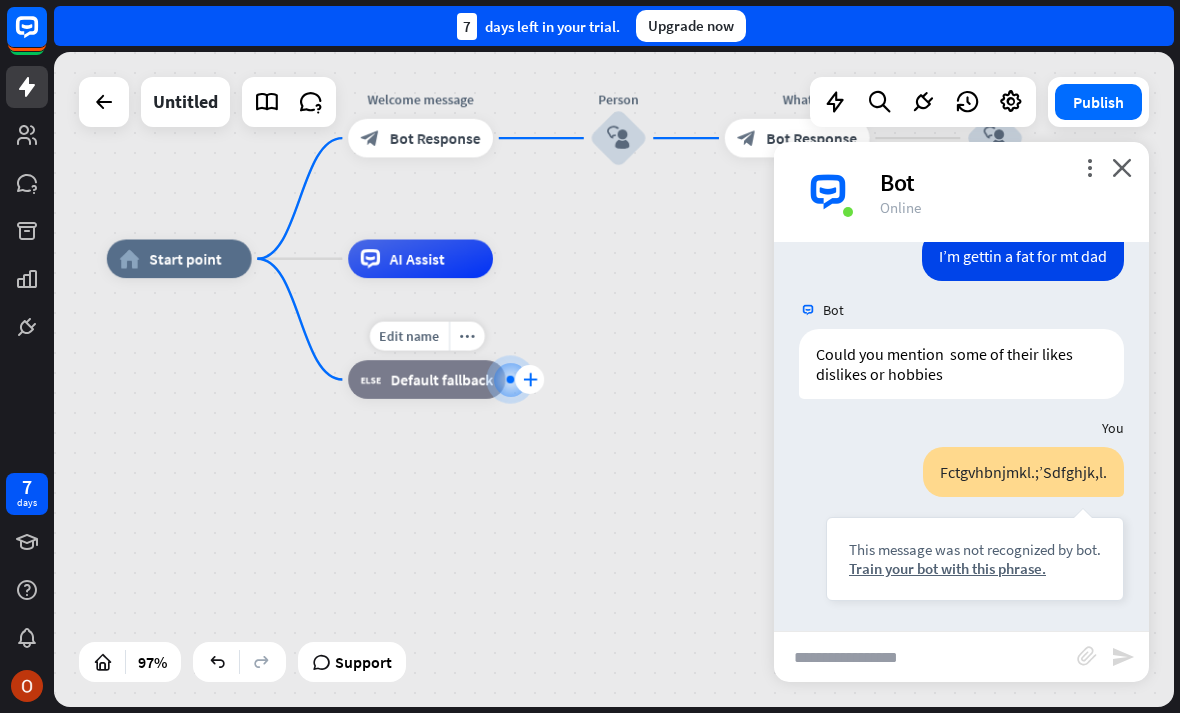 click on "plus" at bounding box center (529, 380) 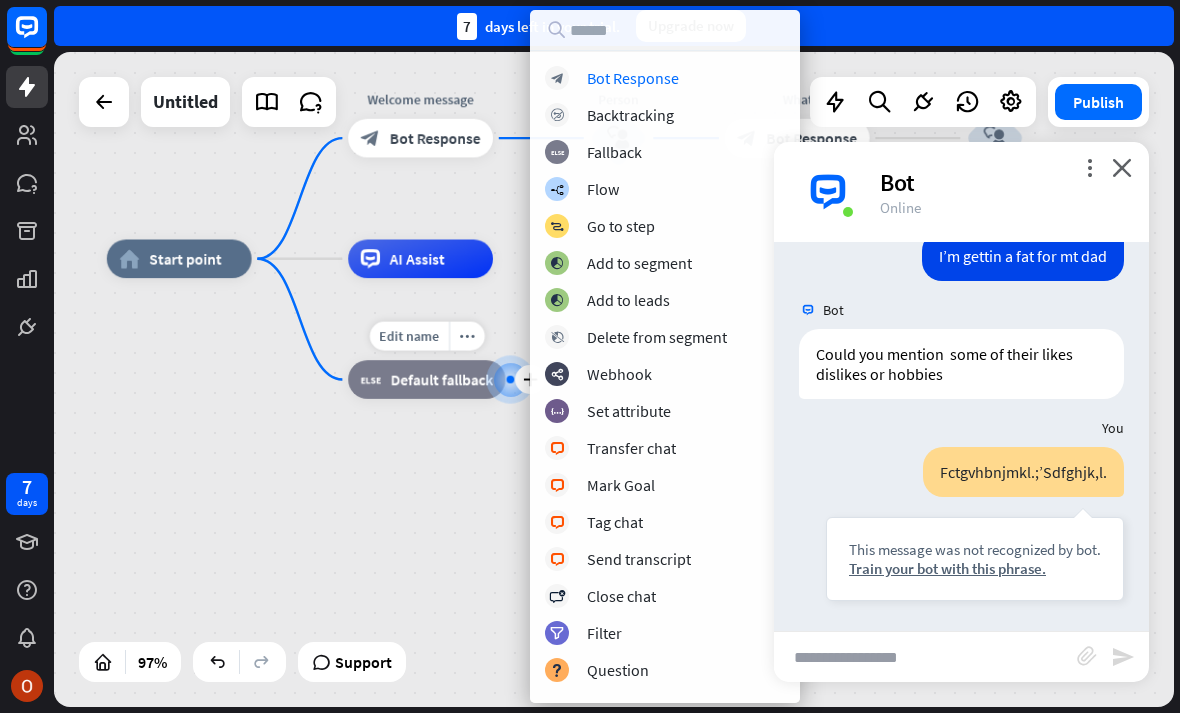 click on "Default fallback" at bounding box center [442, 379] 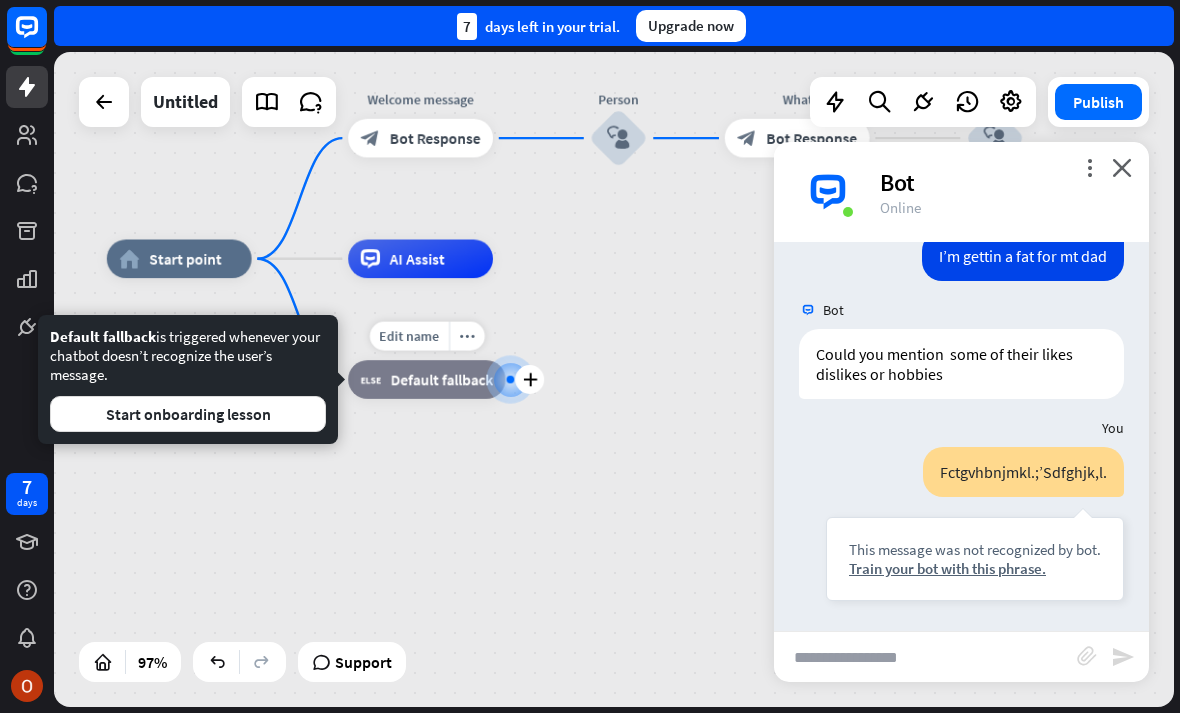 click on "Default fallback" at bounding box center (442, 379) 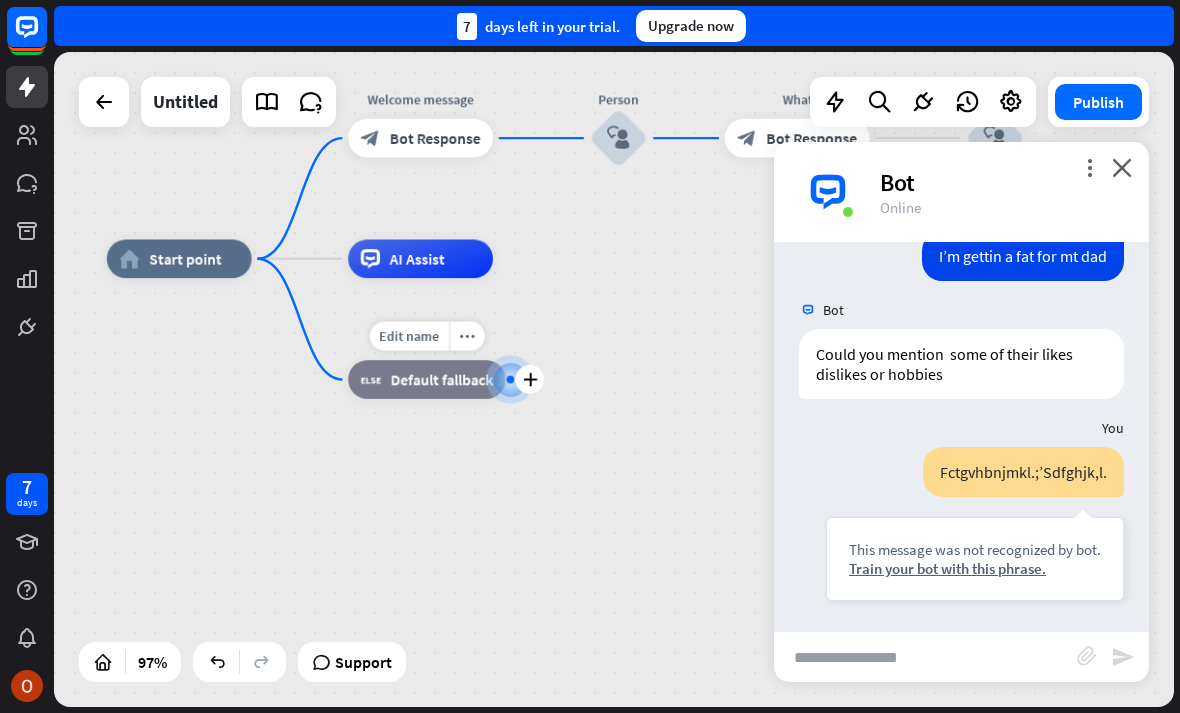 click on "block_fallback   Default fallback" at bounding box center [426, 379] 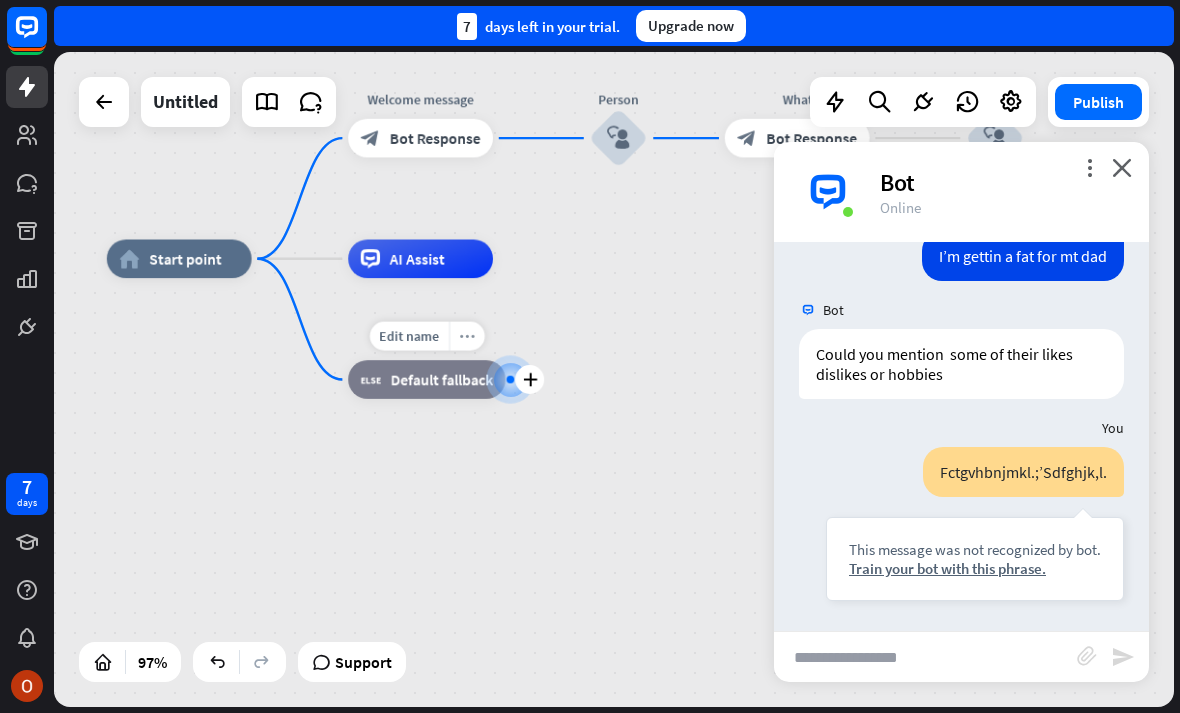 click on "more_horiz" at bounding box center [467, 336] 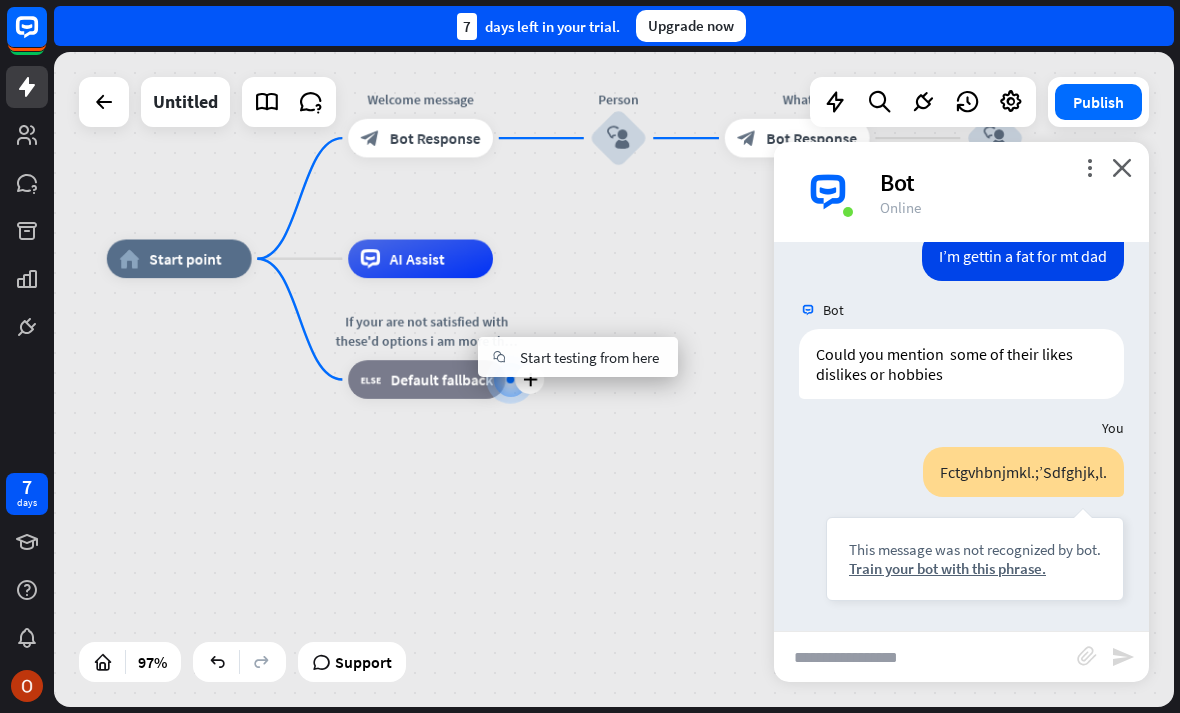 click on "If your are not satisfied with these'd options i am more than welcome to generate more." at bounding box center (427, 331) 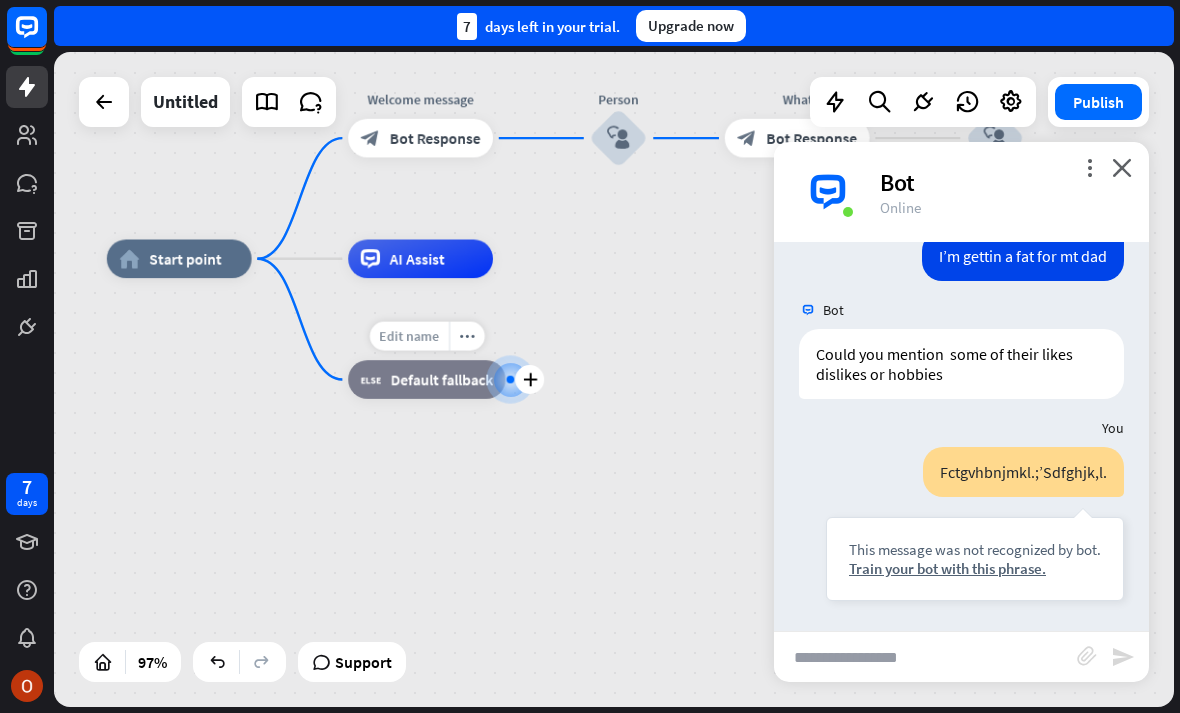 click on "Edit name" at bounding box center (409, 335) 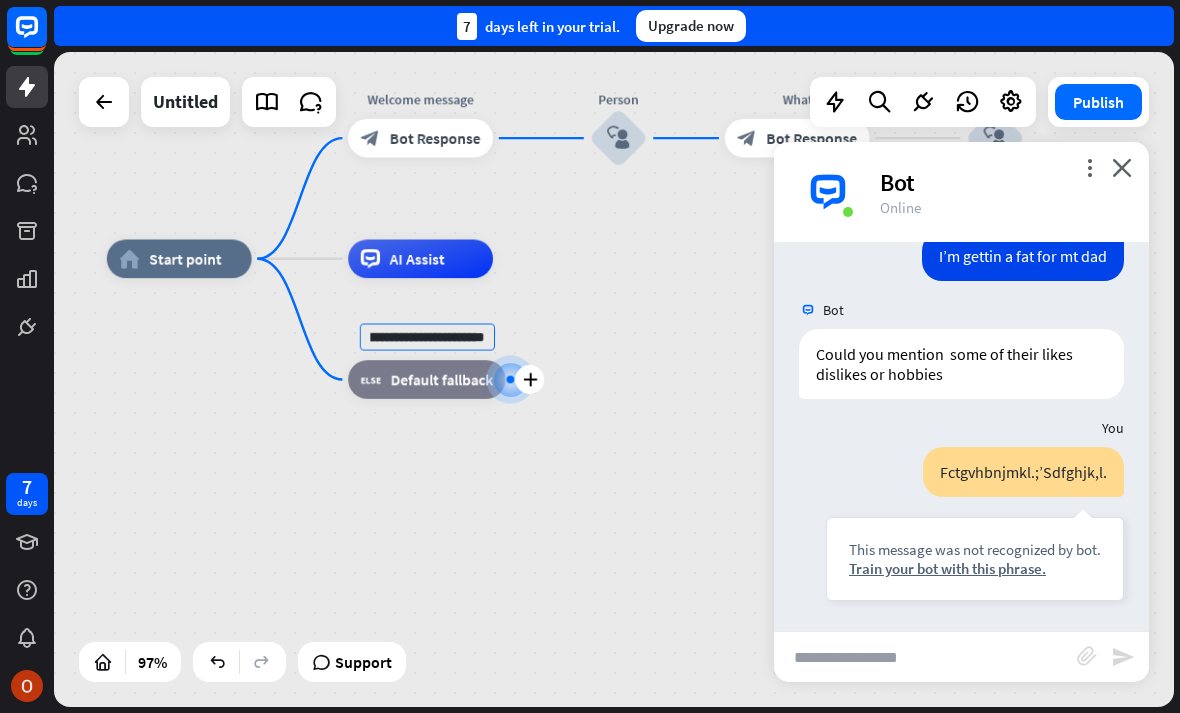 click on "block_fallback   Default fallback" at bounding box center [426, 379] 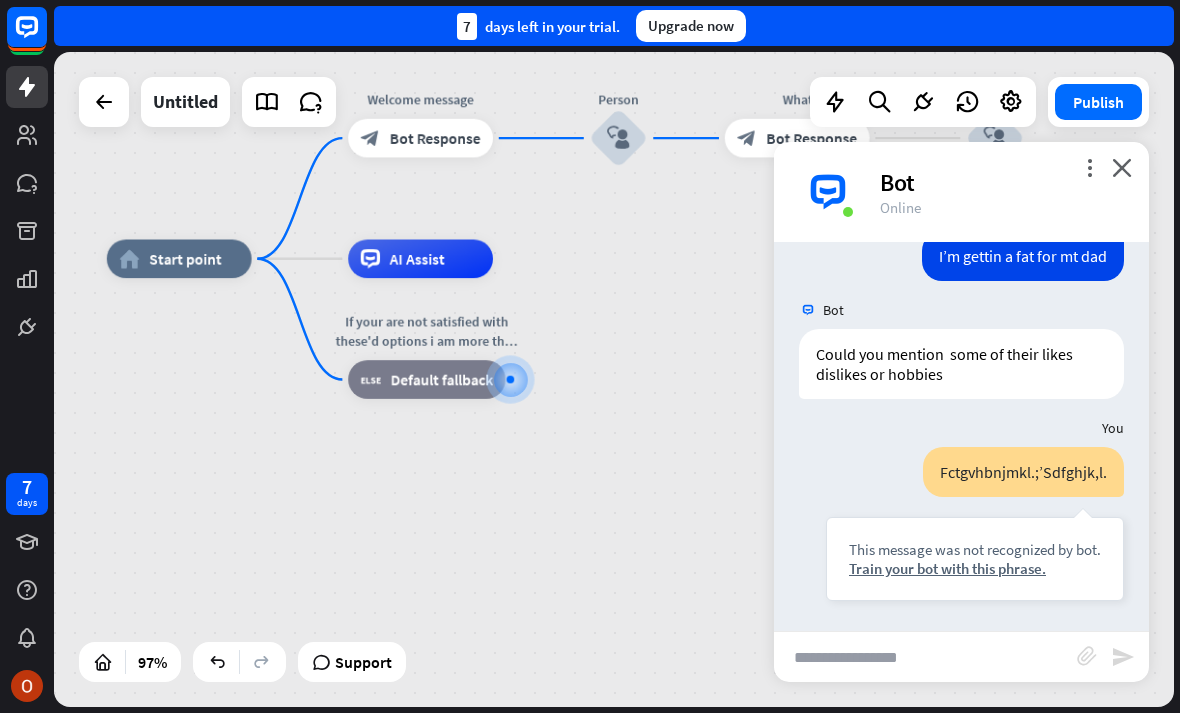 click on "home_2   Start point                 Welcome message   block_bot_response   Bot Response                 Person   block_user_input                 What   block_bot_response   Bot Response                   block_user_input                     AI Assist                 If your are not satisfied with these'd options i am more than welcome to generate more.   block_fallback   Default fallback" at bounding box center (647, 575) 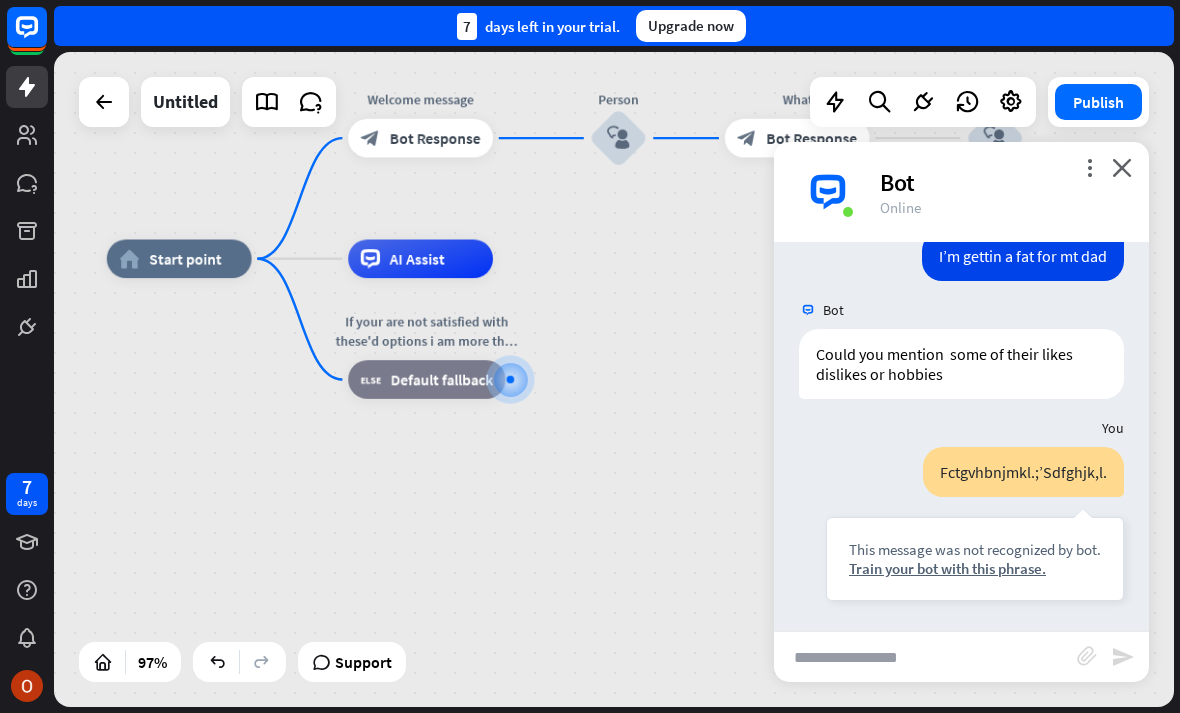 click on "more_vert
close
Bot
Online" at bounding box center (961, 192) 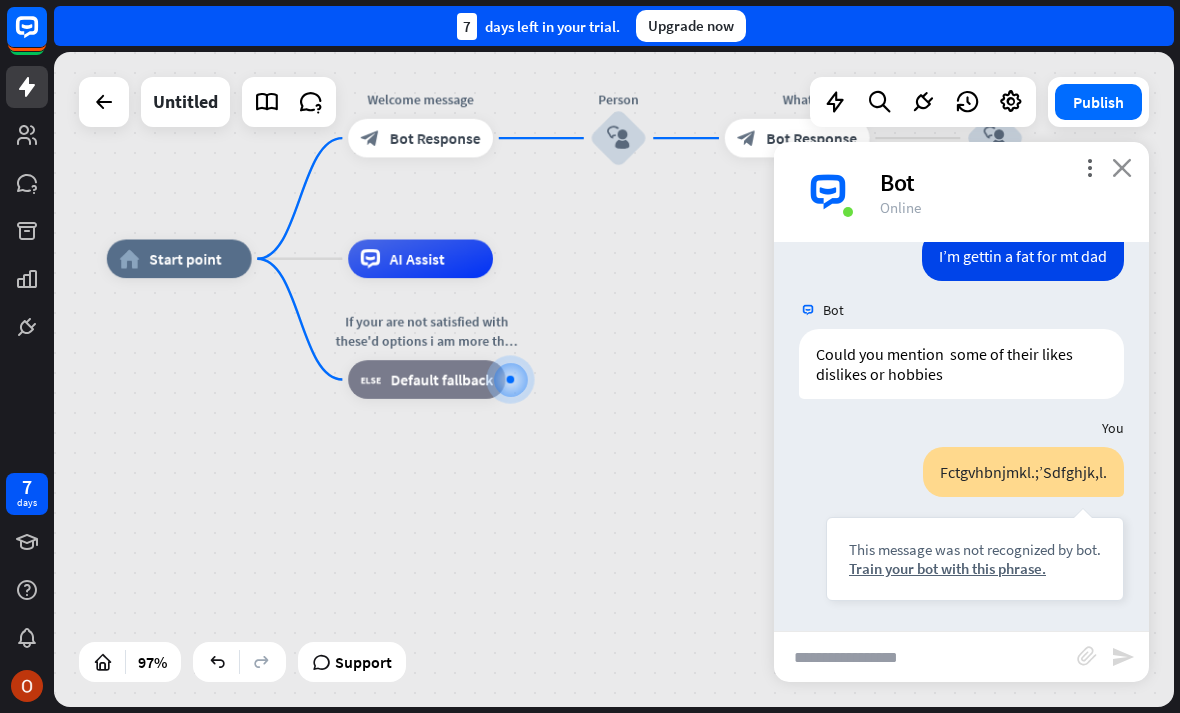 click on "close" at bounding box center (1122, 167) 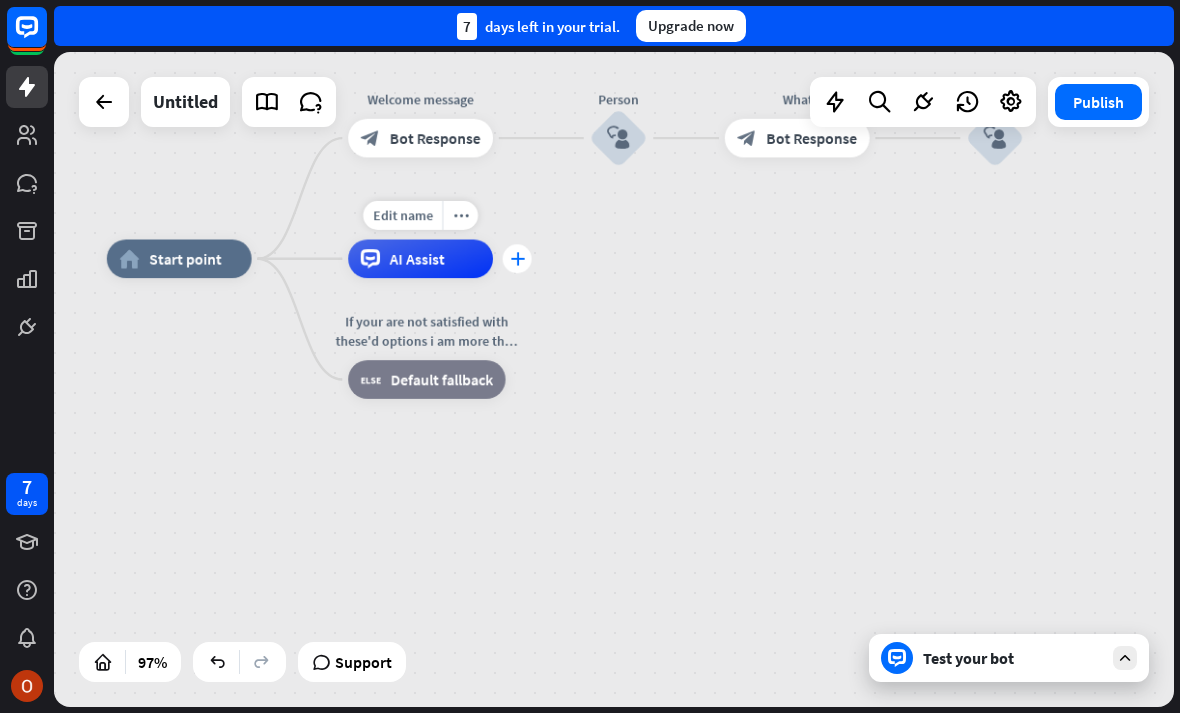 drag, startPoint x: 433, startPoint y: 258, endPoint x: 506, endPoint y: 263, distance: 73.171036 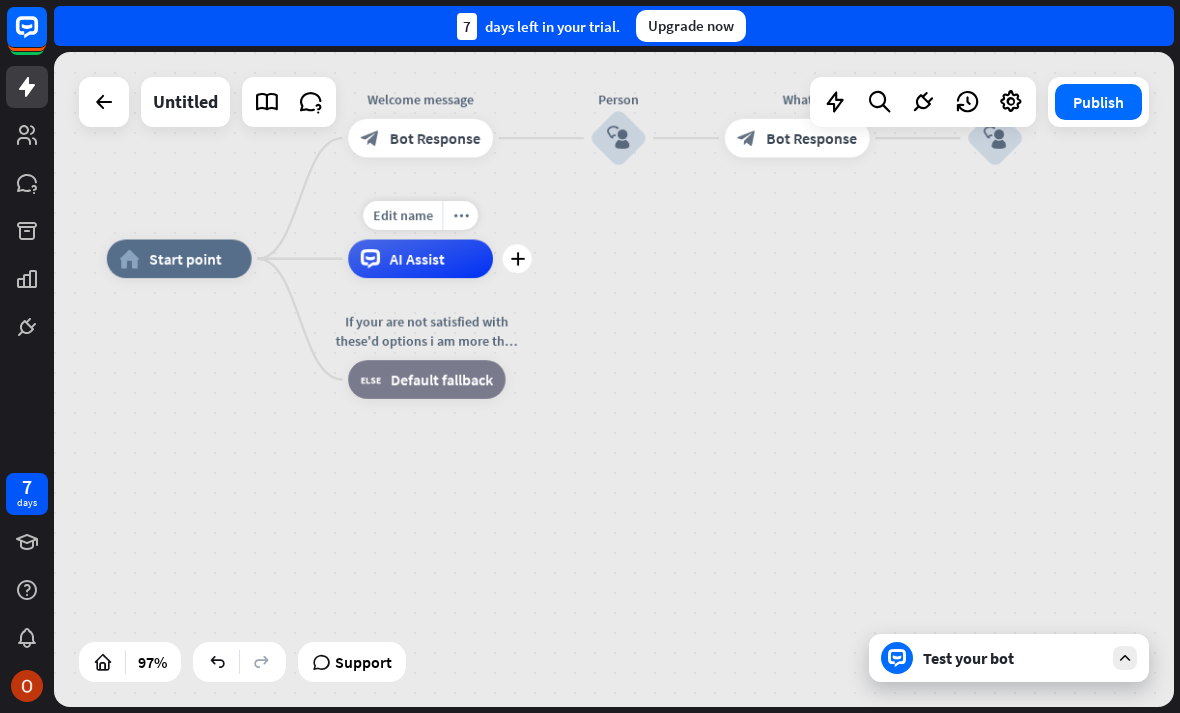 click on "Edit name   more_horiz         plus       AI Assist" at bounding box center [420, 258] 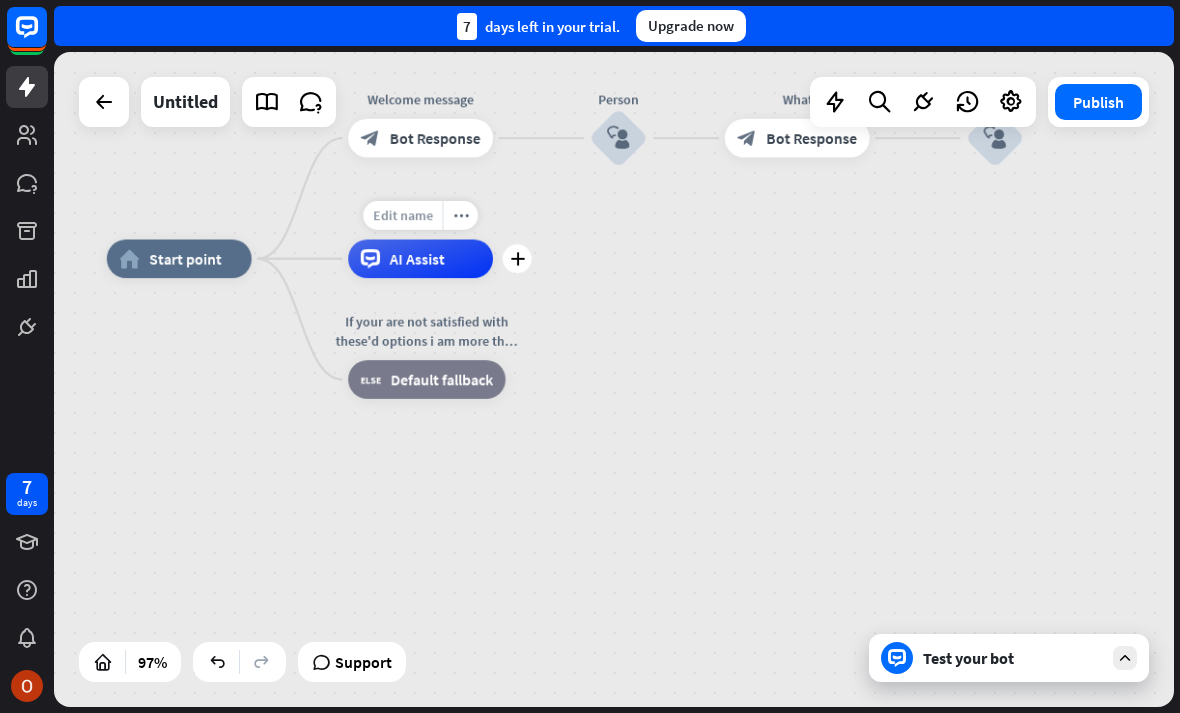 click on "Edit name" at bounding box center [403, 215] 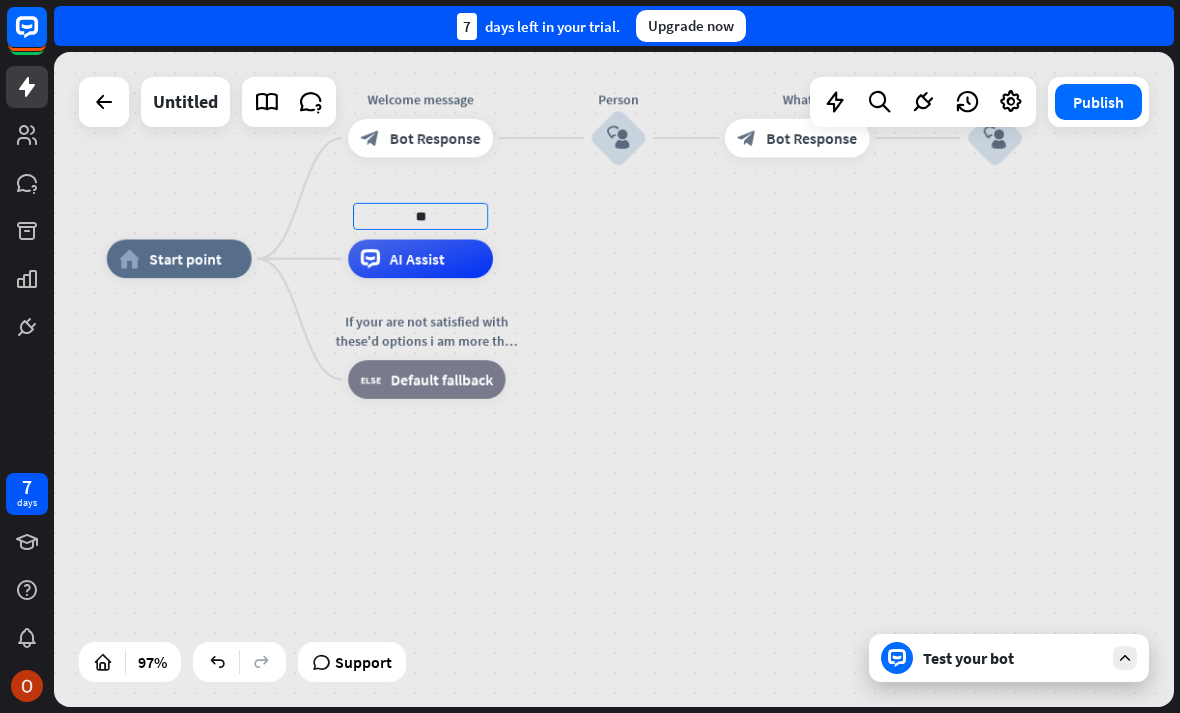 type on "**" 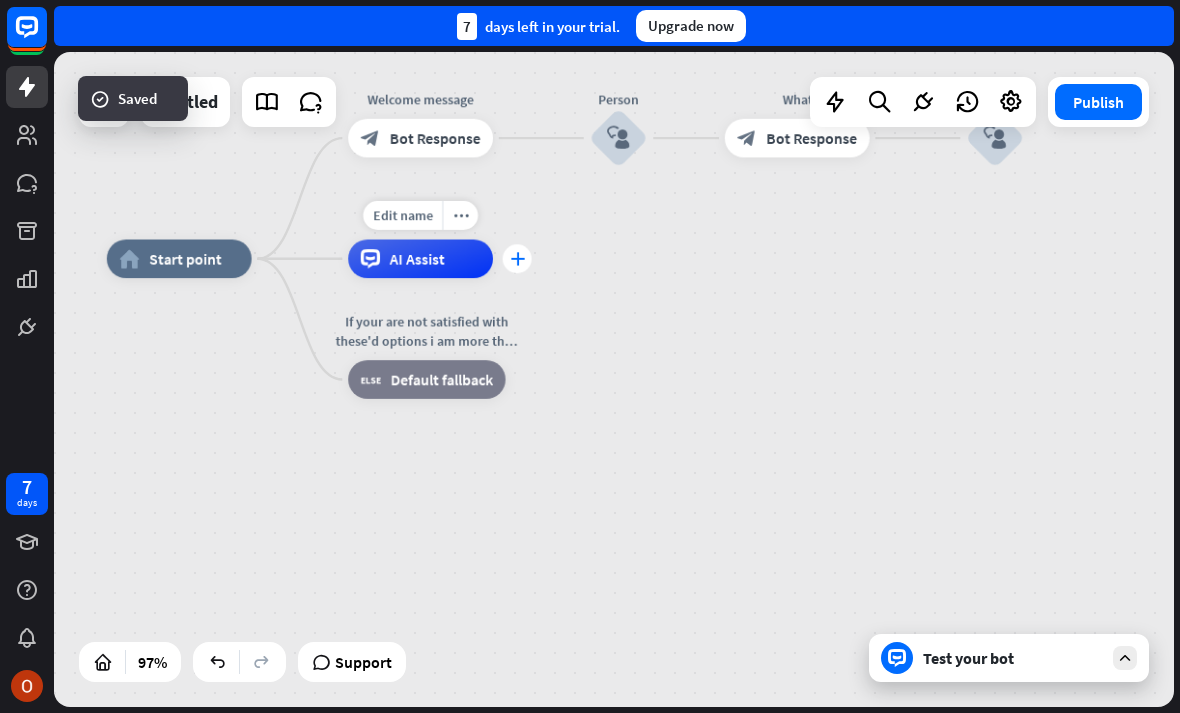 click on "plus" at bounding box center (517, 259) 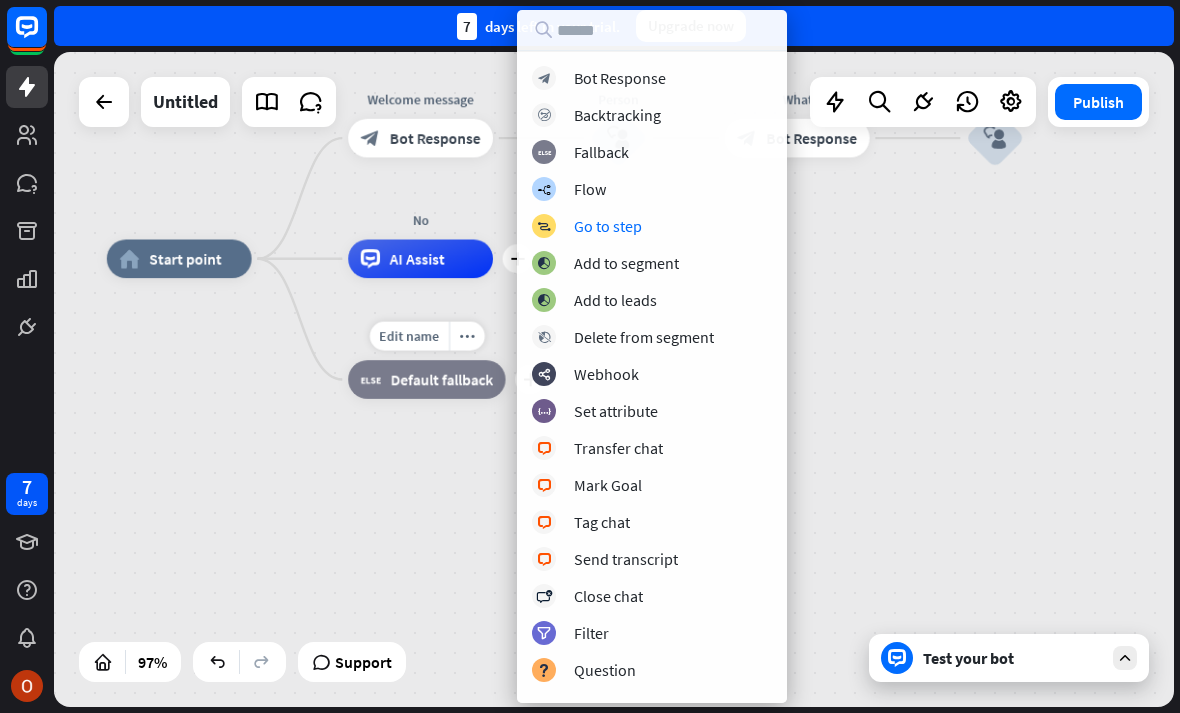 click on "Edit name   more_horiz         plus     block_fallback   Default fallback" at bounding box center [426, 379] 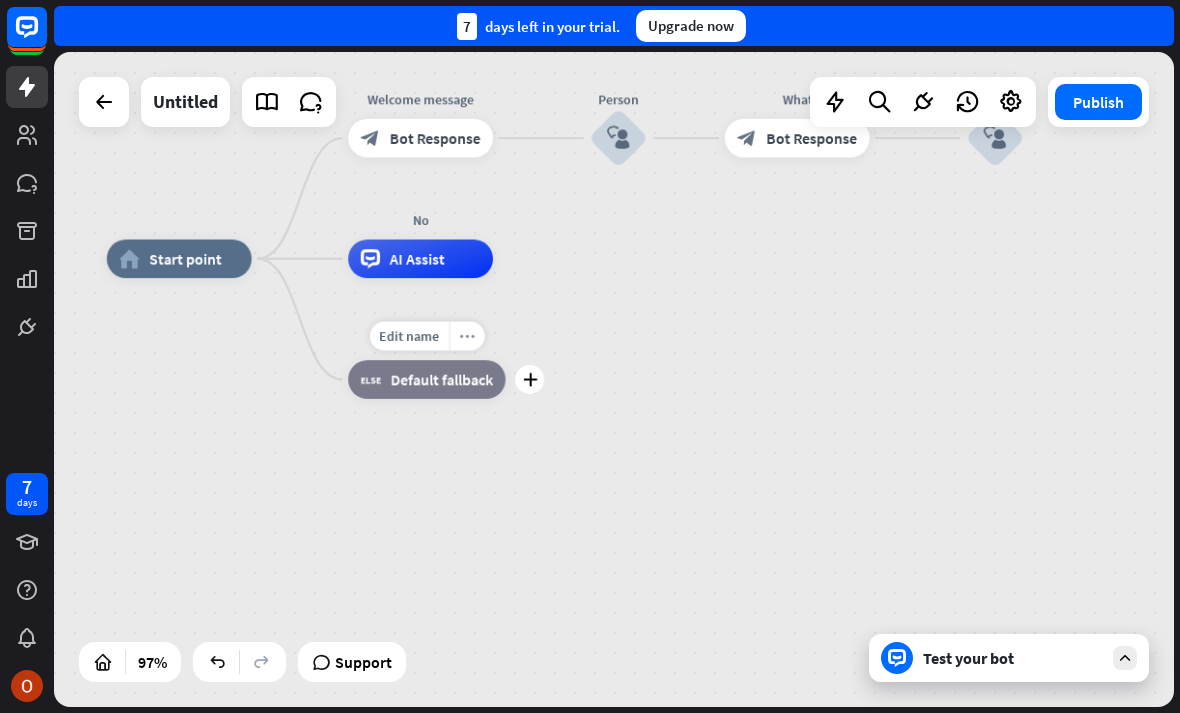 click on "more_horiz" at bounding box center (466, 336) 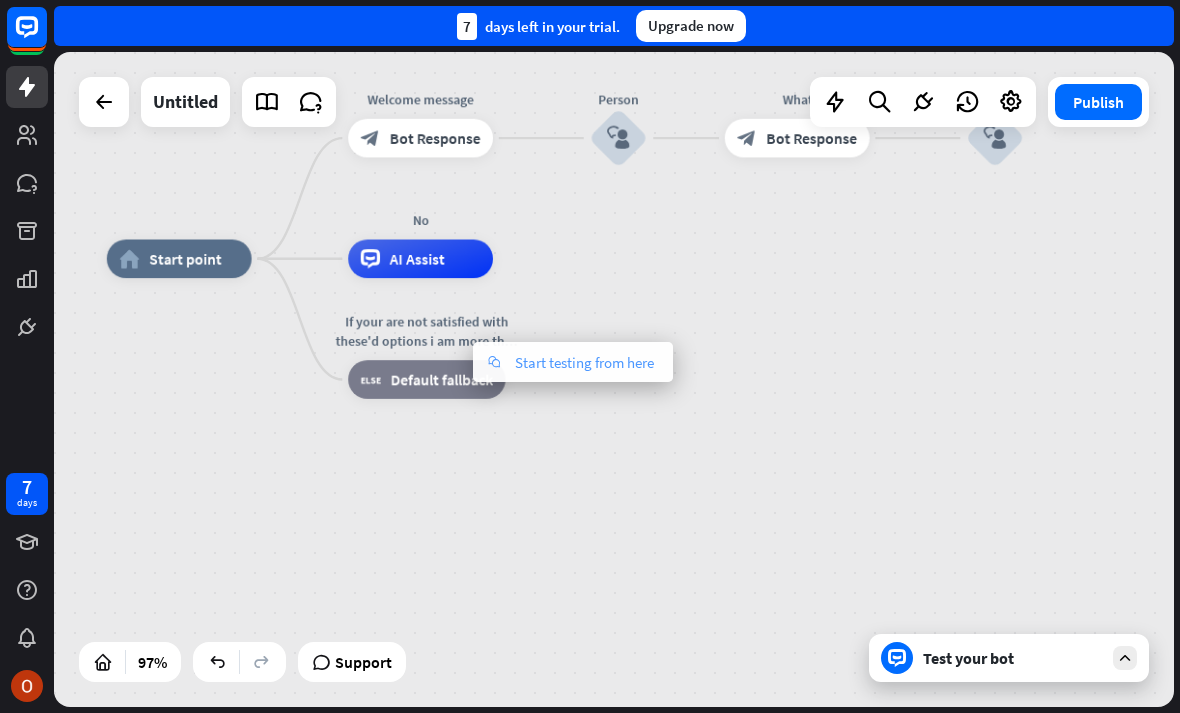 click on "Start testing from here" at bounding box center [584, 362] 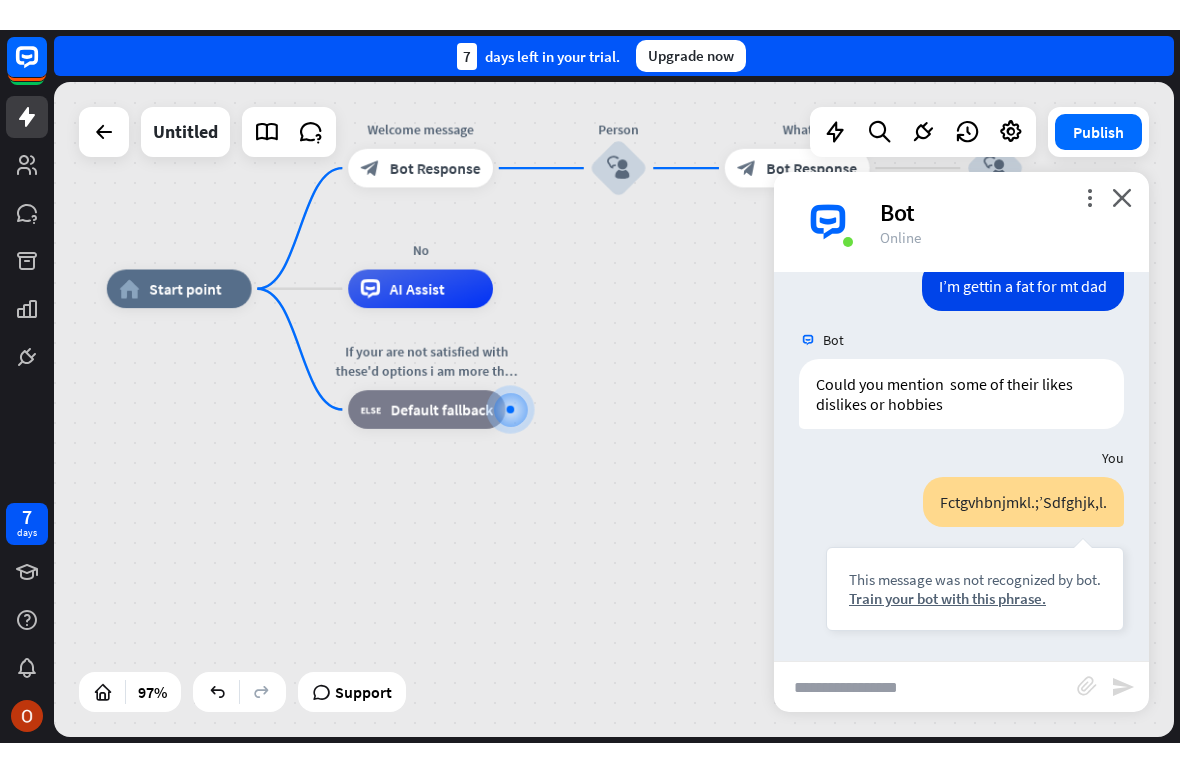 scroll, scrollTop: 331, scrollLeft: 0, axis: vertical 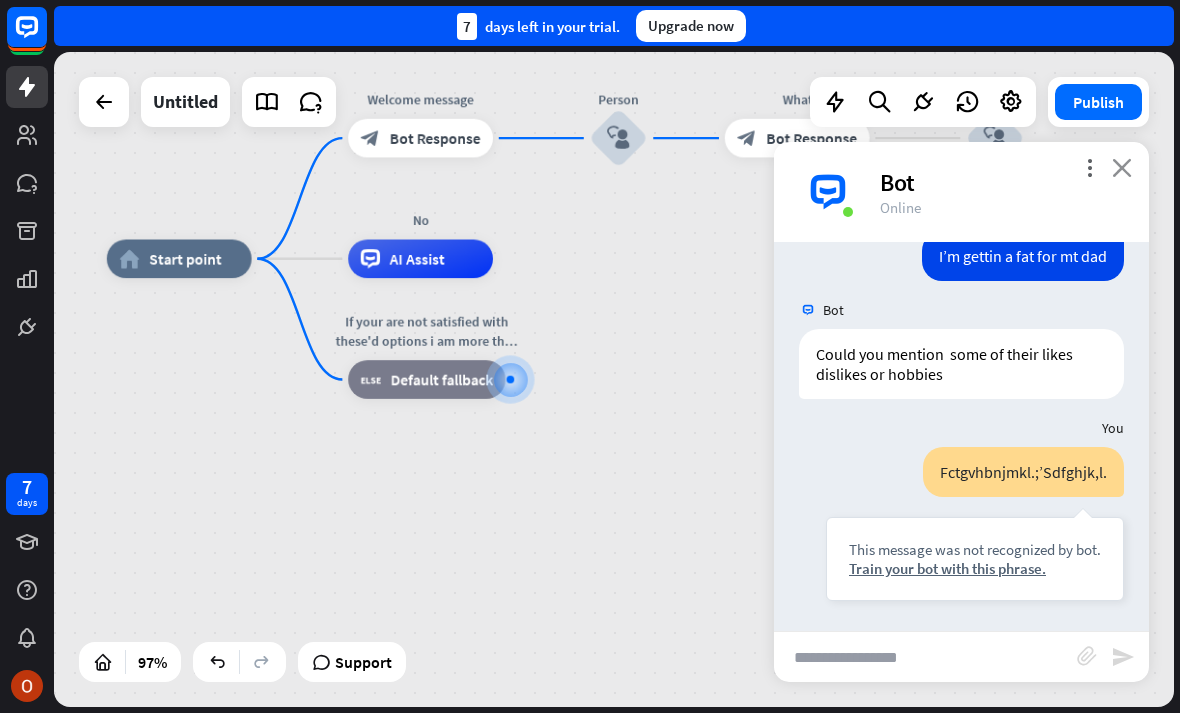 click on "close" at bounding box center [1122, 167] 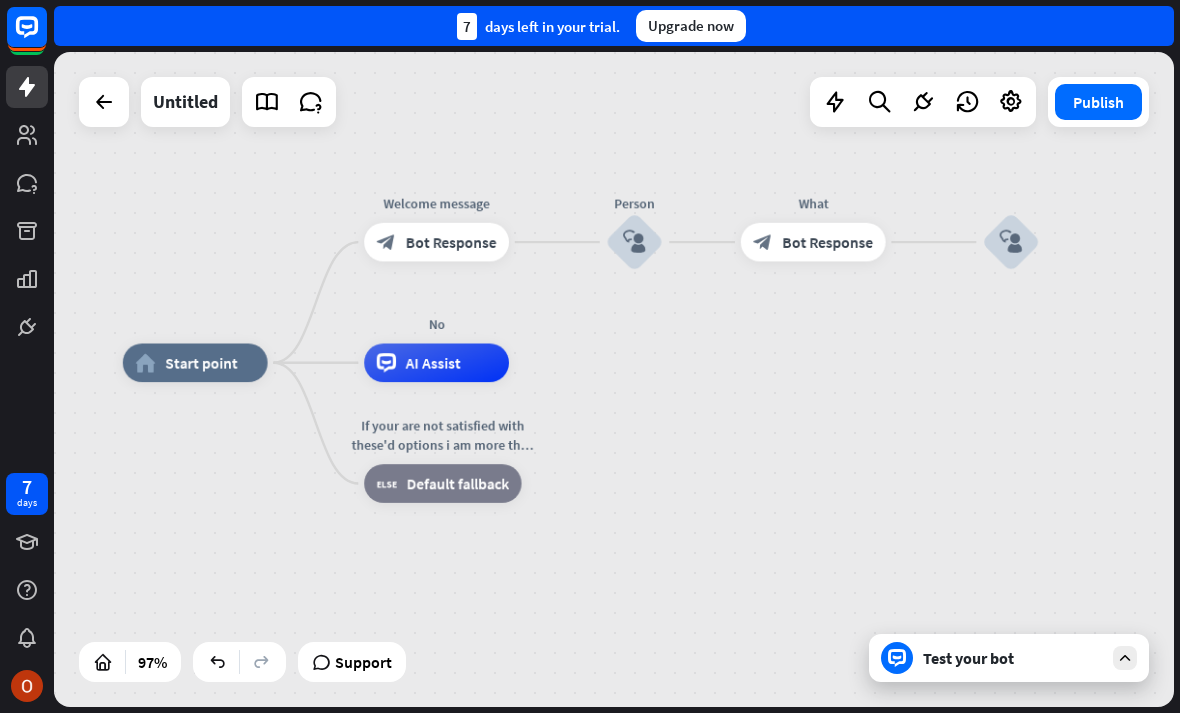 drag, startPoint x: 1029, startPoint y: 269, endPoint x: 1011, endPoint y: 432, distance: 163.99086 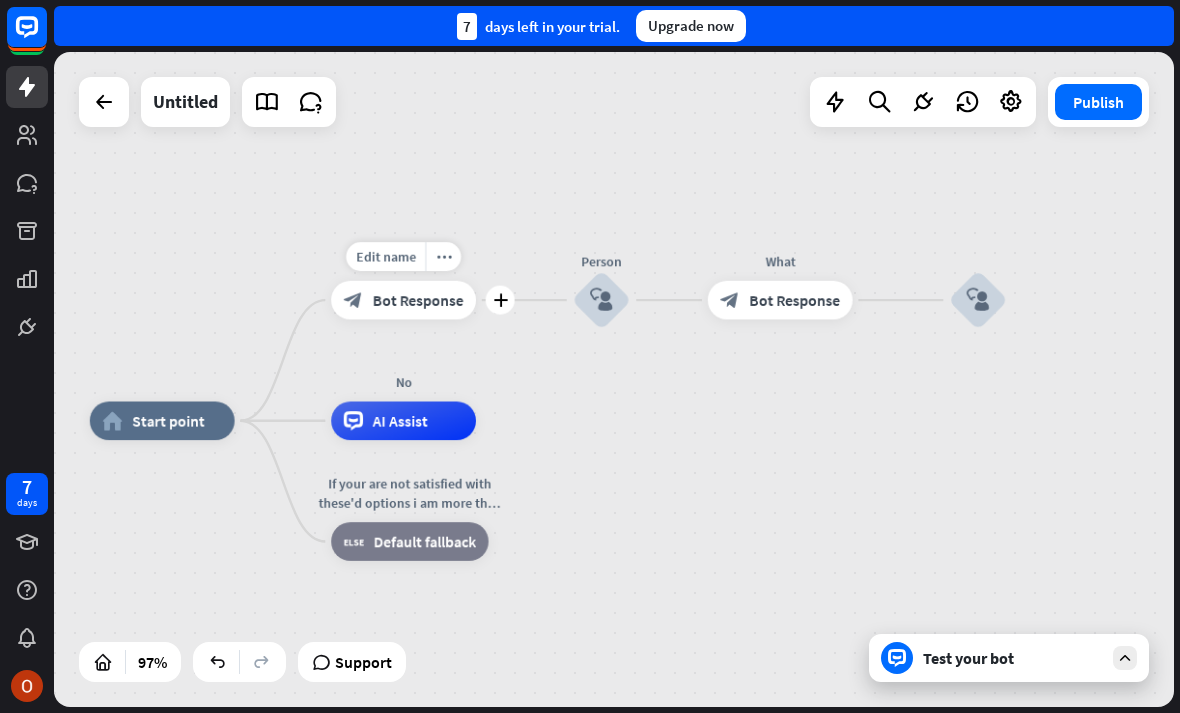 drag, startPoint x: 405, startPoint y: 428, endPoint x: 423, endPoint y: 335, distance: 94.72592 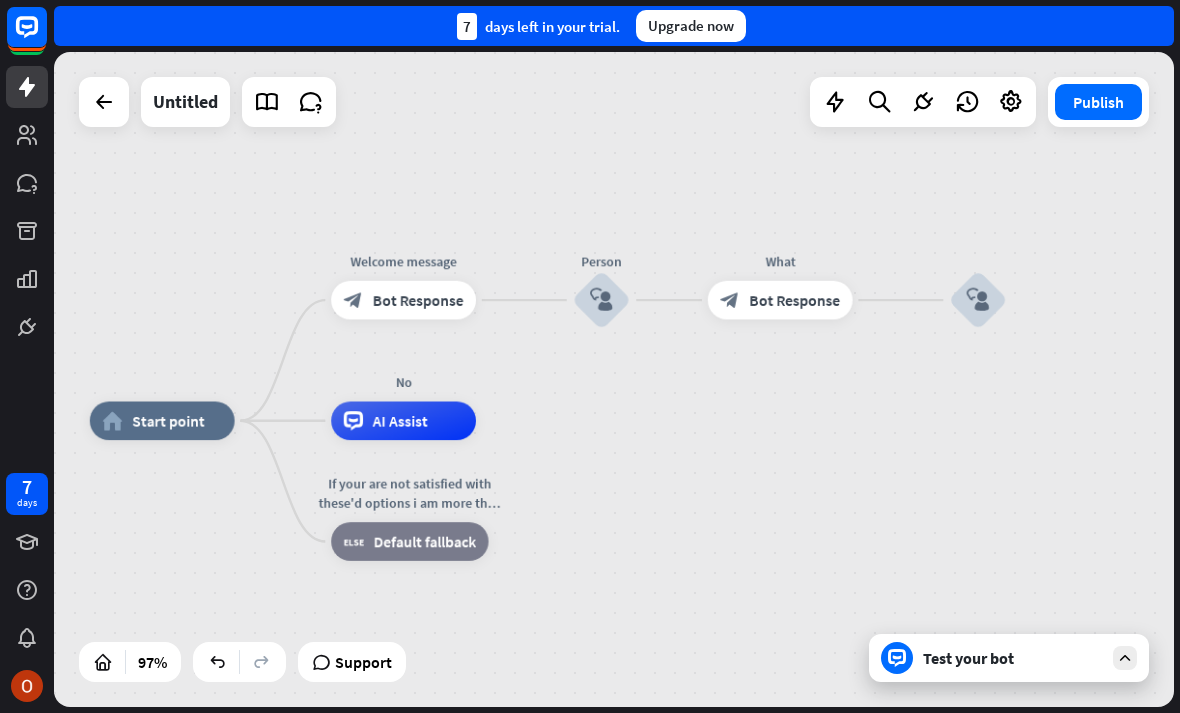 drag, startPoint x: 221, startPoint y: 259, endPoint x: 222, endPoint y: 275, distance: 16.03122 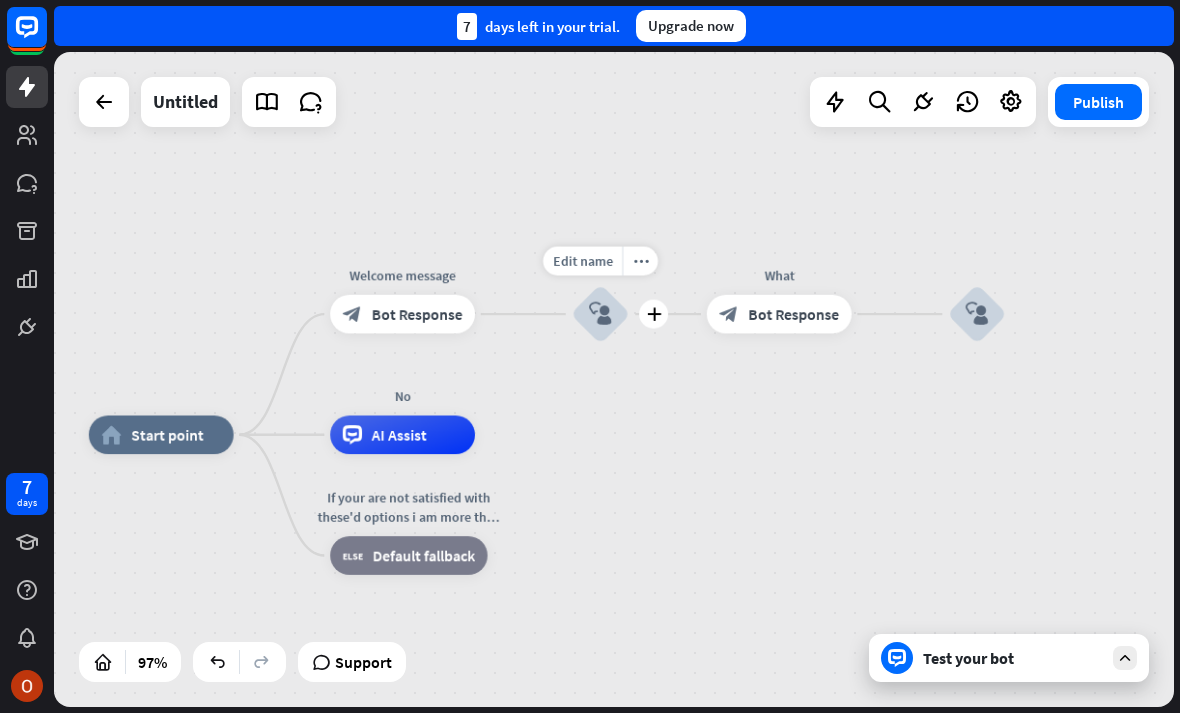 click on "Edit name   more_horiz         plus     block_user_input" at bounding box center (601, 314) 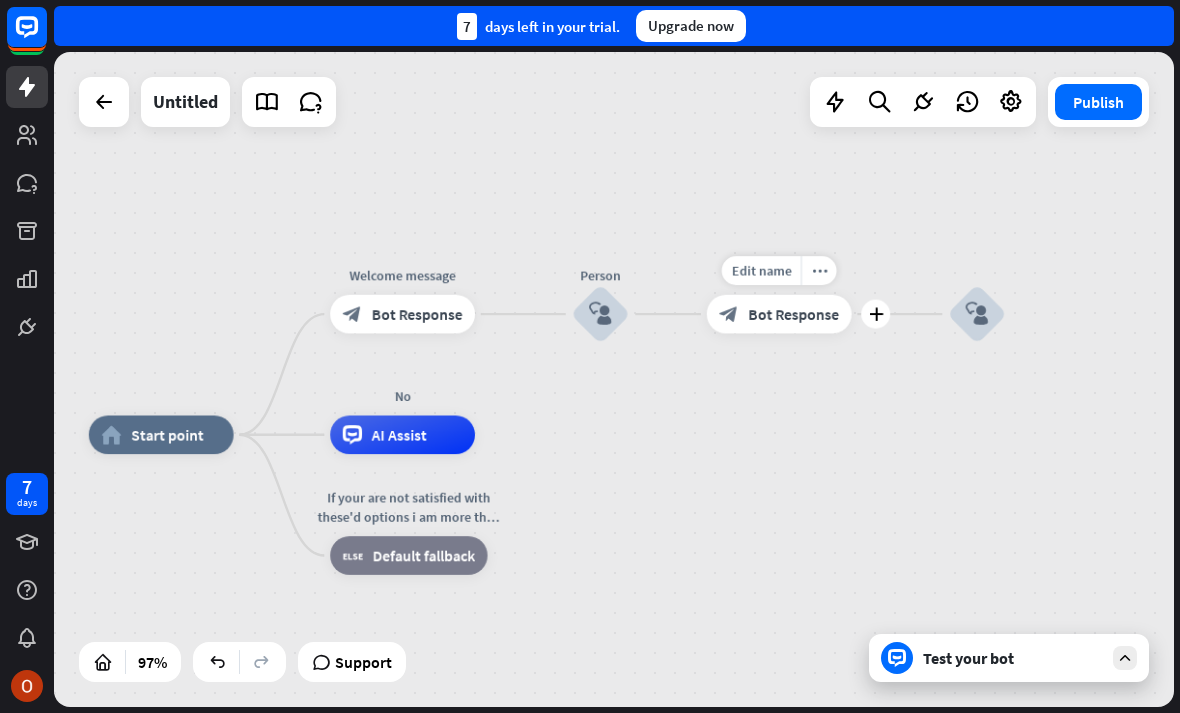 click on "Edit name   more_horiz         plus   What   block_bot_response   Bot Response" at bounding box center (779, 314) 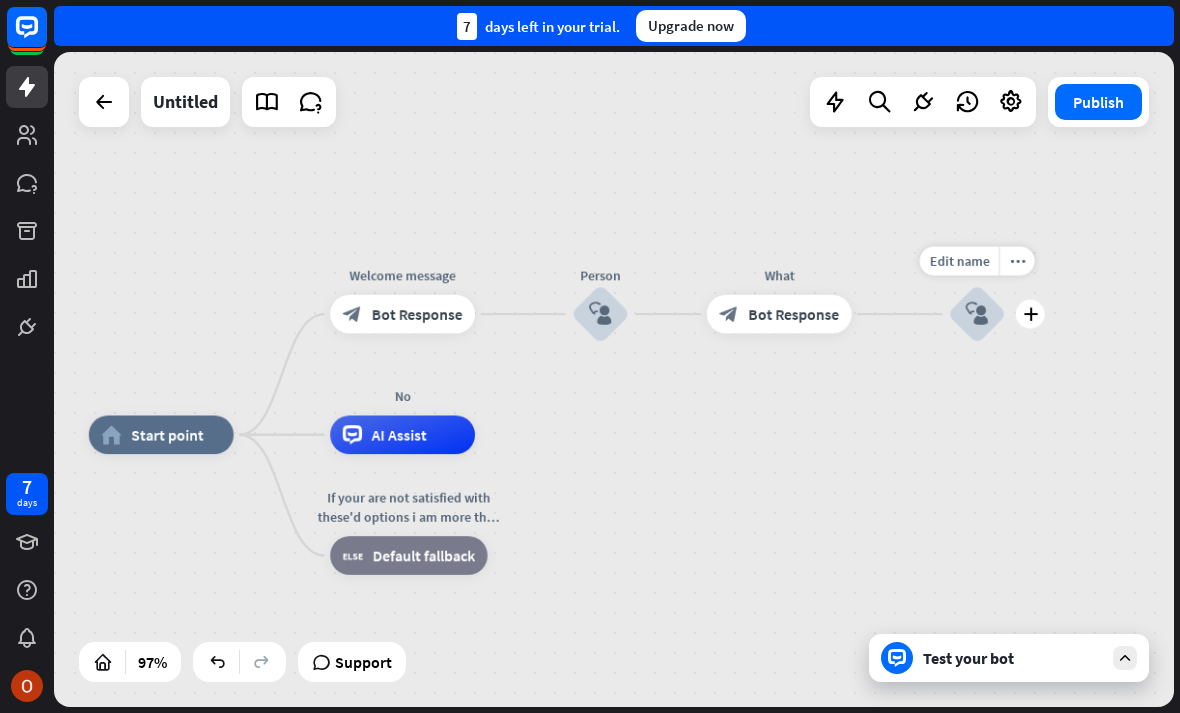 click on "block_user_input" at bounding box center (977, 314) 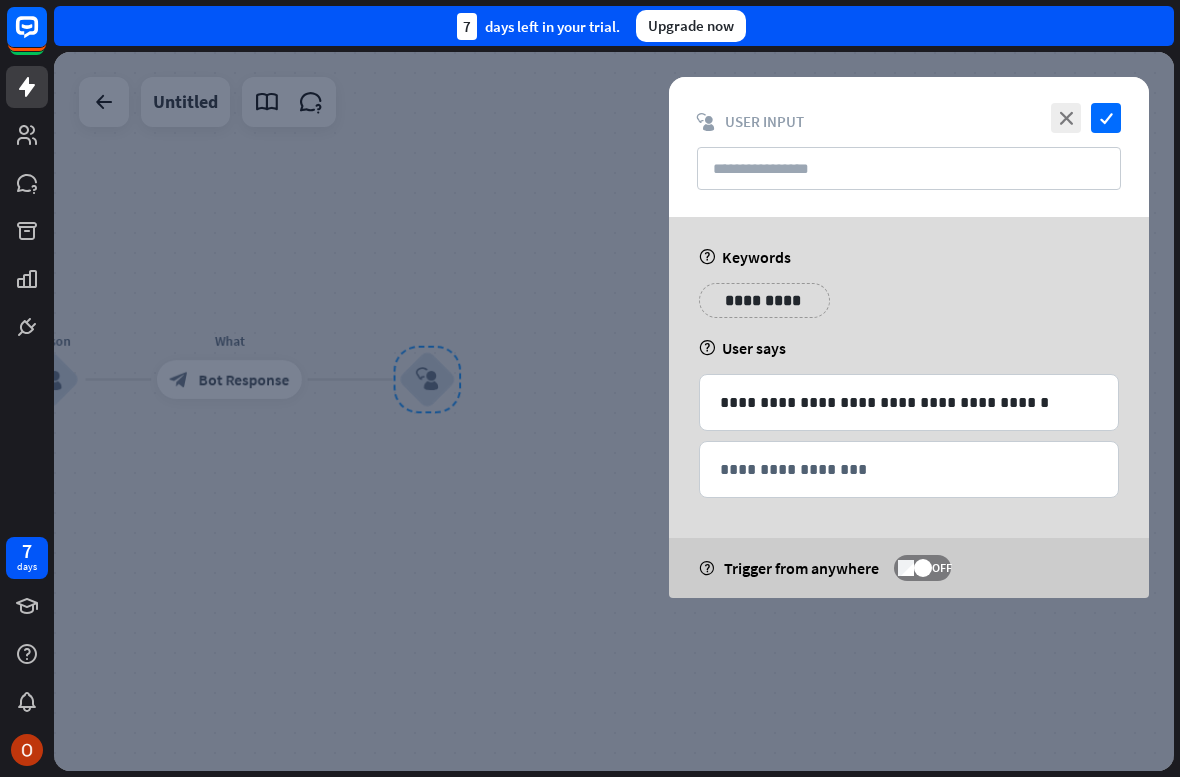 scroll, scrollTop: 0, scrollLeft: 0, axis: both 